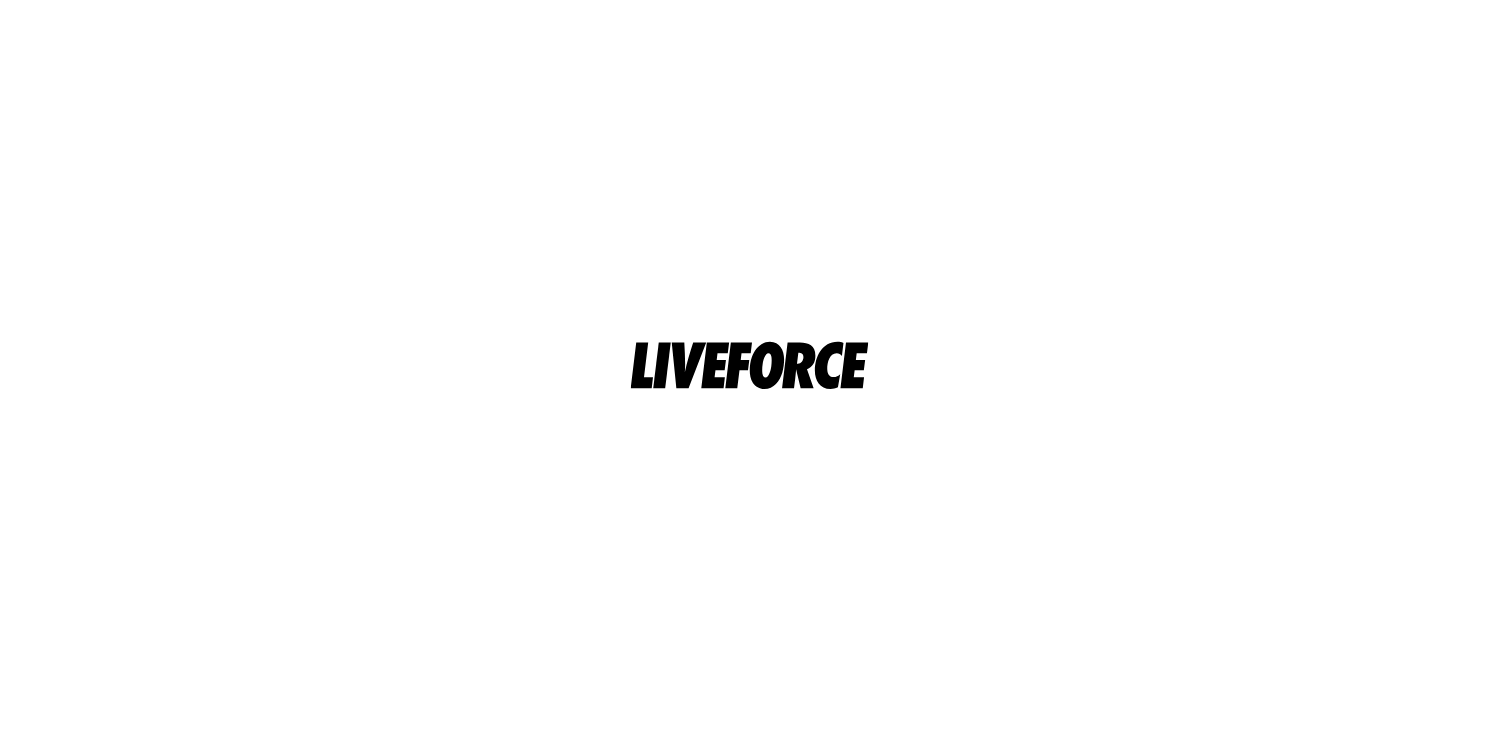 scroll, scrollTop: 0, scrollLeft: 0, axis: both 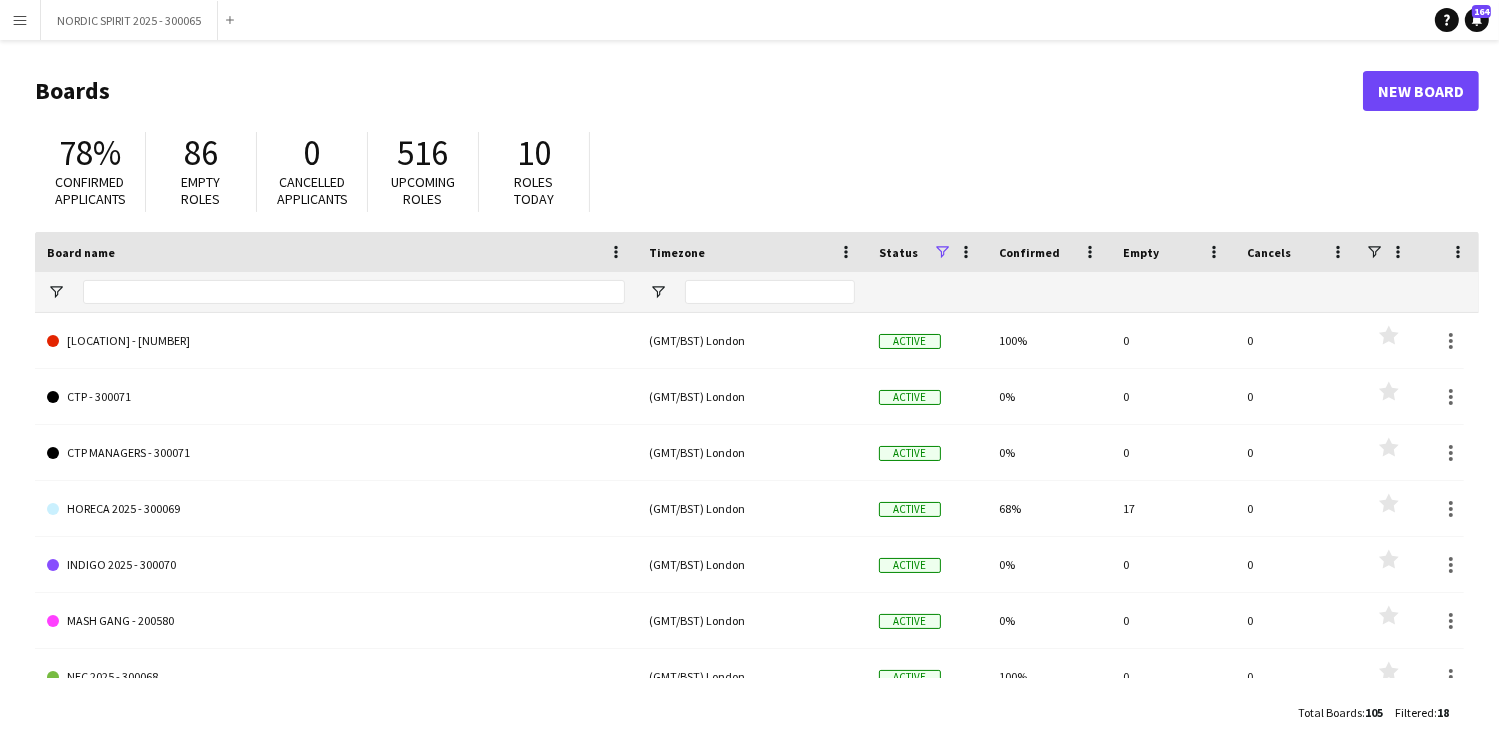click on "Menu" at bounding box center (20, 20) 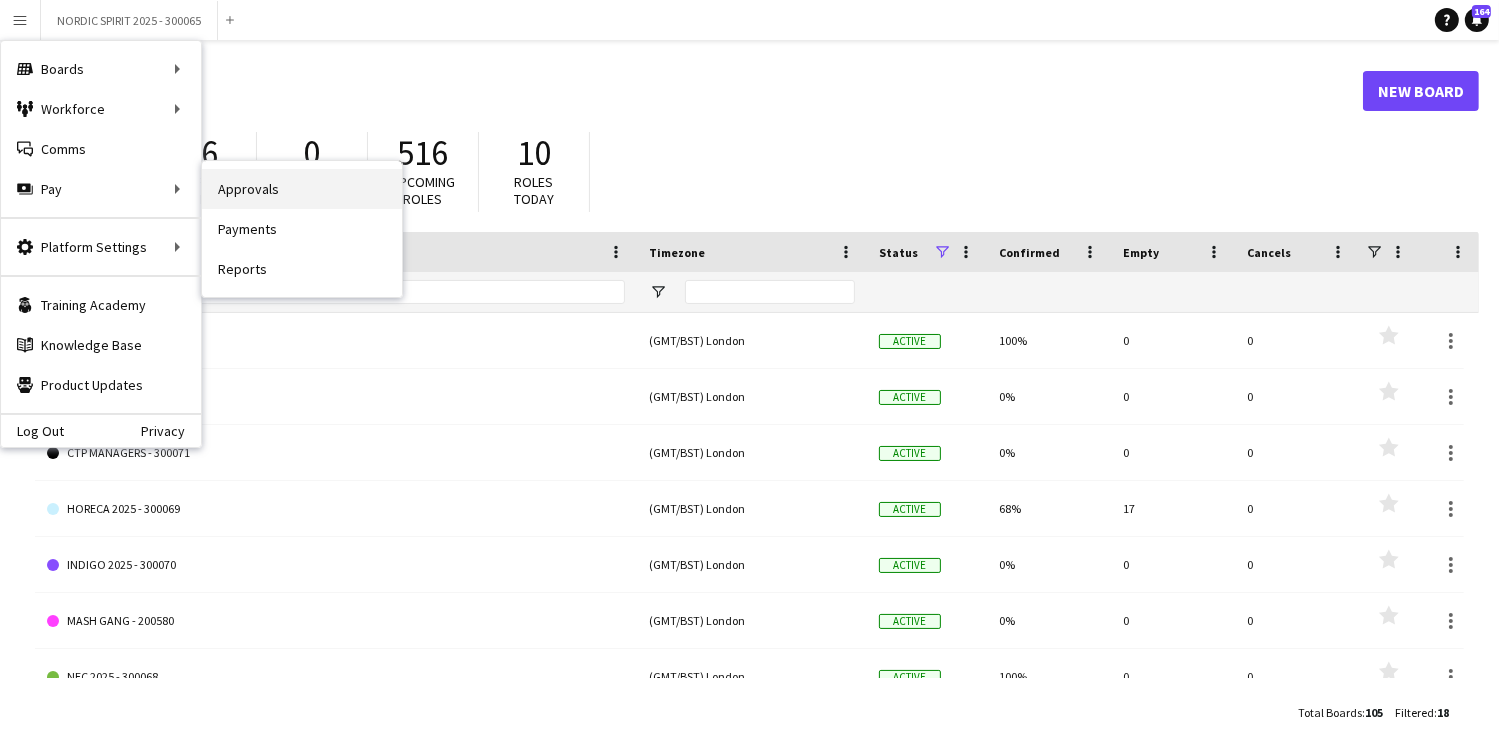 click on "Approvals" at bounding box center [302, 189] 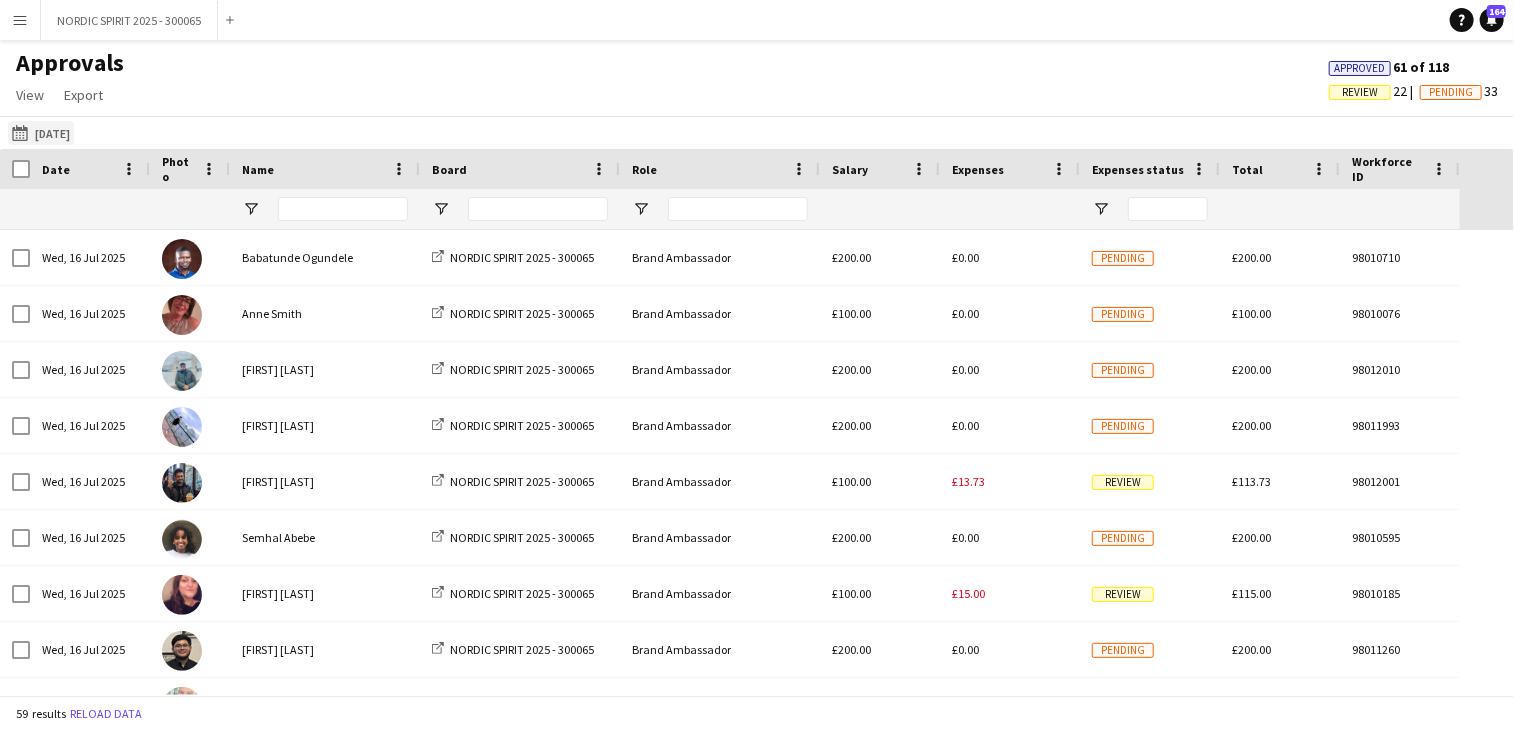 click on "[DATE]
[DATE]" 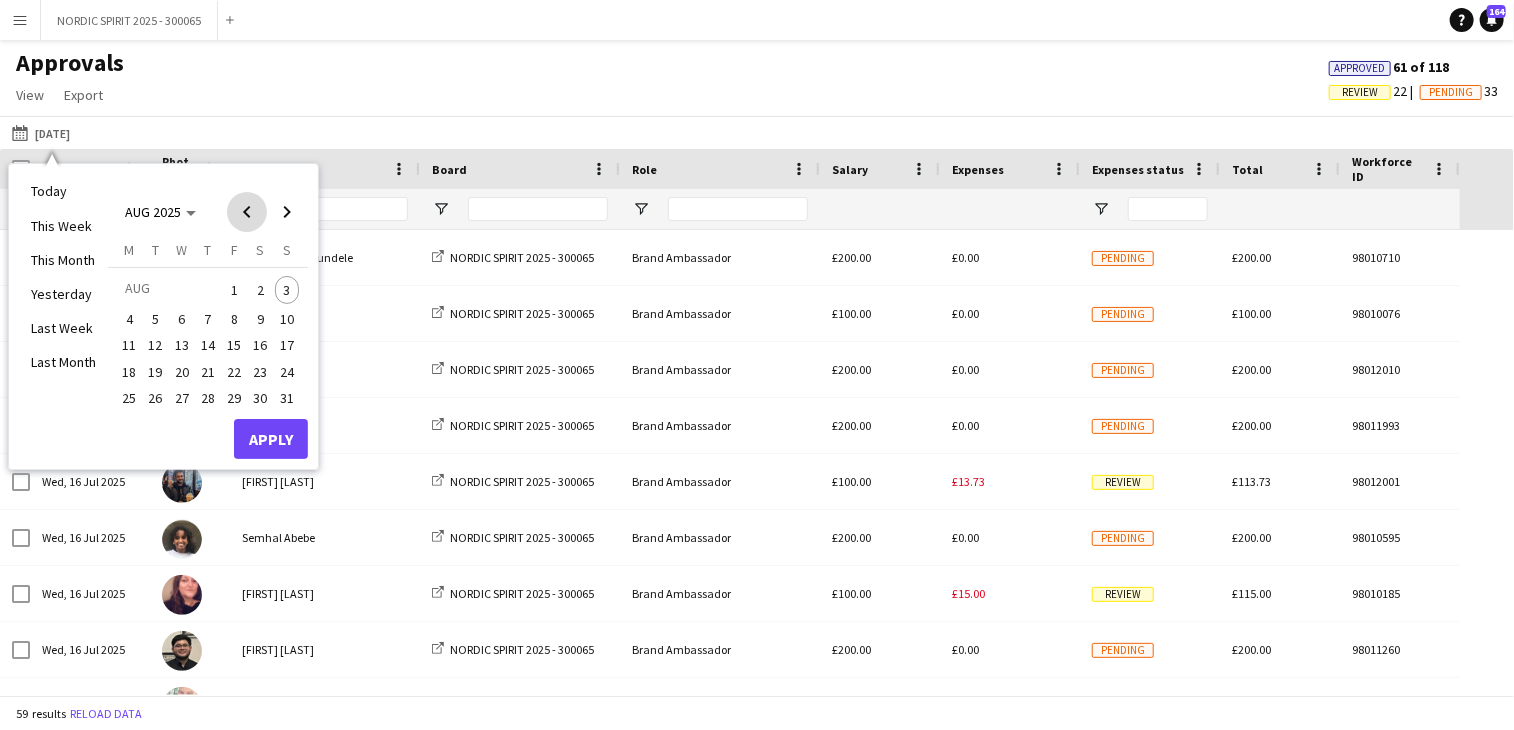 click at bounding box center [247, 212] 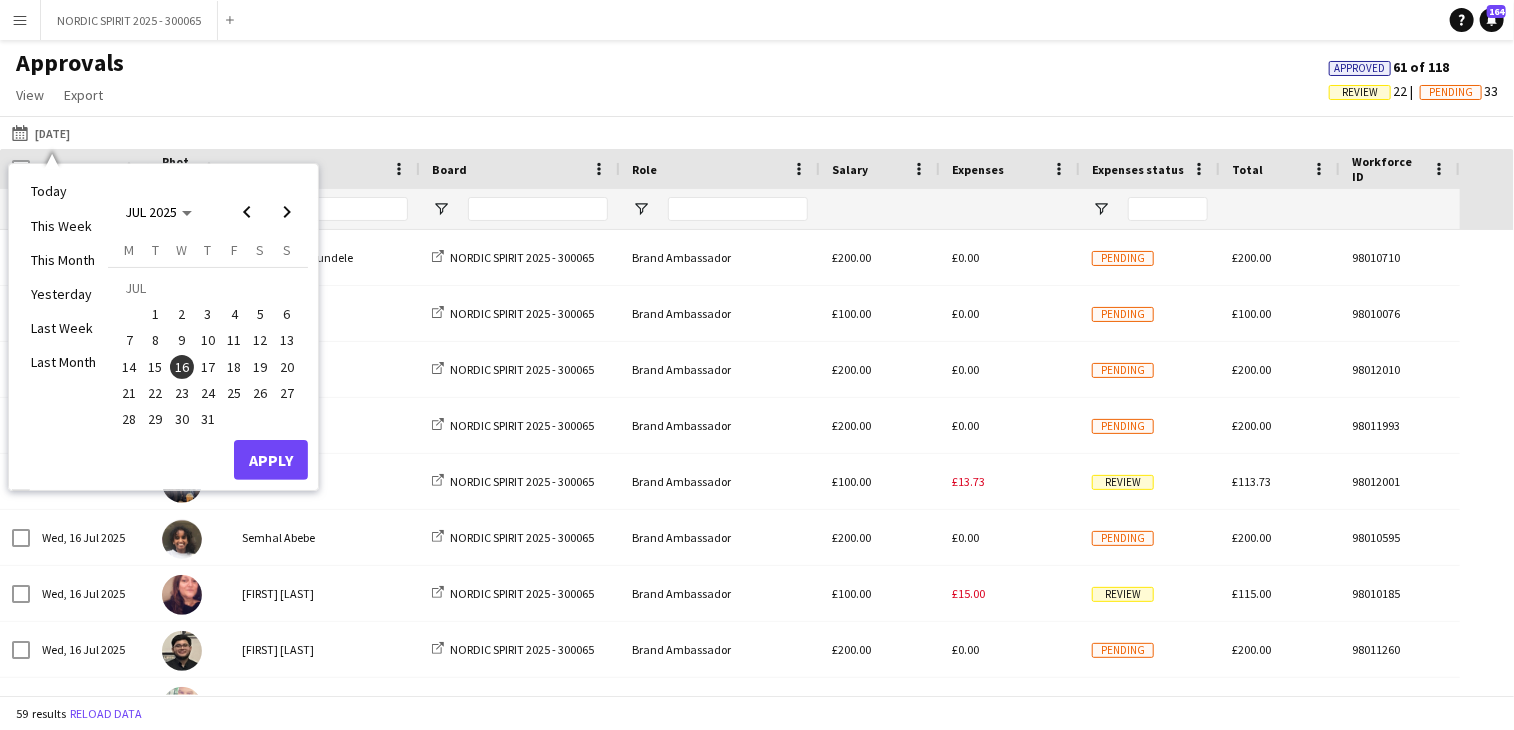 click on "1" at bounding box center (156, 314) 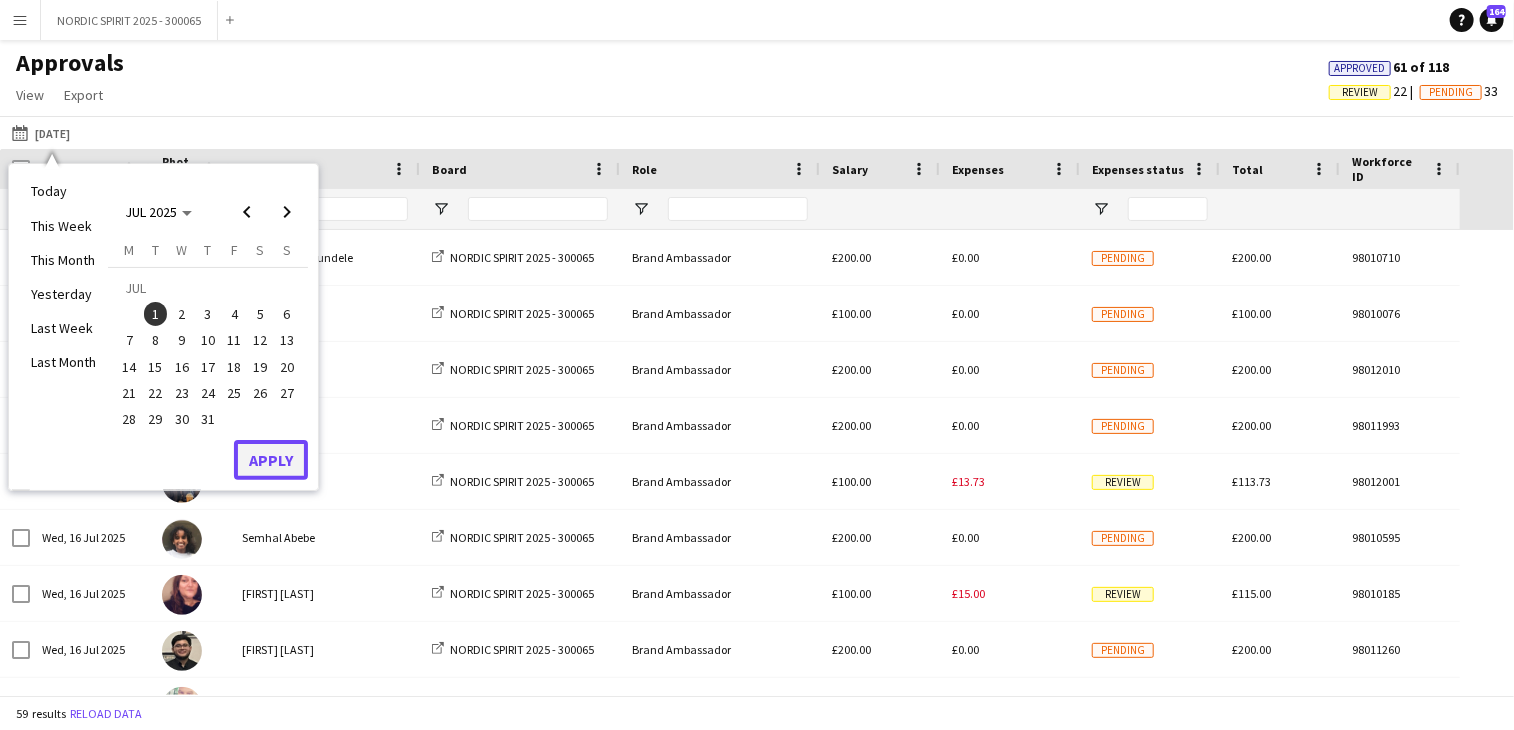 click on "Apply" at bounding box center [271, 460] 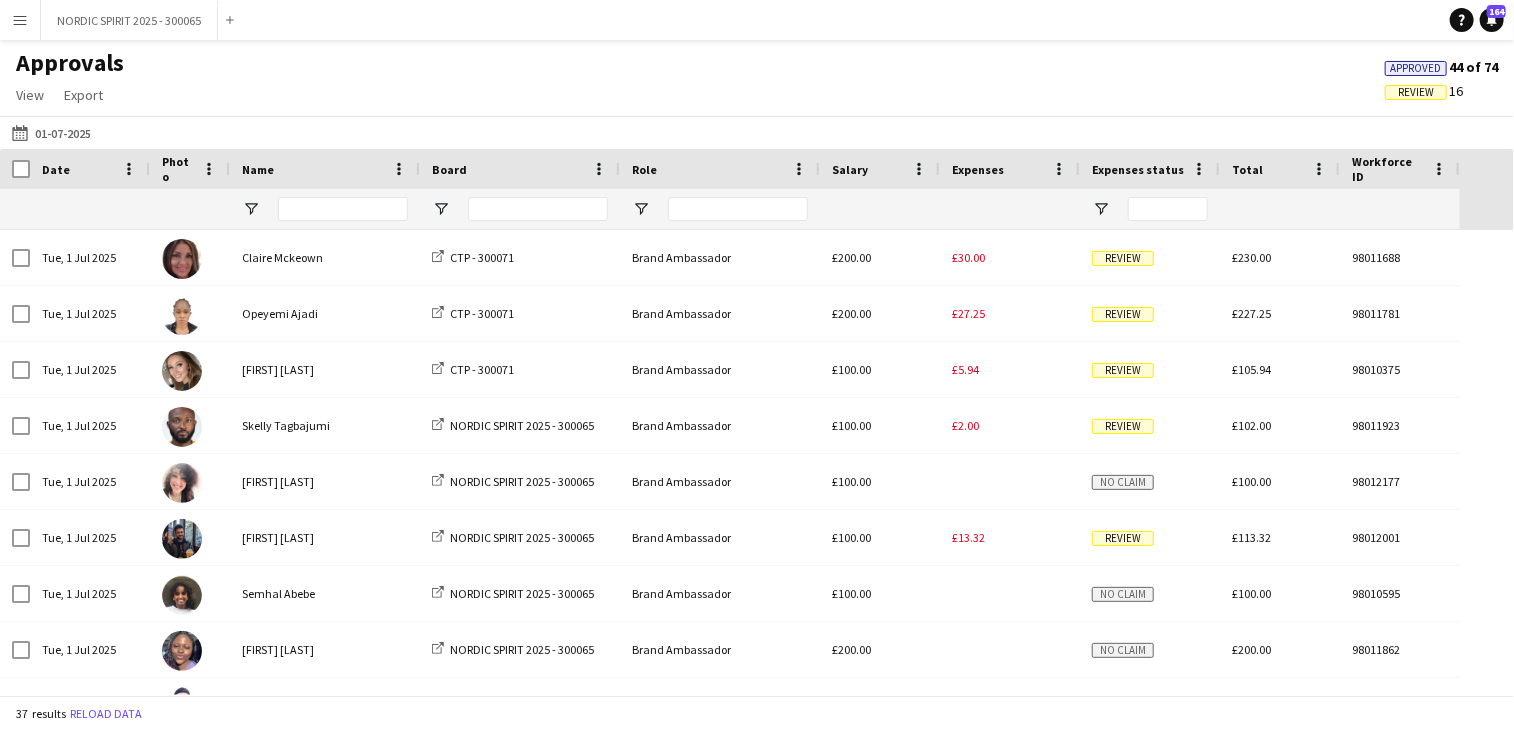 scroll, scrollTop: 49, scrollLeft: 0, axis: vertical 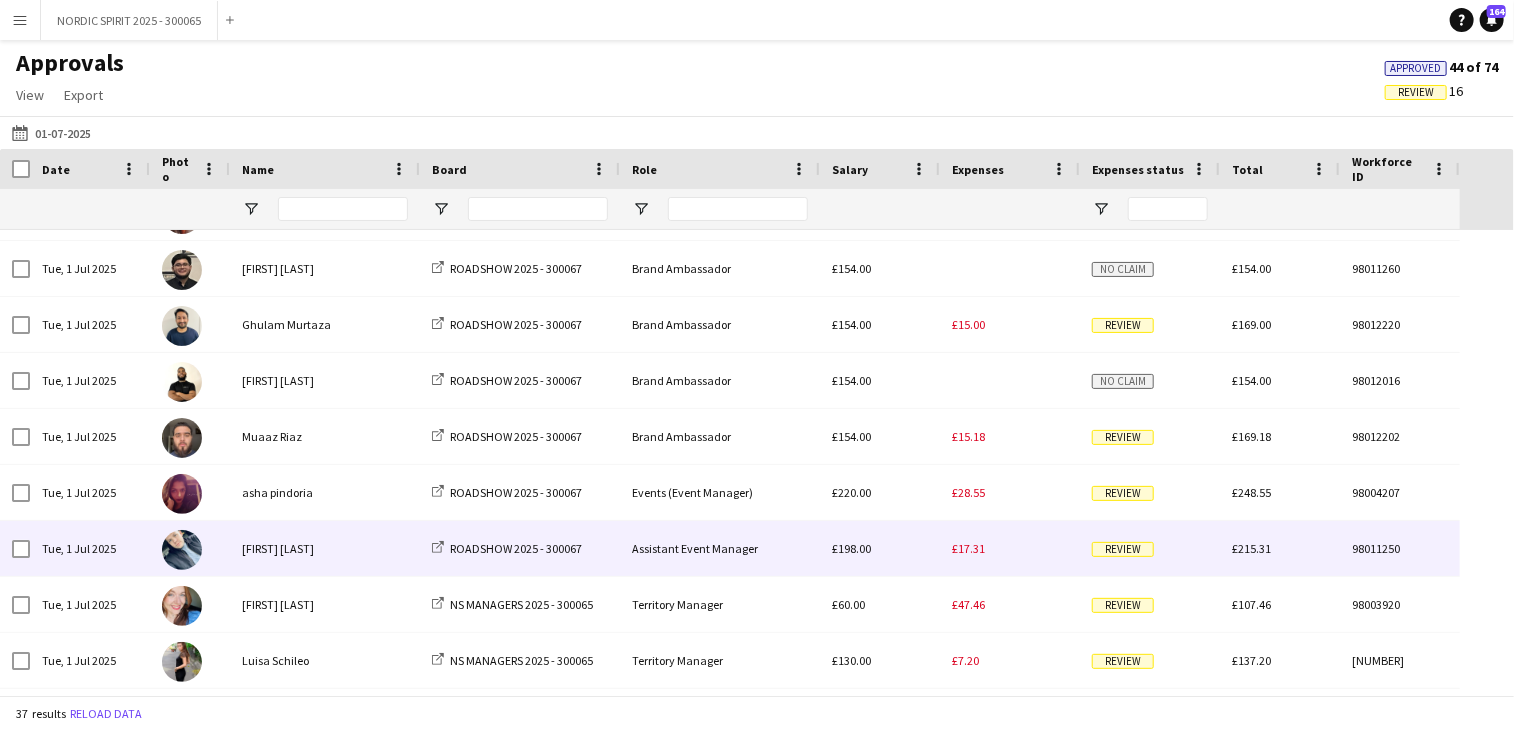 click on "£17.31" at bounding box center [1010, 548] 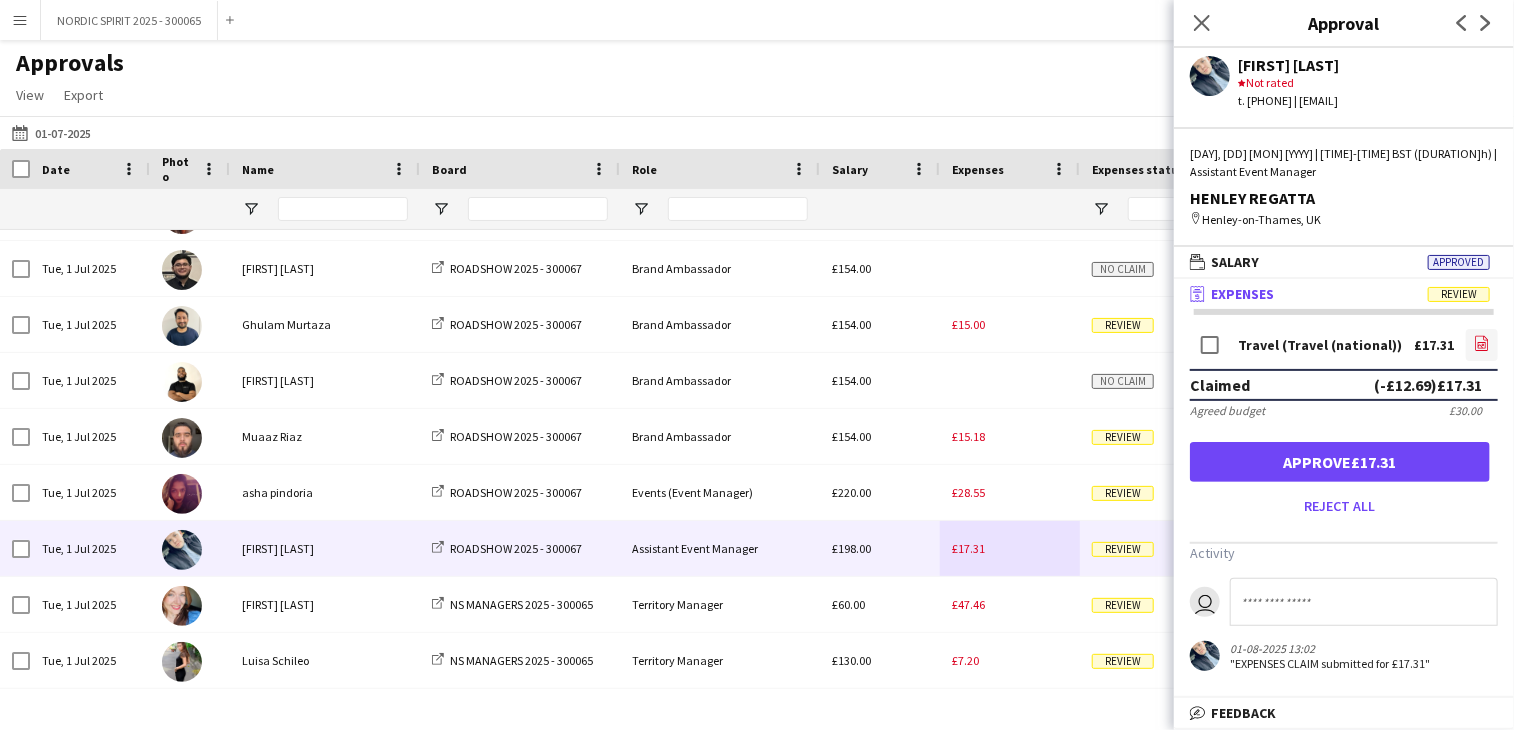 click on "file-image" 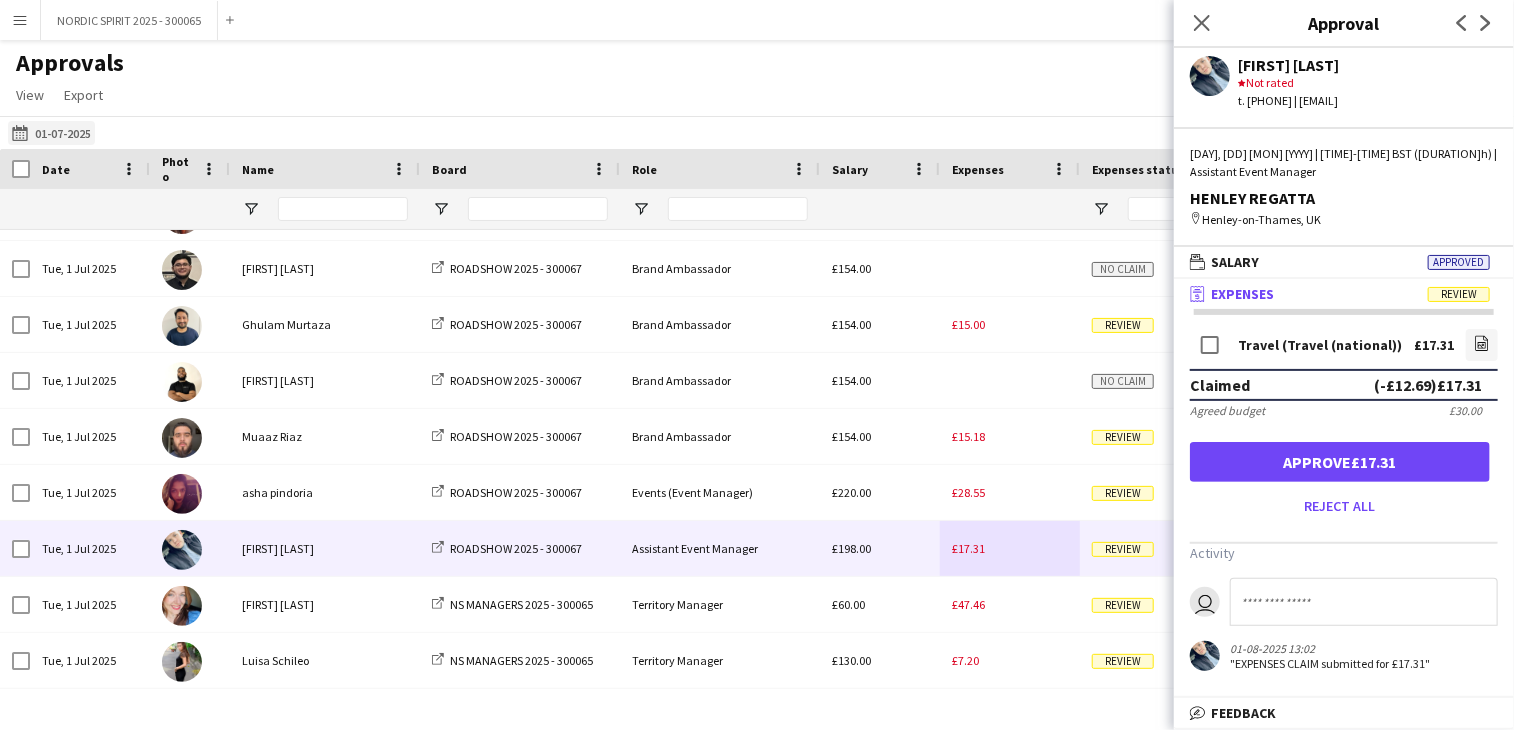 click on "[DATE]
[DATE]" 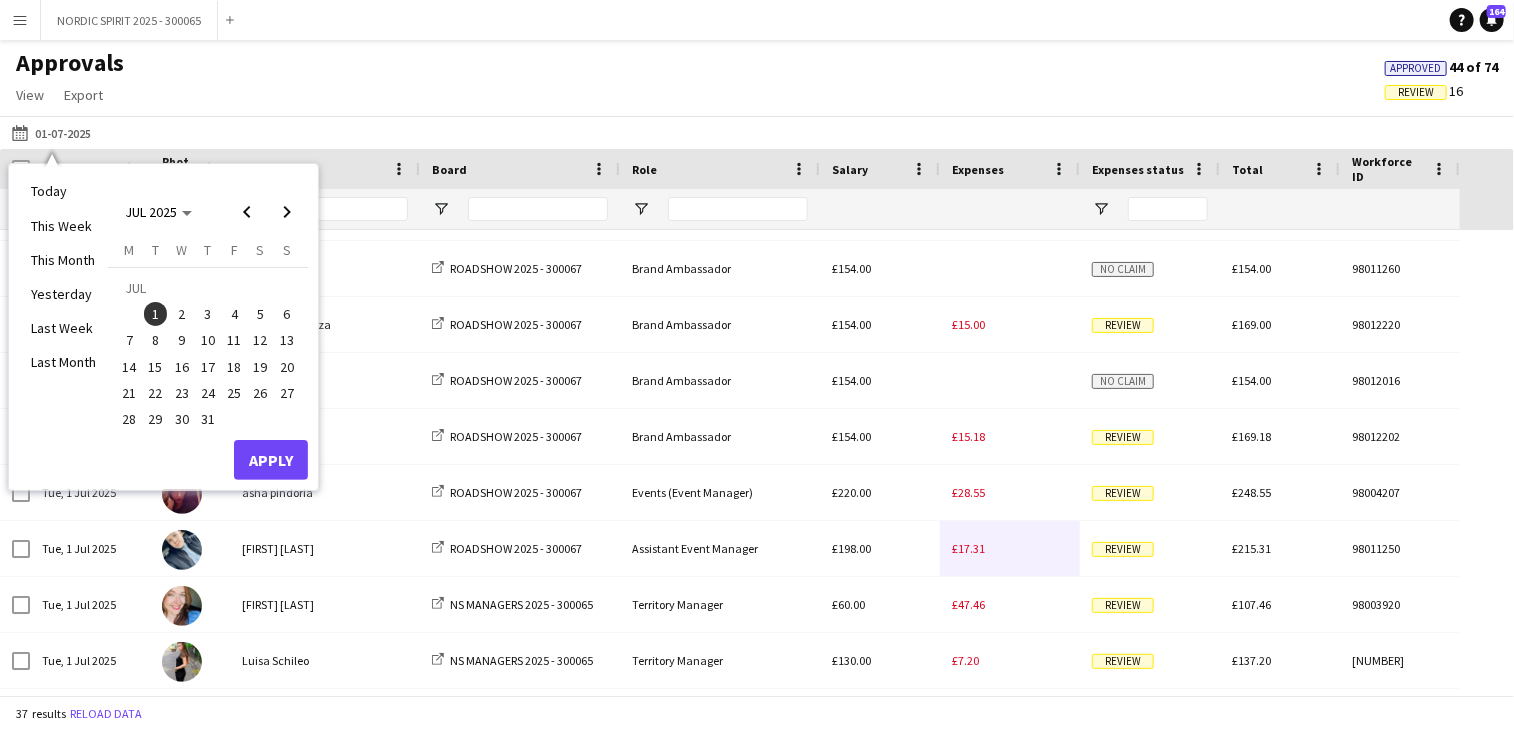 click on "2" at bounding box center [182, 314] 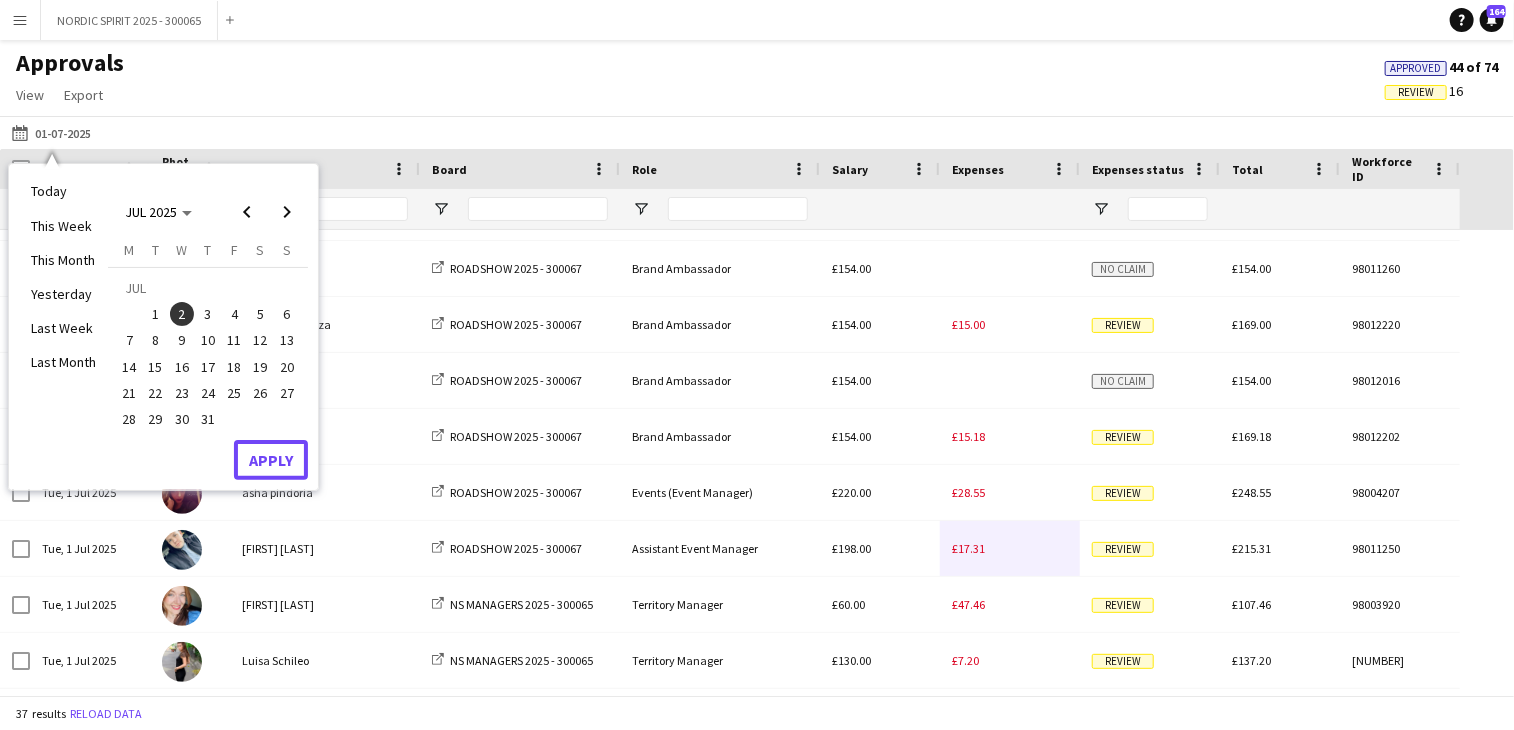 click on "Apply" at bounding box center [271, 460] 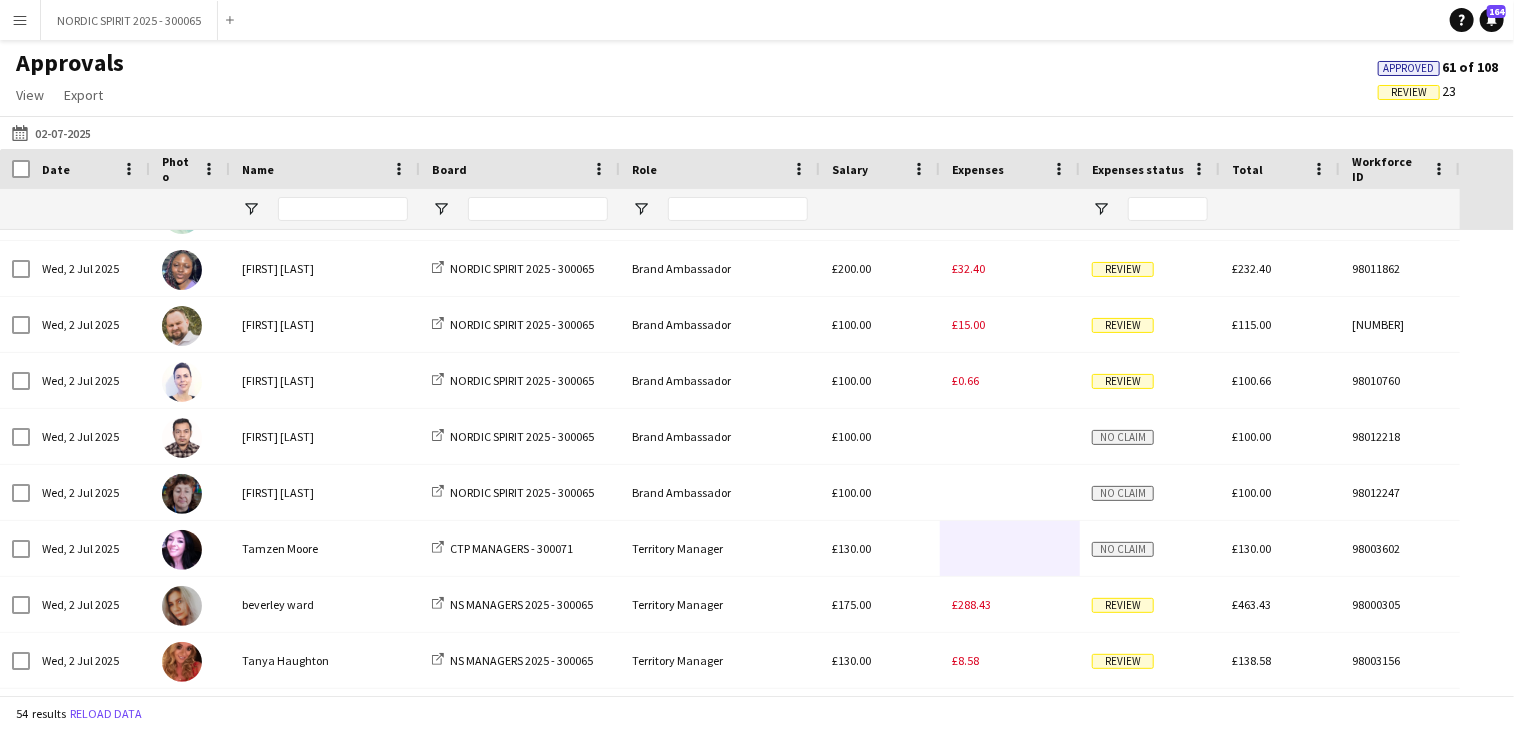 scroll, scrollTop: 822, scrollLeft: 0, axis: vertical 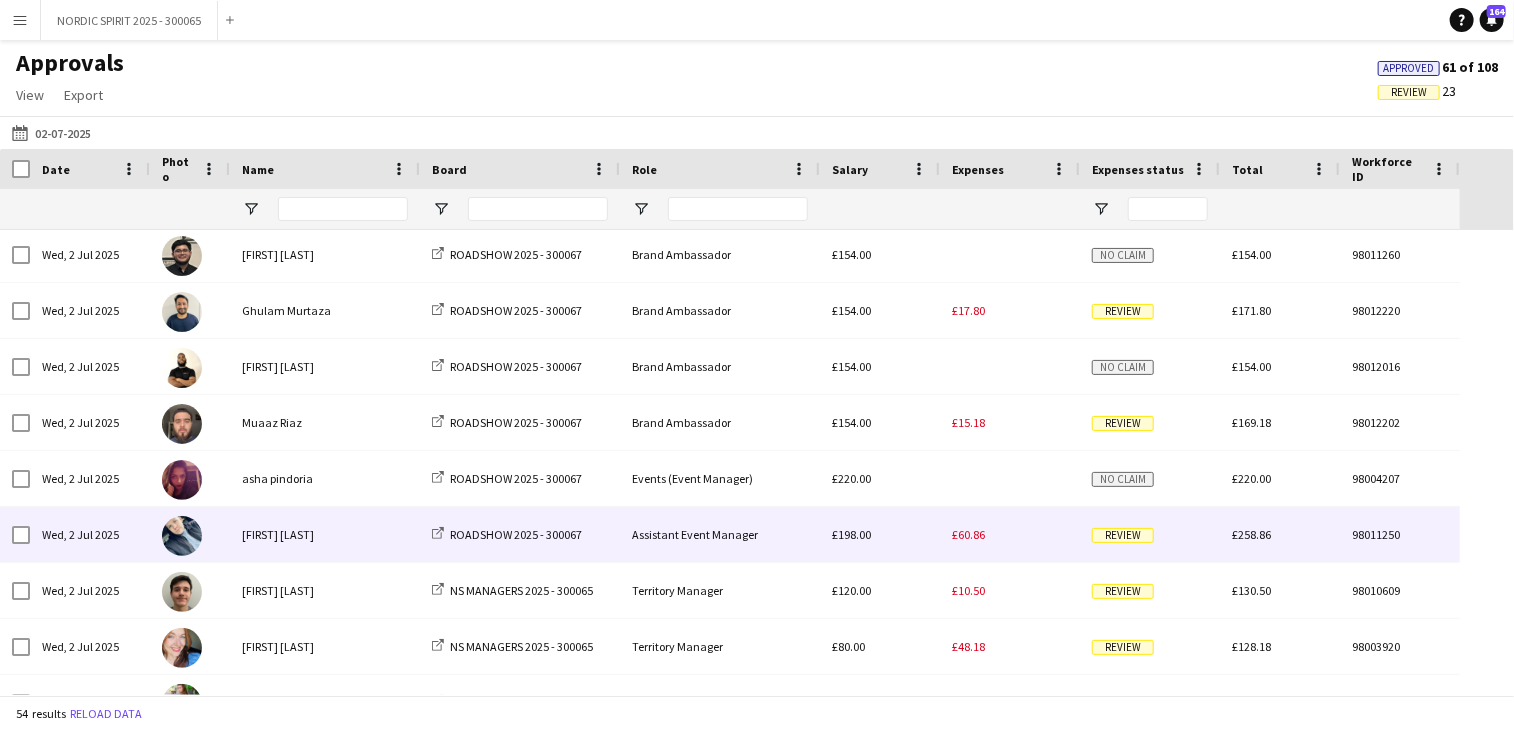 click on "£60.86" at bounding box center (968, 534) 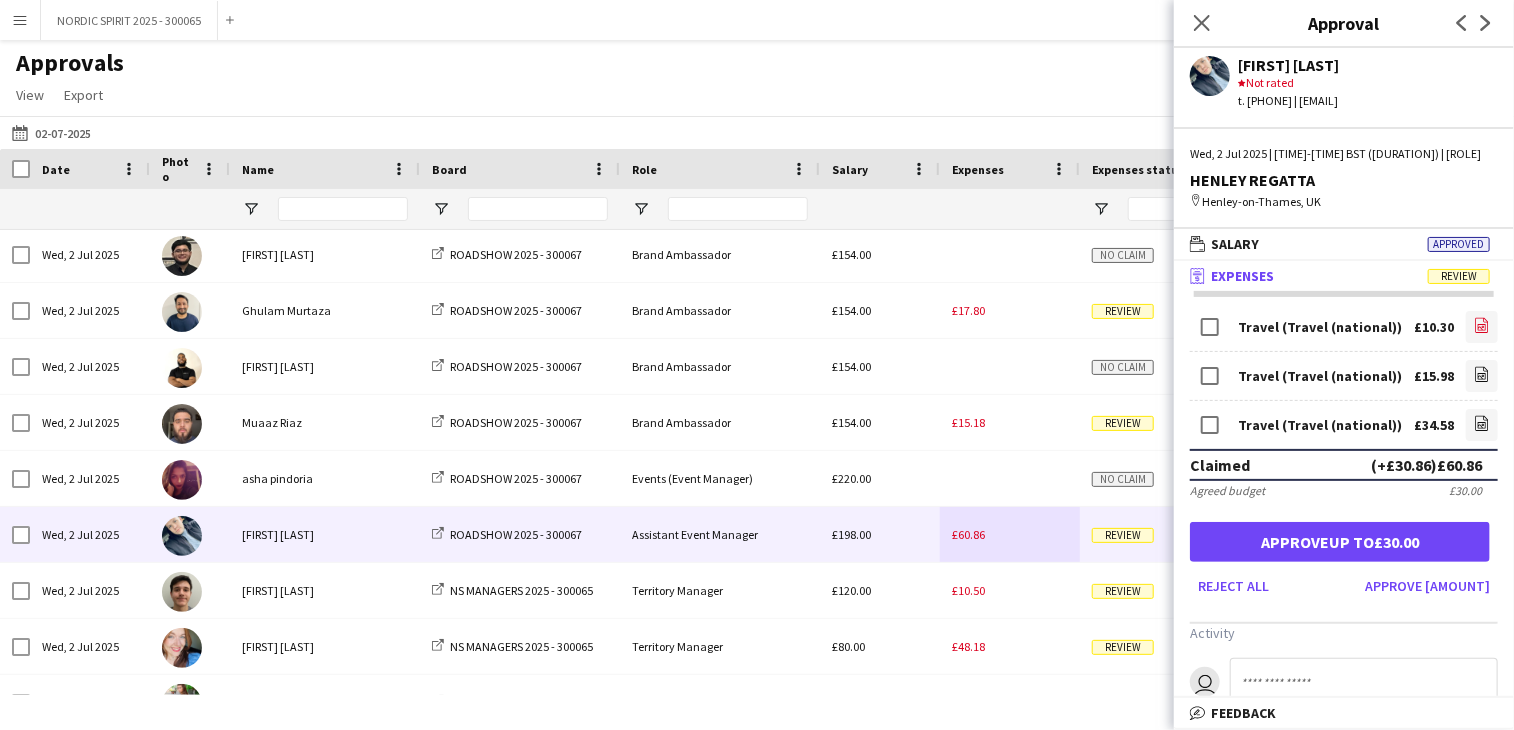 click on "file-image" 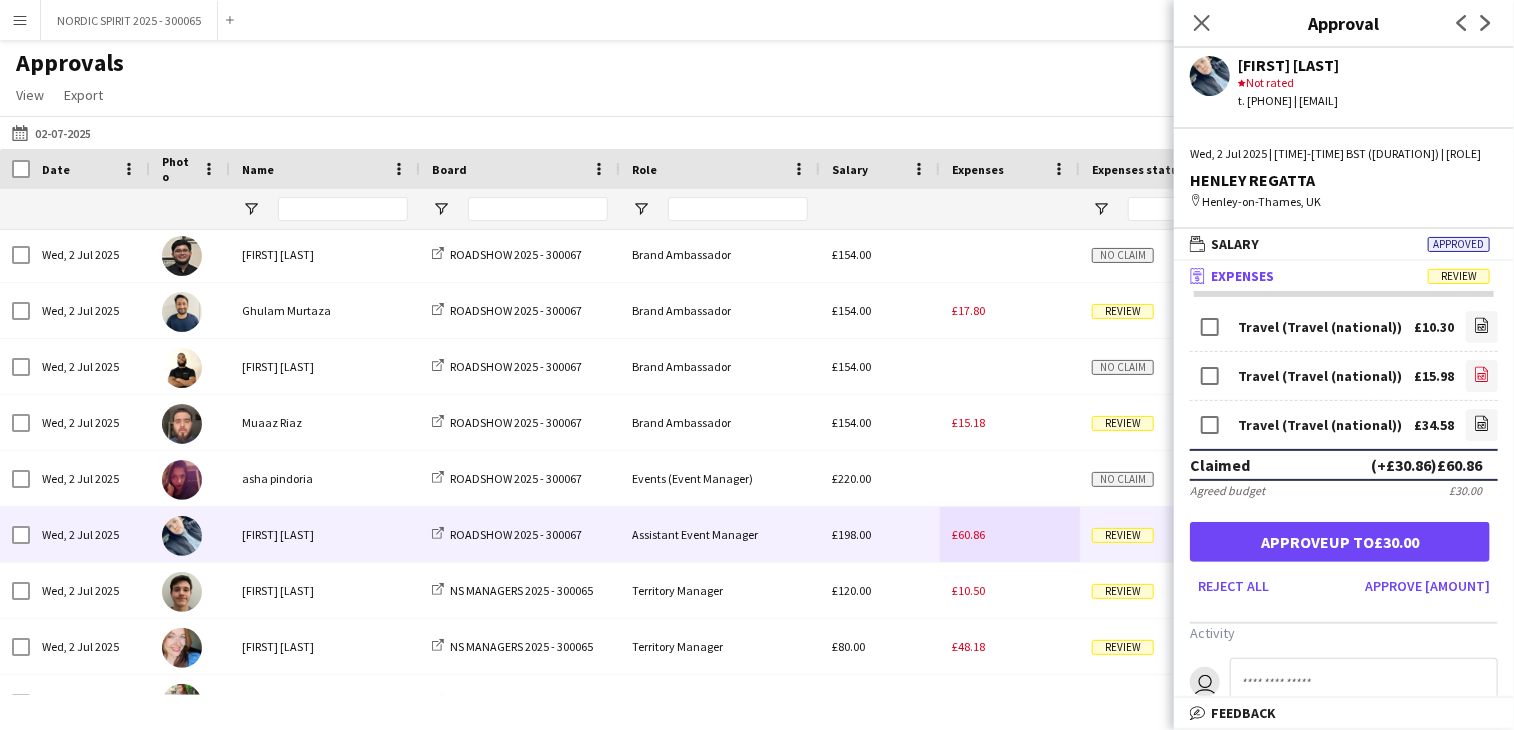 click on "file-image" 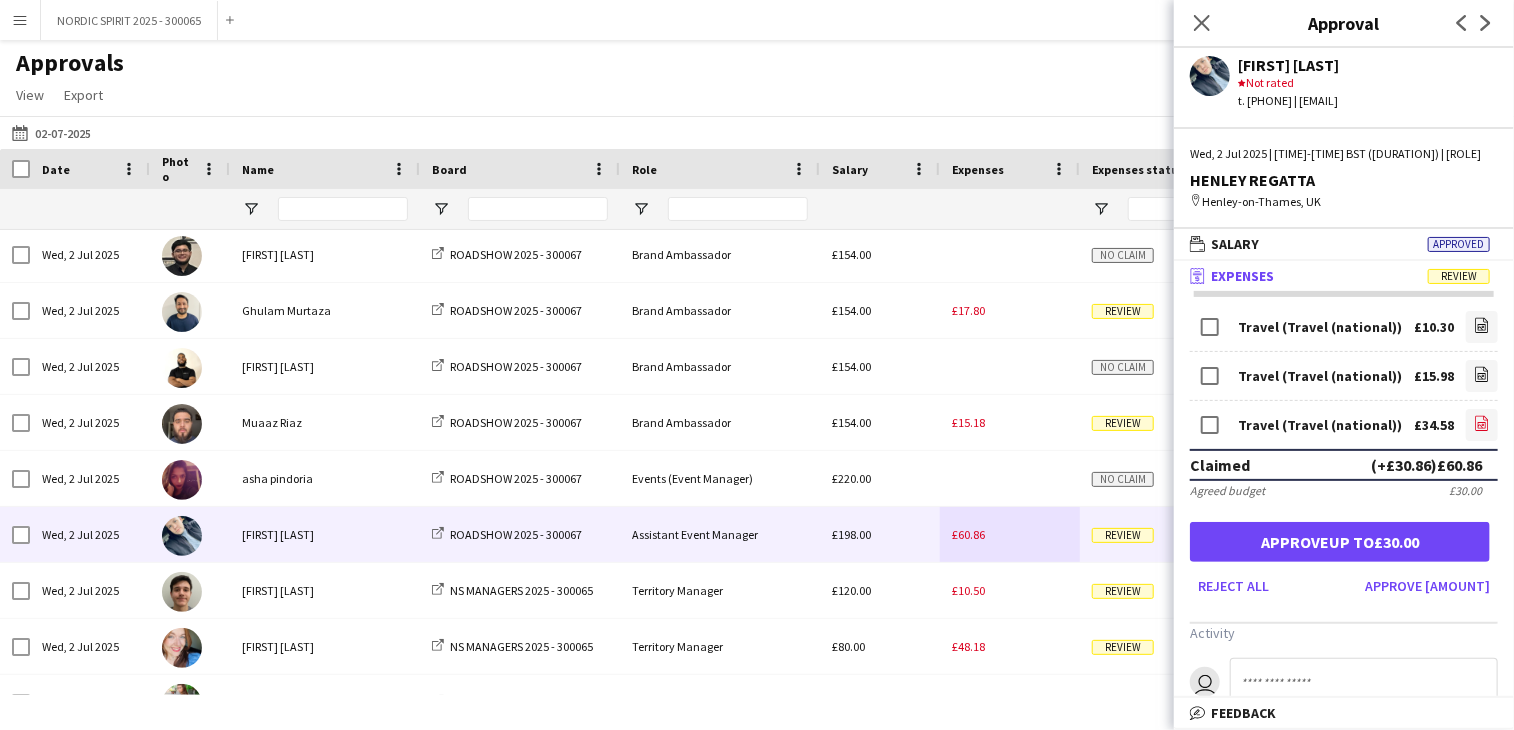 click on "file-image" 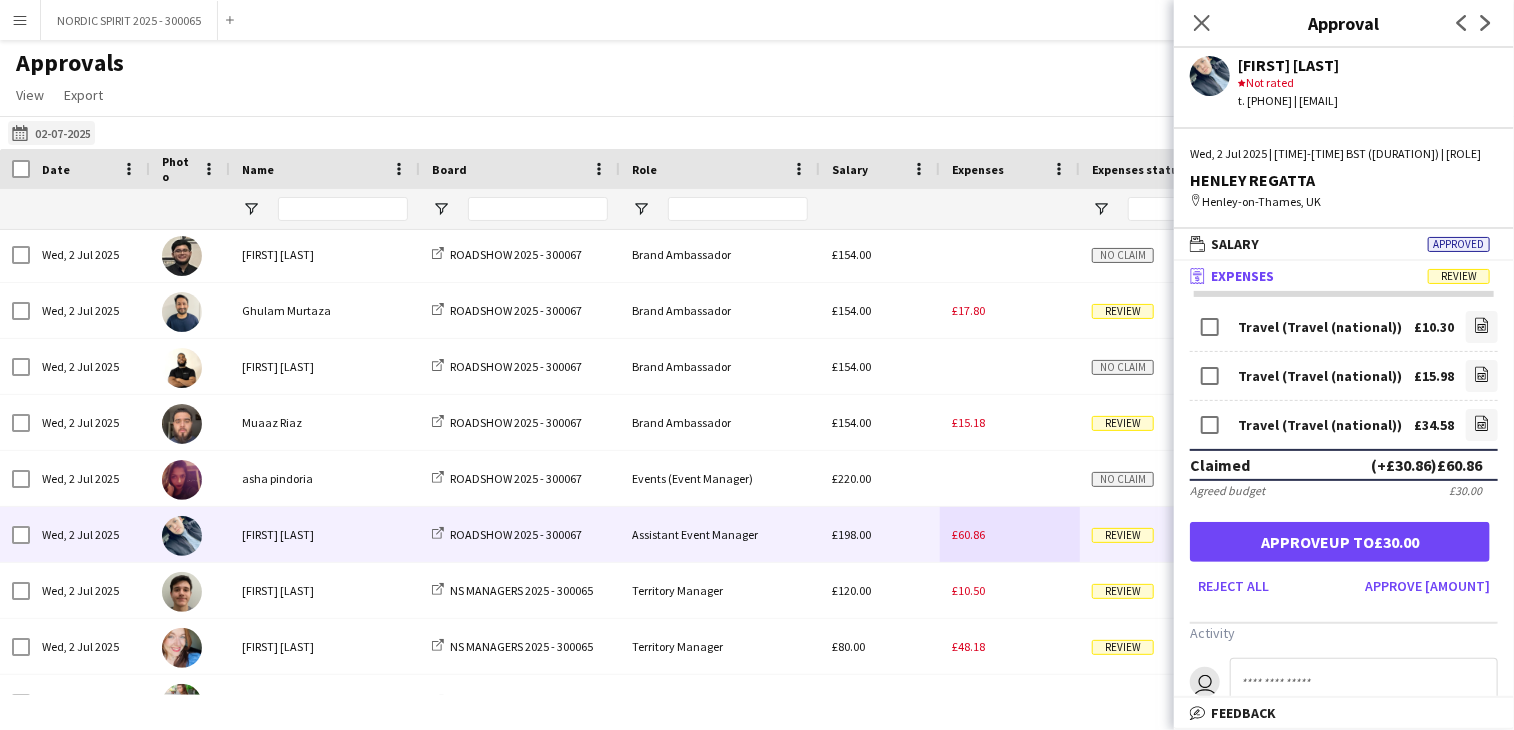 click on "[DD]-[MM]-[YYYY]
[DD]-[MM]-[YYYY]" 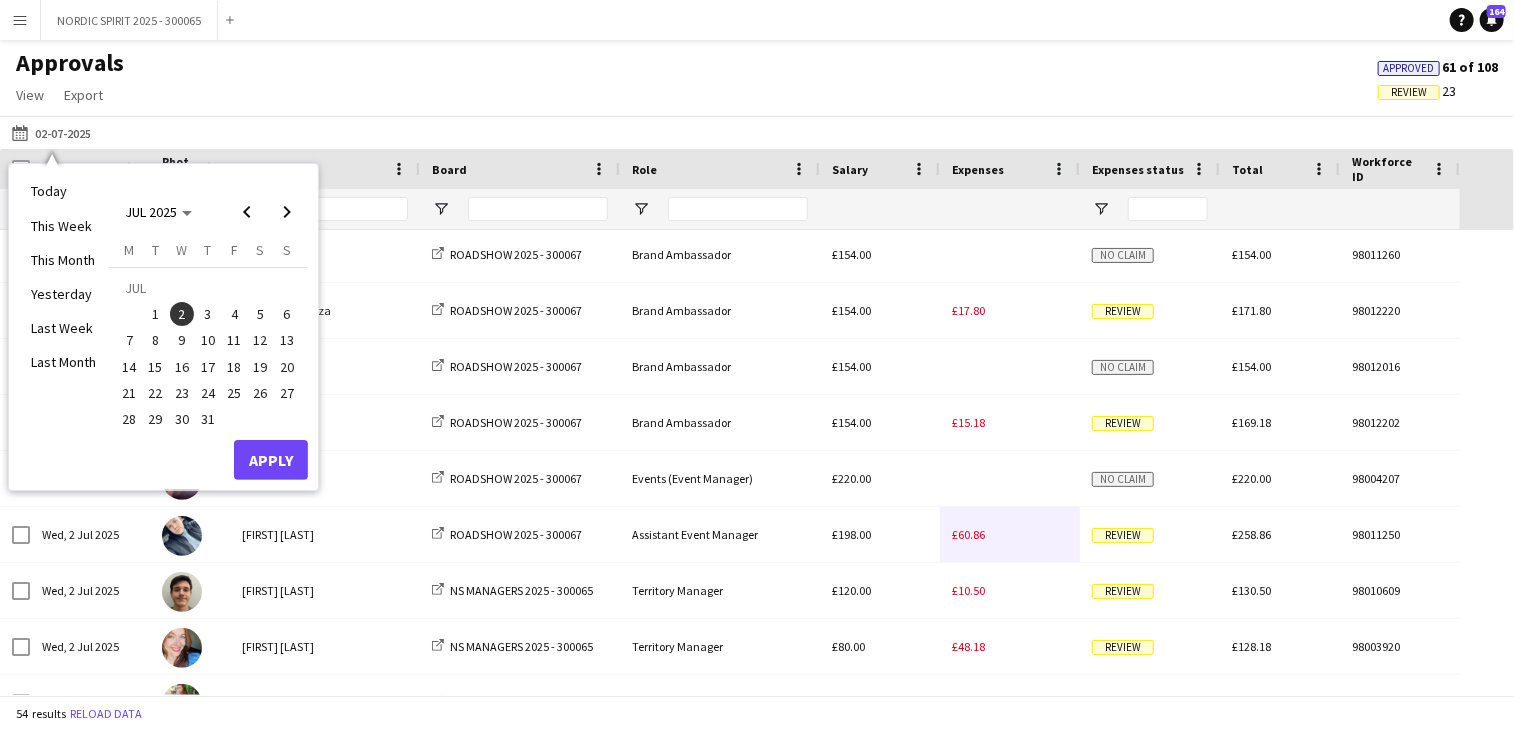 click on "3" at bounding box center [208, 314] 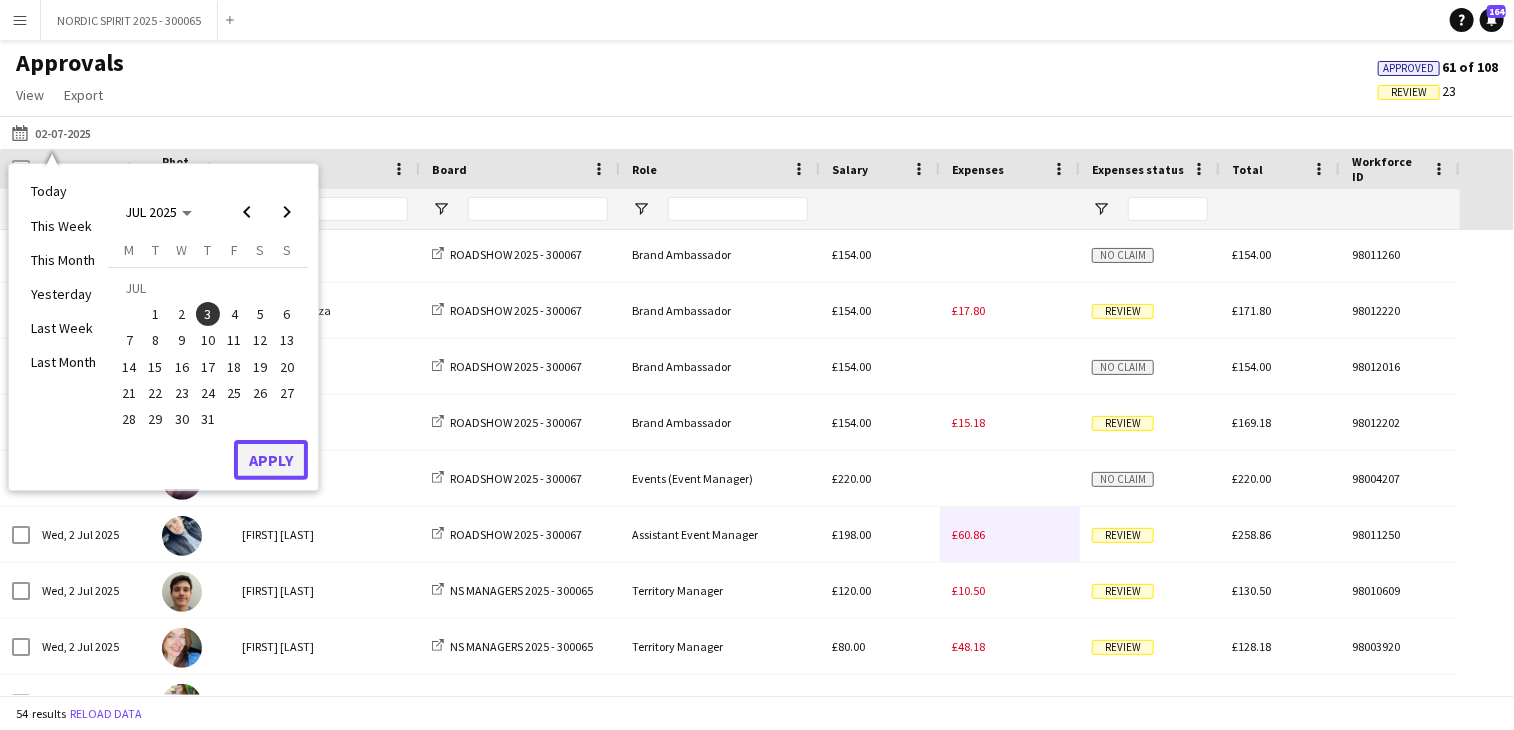 click on "Apply" at bounding box center (271, 460) 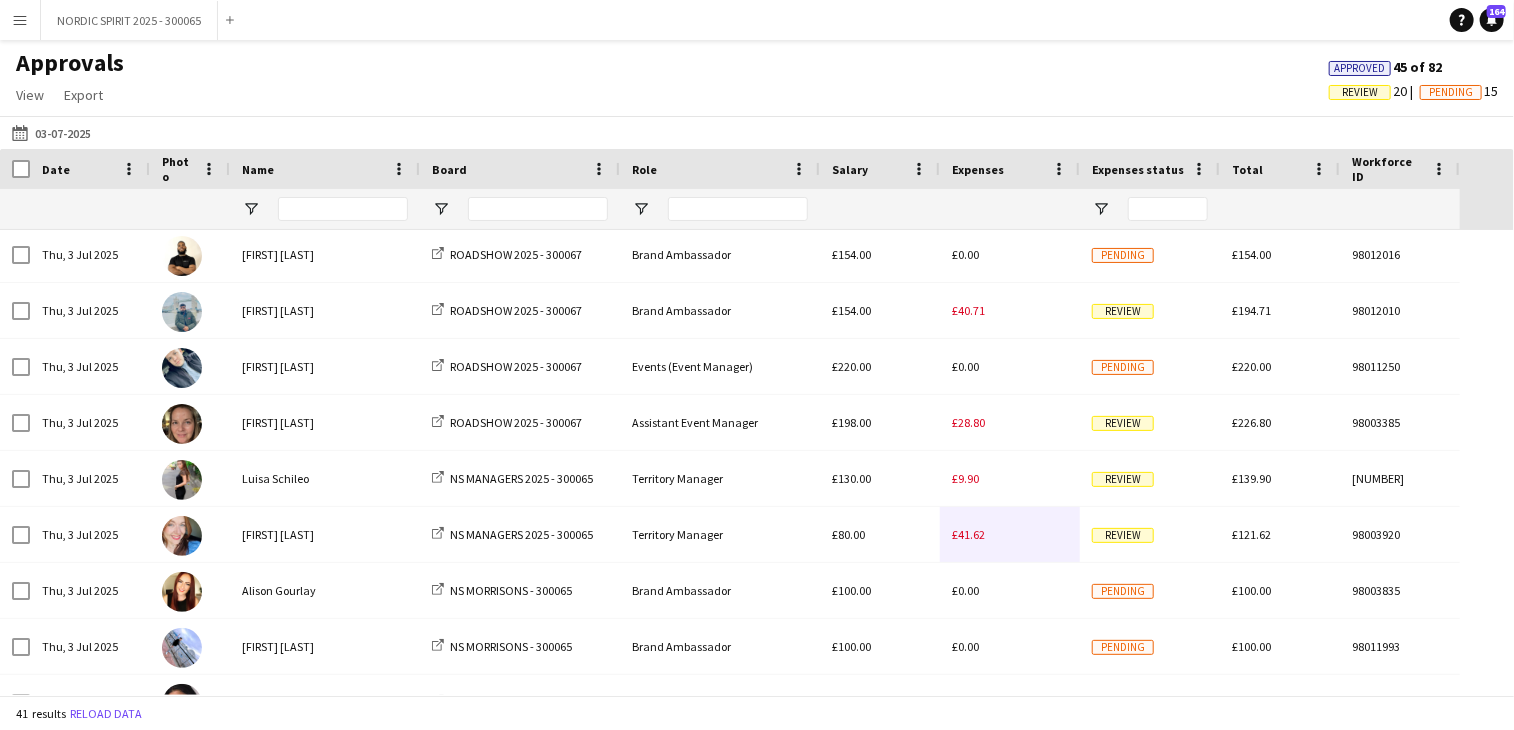 scroll, scrollTop: 1174, scrollLeft: 0, axis: vertical 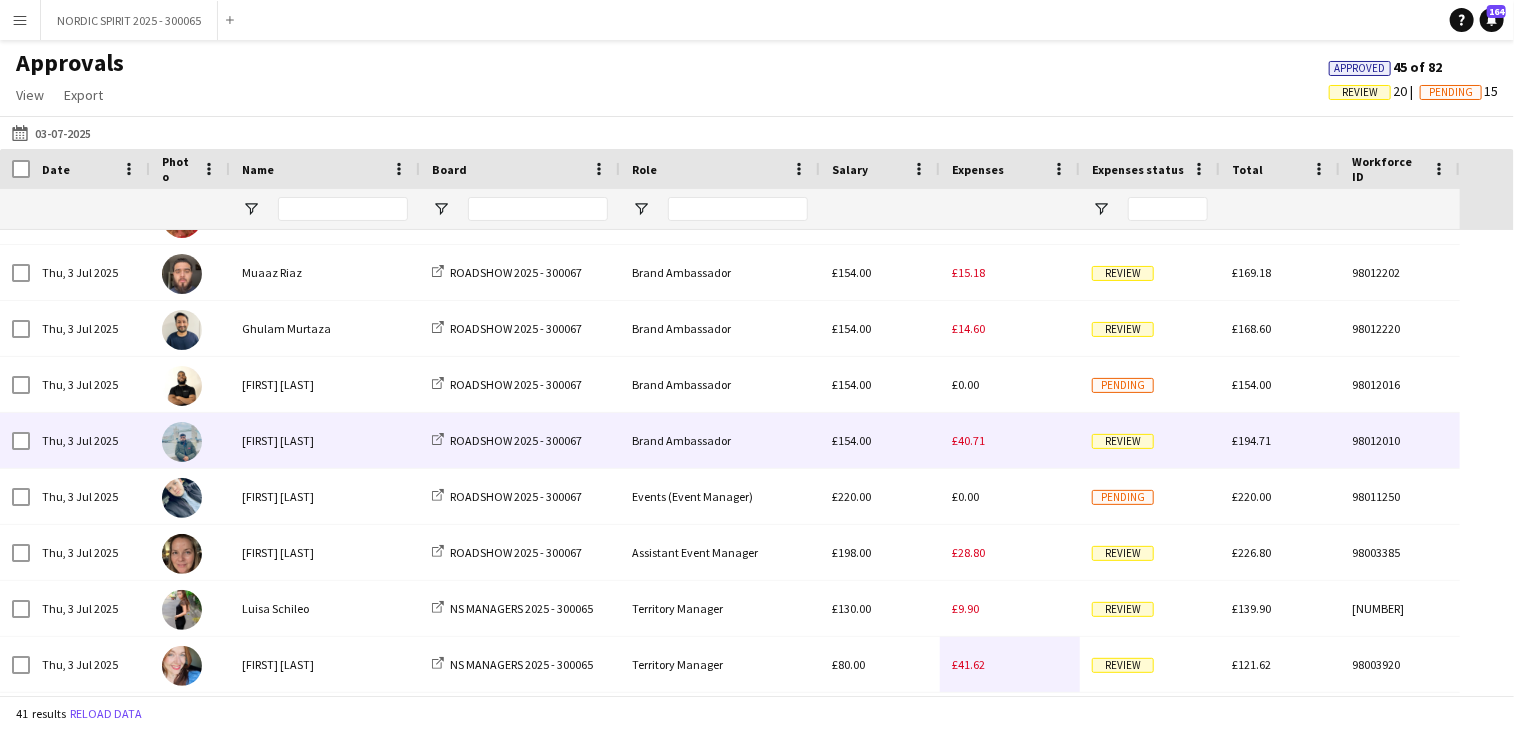 click on "£40.71" at bounding box center (968, 440) 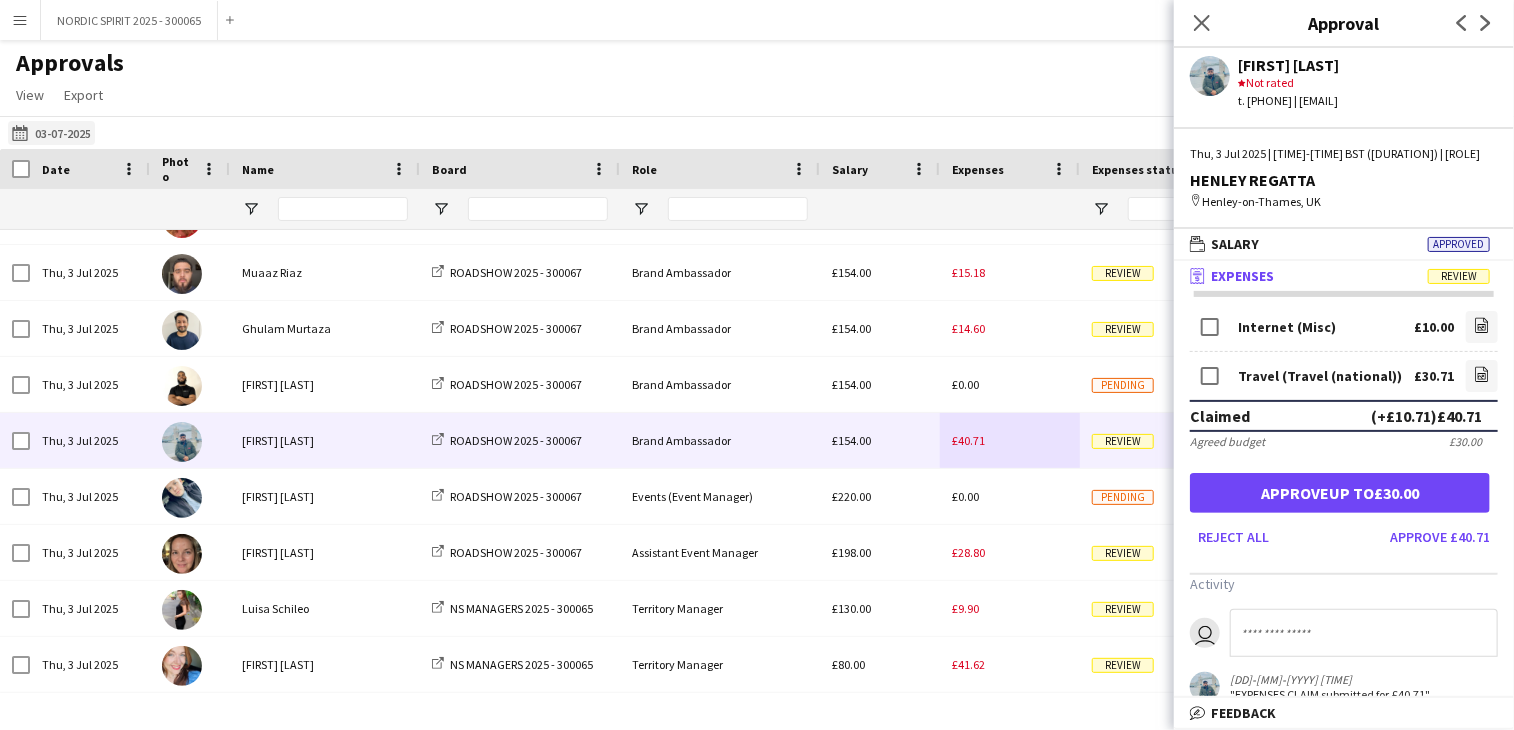 click on "[DATE]
[DATE]" 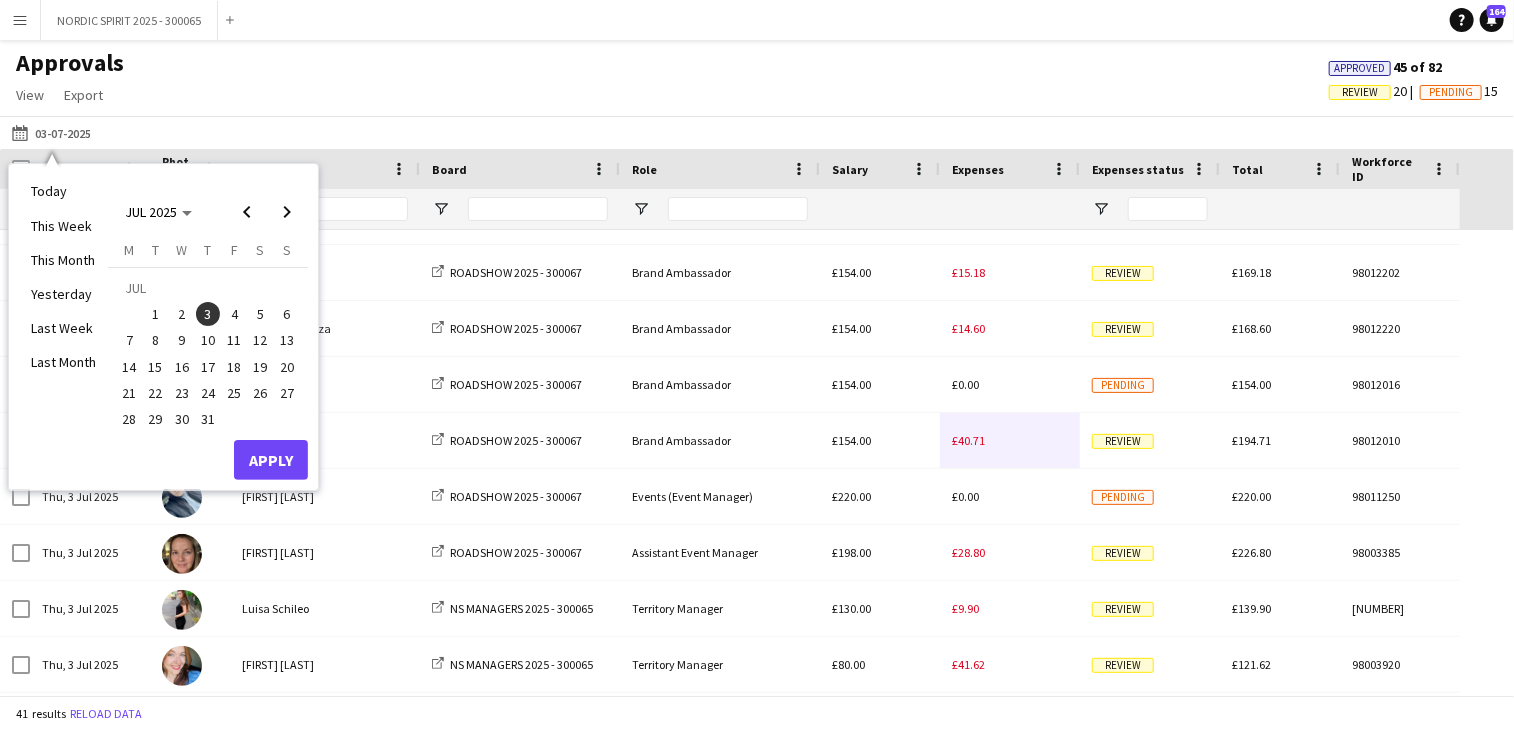 click on "4" at bounding box center [234, 314] 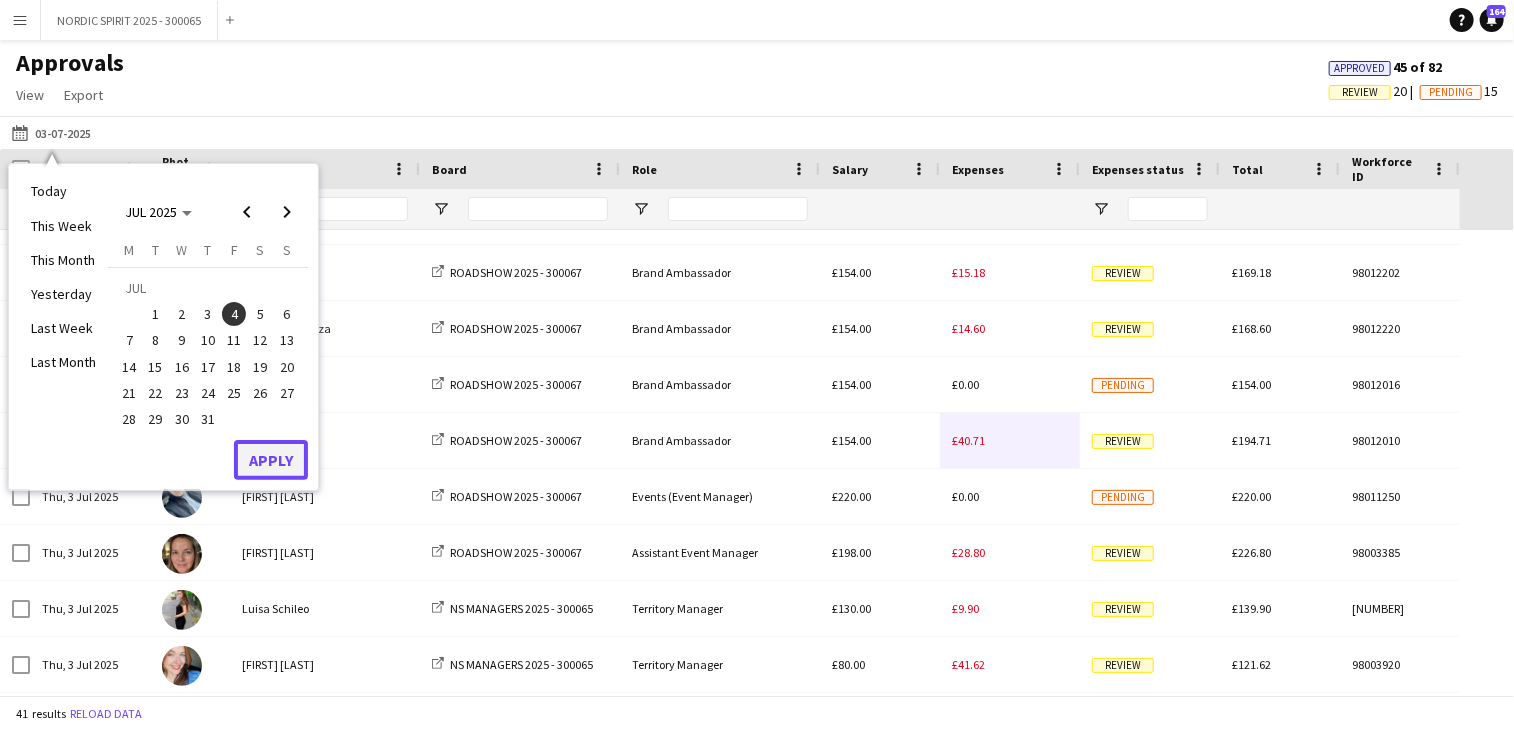 click on "Apply" at bounding box center [271, 460] 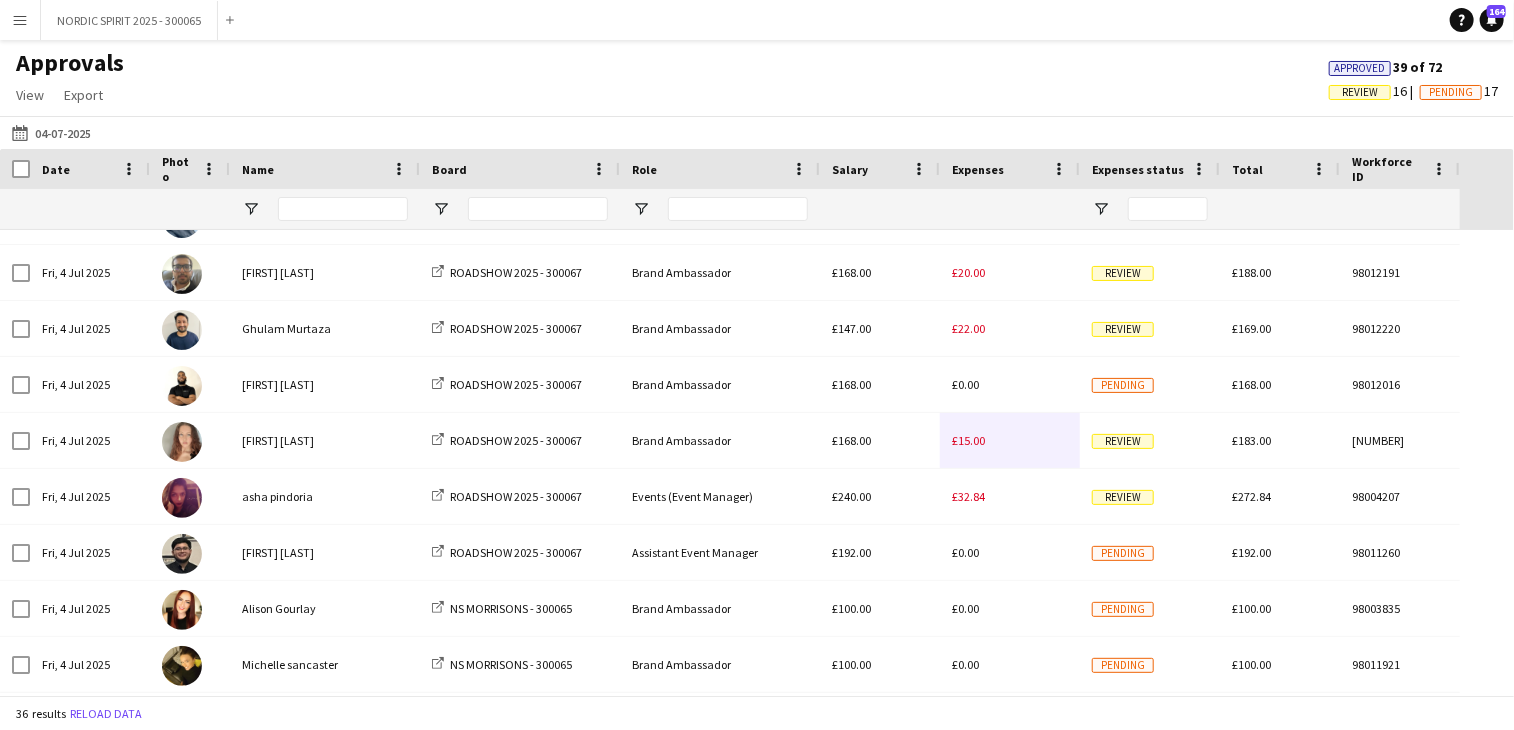 scroll, scrollTop: 1141, scrollLeft: 0, axis: vertical 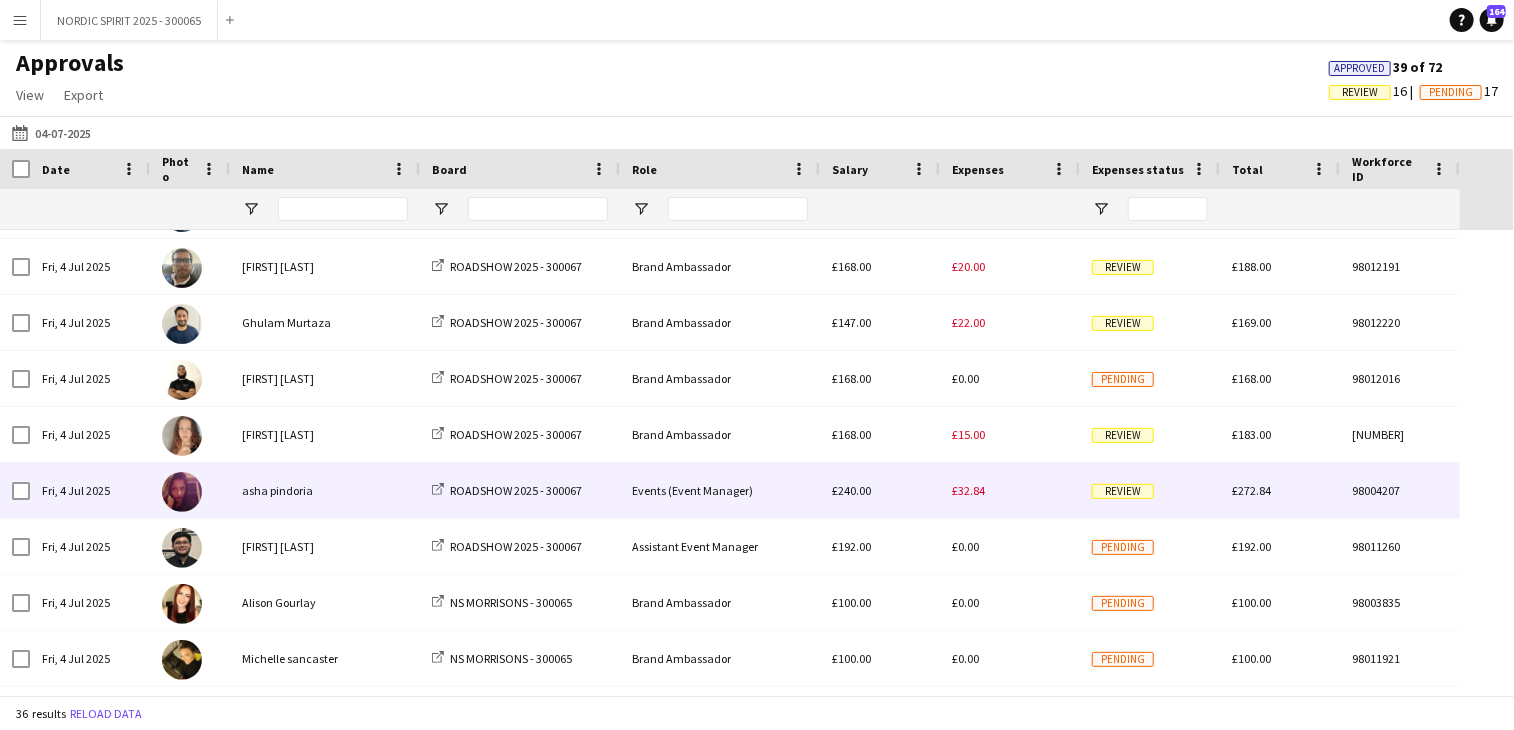 click on "£32.84" at bounding box center (968, 490) 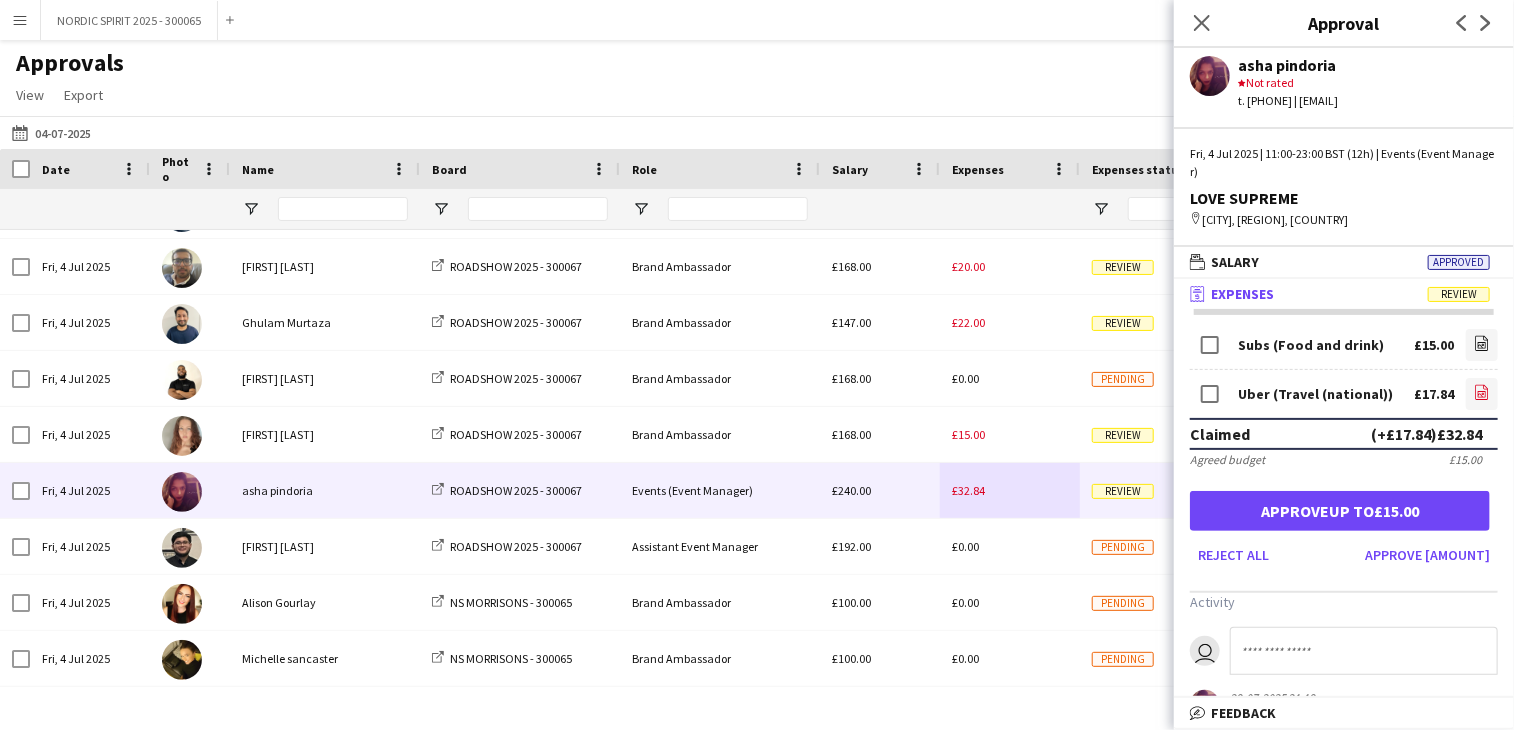 click 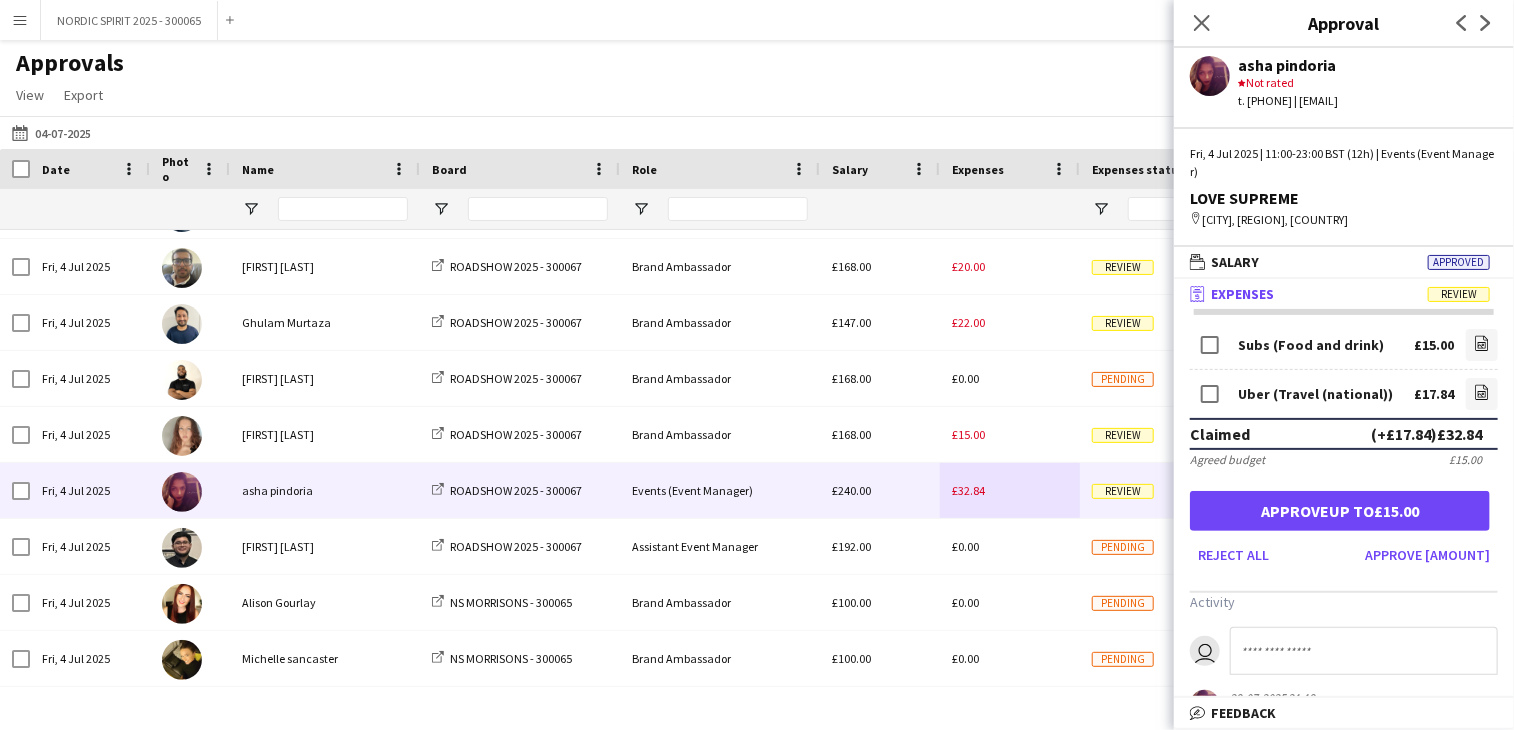 click on "[DATE]
[DATE]" 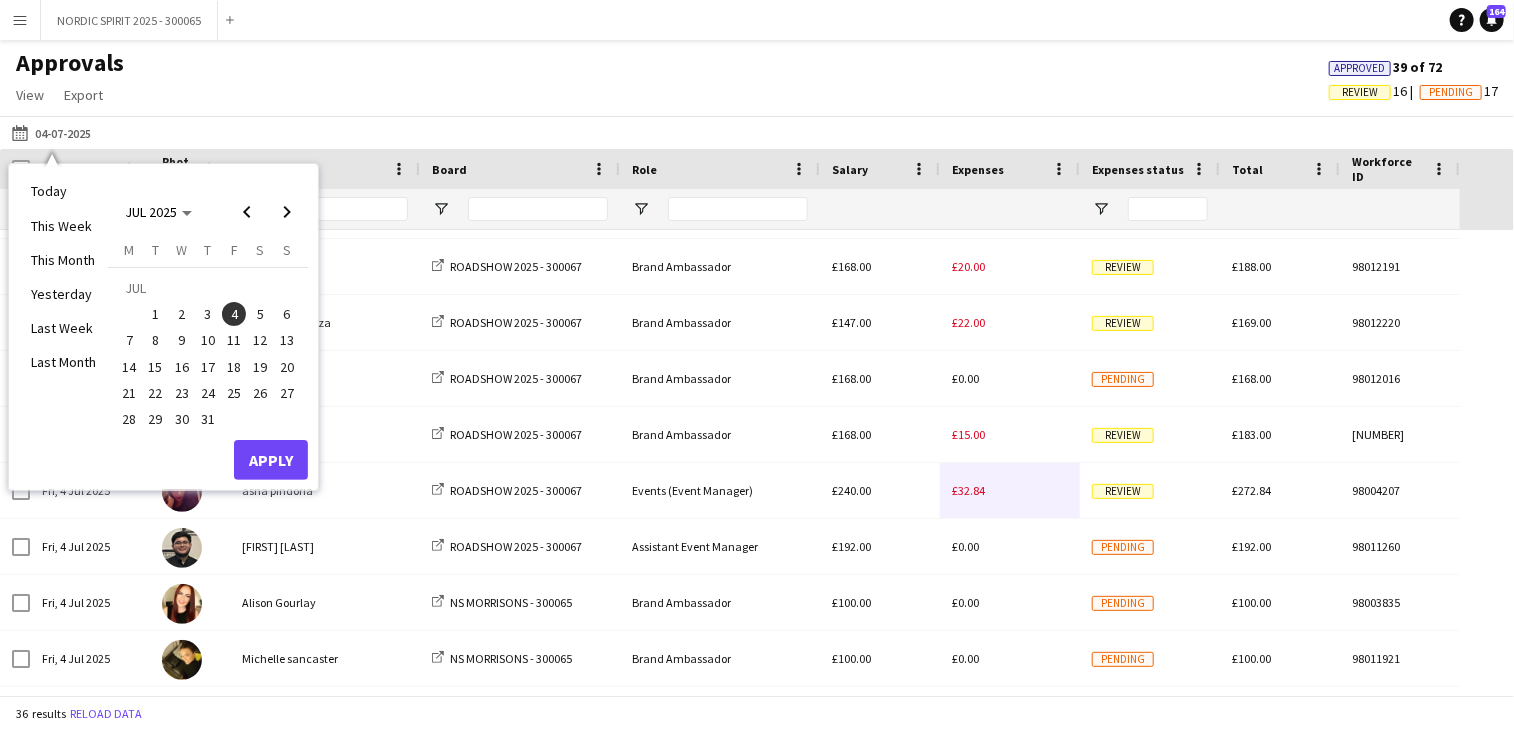 click on "5" at bounding box center (261, 314) 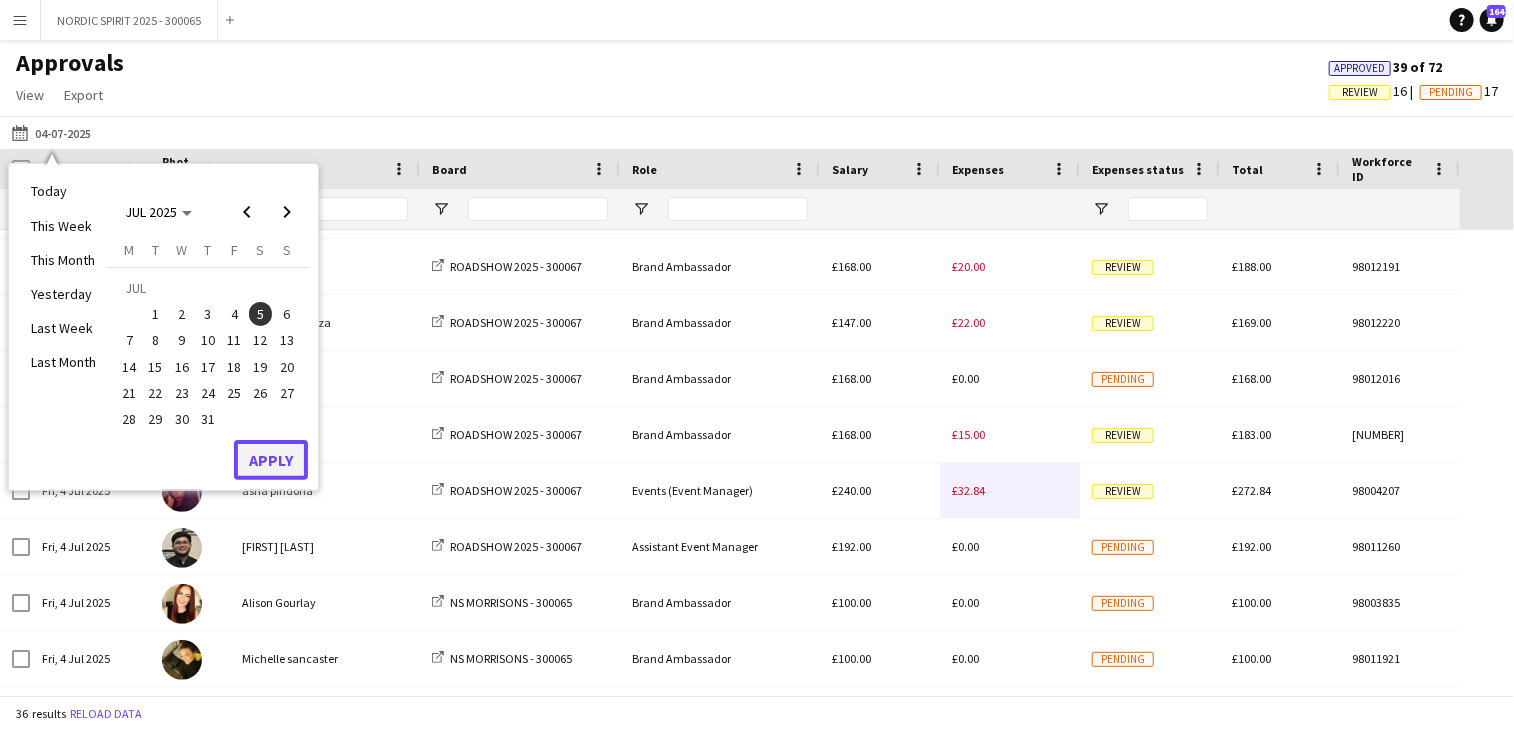 click on "Apply" at bounding box center (271, 460) 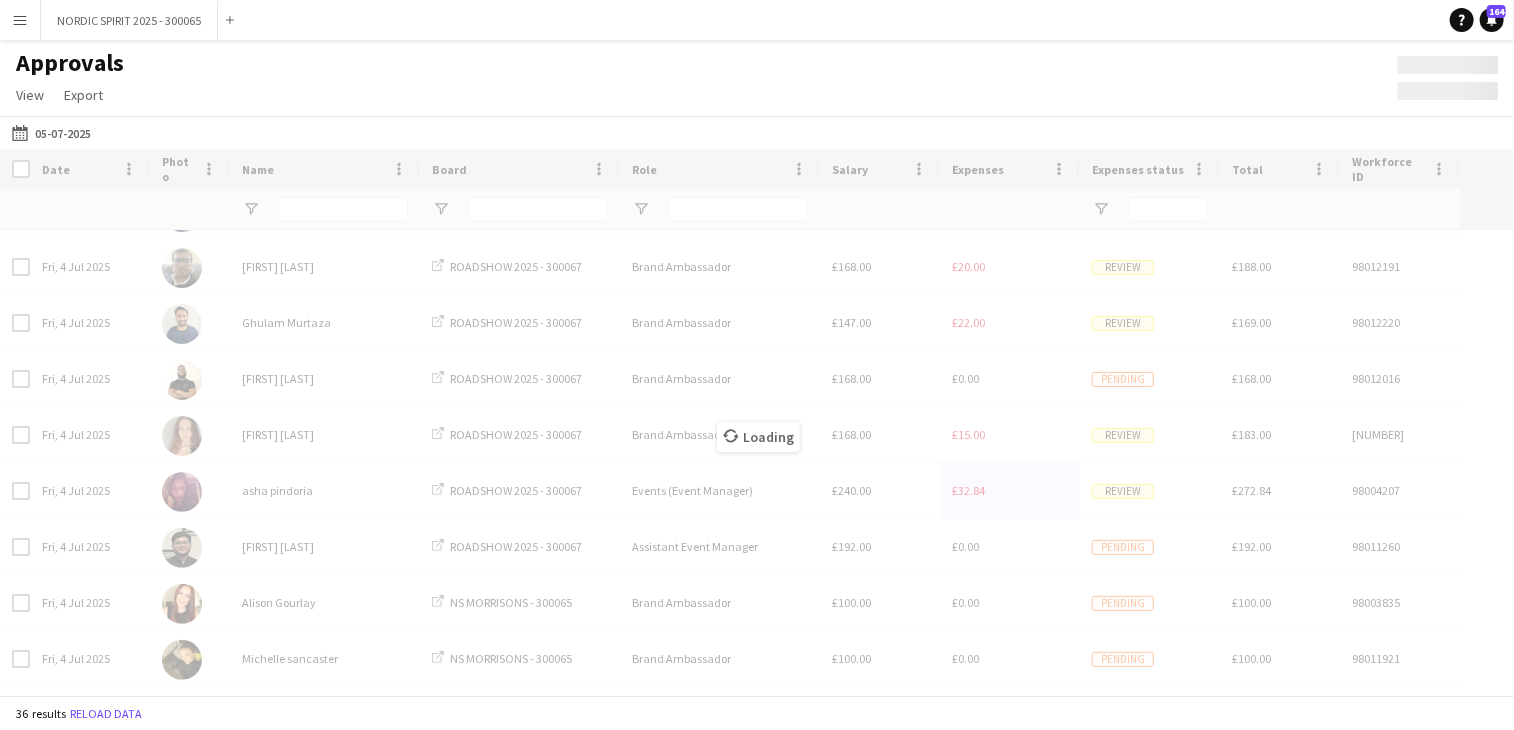 scroll, scrollTop: 1102, scrollLeft: 0, axis: vertical 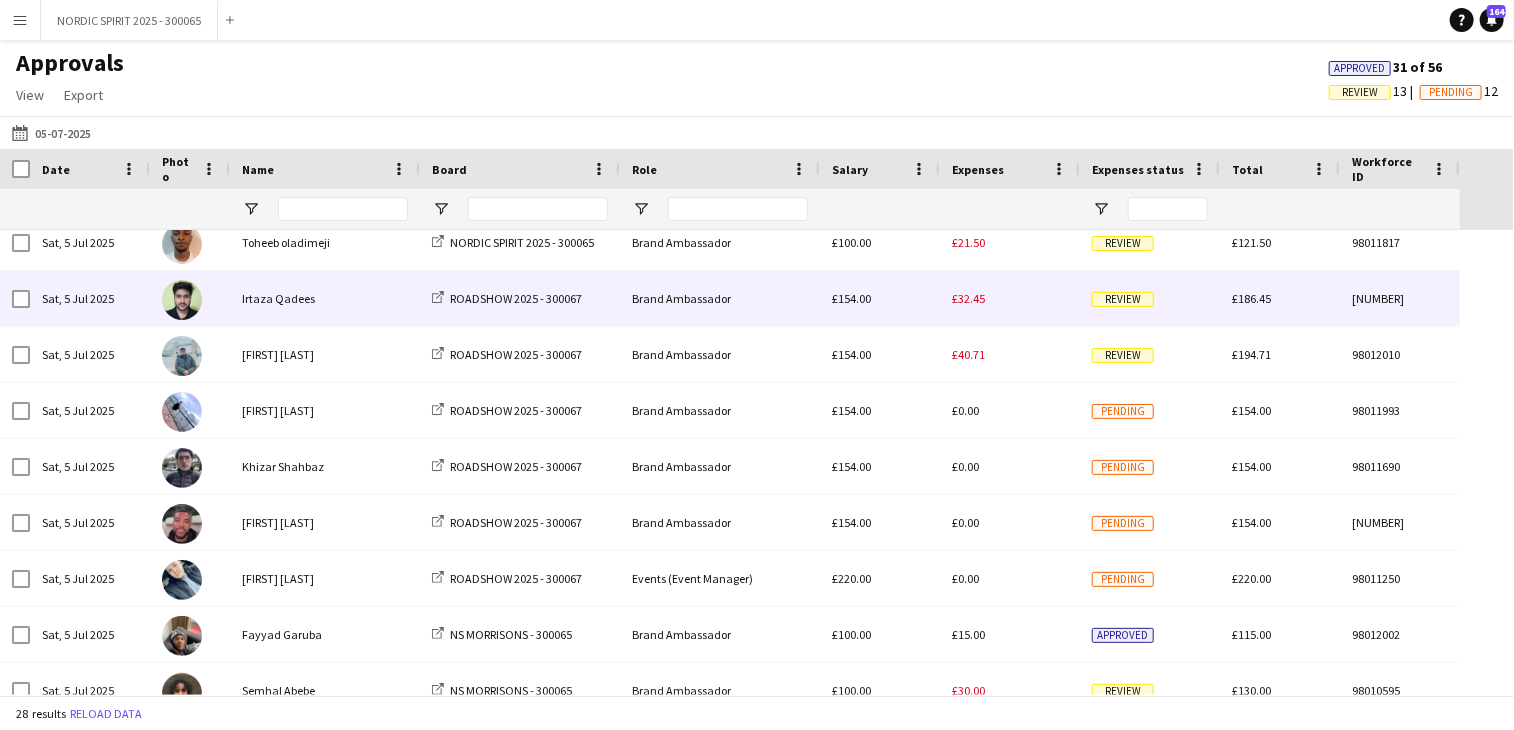 click on "£32.45" at bounding box center [968, 298] 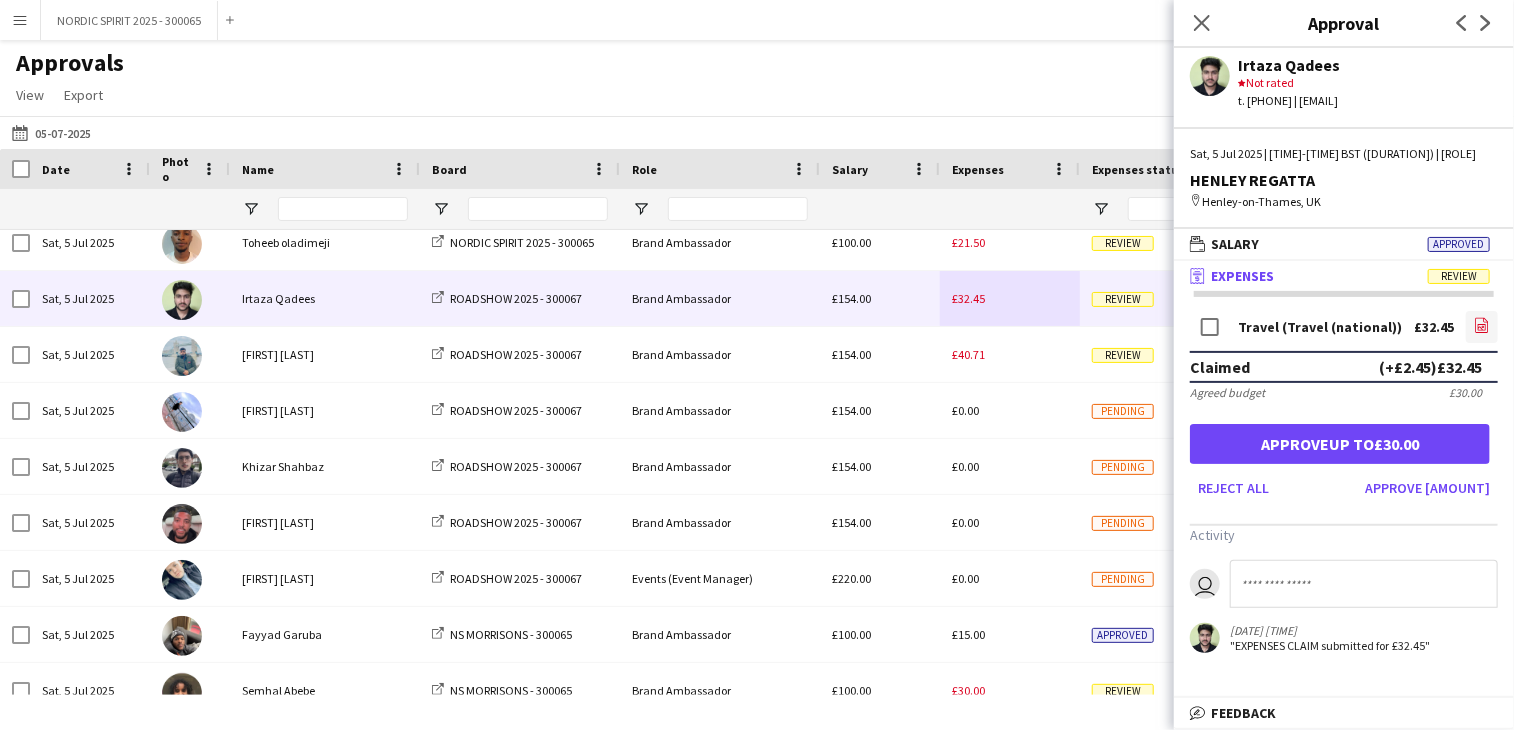 click on "file-image" 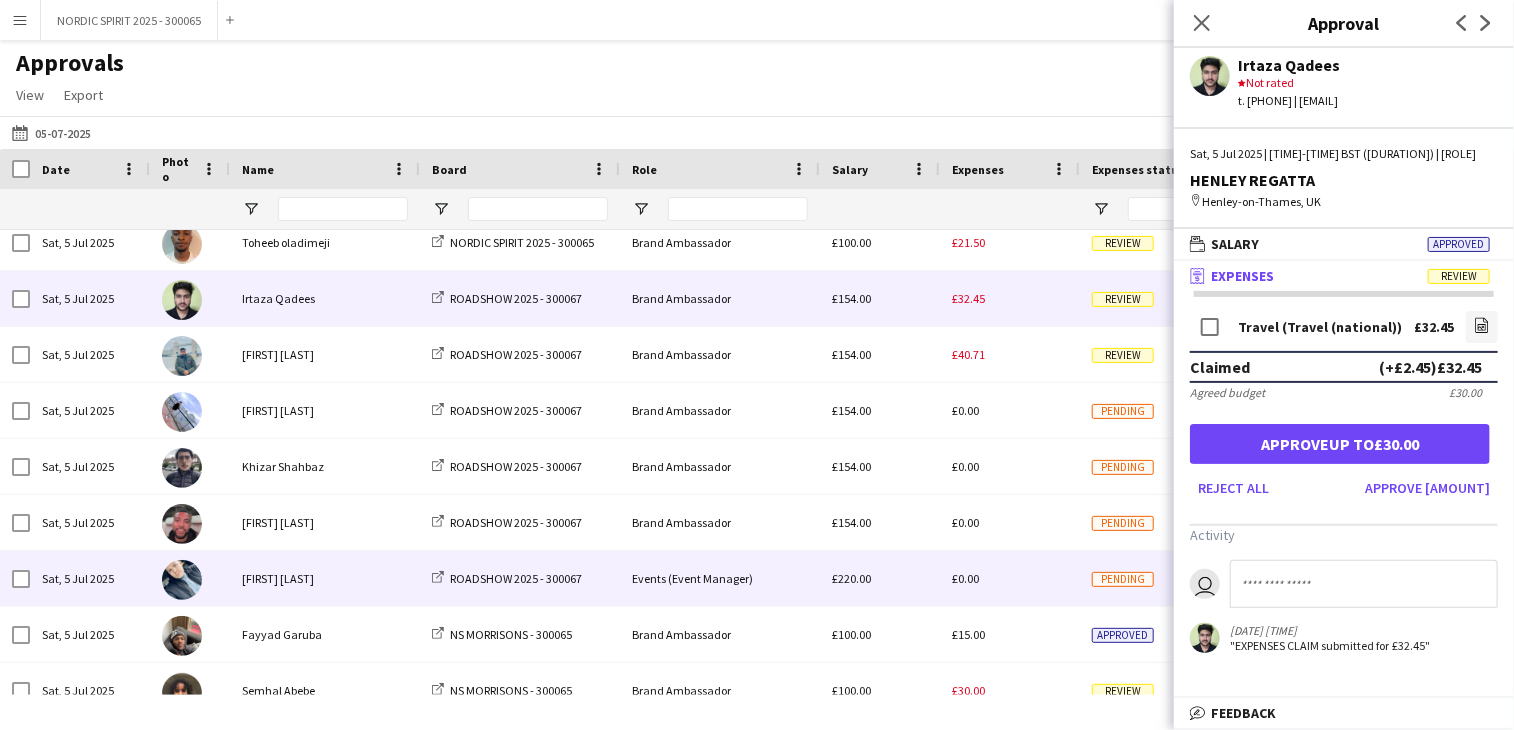 click on "£0.00" at bounding box center (1010, 578) 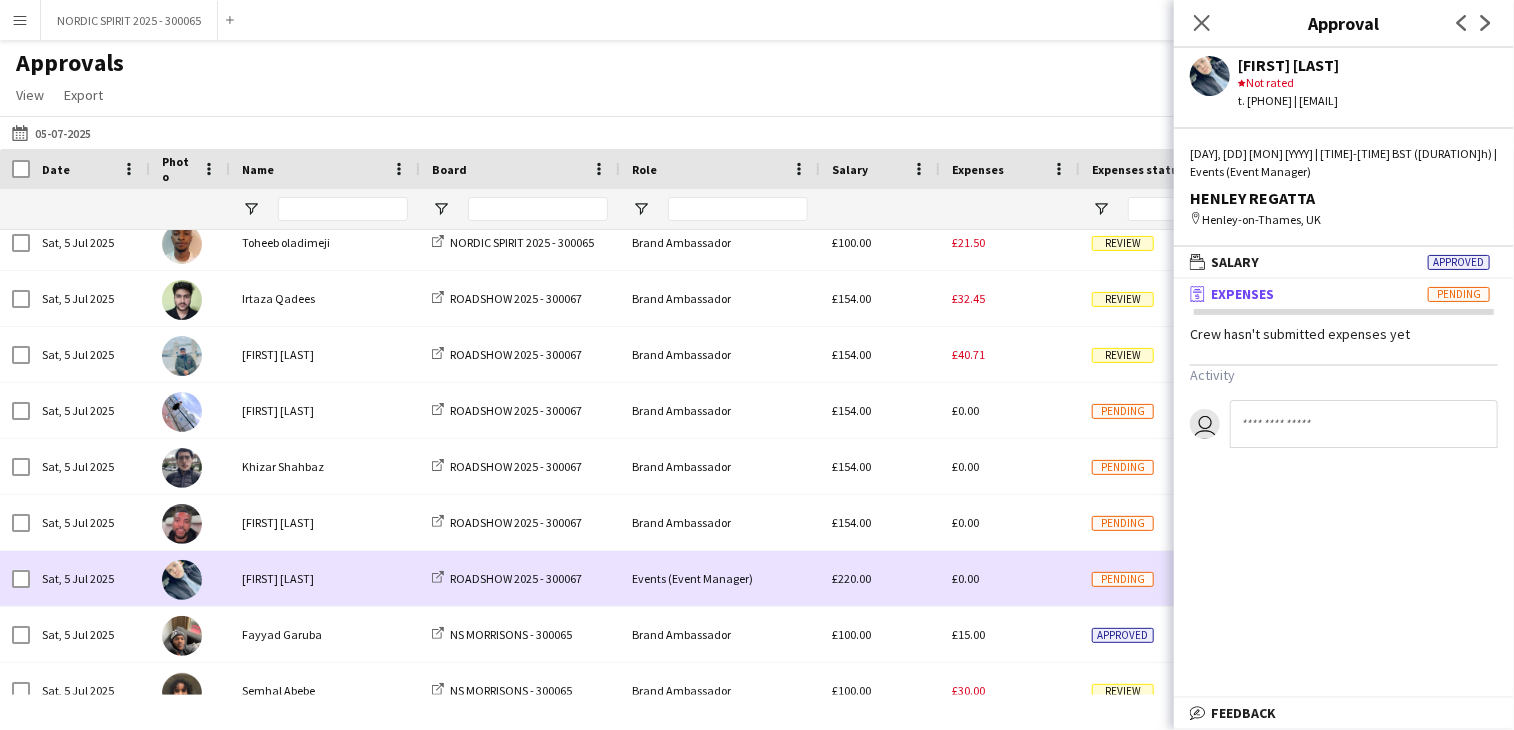 click on "£0.00" at bounding box center (1010, 578) 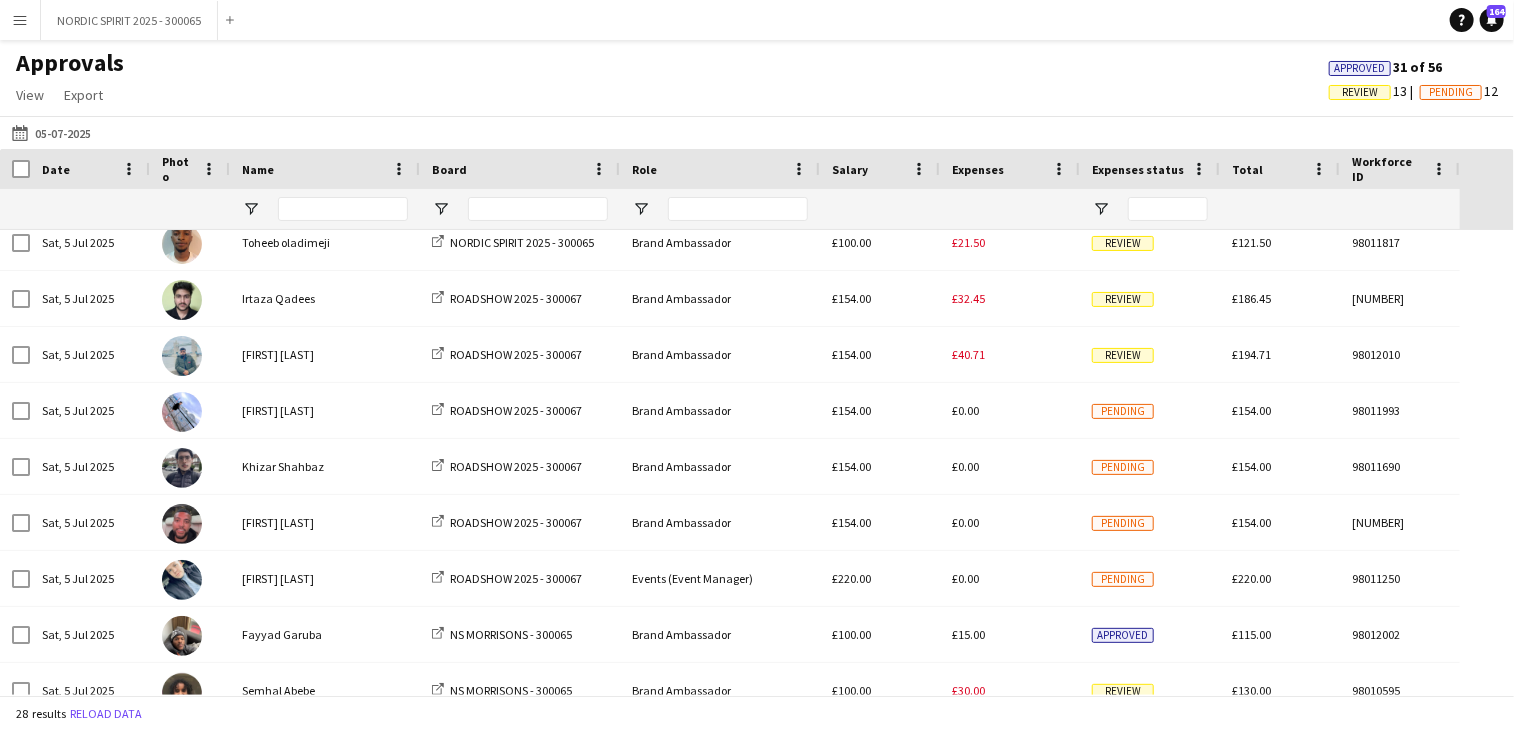 scroll, scrollTop: 68, scrollLeft: 0, axis: vertical 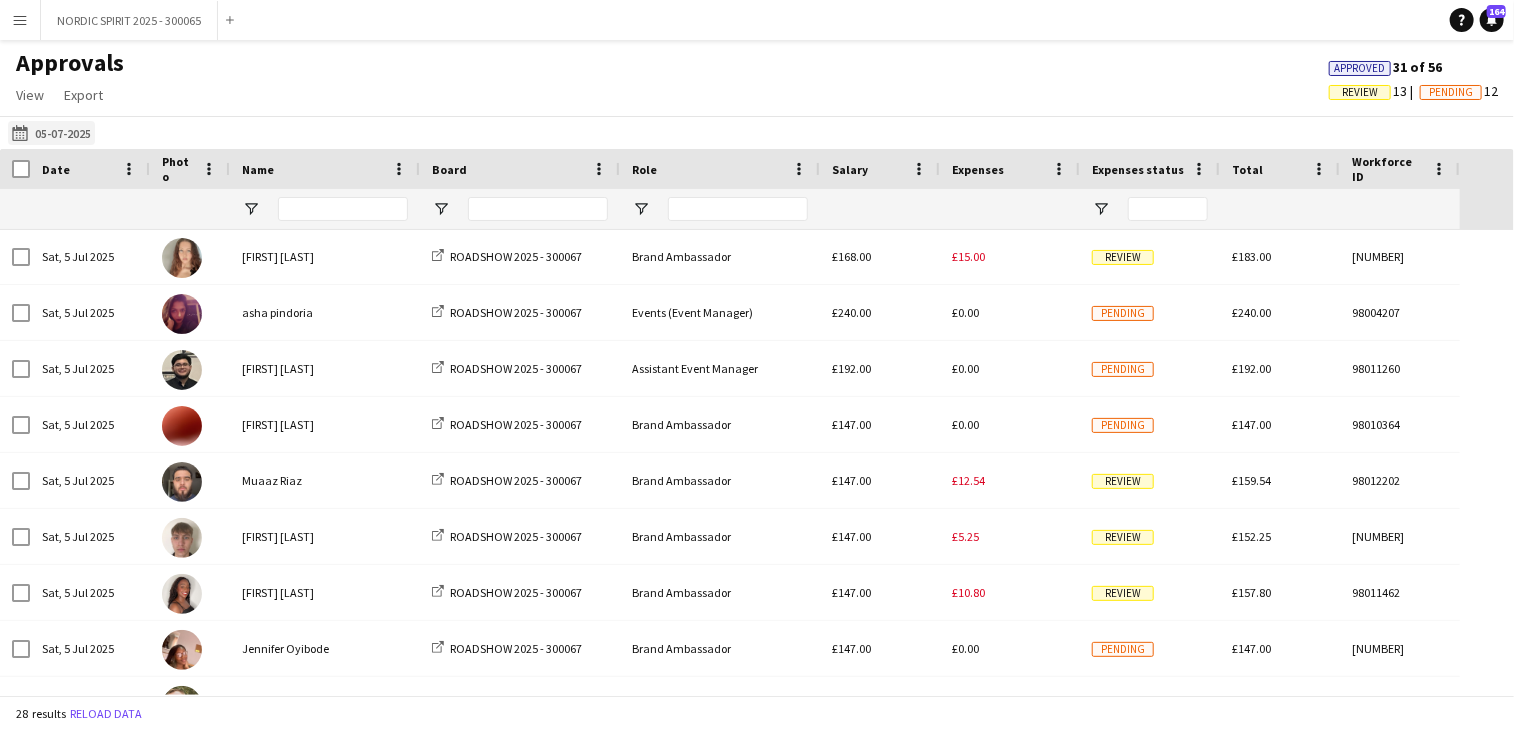 click on "[DD]-[MM]-[YYYY]
[DD]-[MM]-[YYYY]" 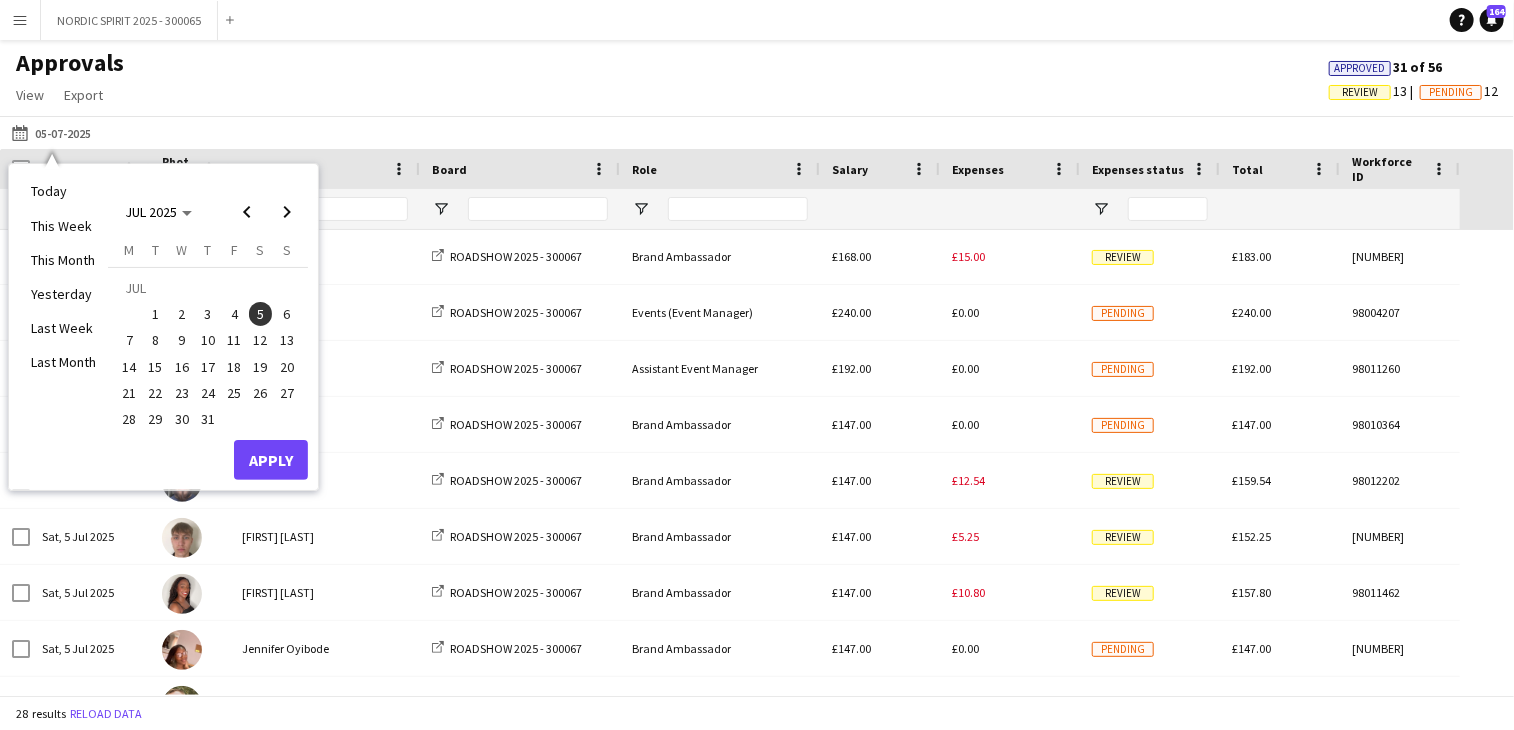 drag, startPoint x: 288, startPoint y: 310, endPoint x: 270, endPoint y: 367, distance: 59.77458 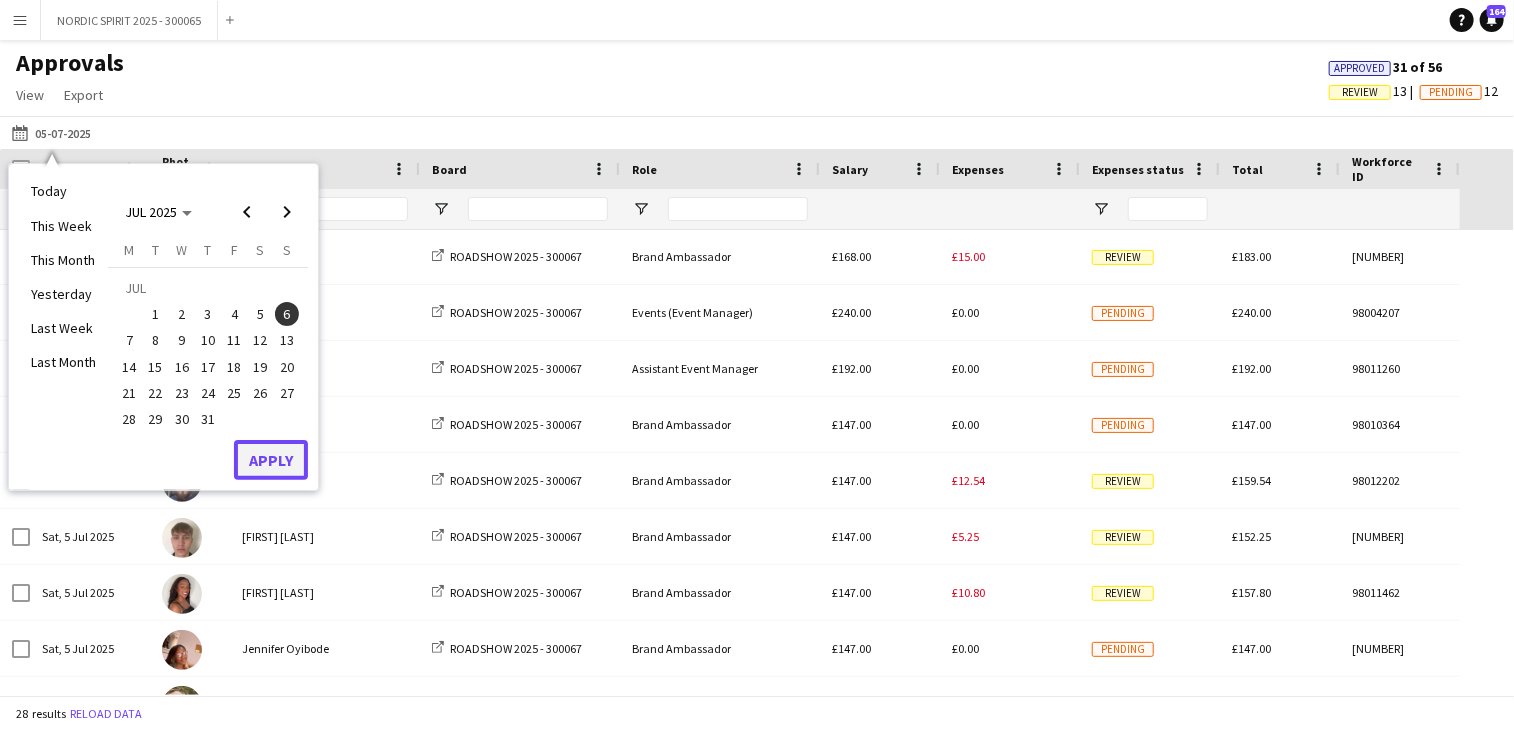 click on "Apply" at bounding box center [271, 460] 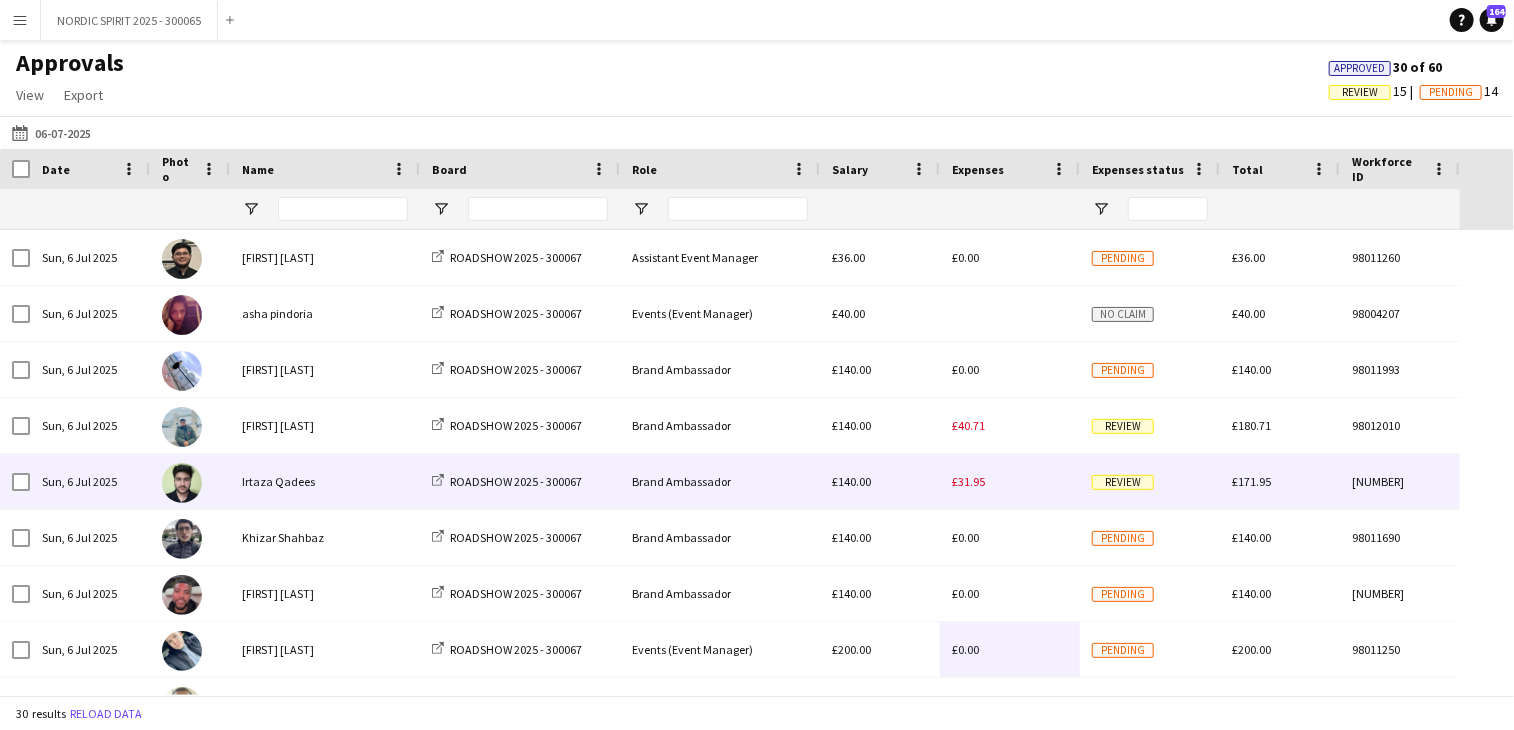 click on "£31.95" at bounding box center [968, 481] 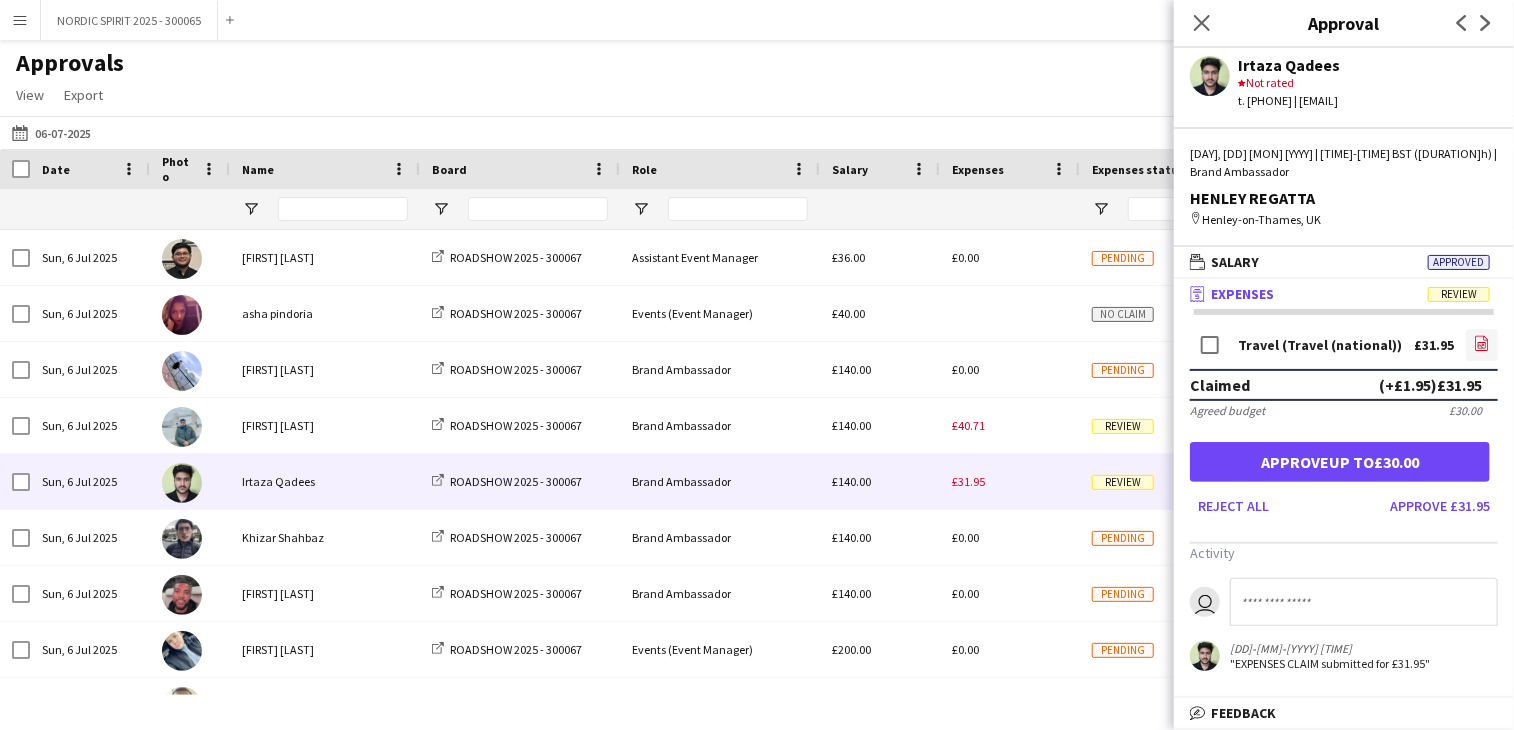 click on "file-image" 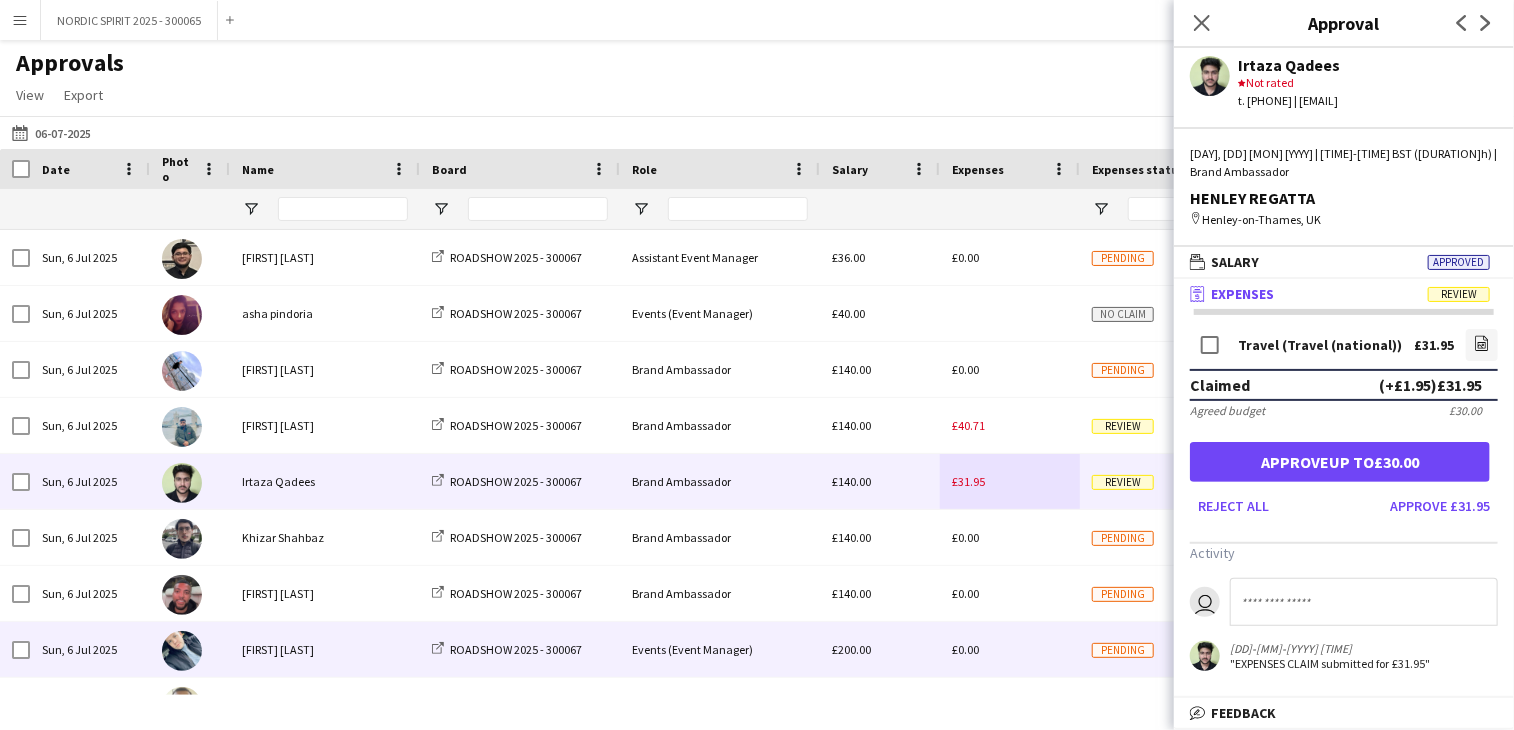 click on "£0.00" at bounding box center (1010, 649) 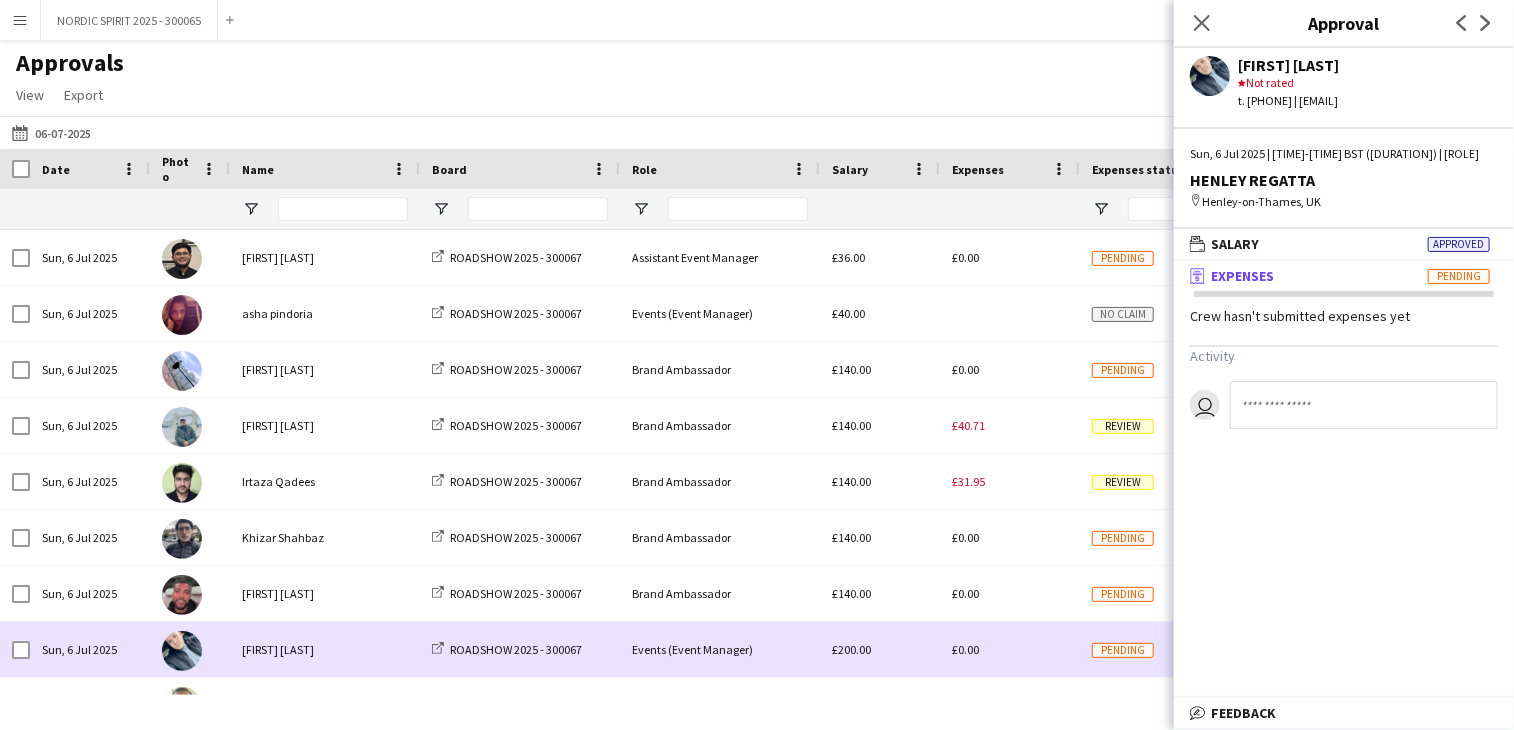 click on "£0.00" at bounding box center (1010, 649) 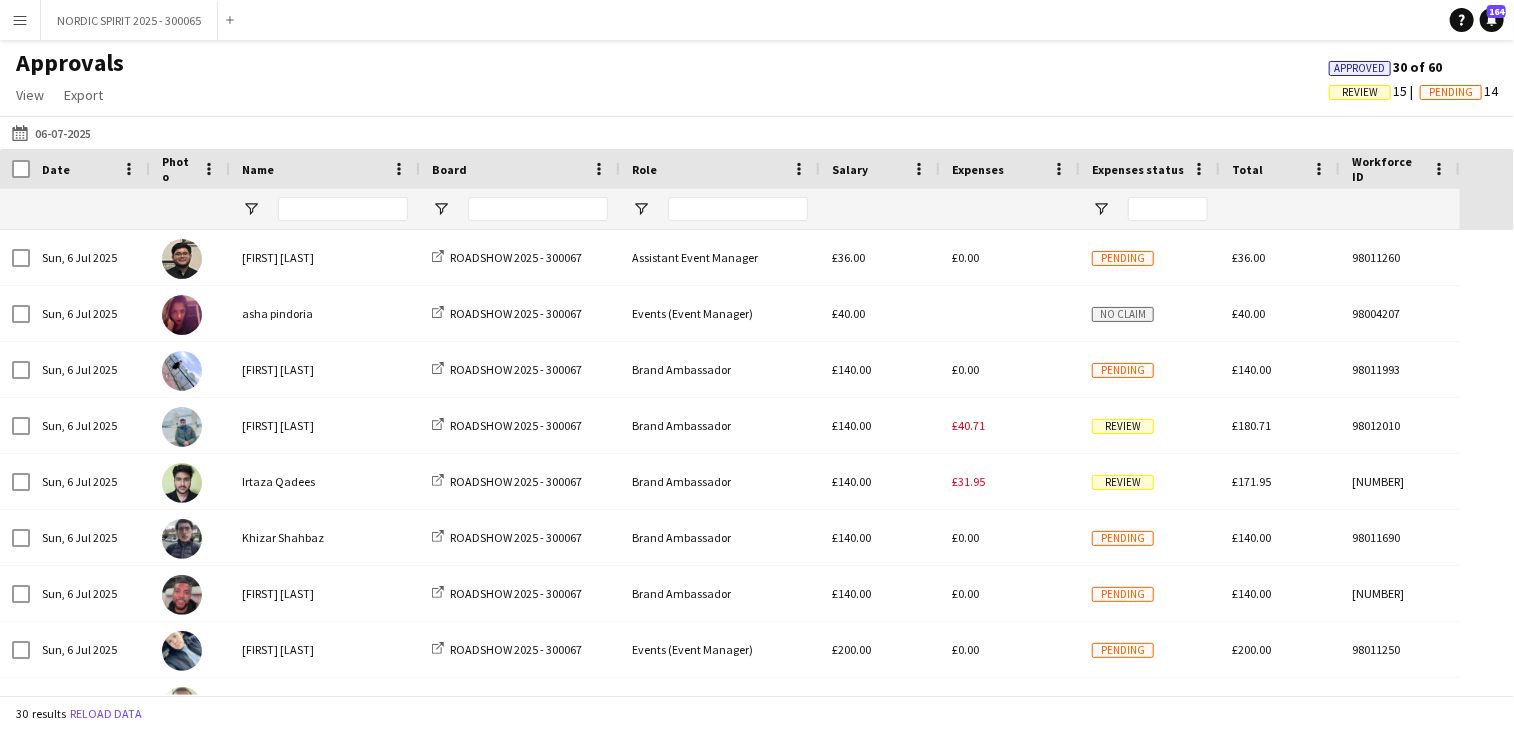 scroll, scrollTop: 74, scrollLeft: 0, axis: vertical 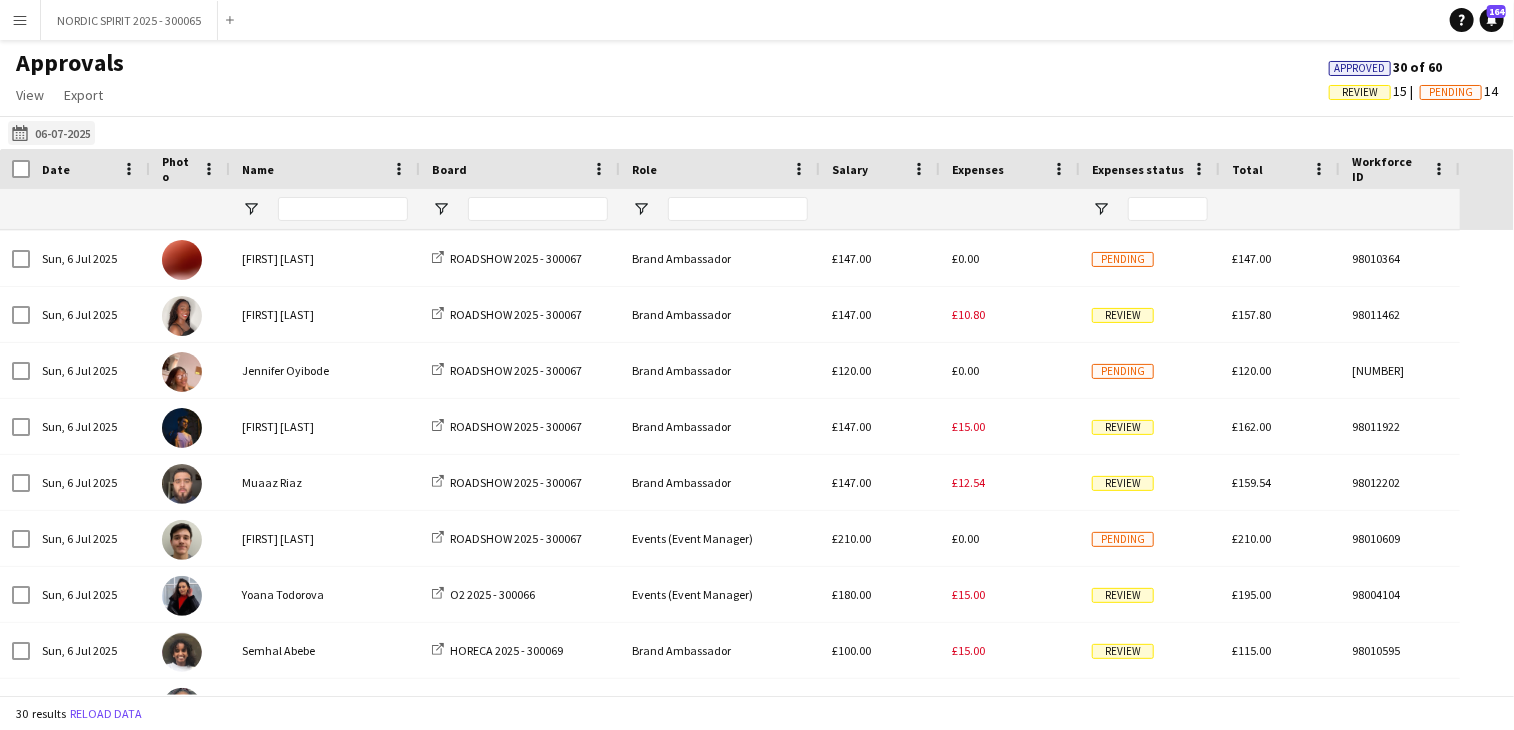 click on "[DATE]
[DATE]" 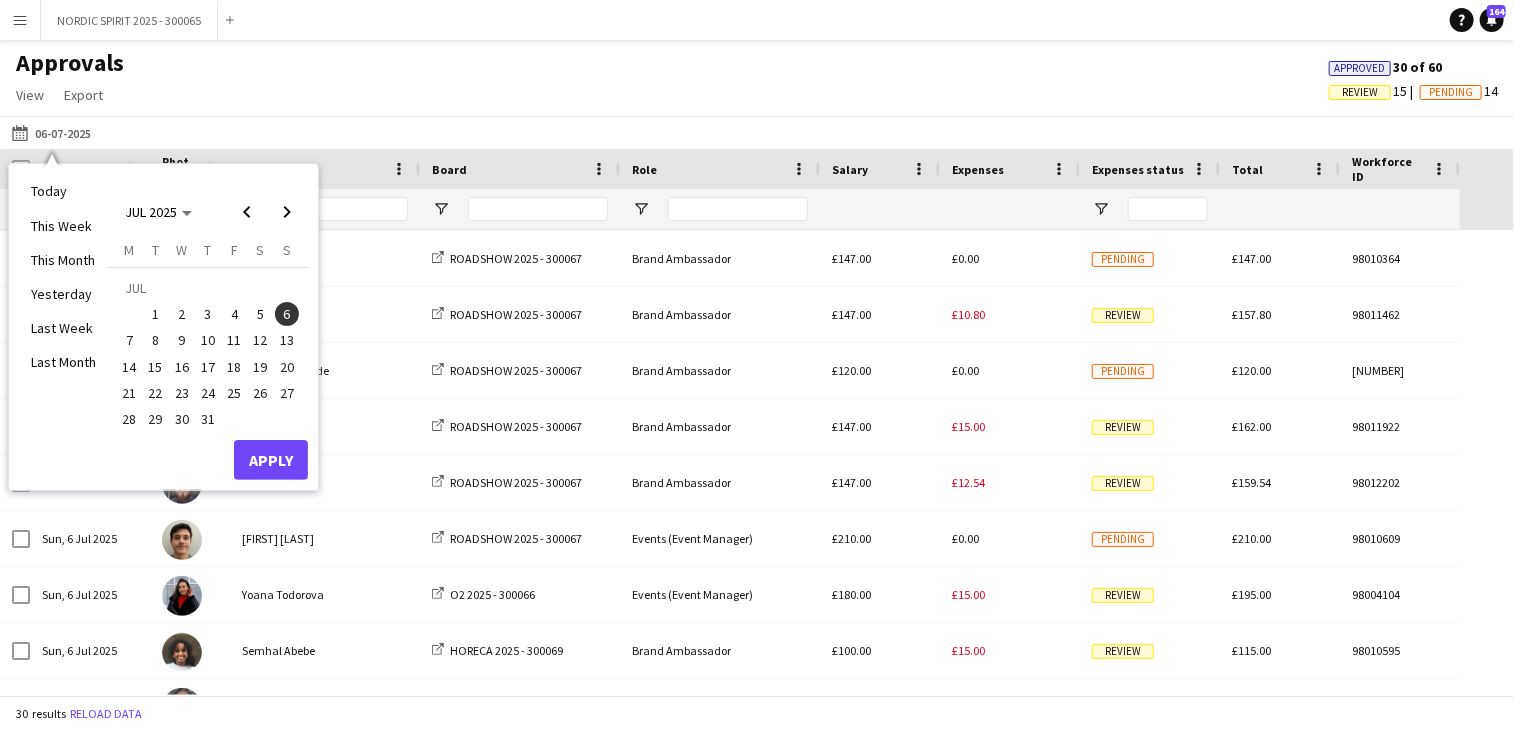 drag, startPoint x: 208, startPoint y: 333, endPoint x: 211, endPoint y: 353, distance: 20.22375 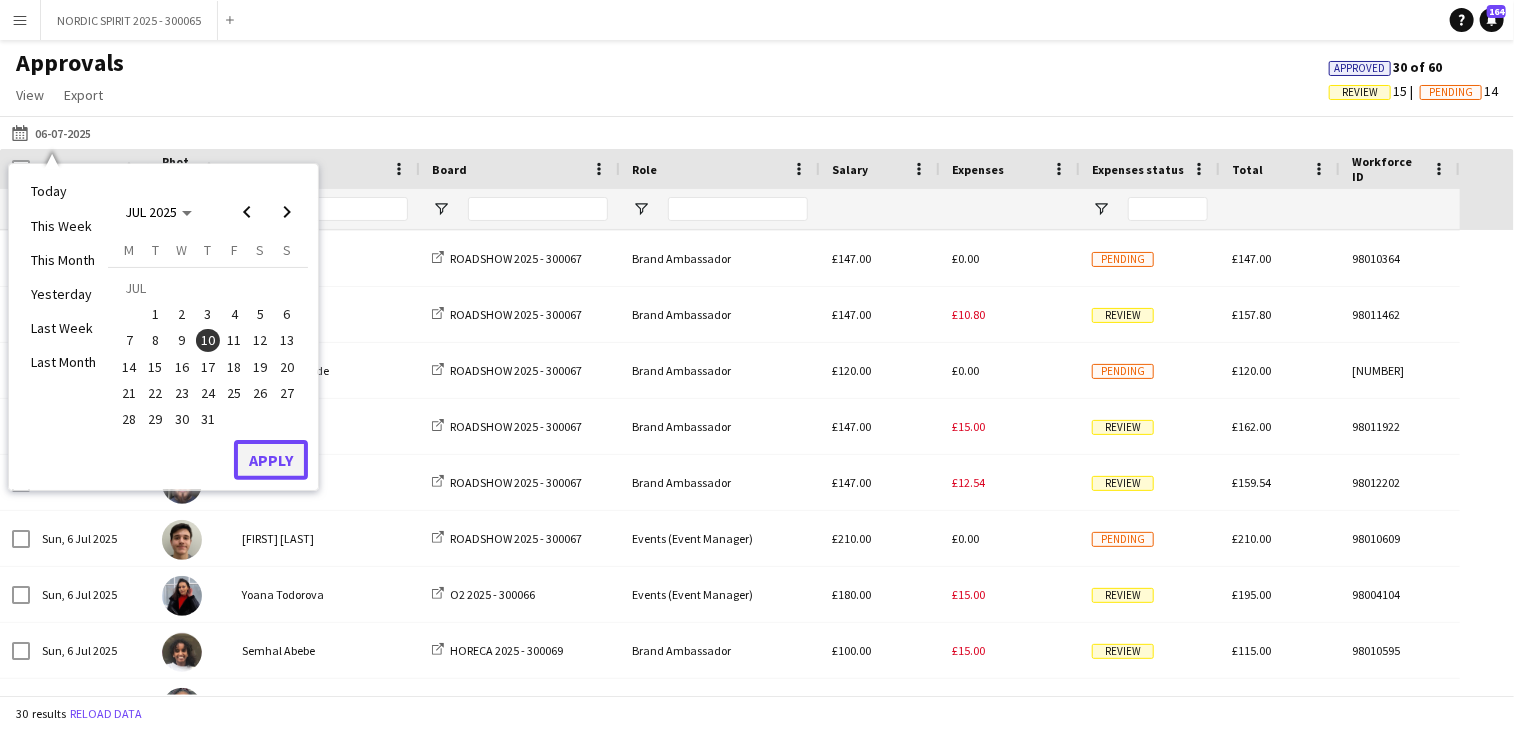click on "Apply" at bounding box center [271, 460] 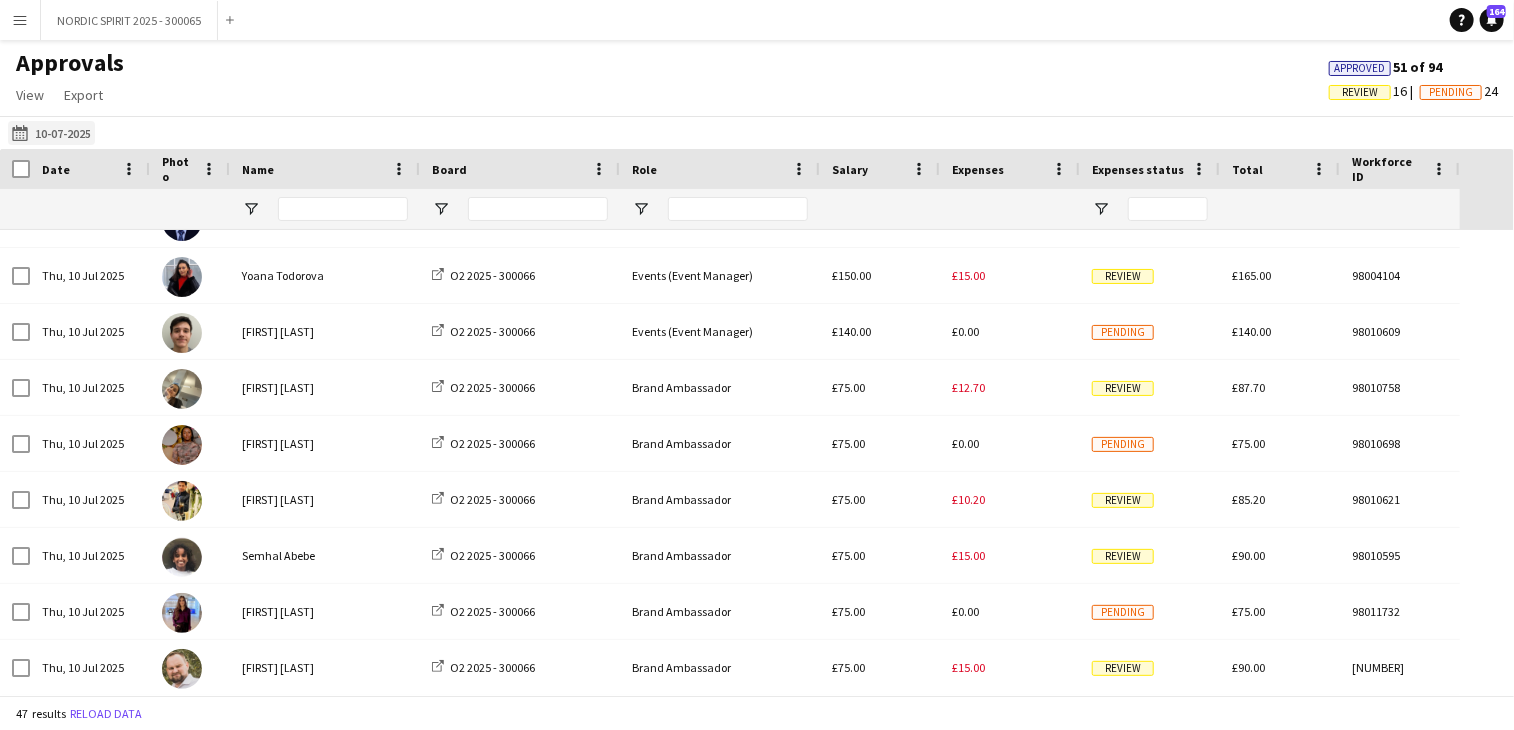 click on "[DATE]
[DATE]" 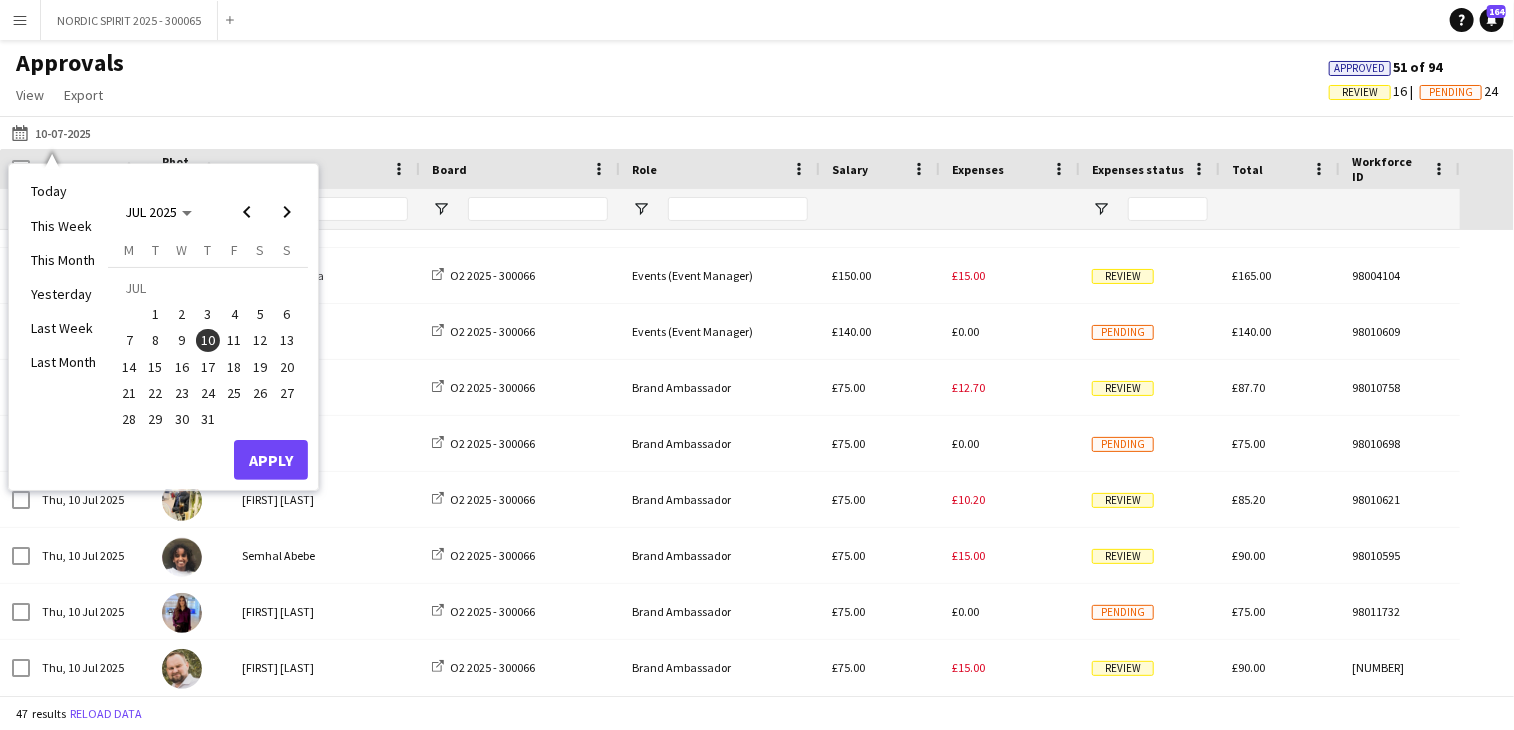 click on "11" at bounding box center [234, 341] 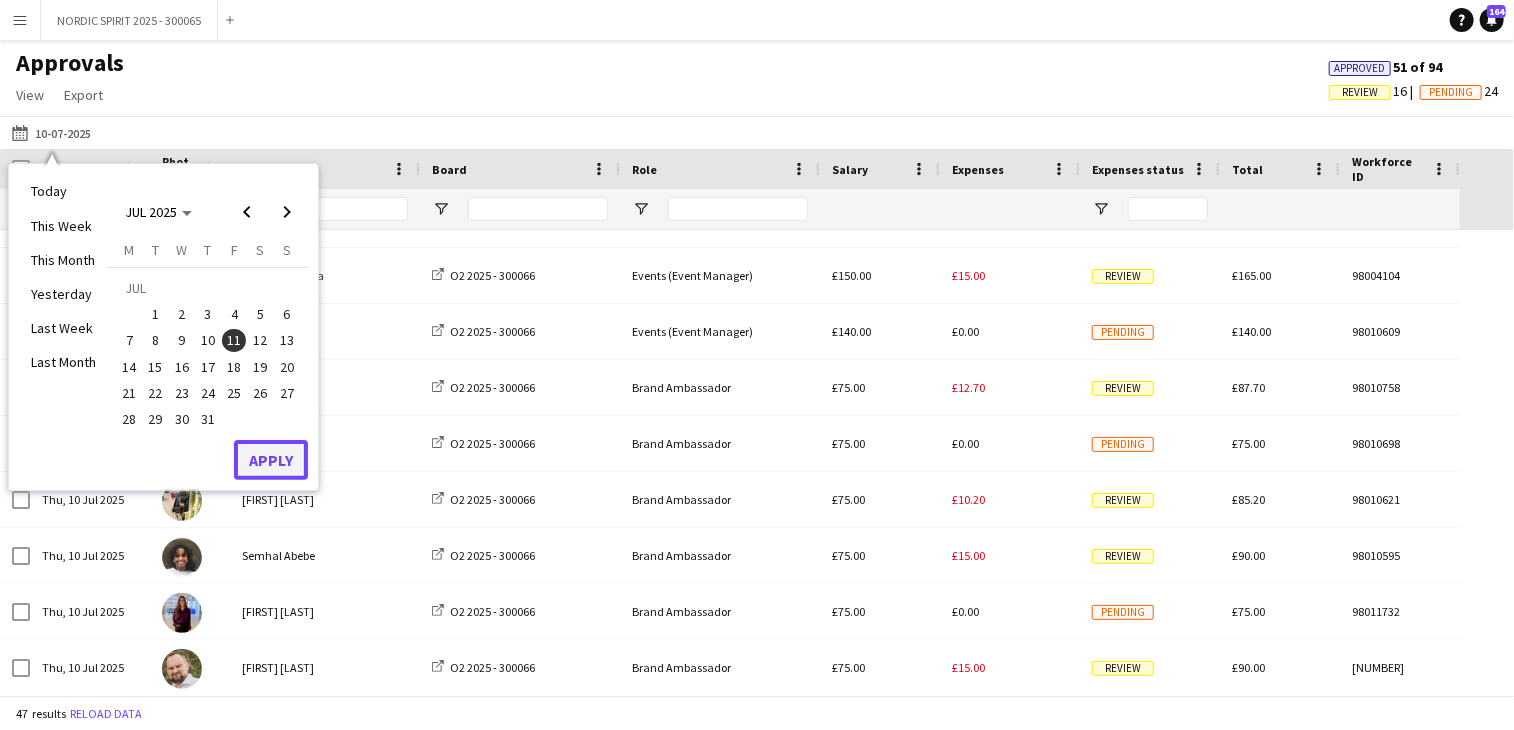 click on "Apply" at bounding box center (271, 460) 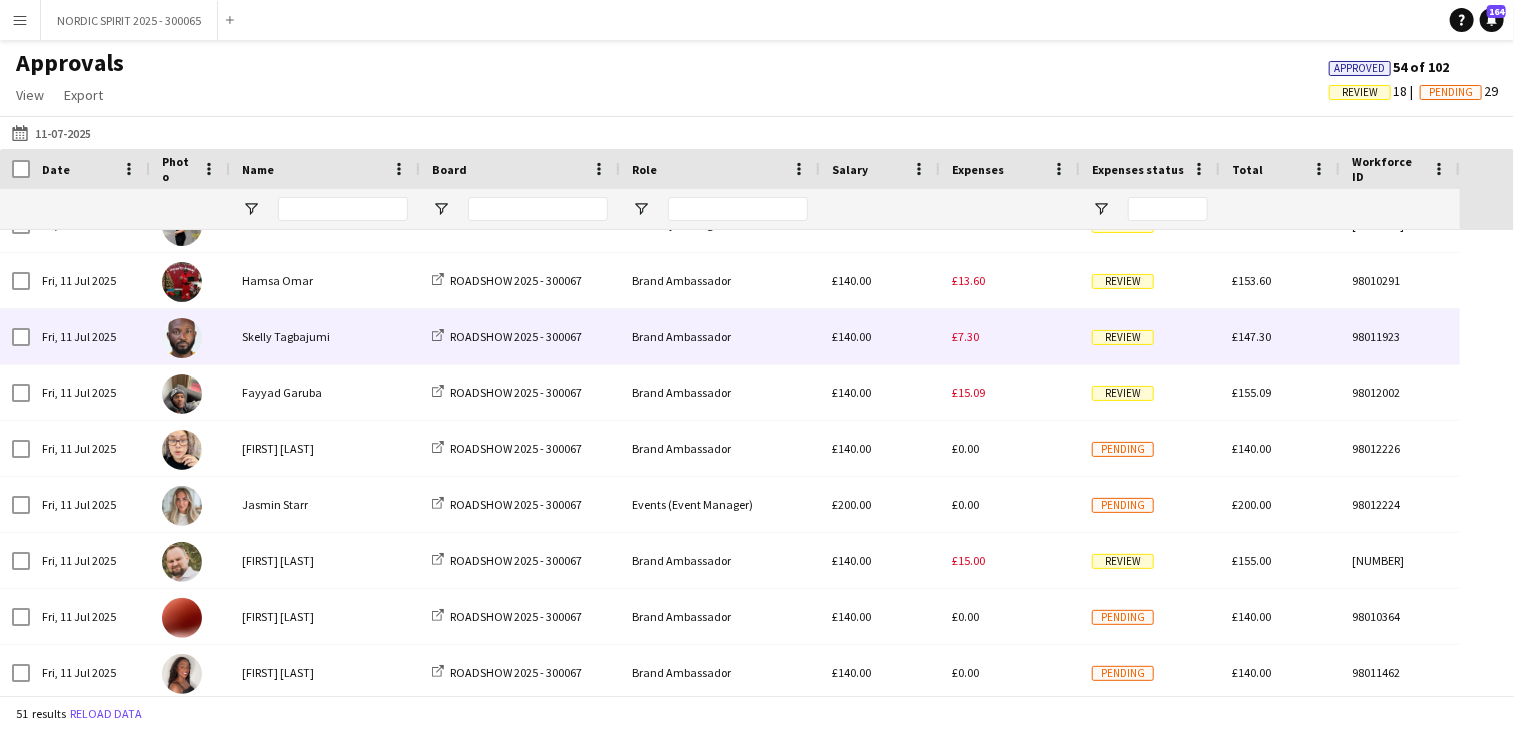 click on "£7.30" at bounding box center [965, 336] 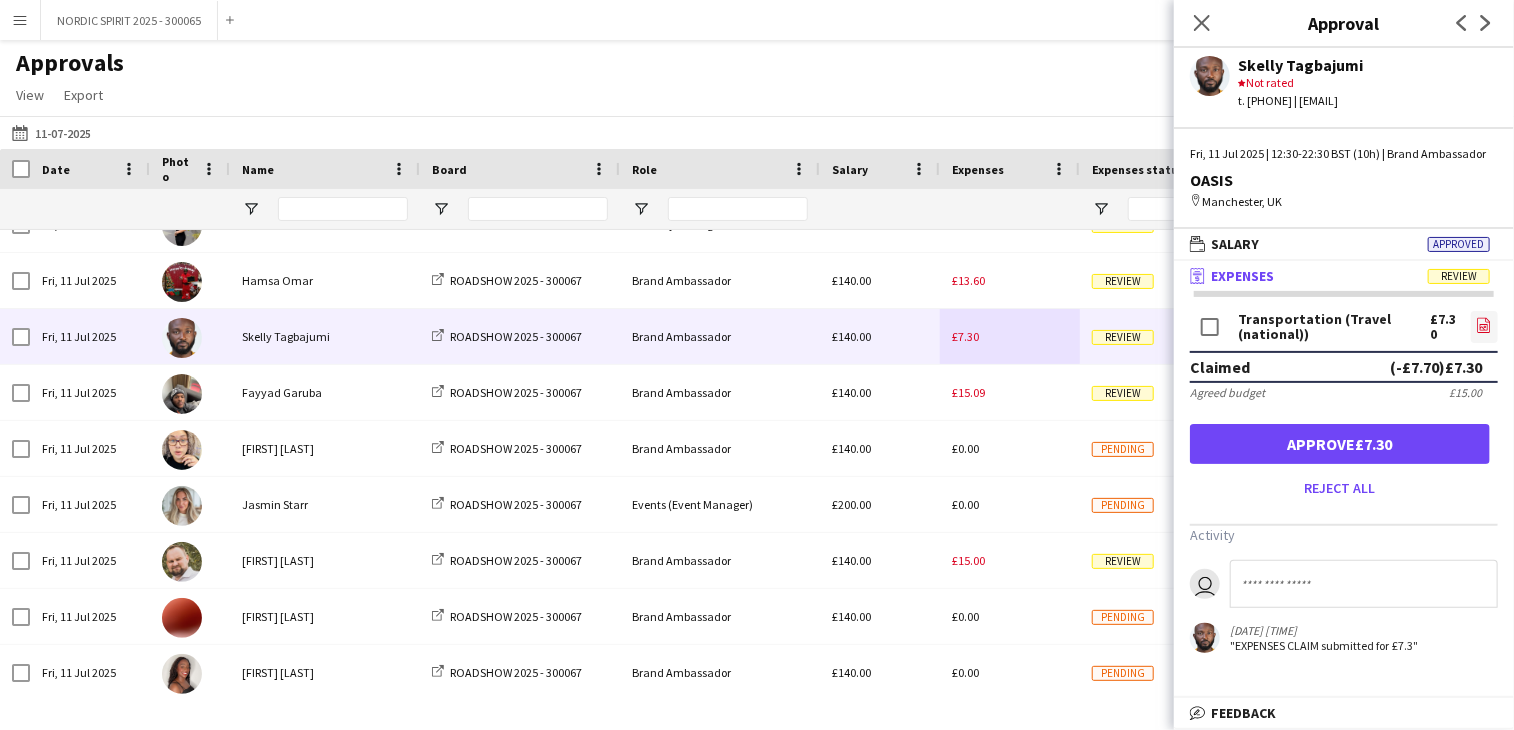 click on "file-image" 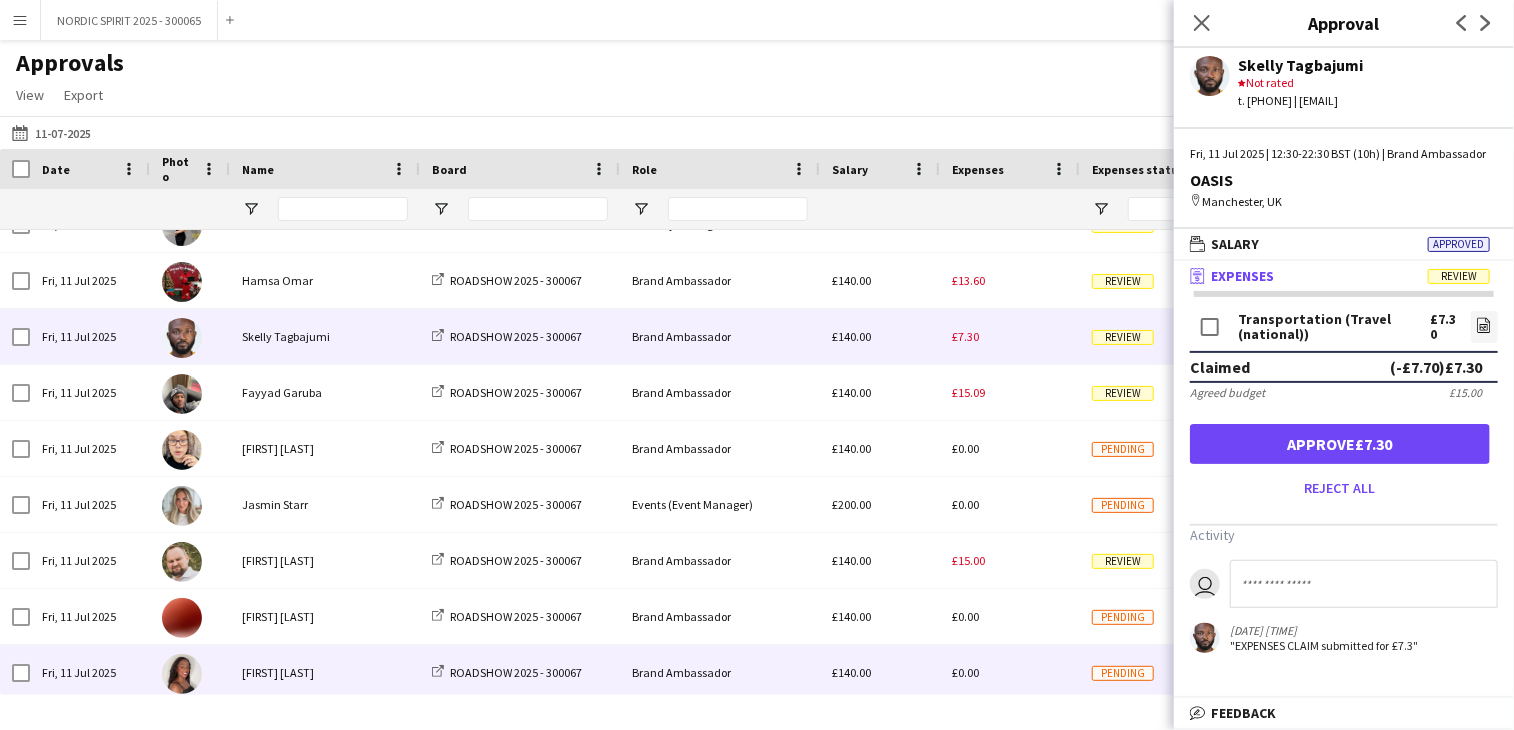 click on "£0.00" at bounding box center [1010, 672] 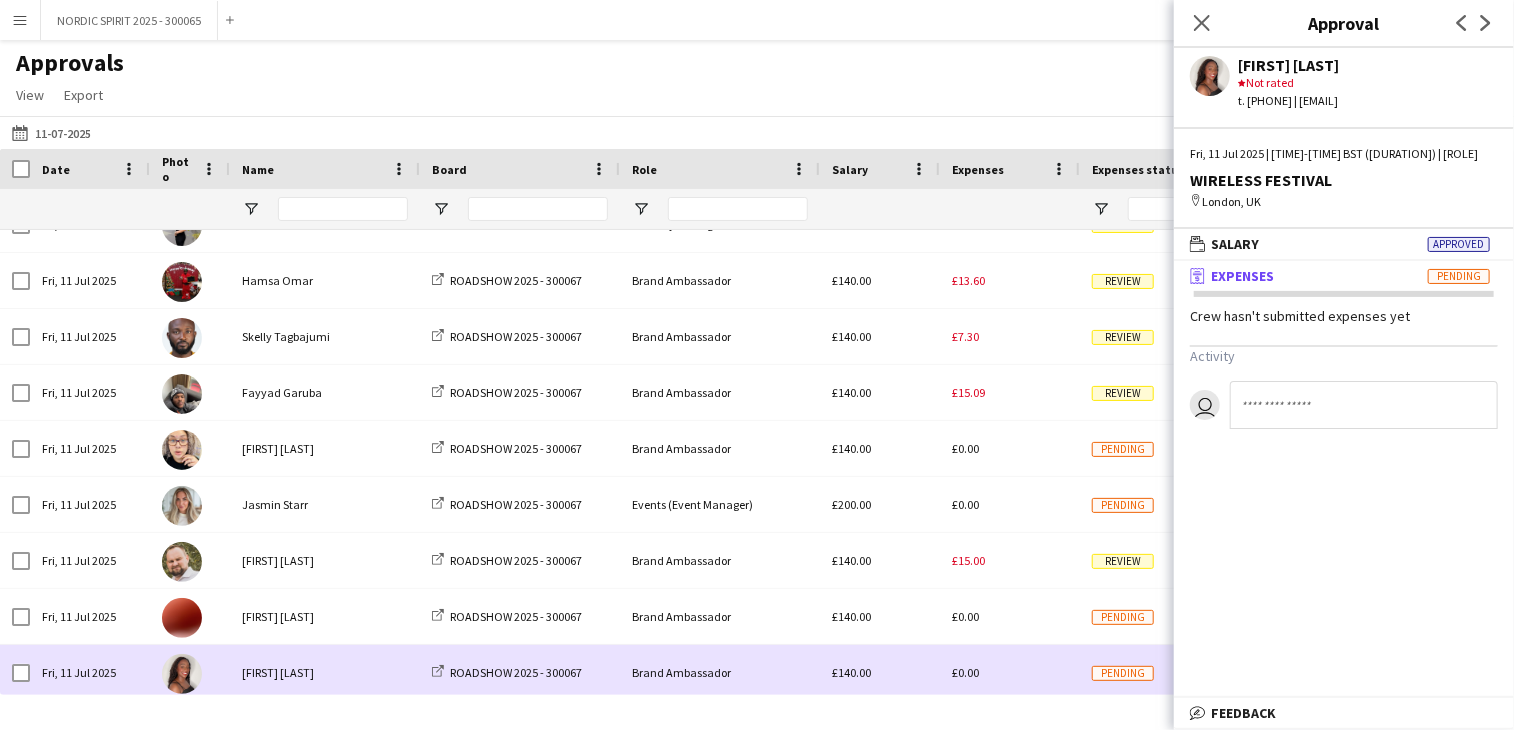 click on "£0.00" at bounding box center (1010, 672) 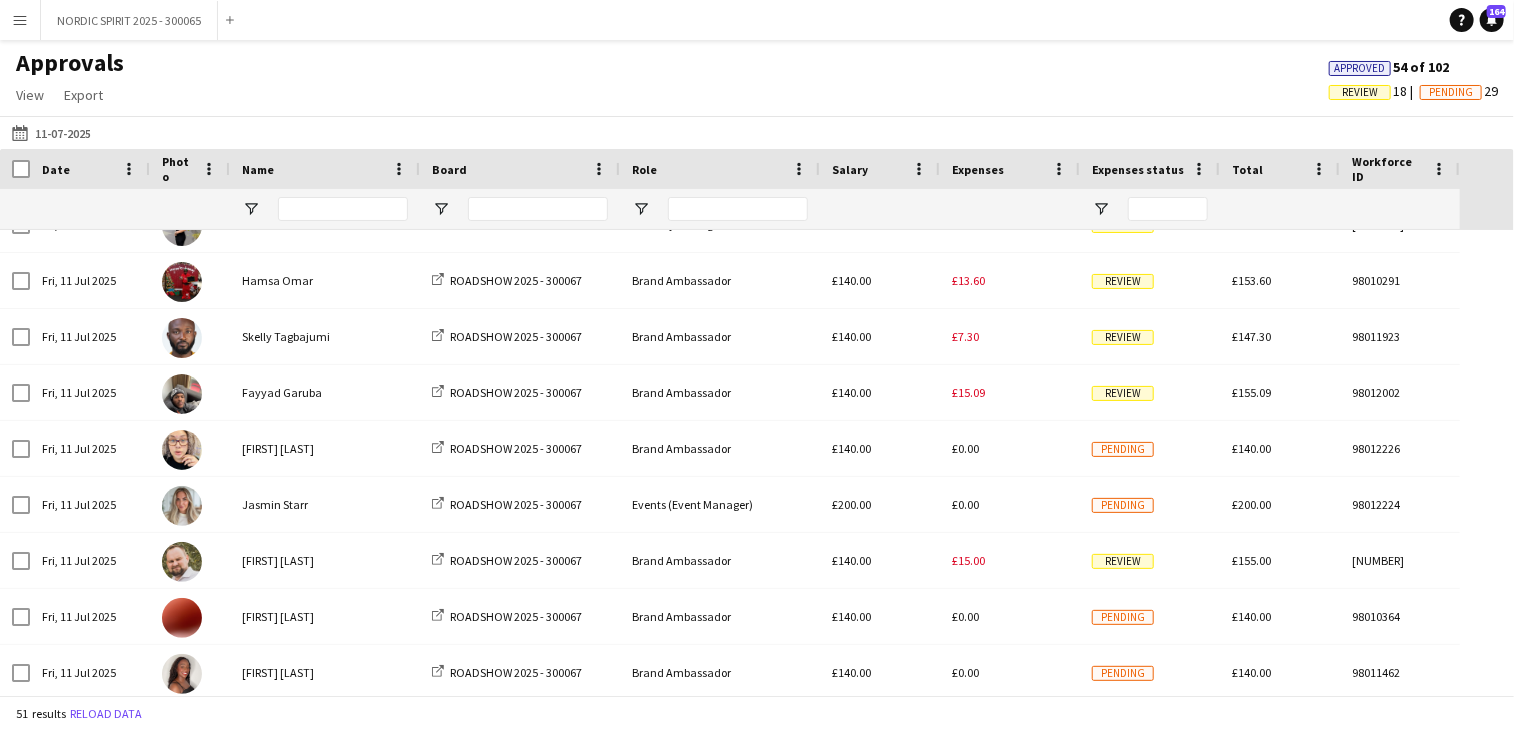 scroll, scrollTop: 923, scrollLeft: 0, axis: vertical 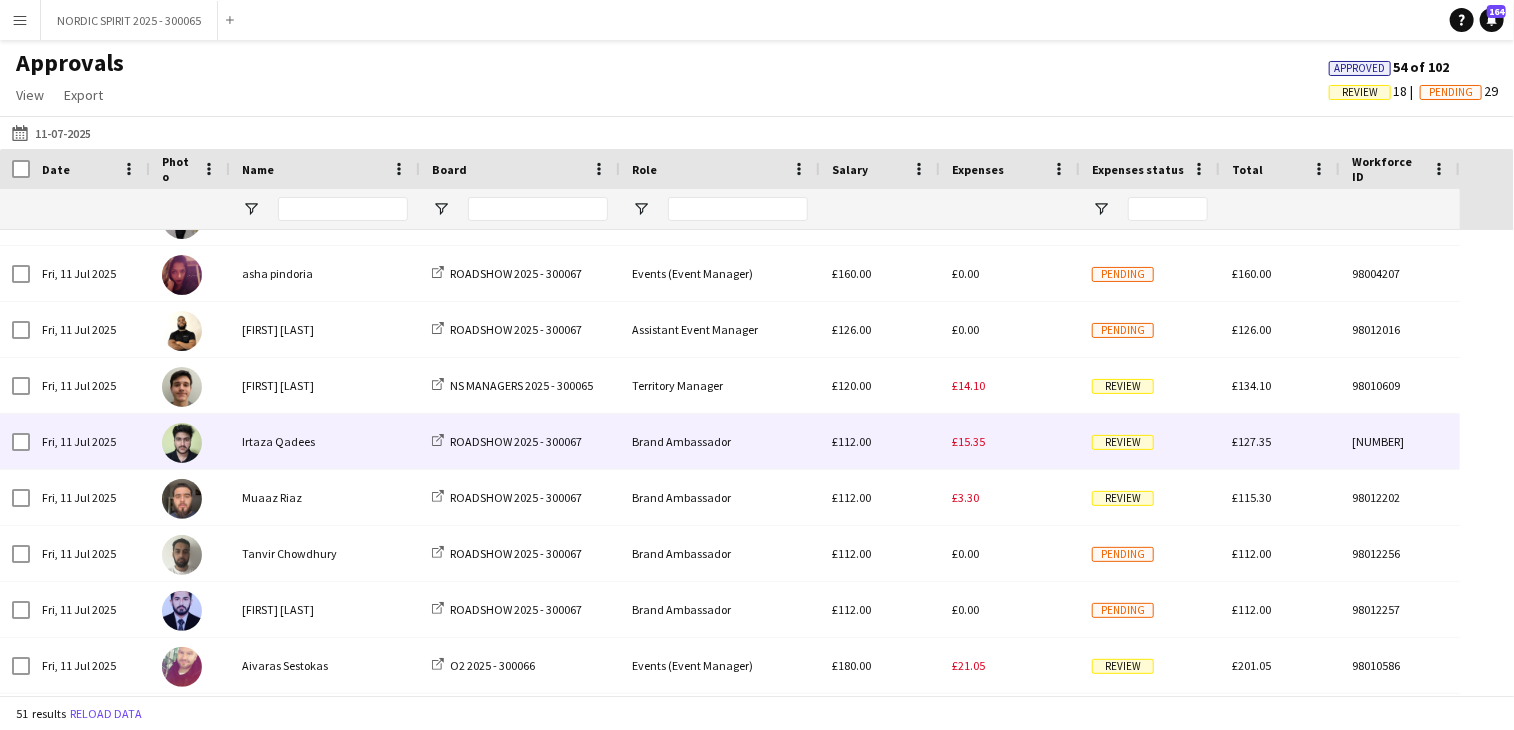 click on "£15.35" at bounding box center (968, 441) 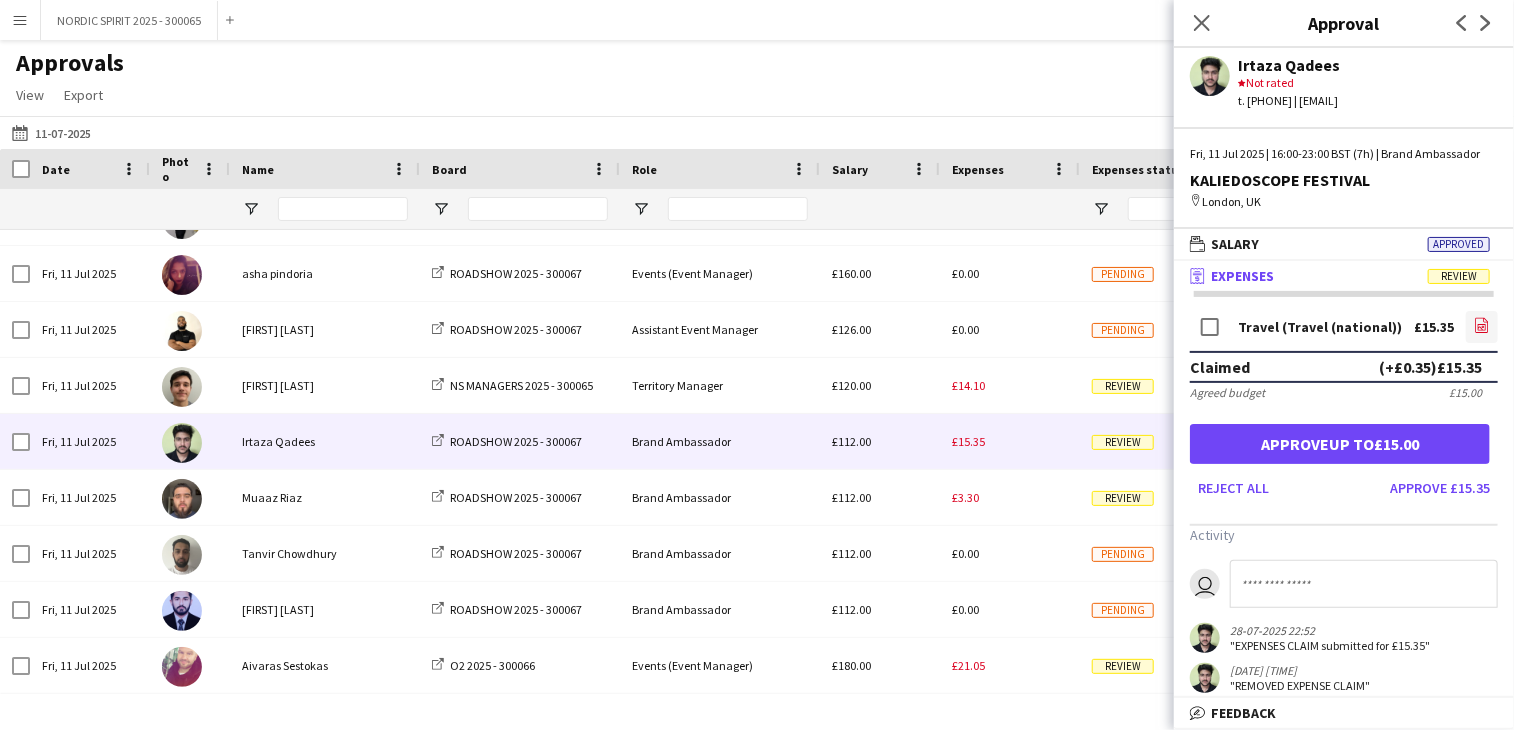 click on "file-image" 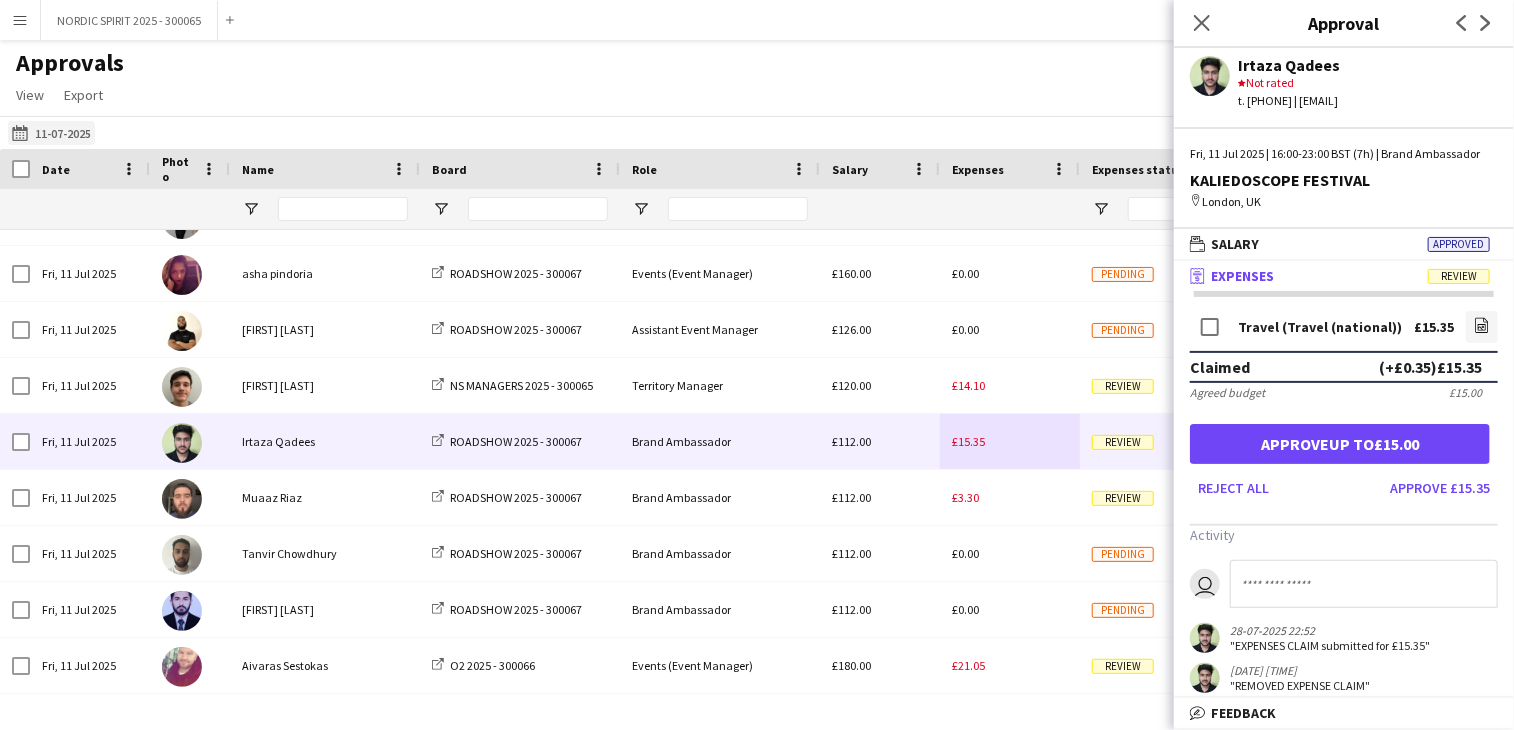 click on "16-07-2025
11-07-2025" 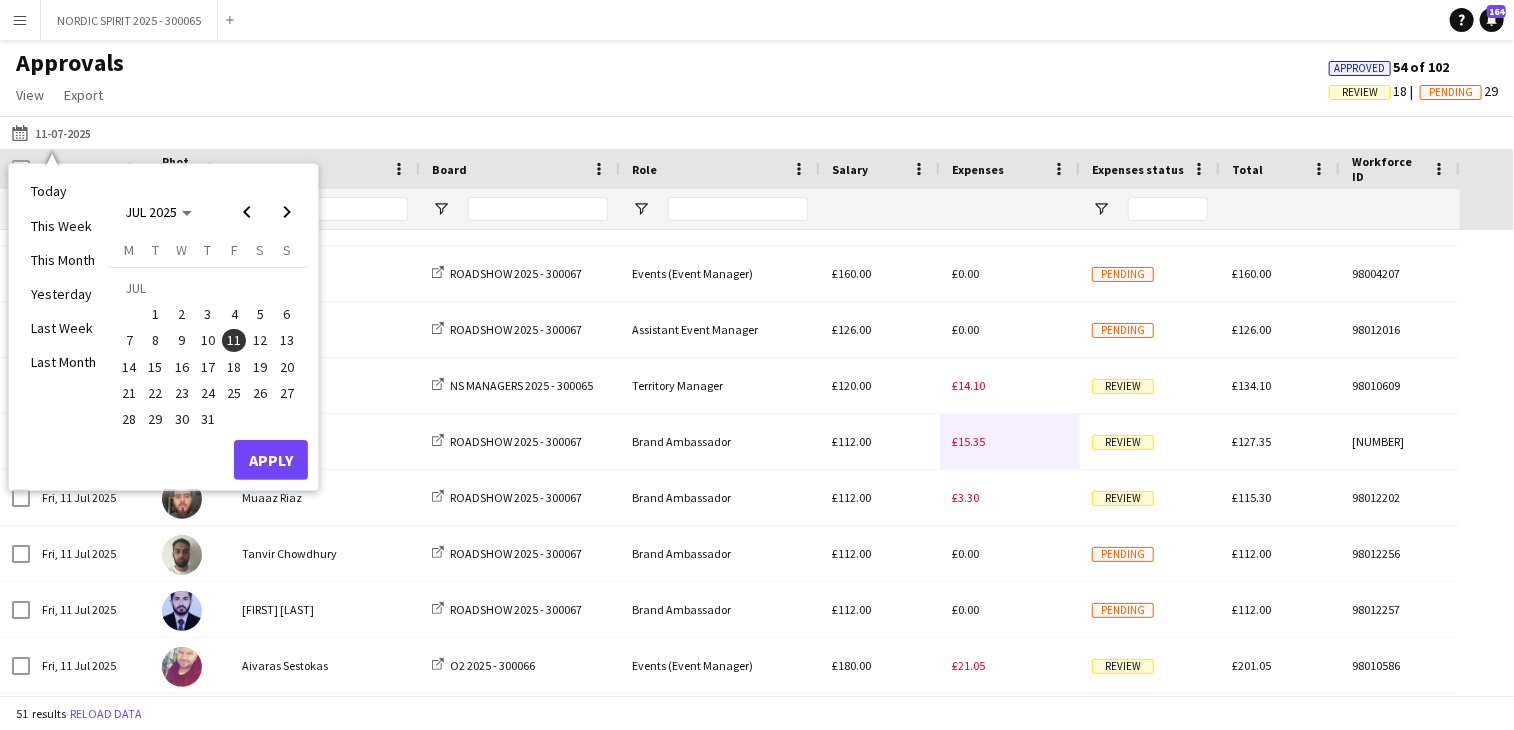 click on "12" at bounding box center (261, 341) 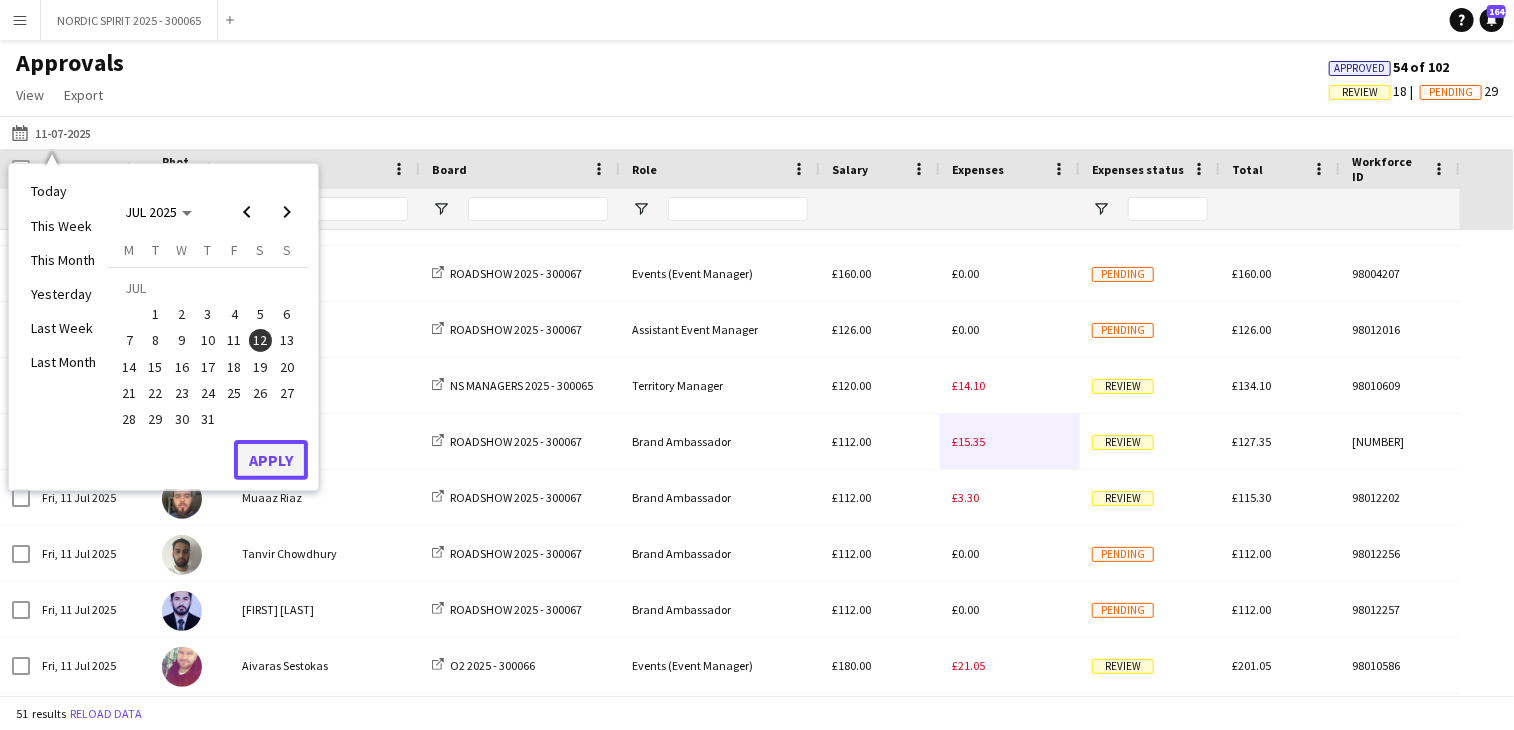 click on "Apply" at bounding box center [271, 460] 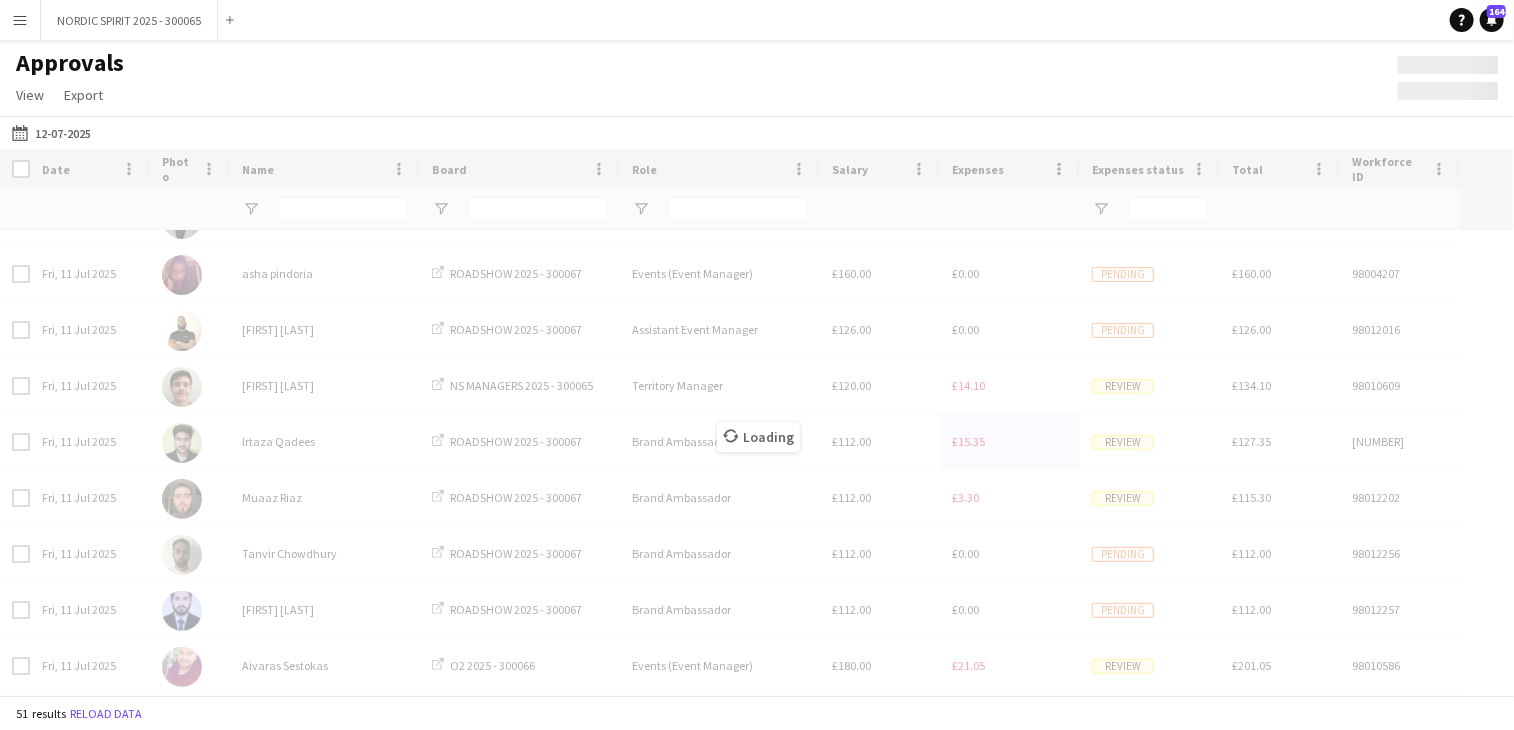 scroll, scrollTop: 1662, scrollLeft: 0, axis: vertical 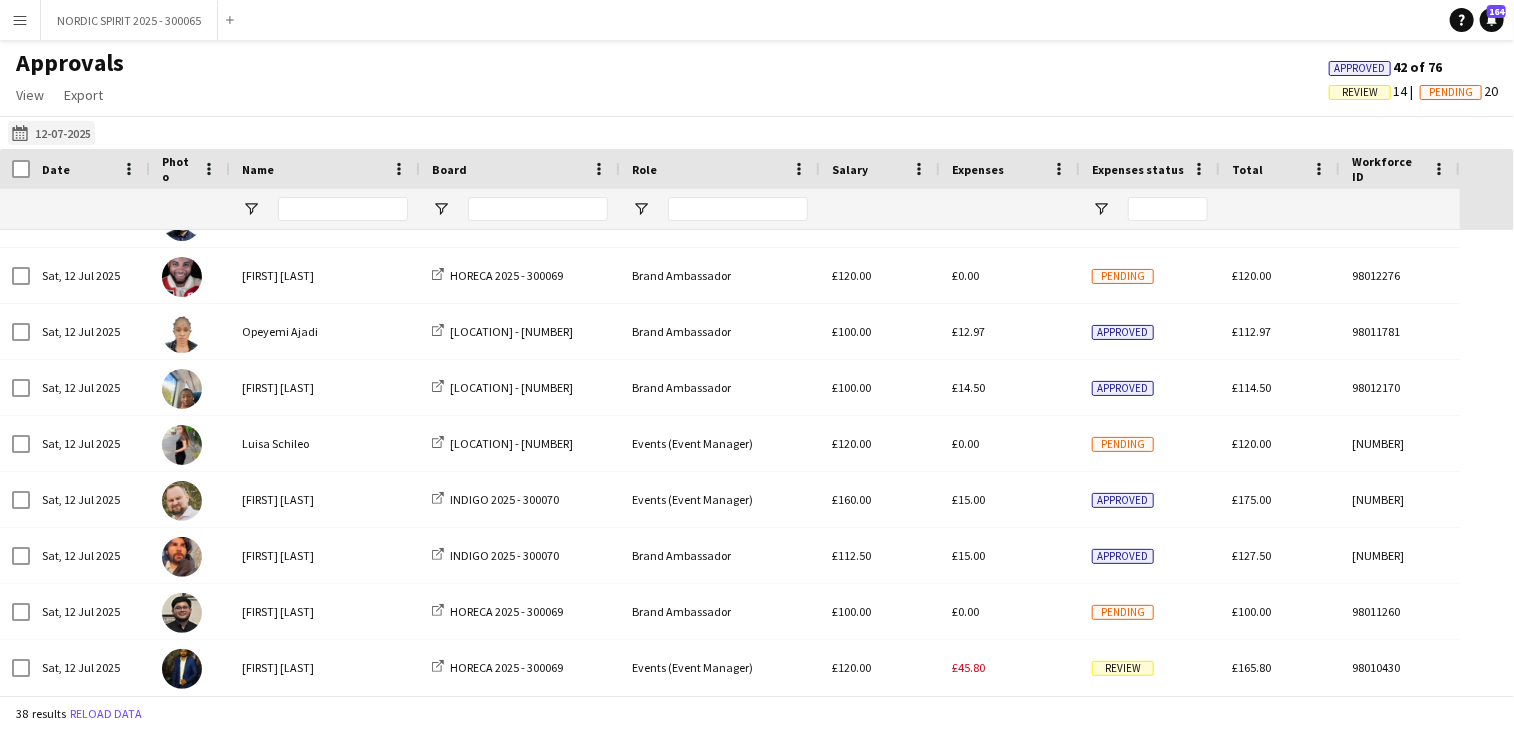 click on "[DATE]
[DATE]" 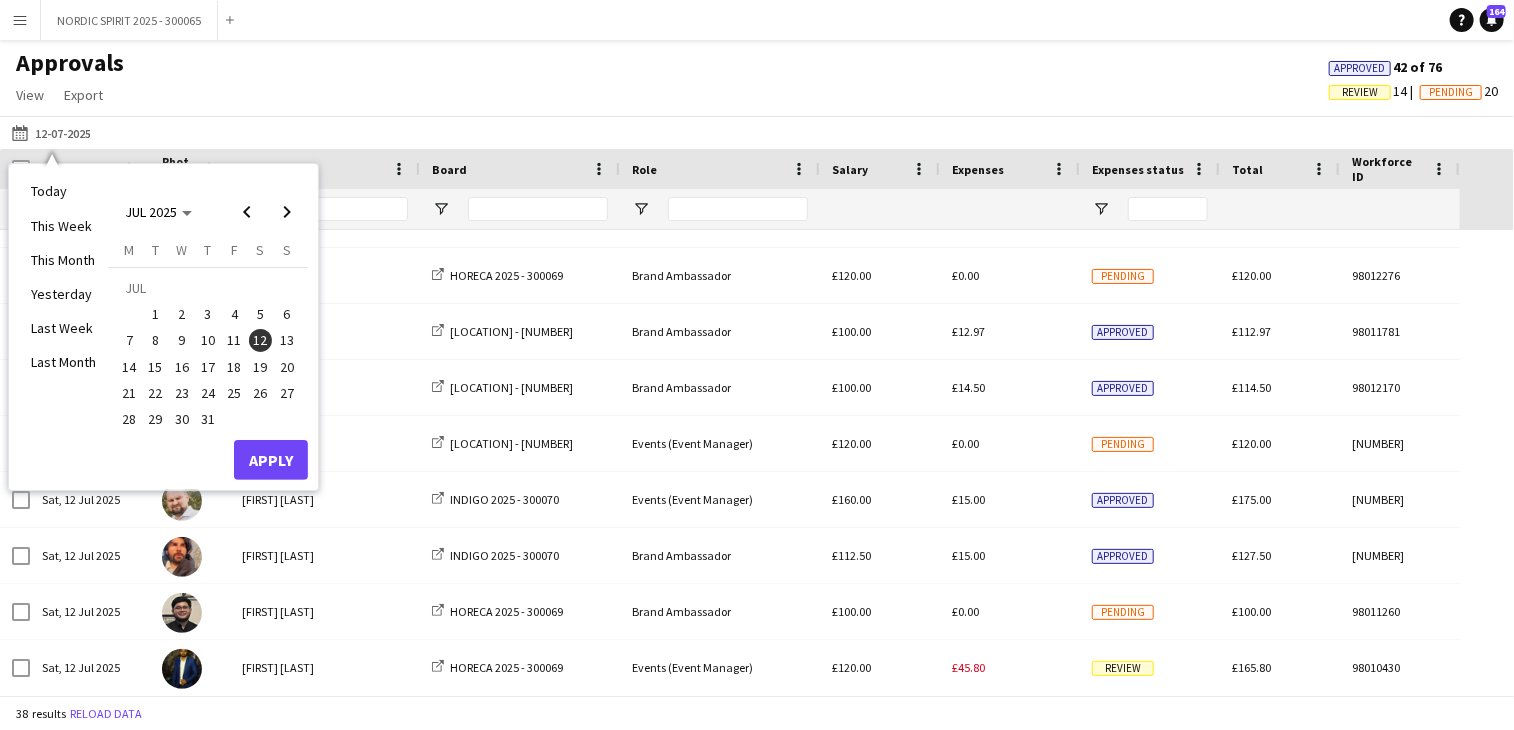 click on "13" at bounding box center [287, 341] 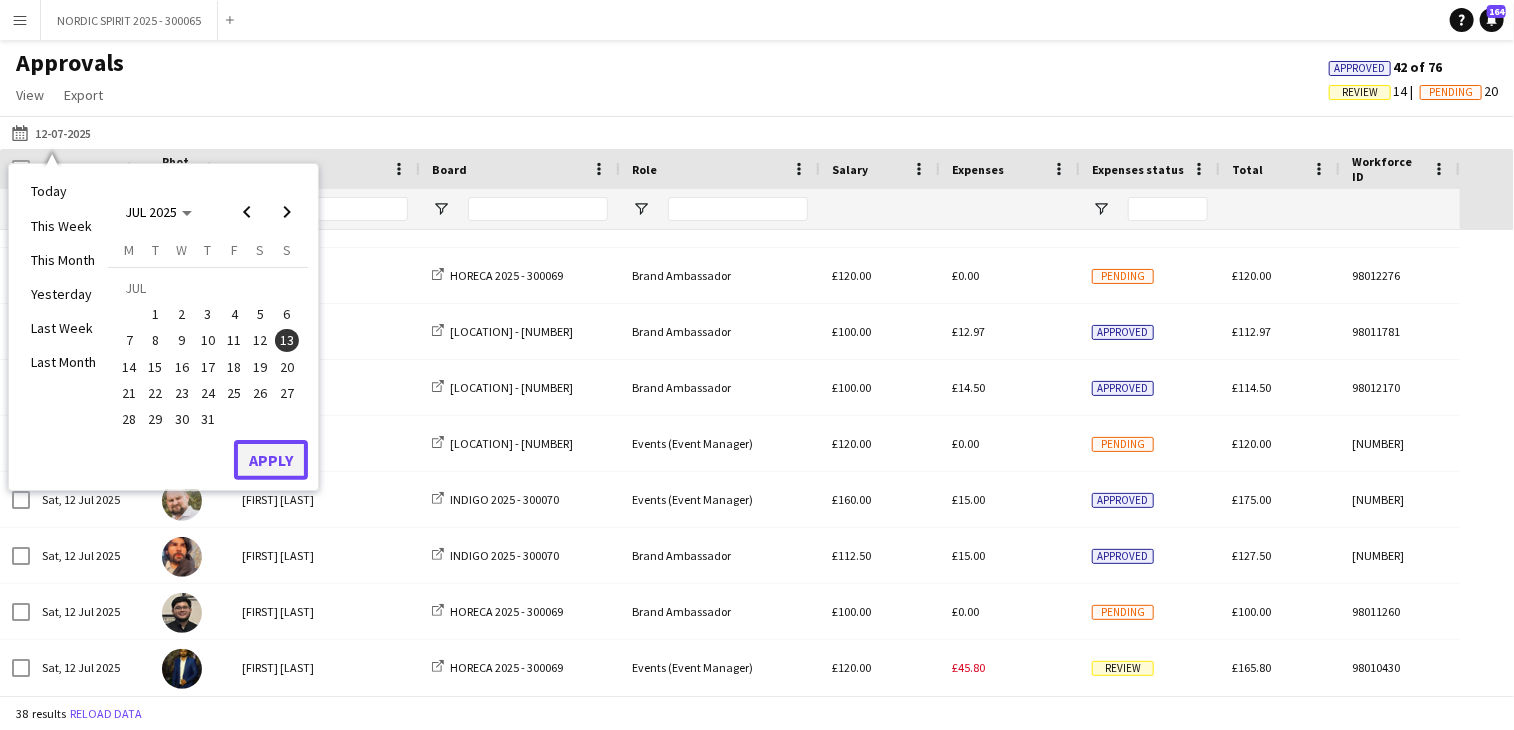 click on "Apply" at bounding box center [271, 460] 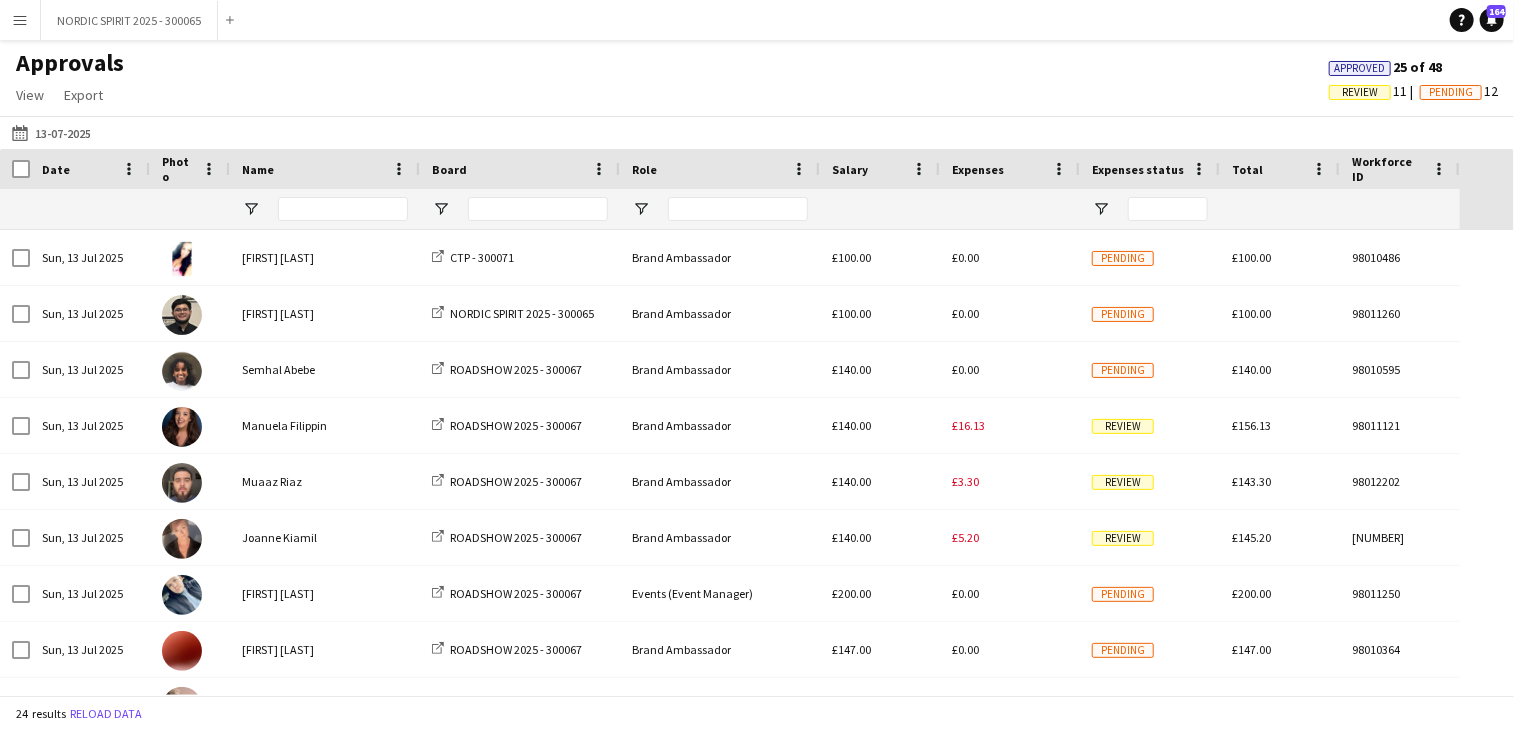 scroll, scrollTop: 54, scrollLeft: 0, axis: vertical 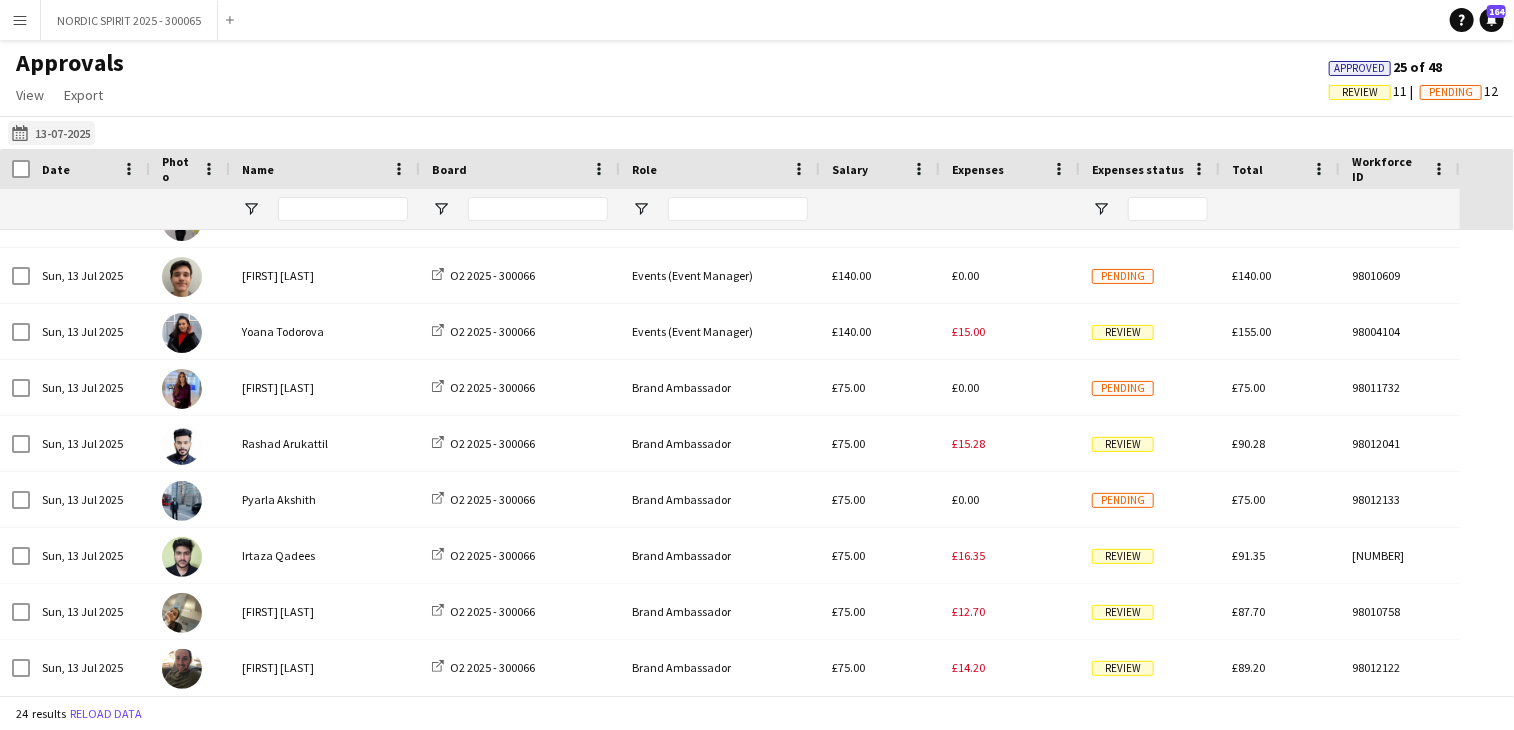click on "[DATE]
[DATE]" 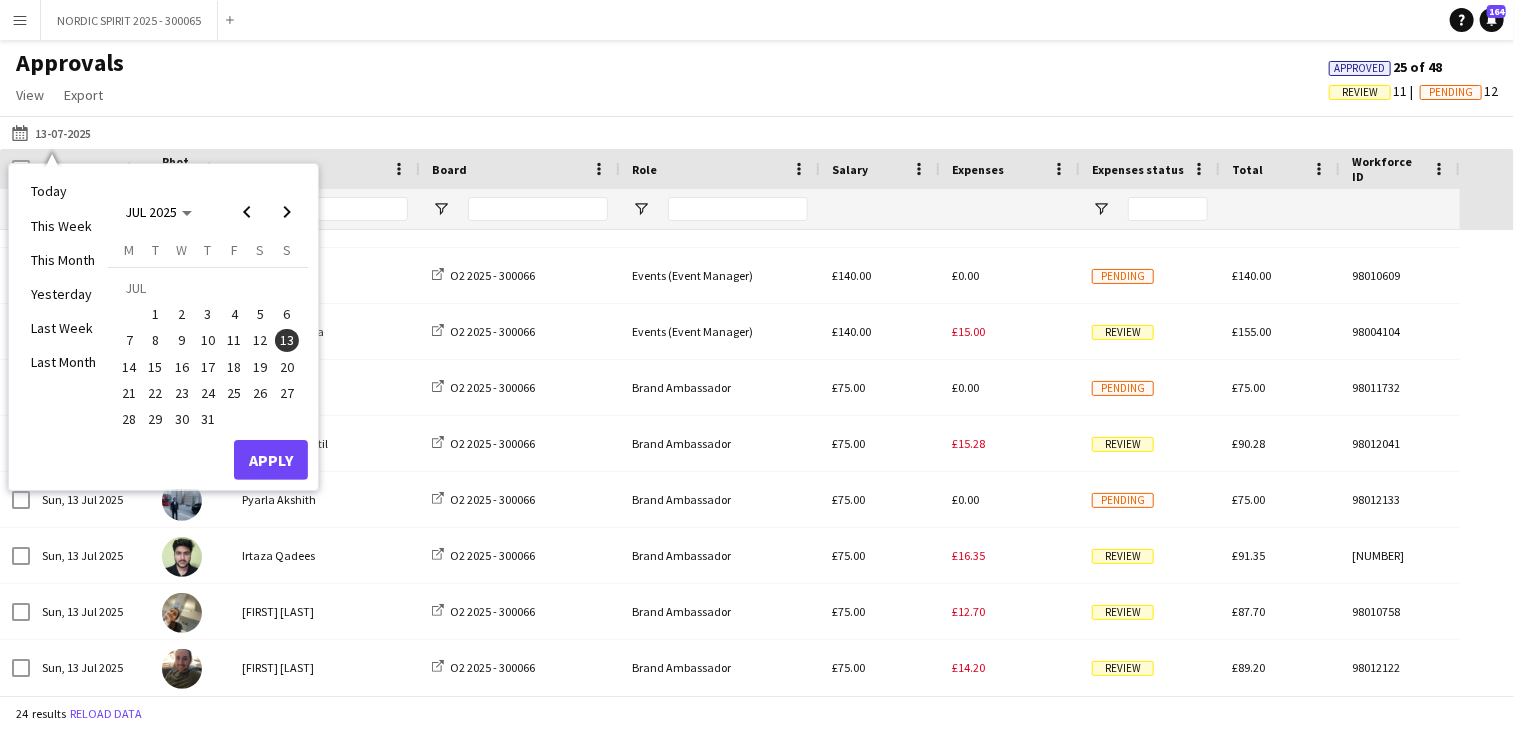 drag, startPoint x: 183, startPoint y: 365, endPoint x: 178, endPoint y: 374, distance: 10.29563 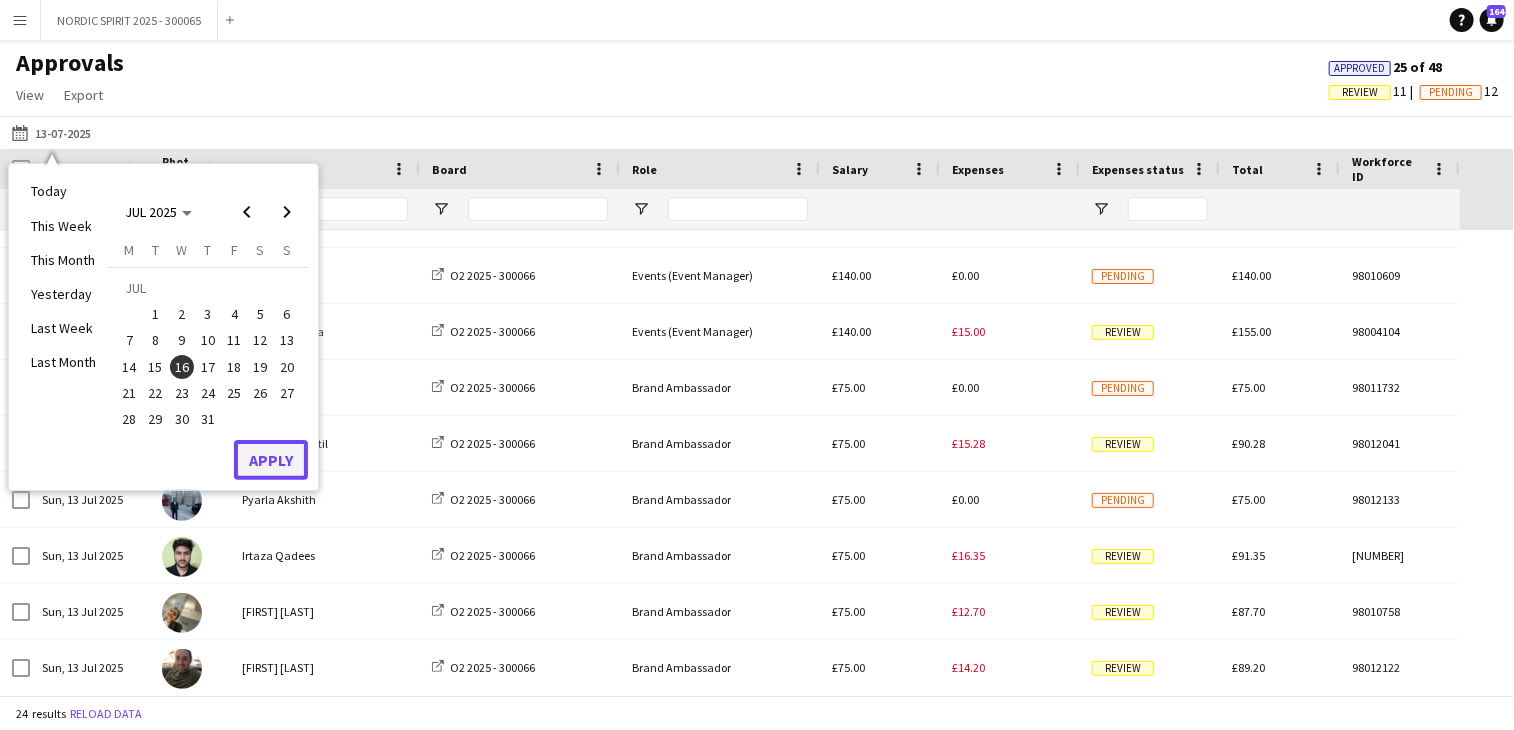 click on "Apply" at bounding box center [271, 460] 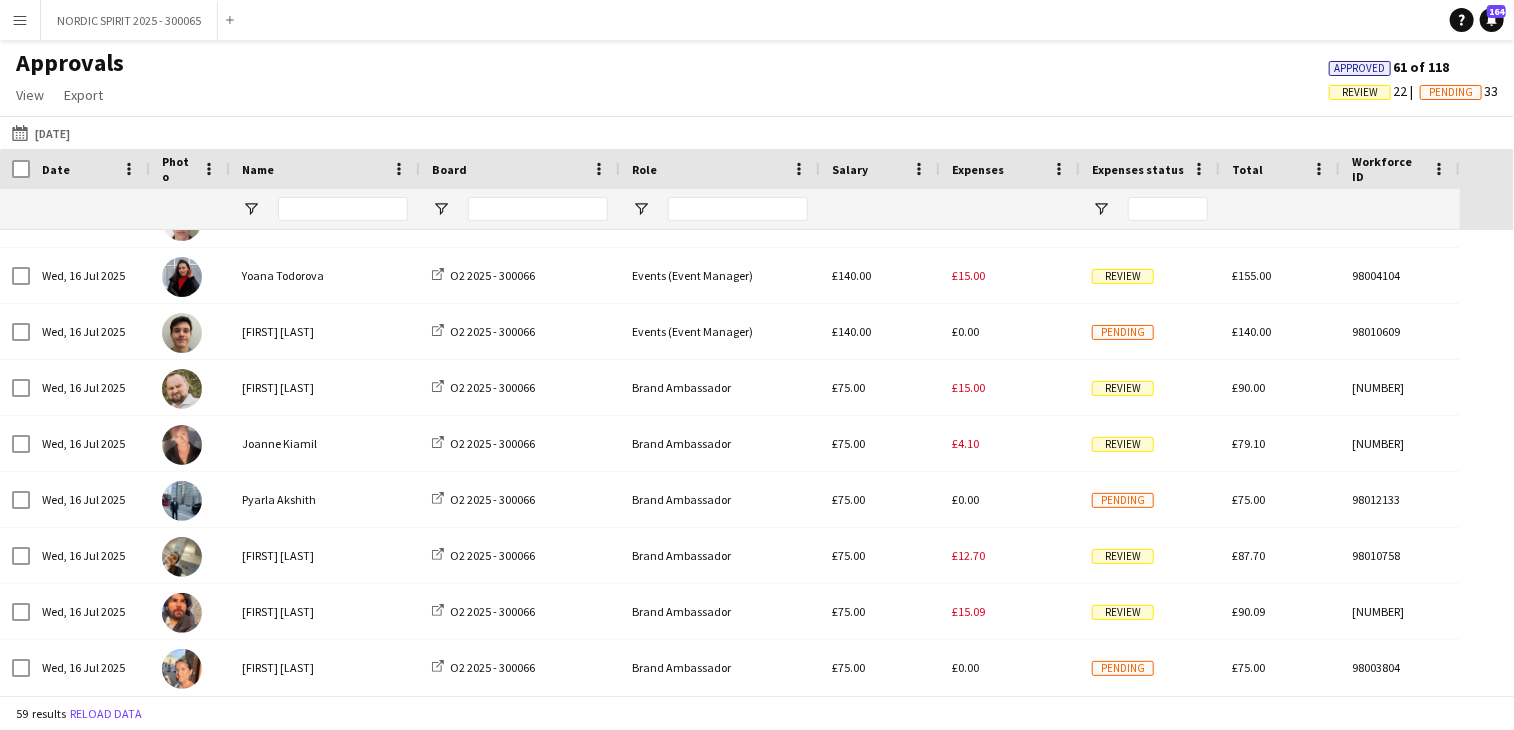 click on "[DATE]
[DATE]" 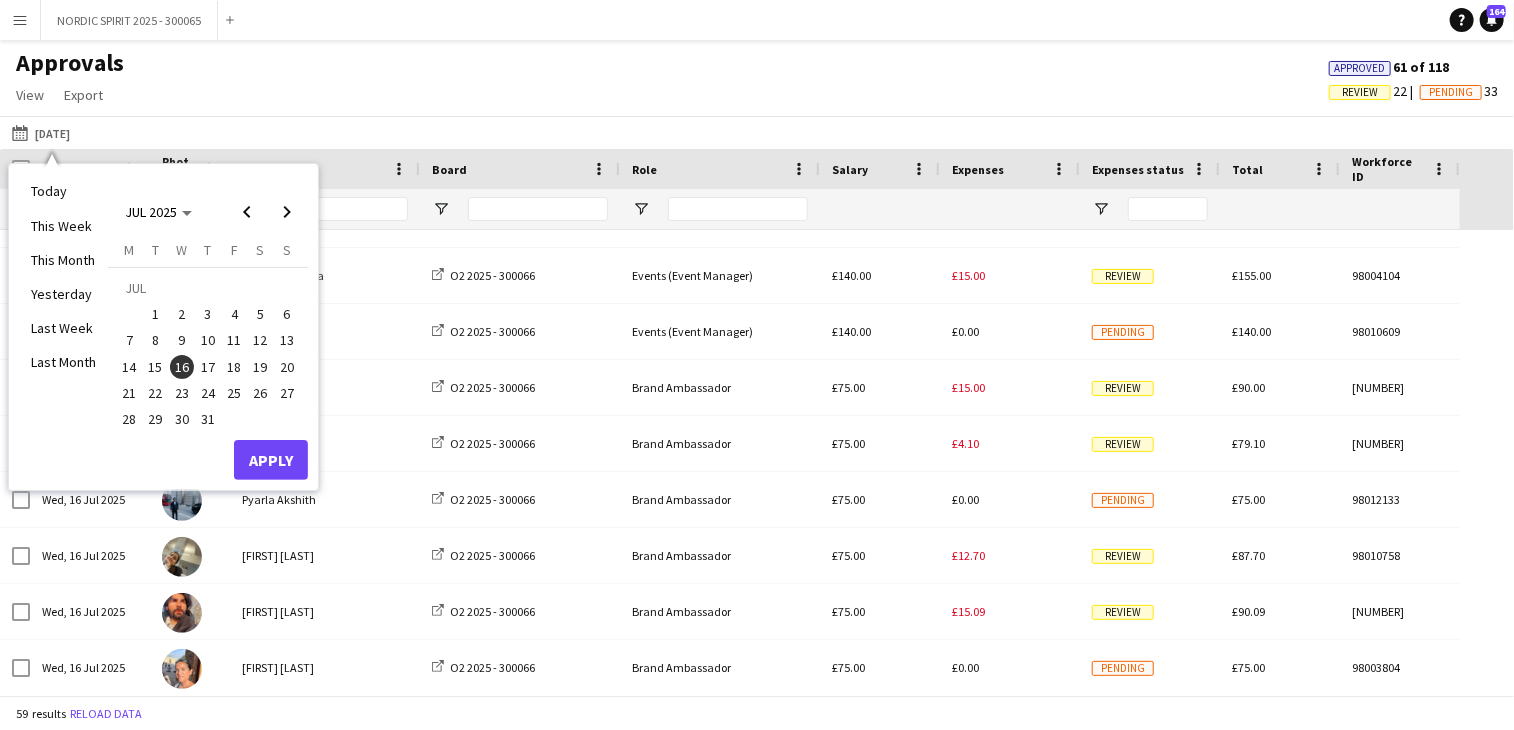 click on "17" at bounding box center (208, 367) 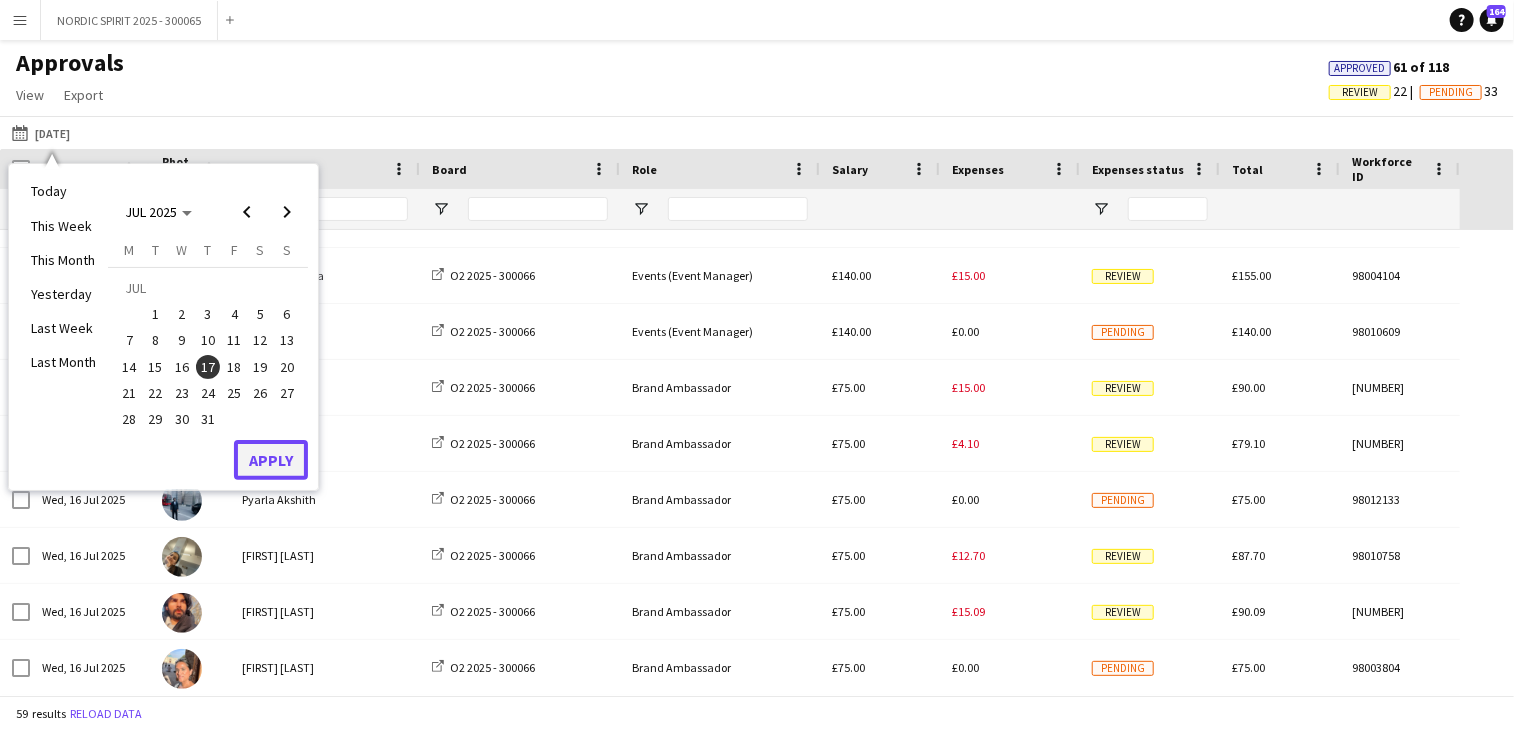 click on "Apply" at bounding box center (271, 460) 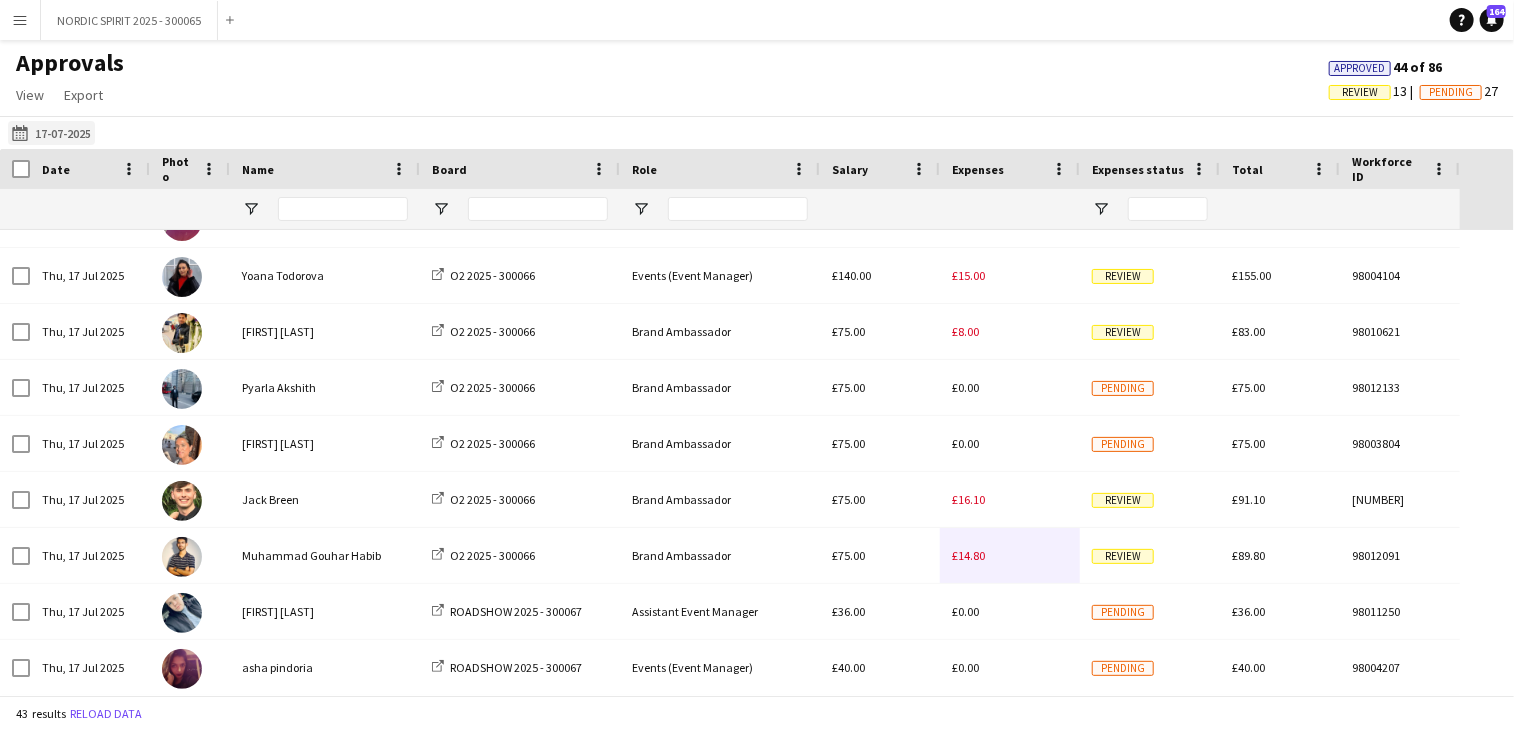 click on "16-07-2025
17-07-2025" 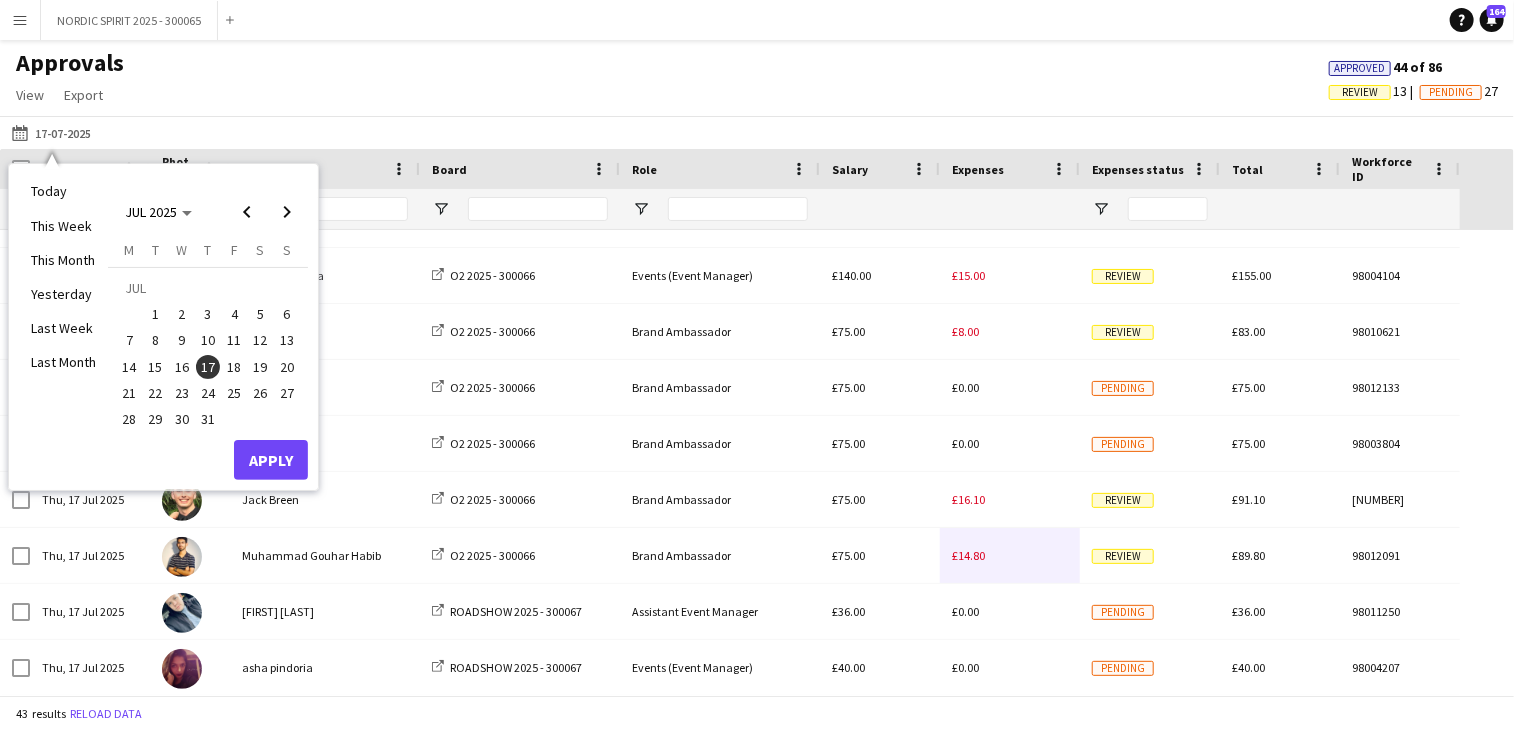 click on "18" at bounding box center [234, 367] 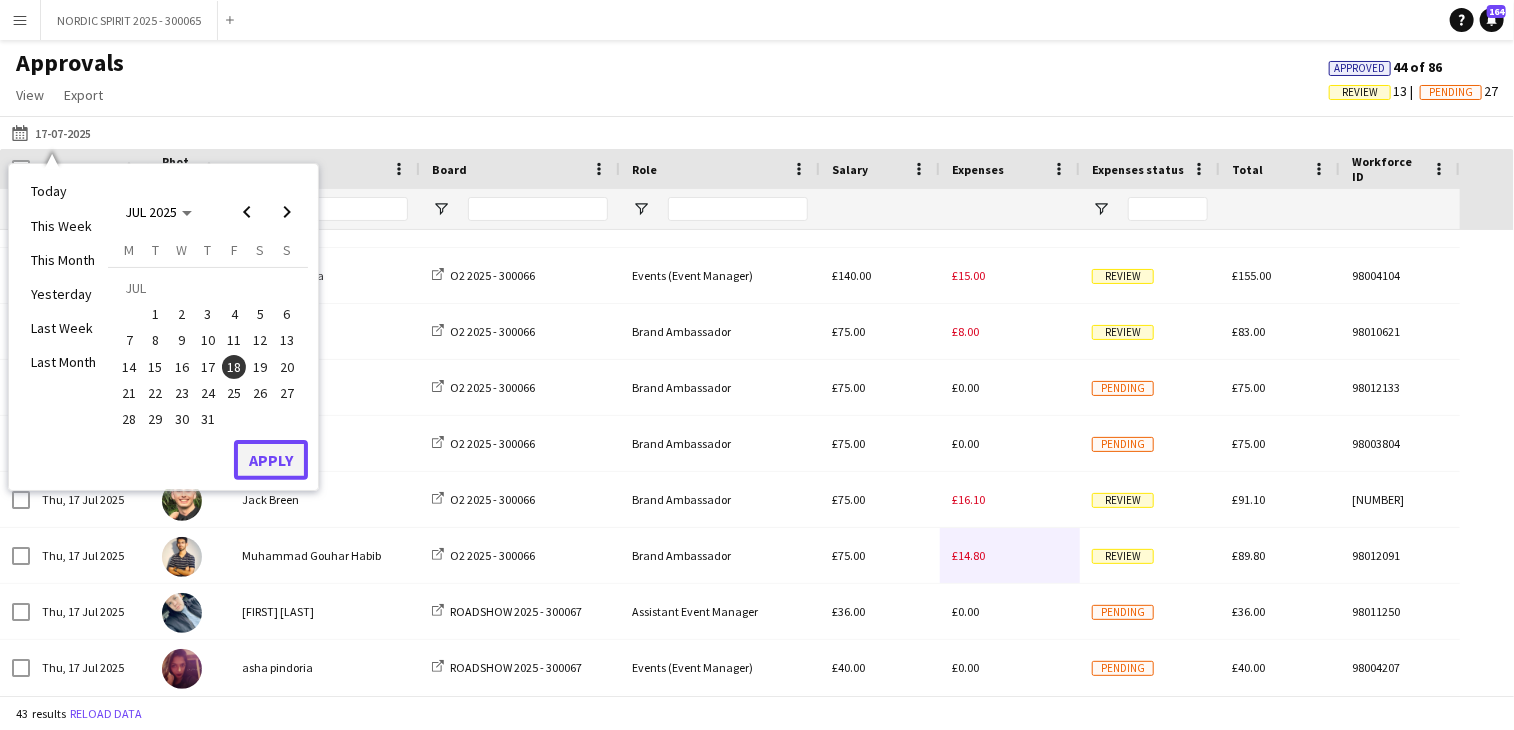 click on "Apply" at bounding box center [271, 460] 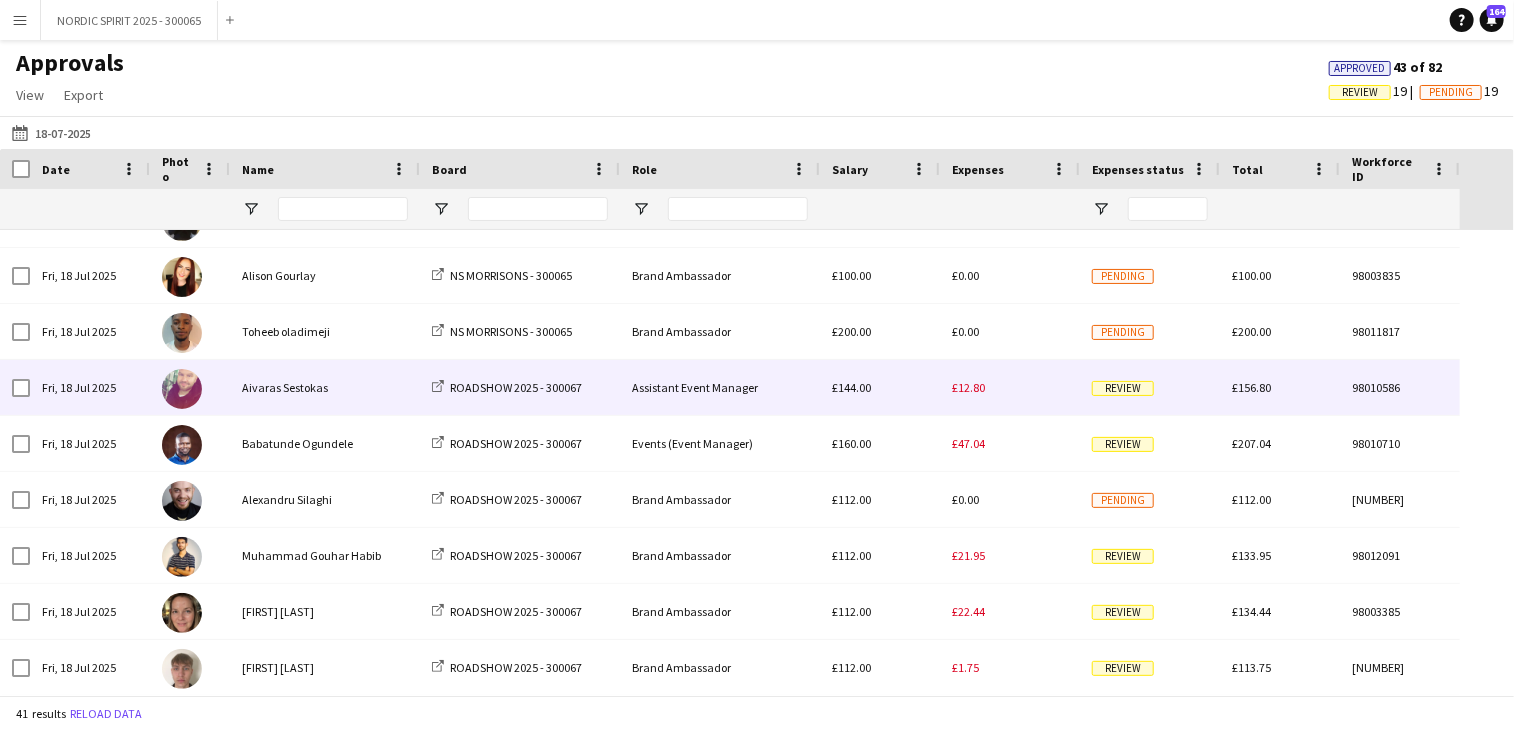 click on "£12.80" at bounding box center (1010, 387) 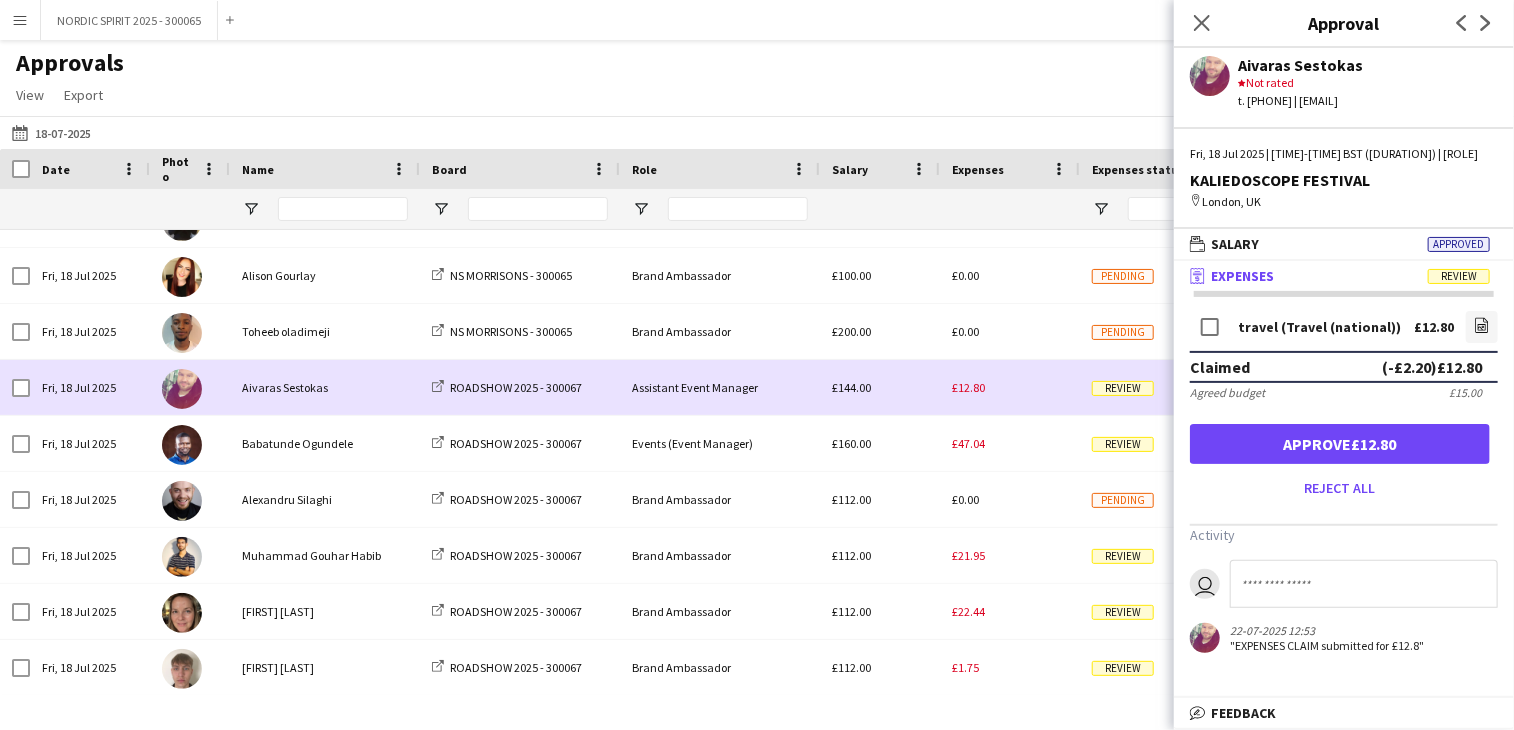 click on "£12.80" at bounding box center [1010, 387] 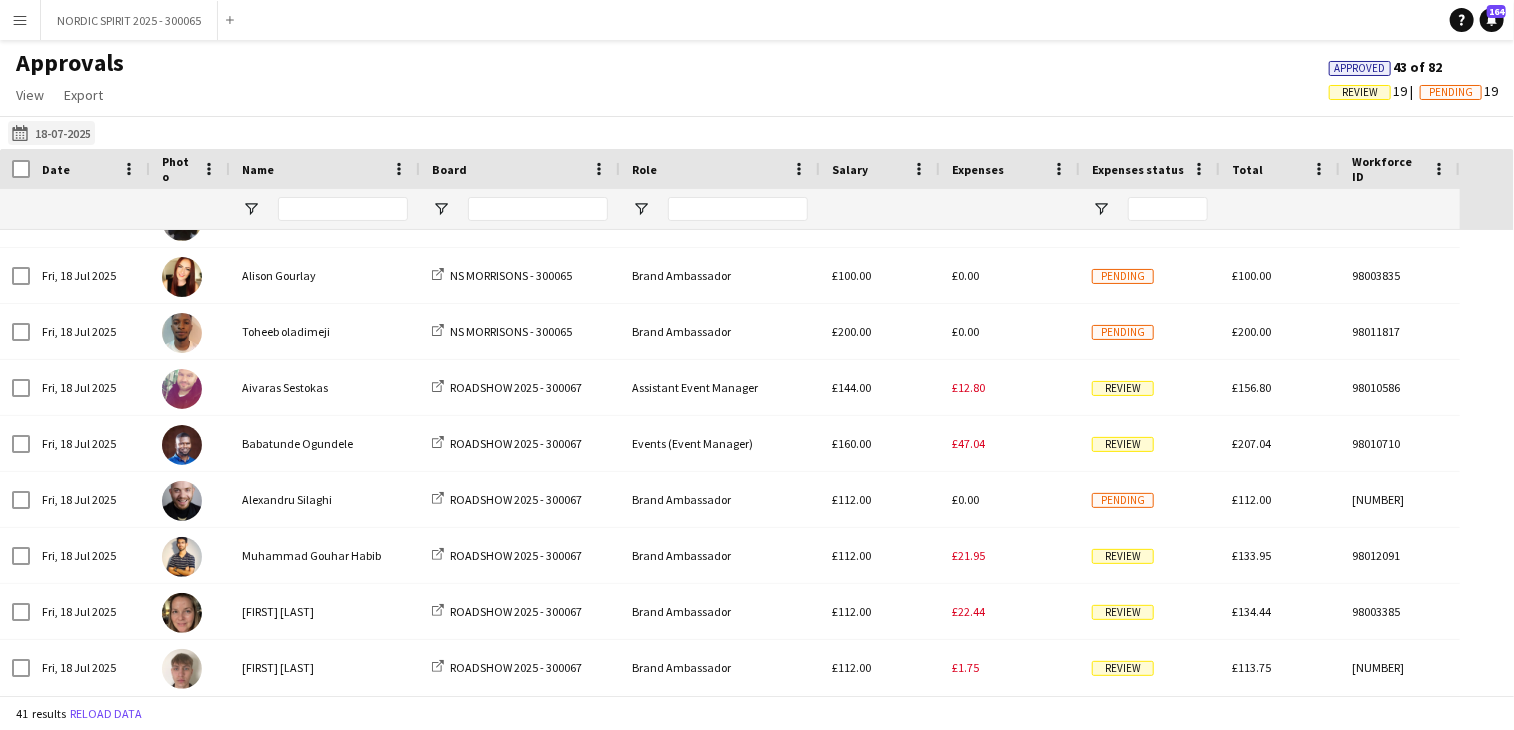 click on "[DATE]
[DATE]" 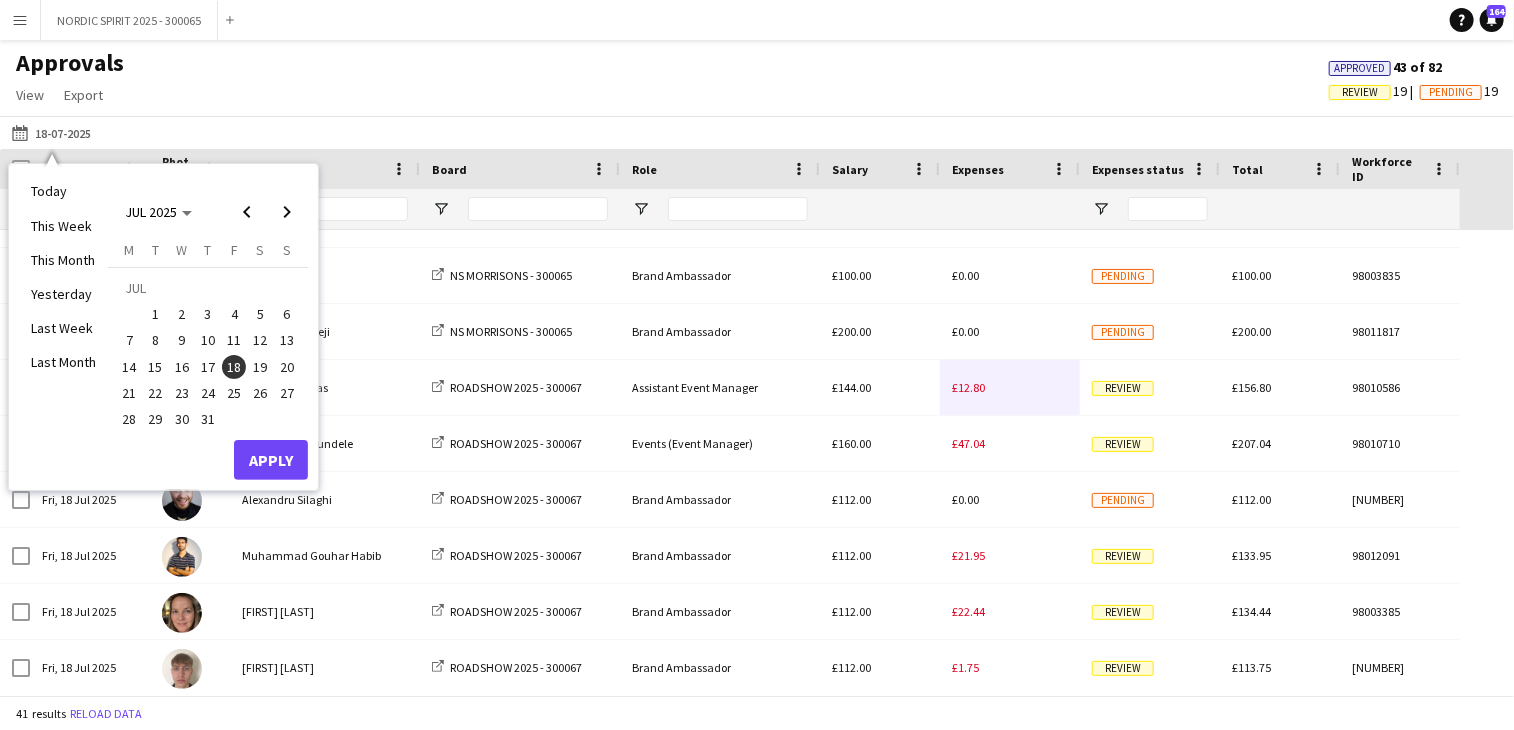click on "19" at bounding box center (261, 367) 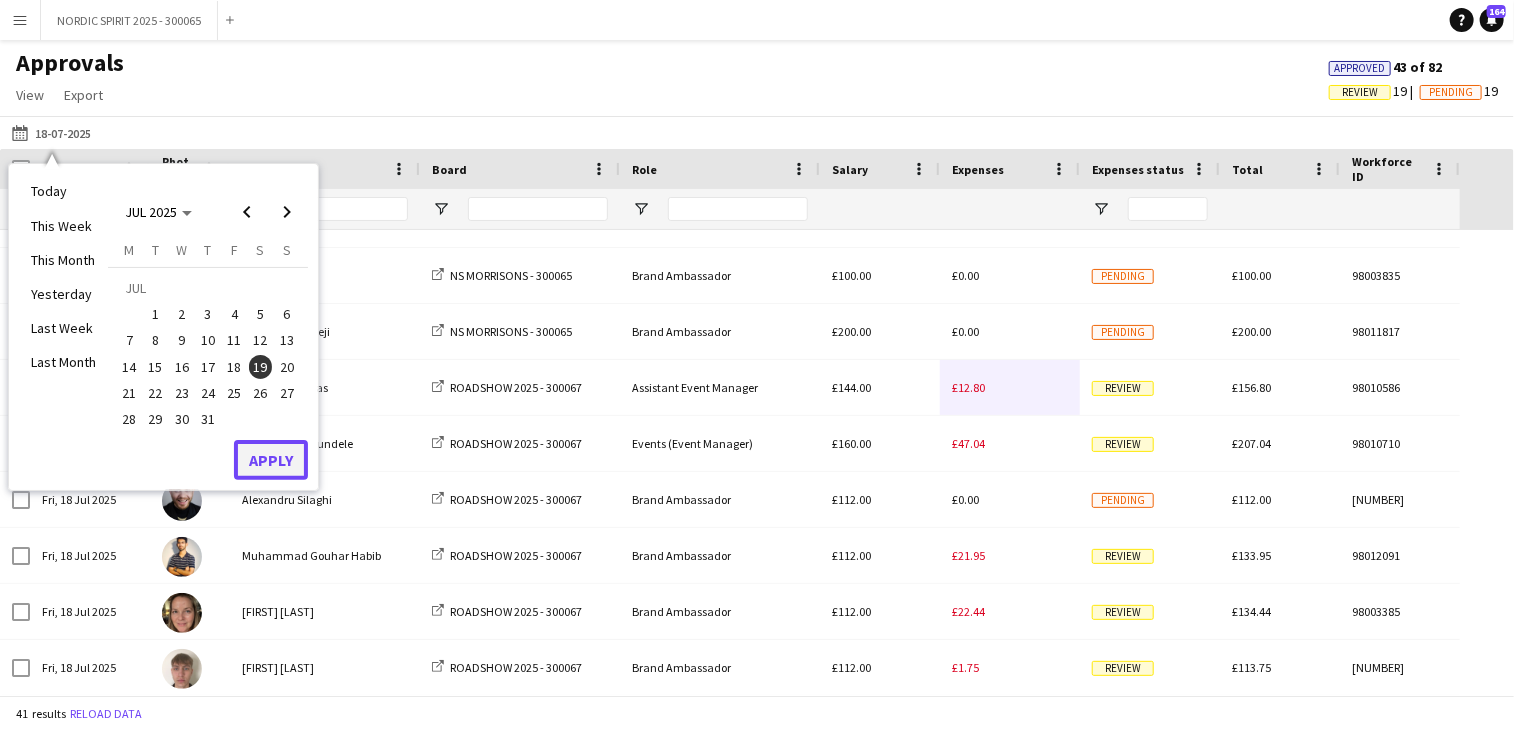 click on "Apply" at bounding box center [271, 460] 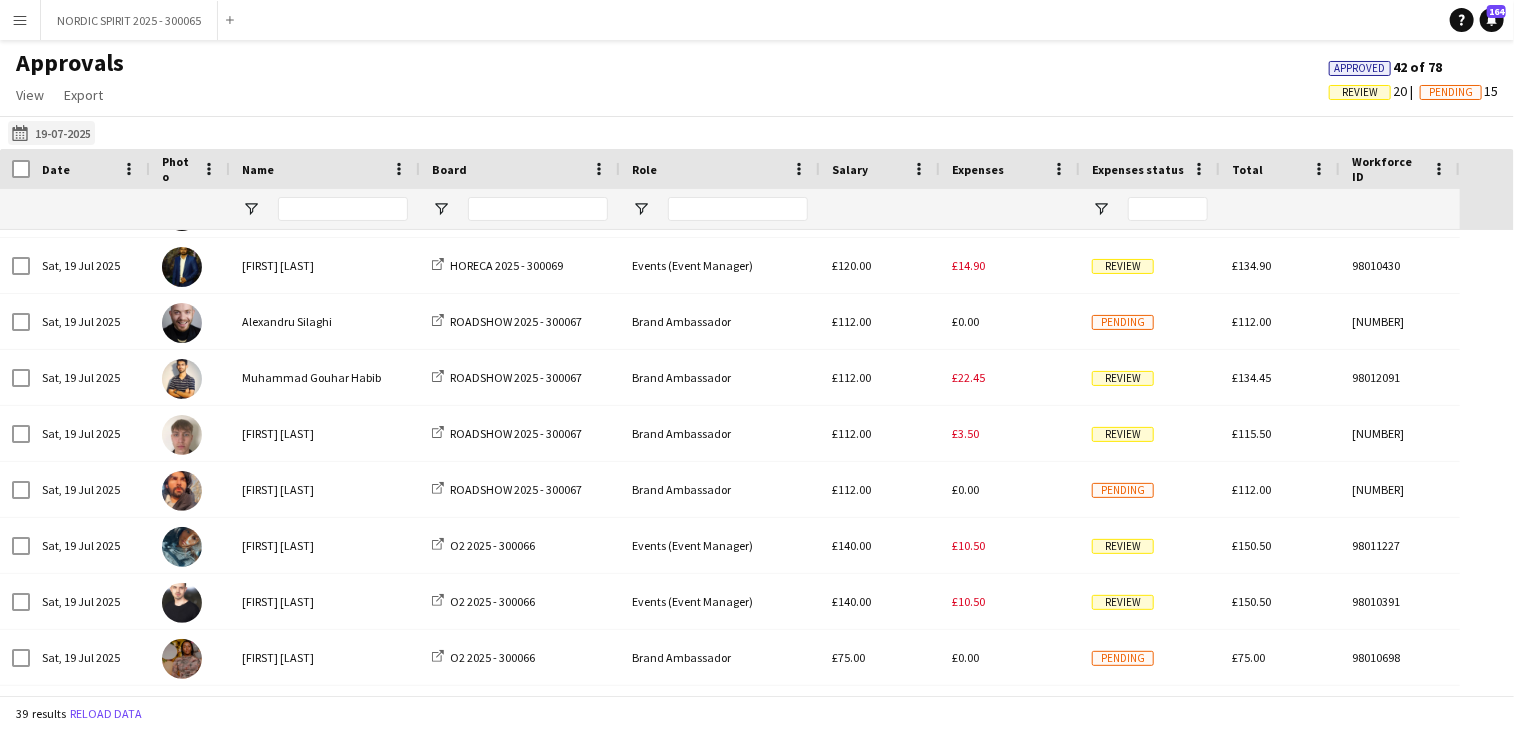 click on "[DATE]
[DATE]" 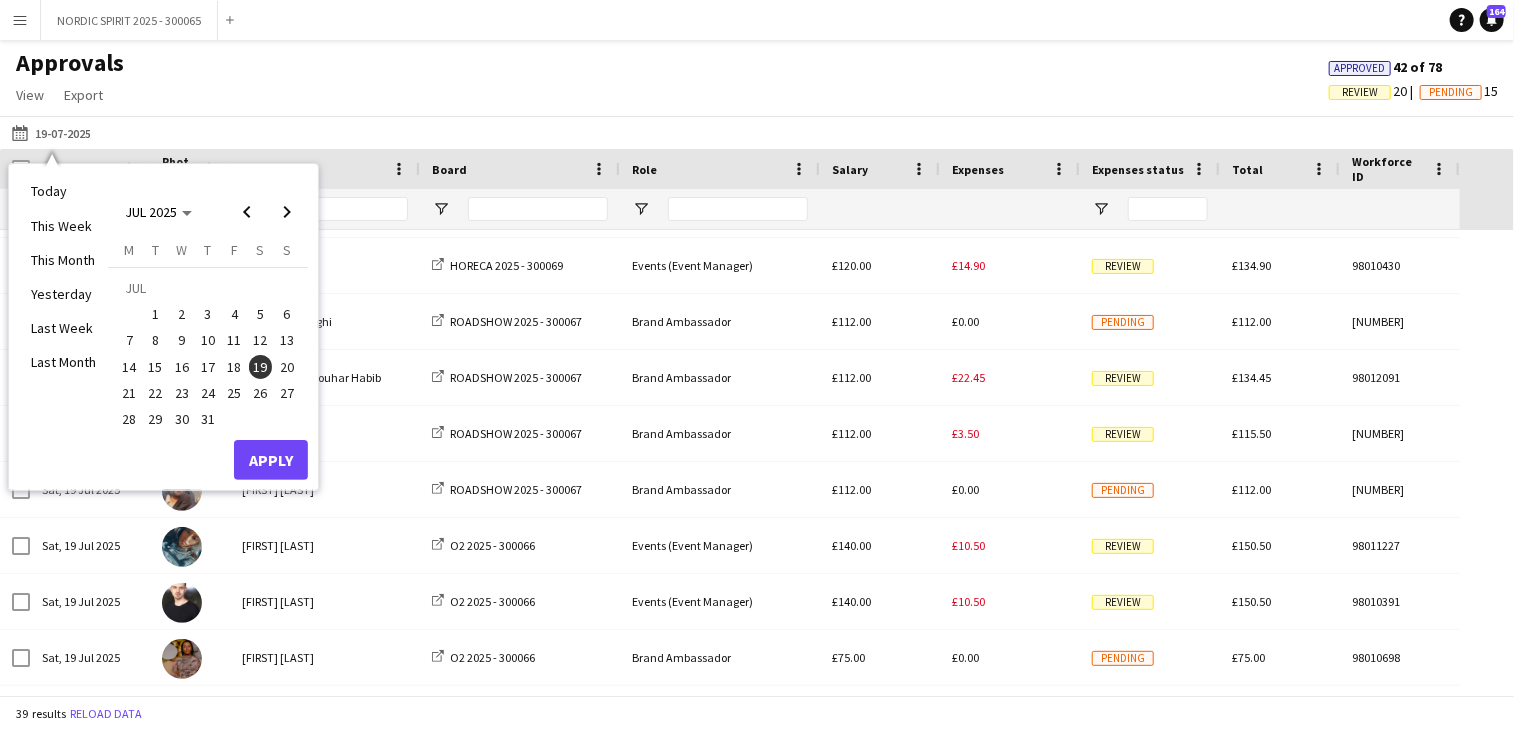 click on "20" at bounding box center (287, 367) 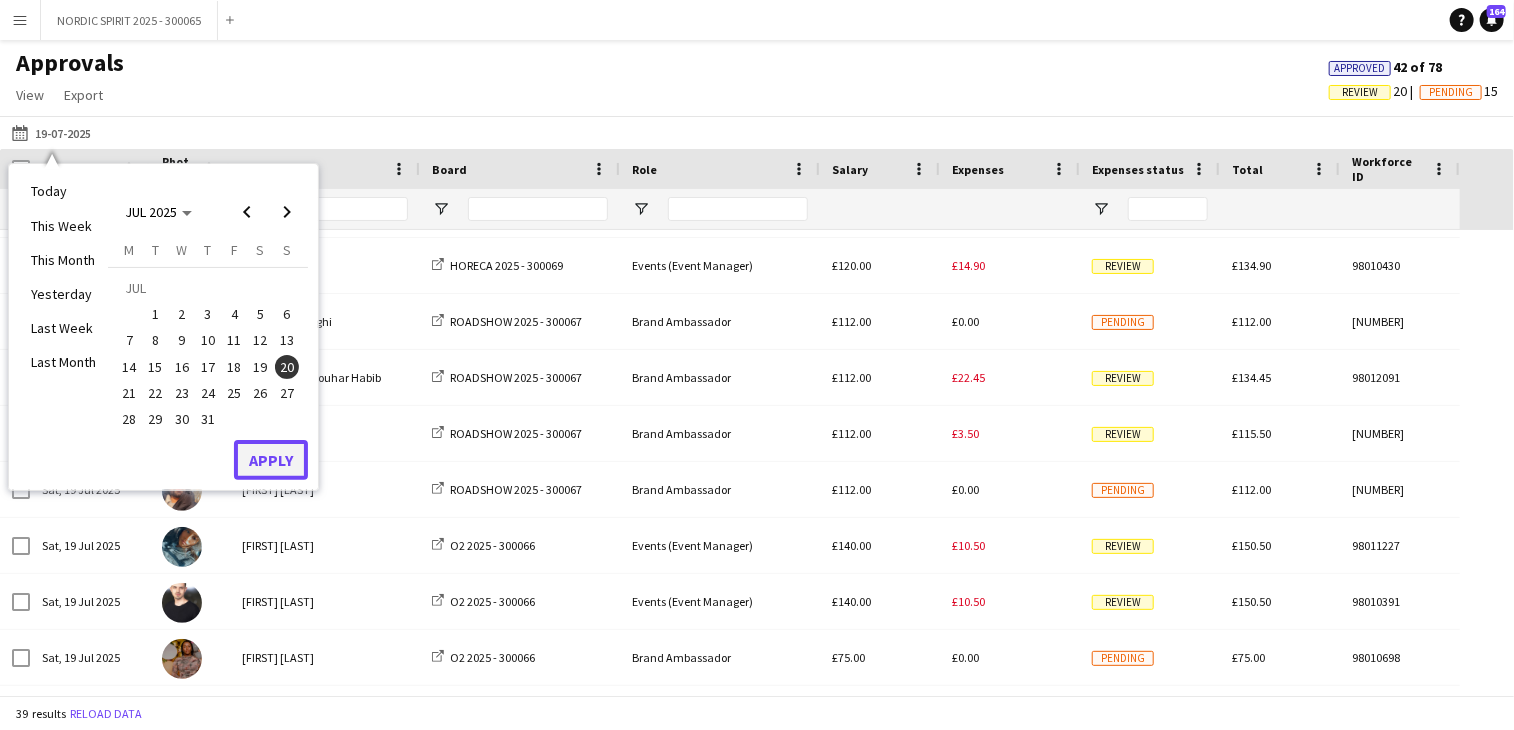 click on "Apply" at bounding box center [271, 460] 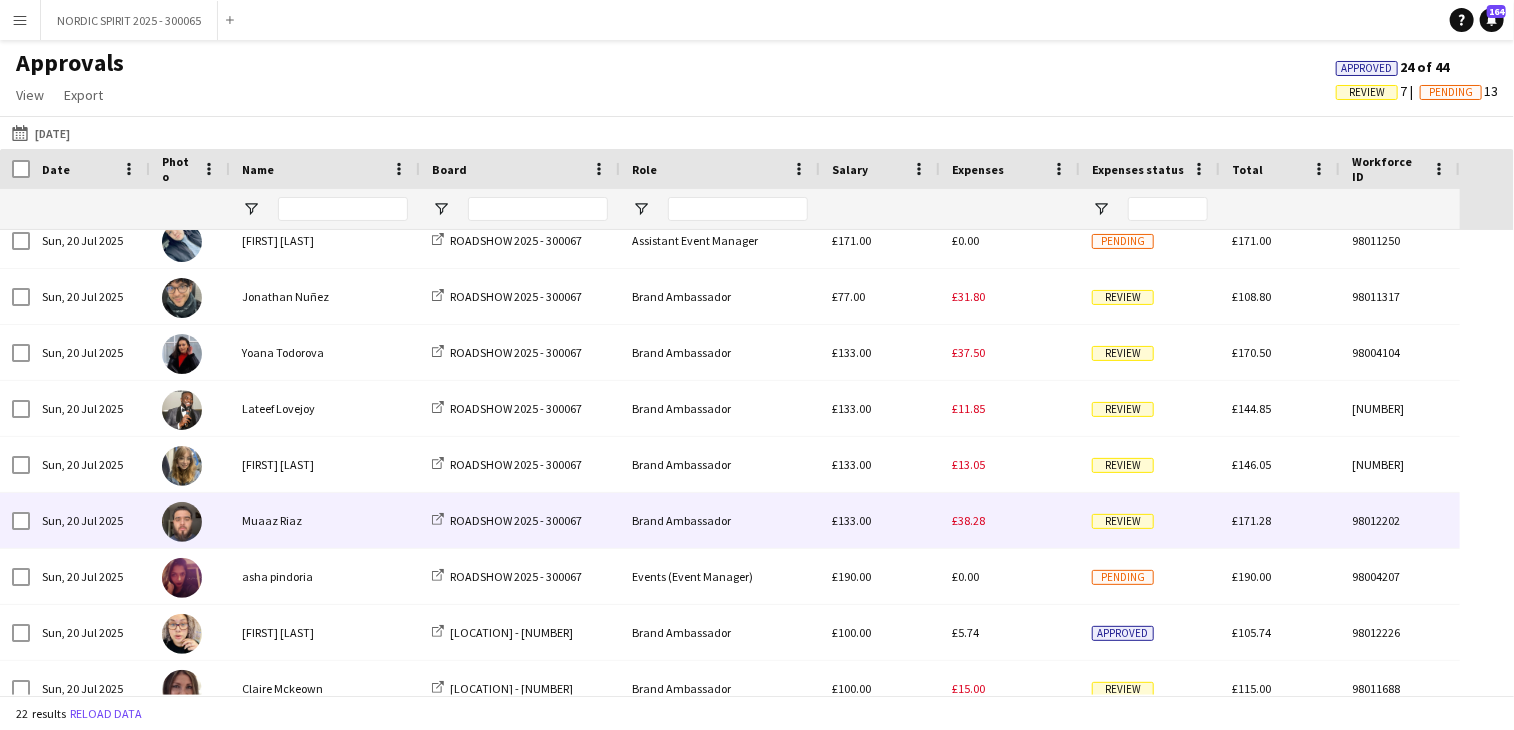 click on "£38.28" at bounding box center (968, 520) 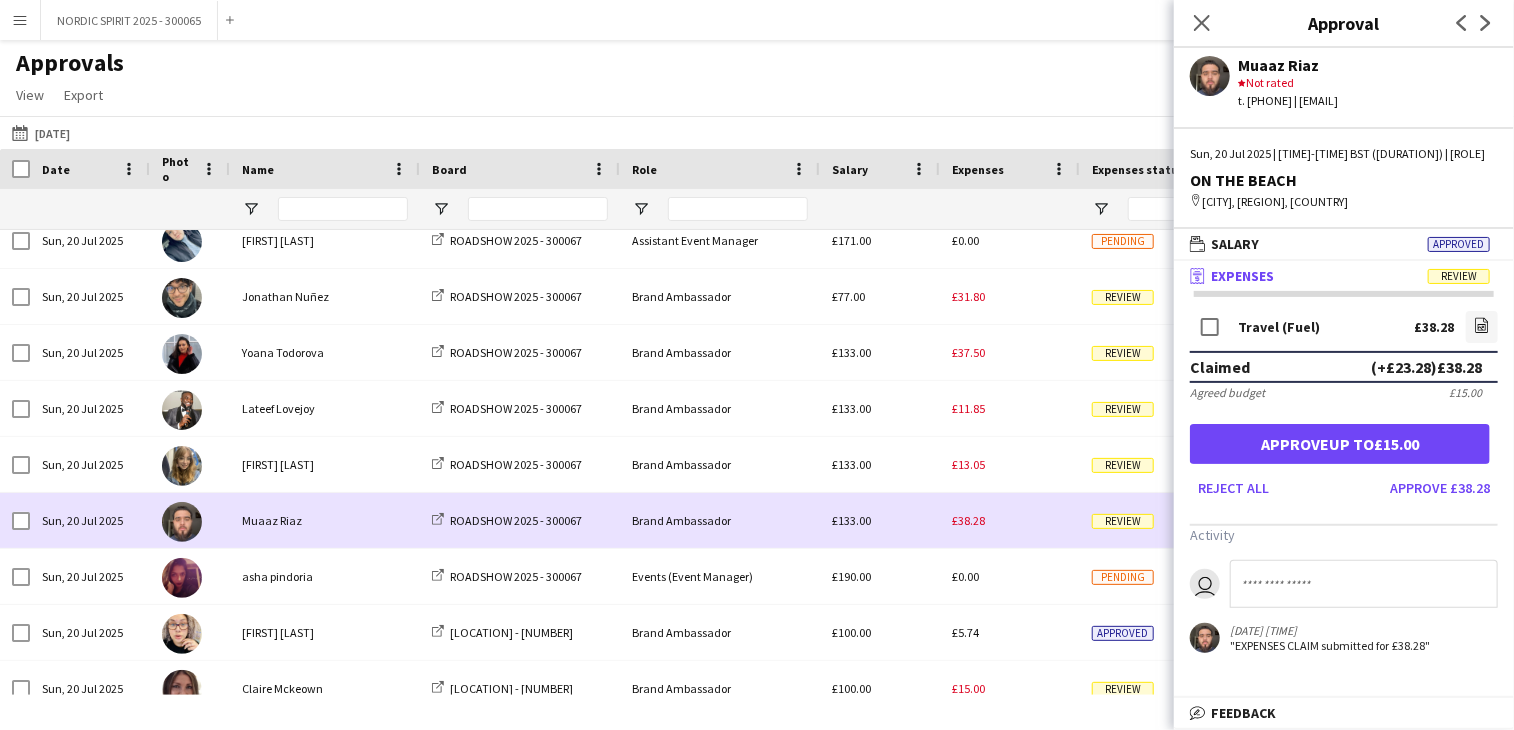 click on "£38.28" at bounding box center [1010, 520] 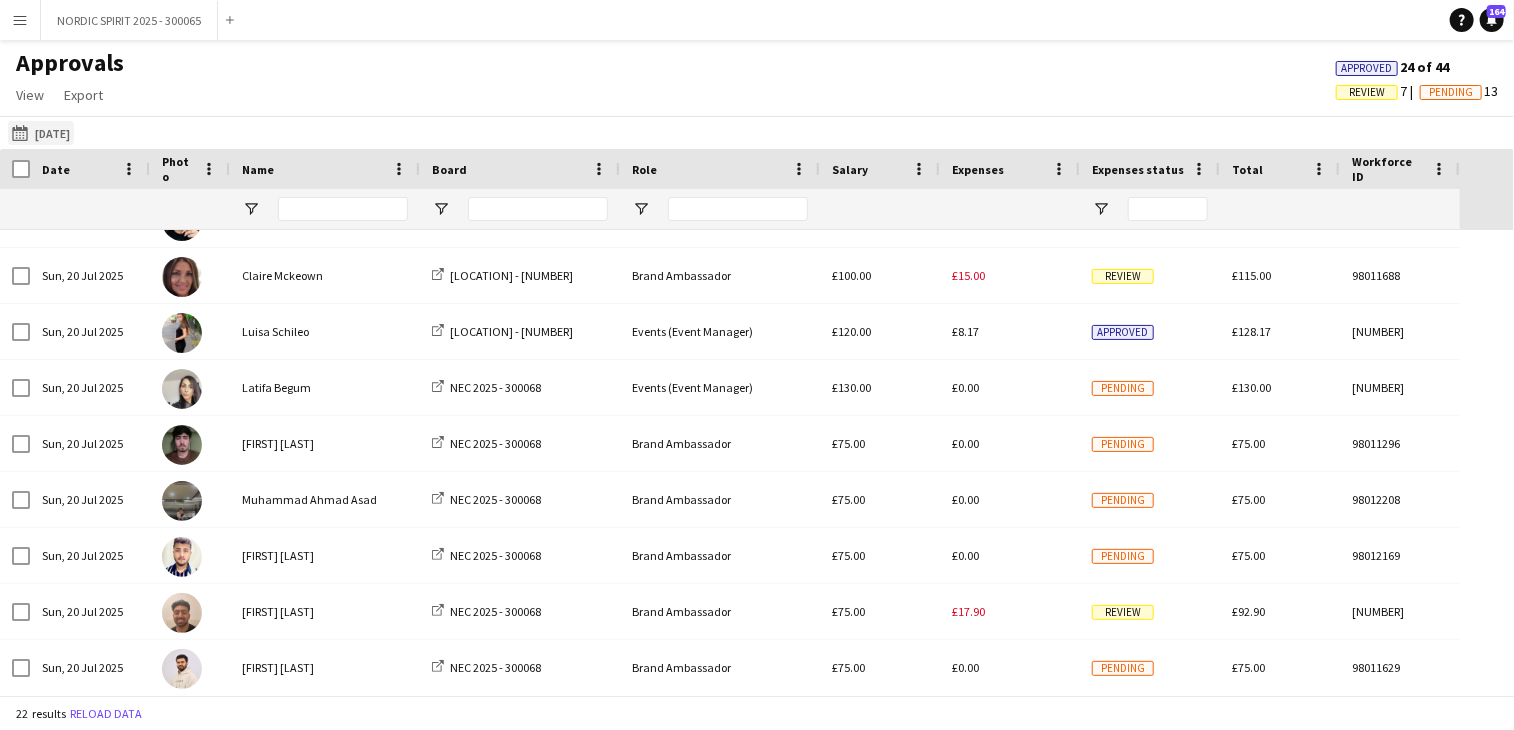 click on "[DATE]
[DATE]" 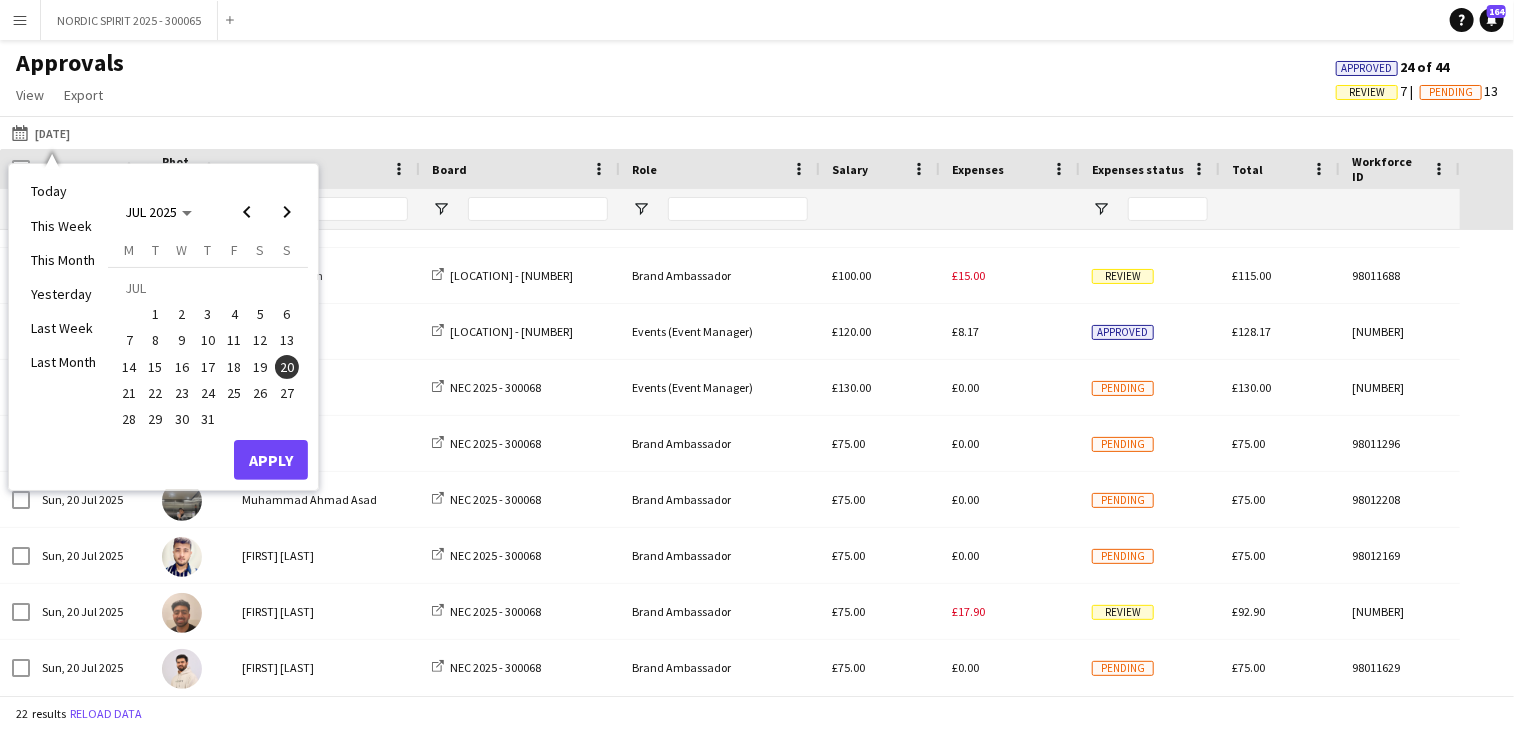 click on "25" at bounding box center [234, 393] 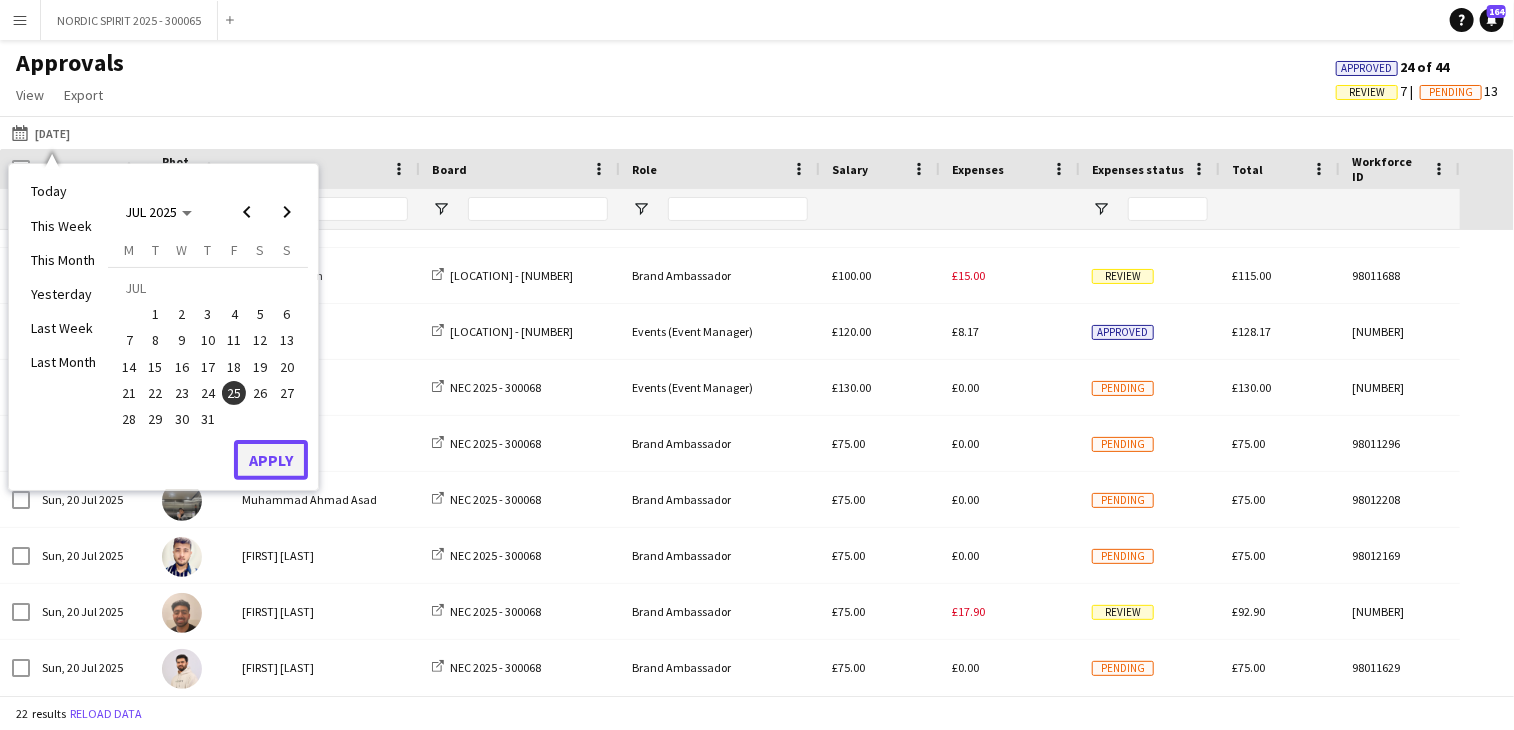 click on "Apply" at bounding box center [271, 460] 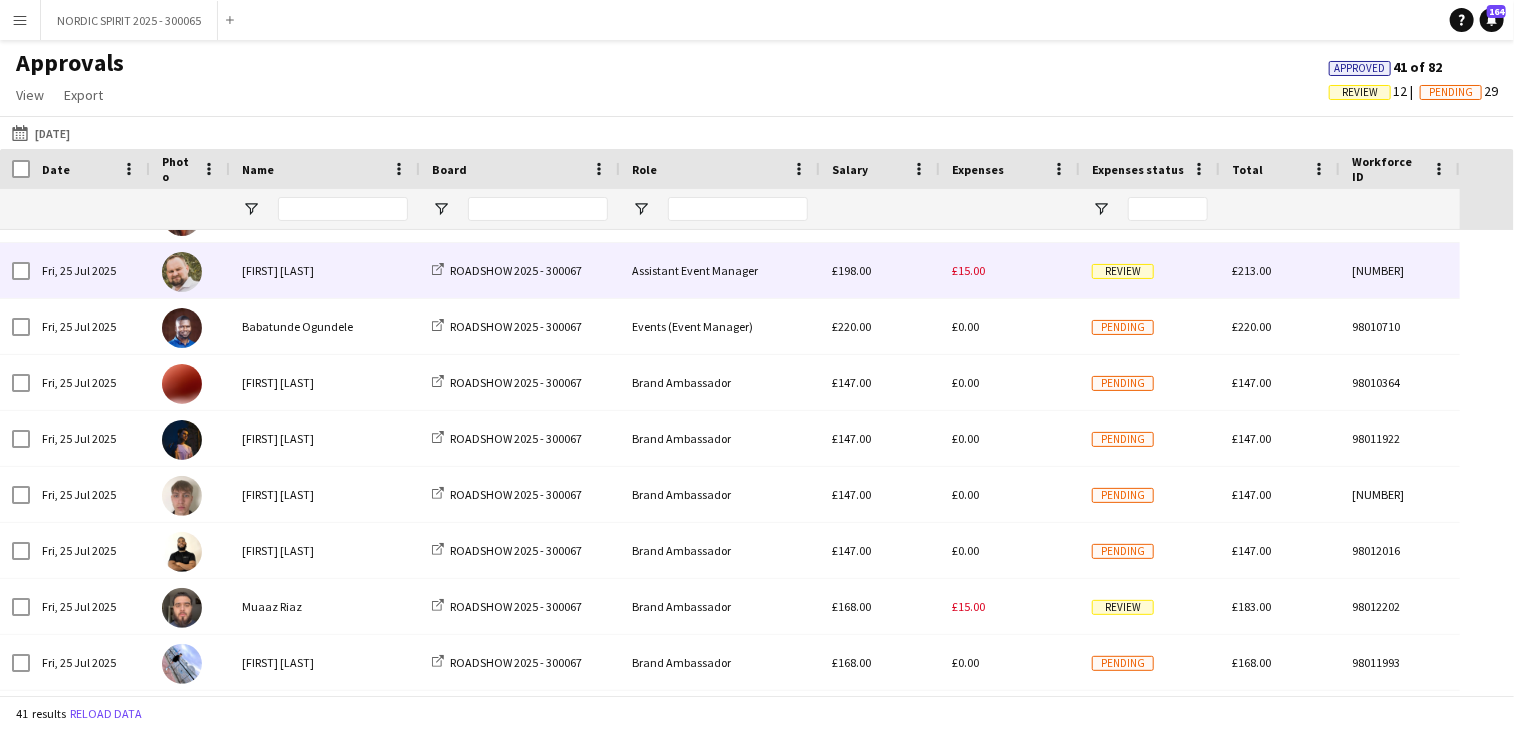 click on "£15.00" at bounding box center (968, 270) 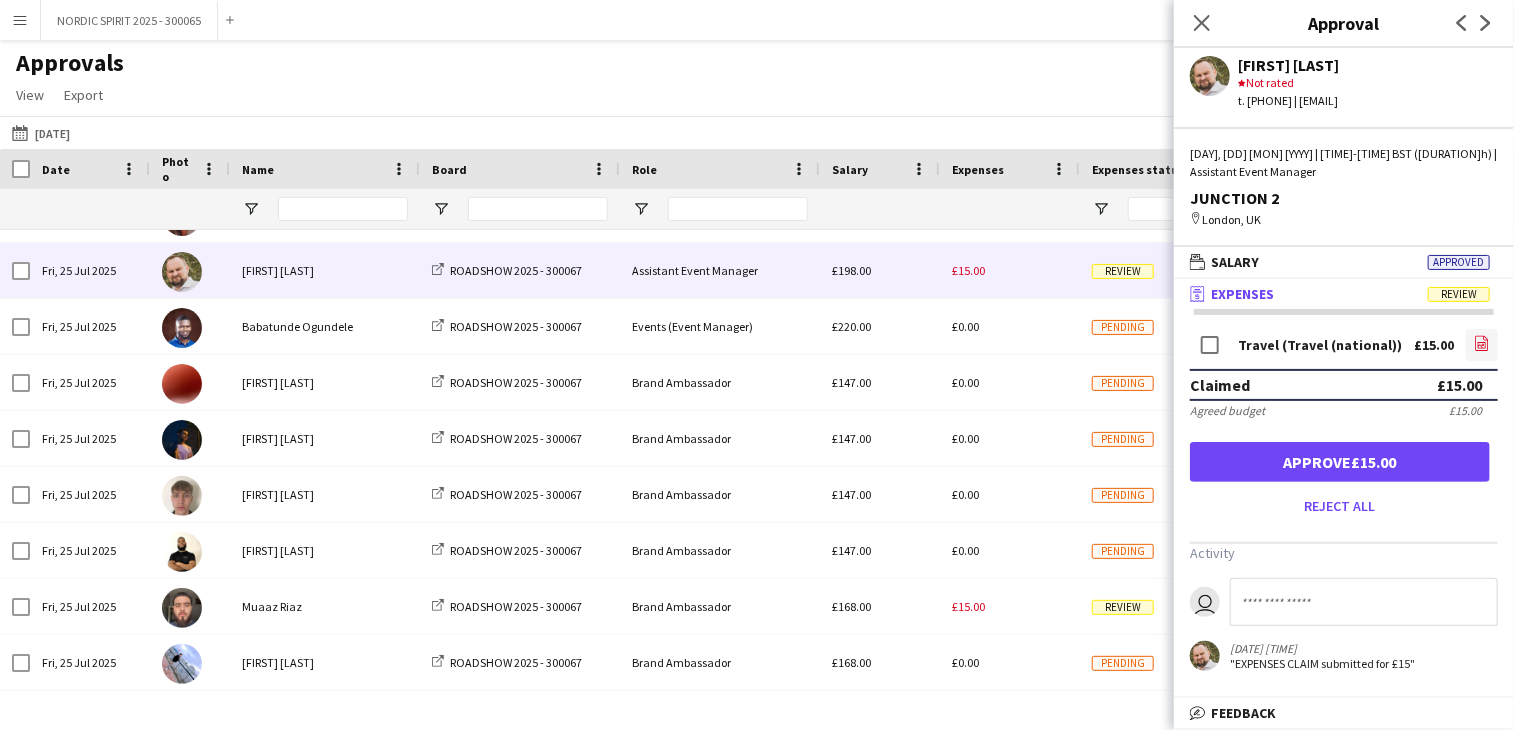click on "file-image" 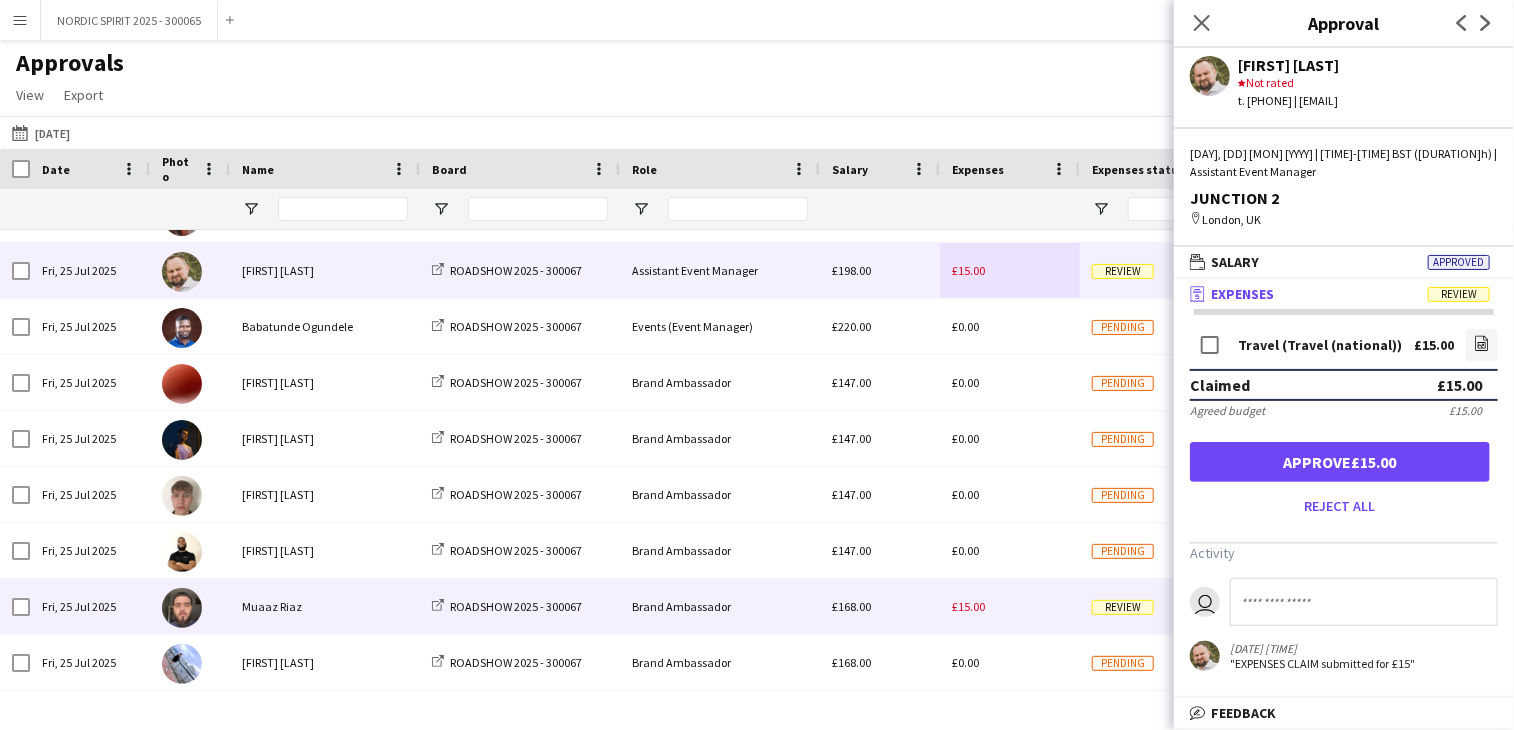 click on "£15.00" at bounding box center [1010, 606] 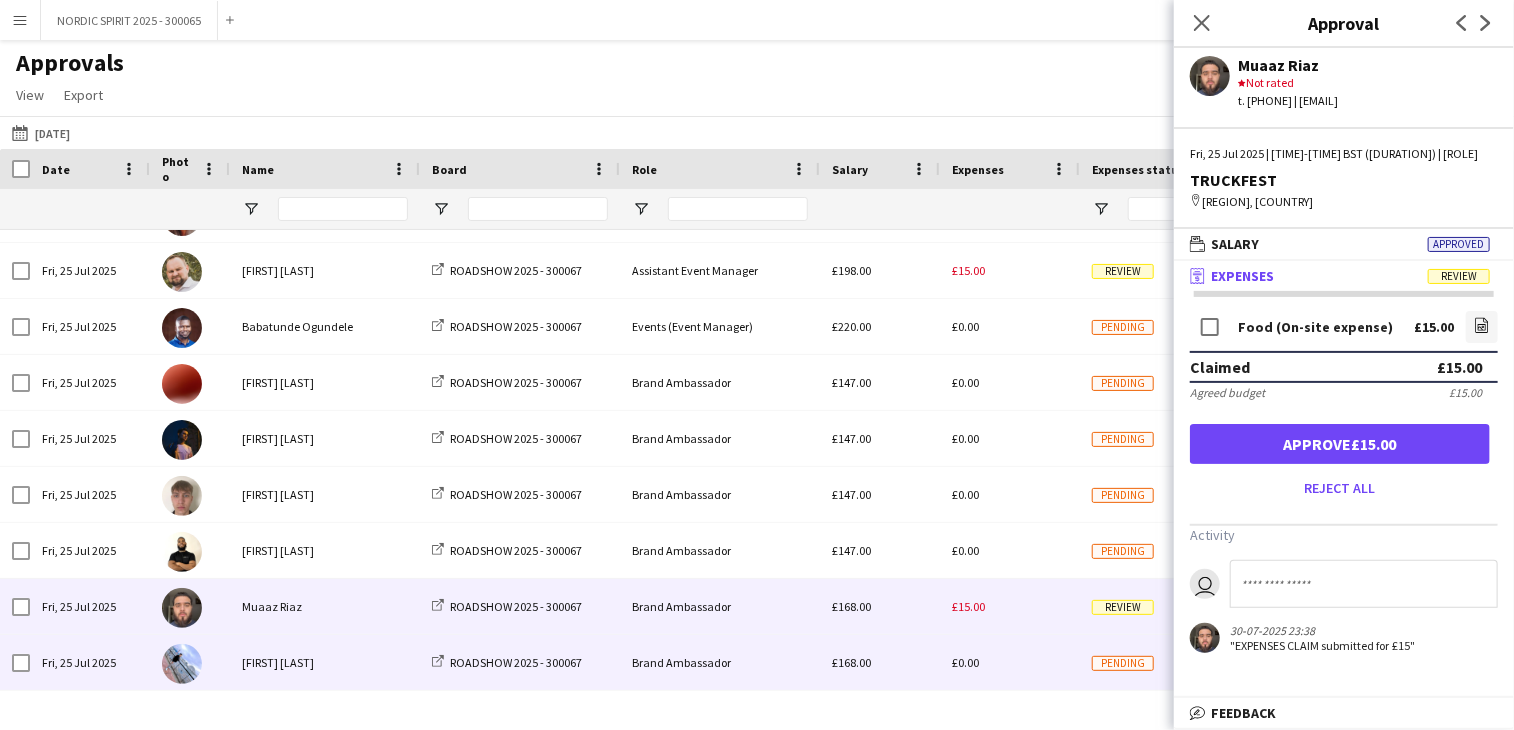 click on "£0.00" at bounding box center (1010, 662) 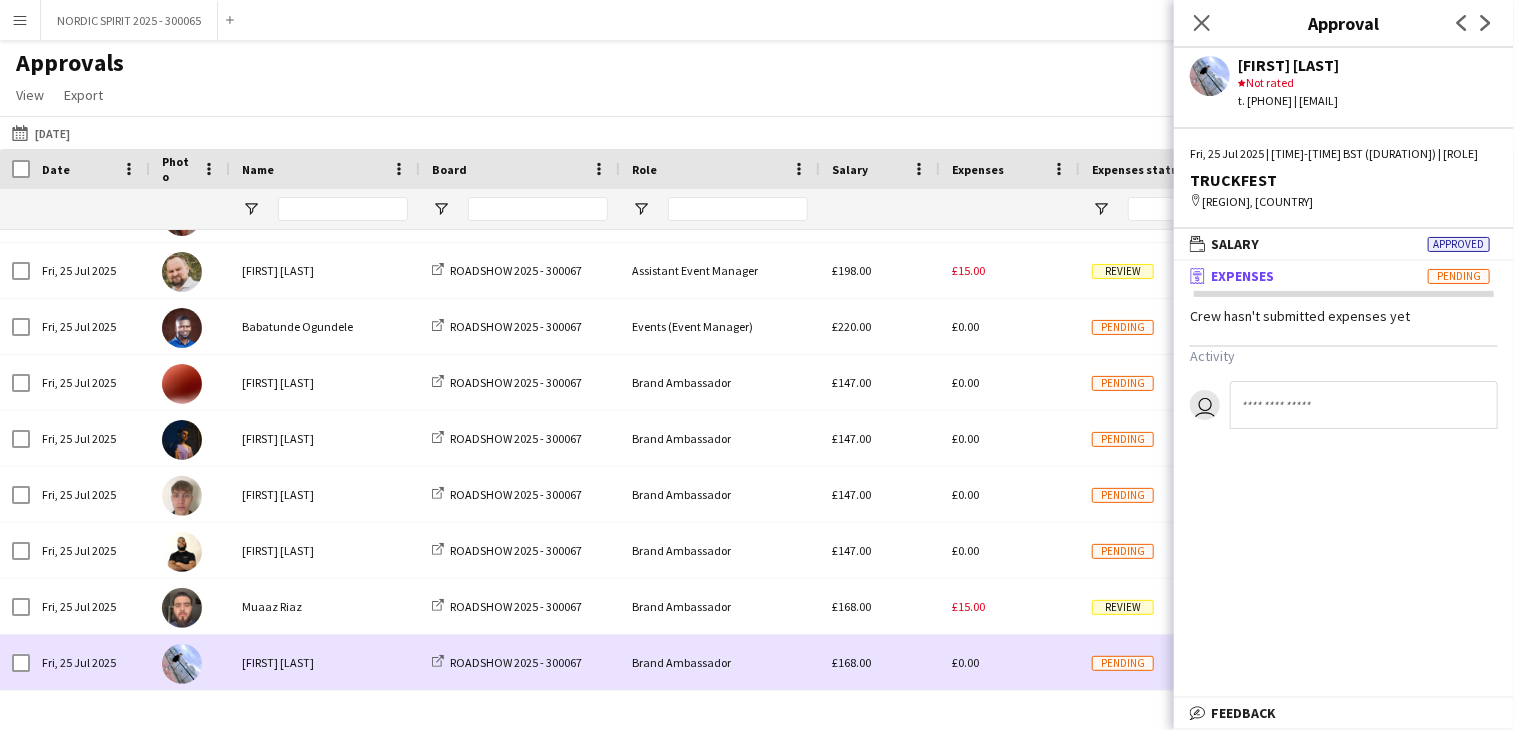 click on "£0.00" at bounding box center [1010, 662] 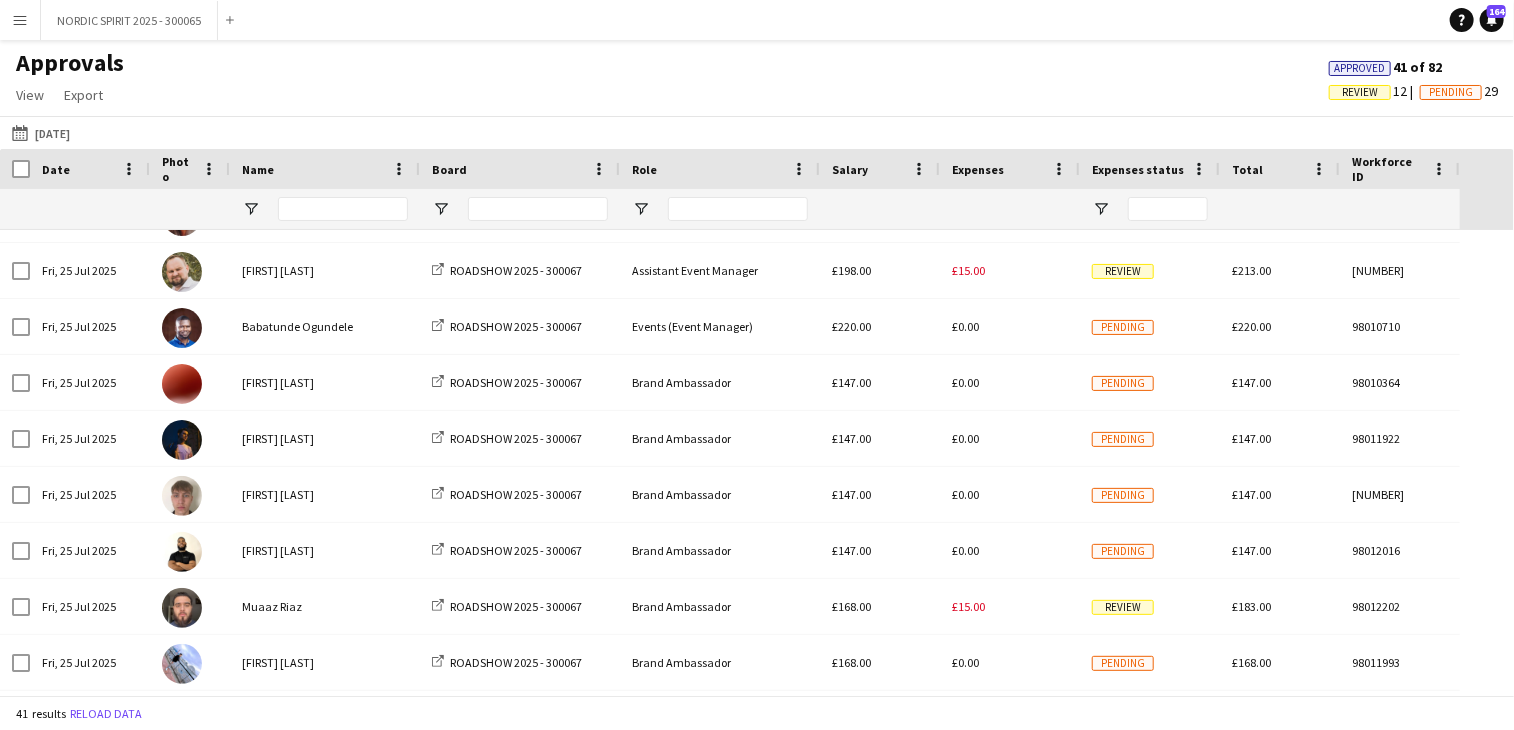 scroll, scrollTop: 429, scrollLeft: 0, axis: vertical 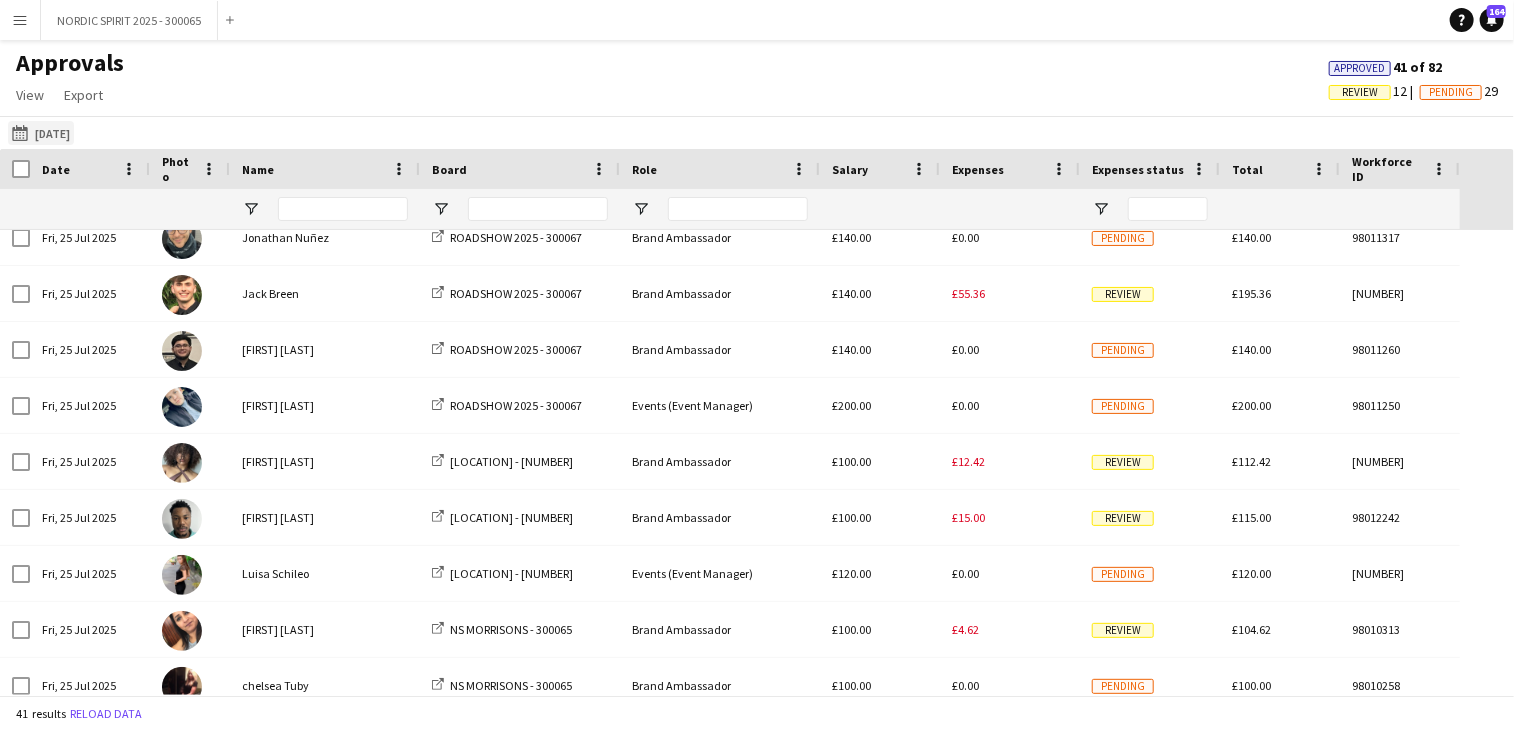 click on "16-07-2025
25-07-2025" 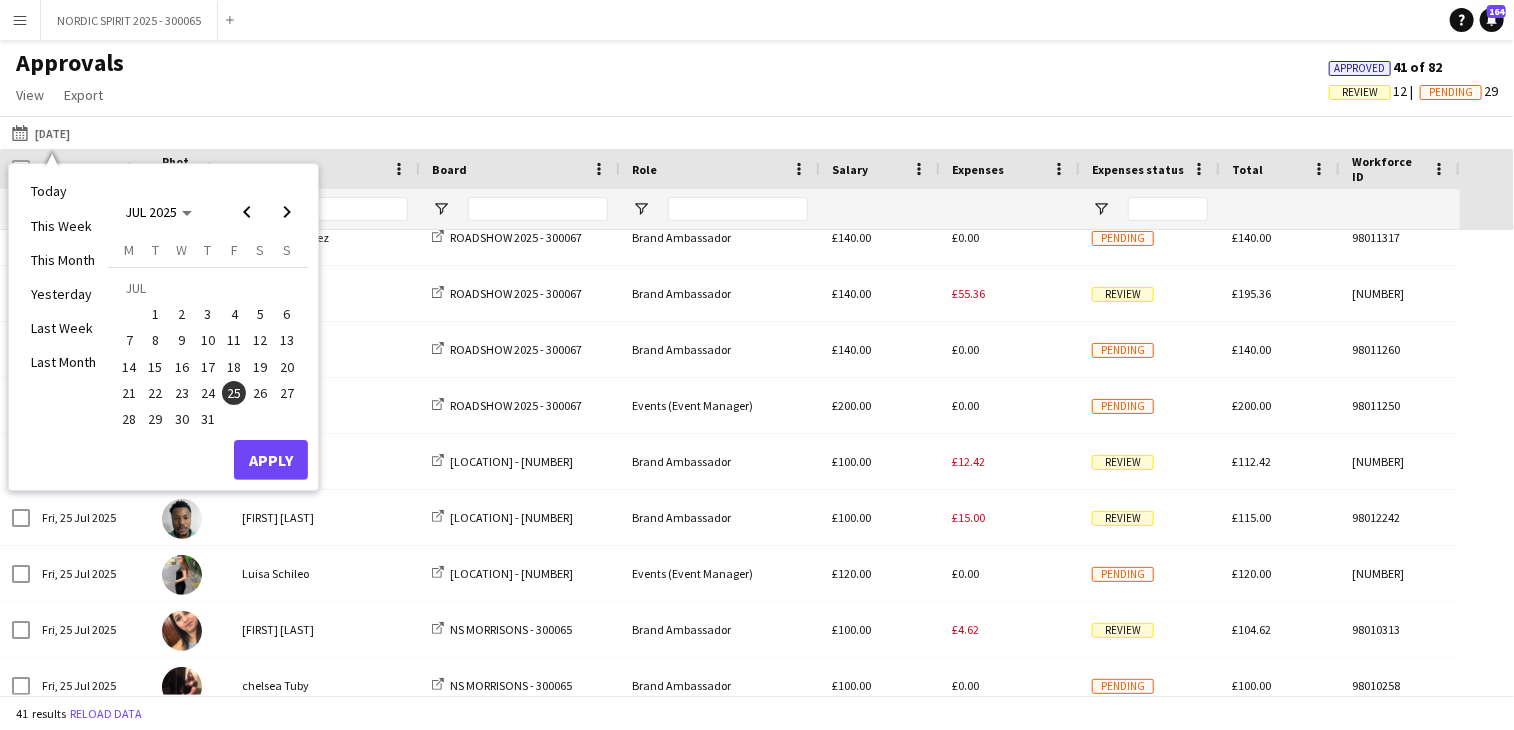 click on "26" at bounding box center (261, 393) 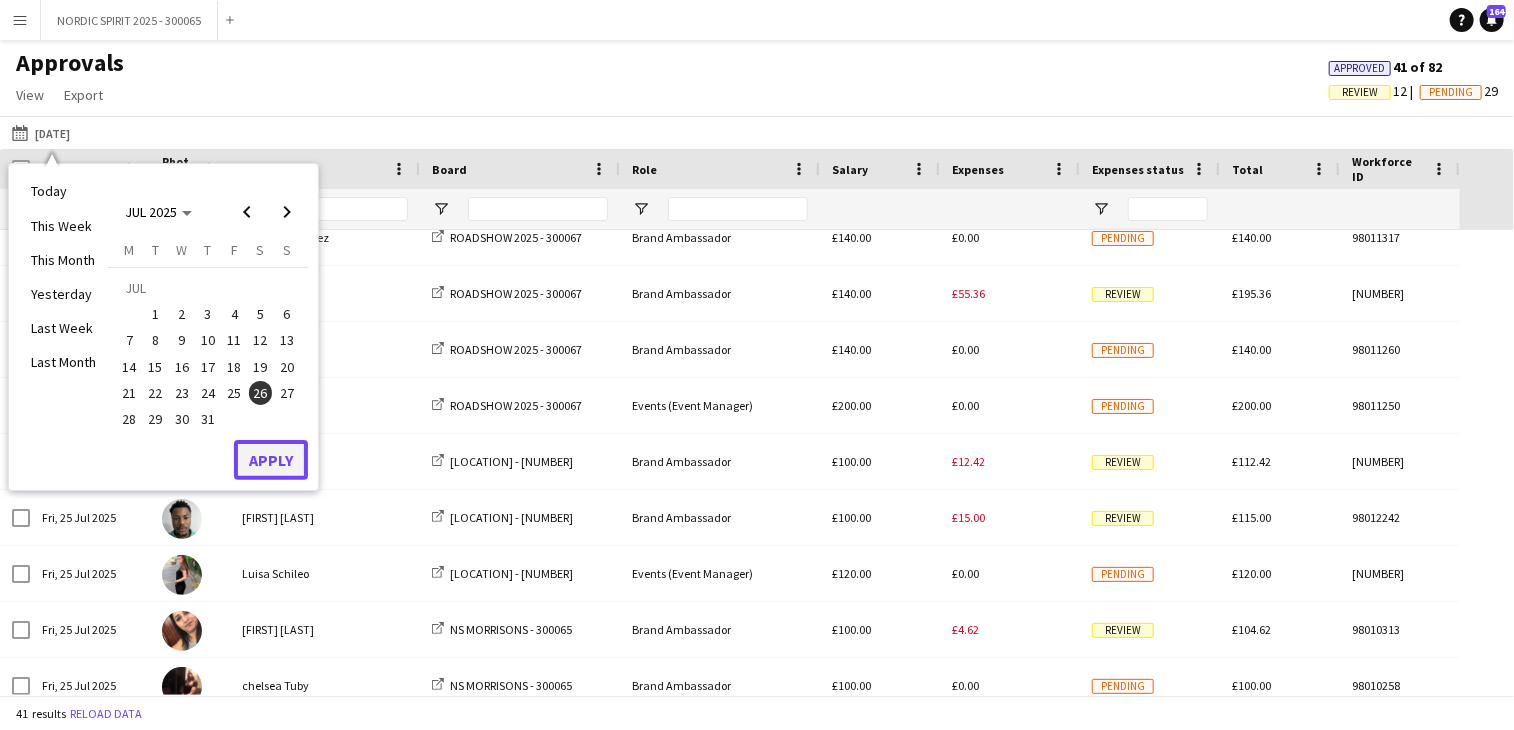 click on "Apply" at bounding box center (271, 460) 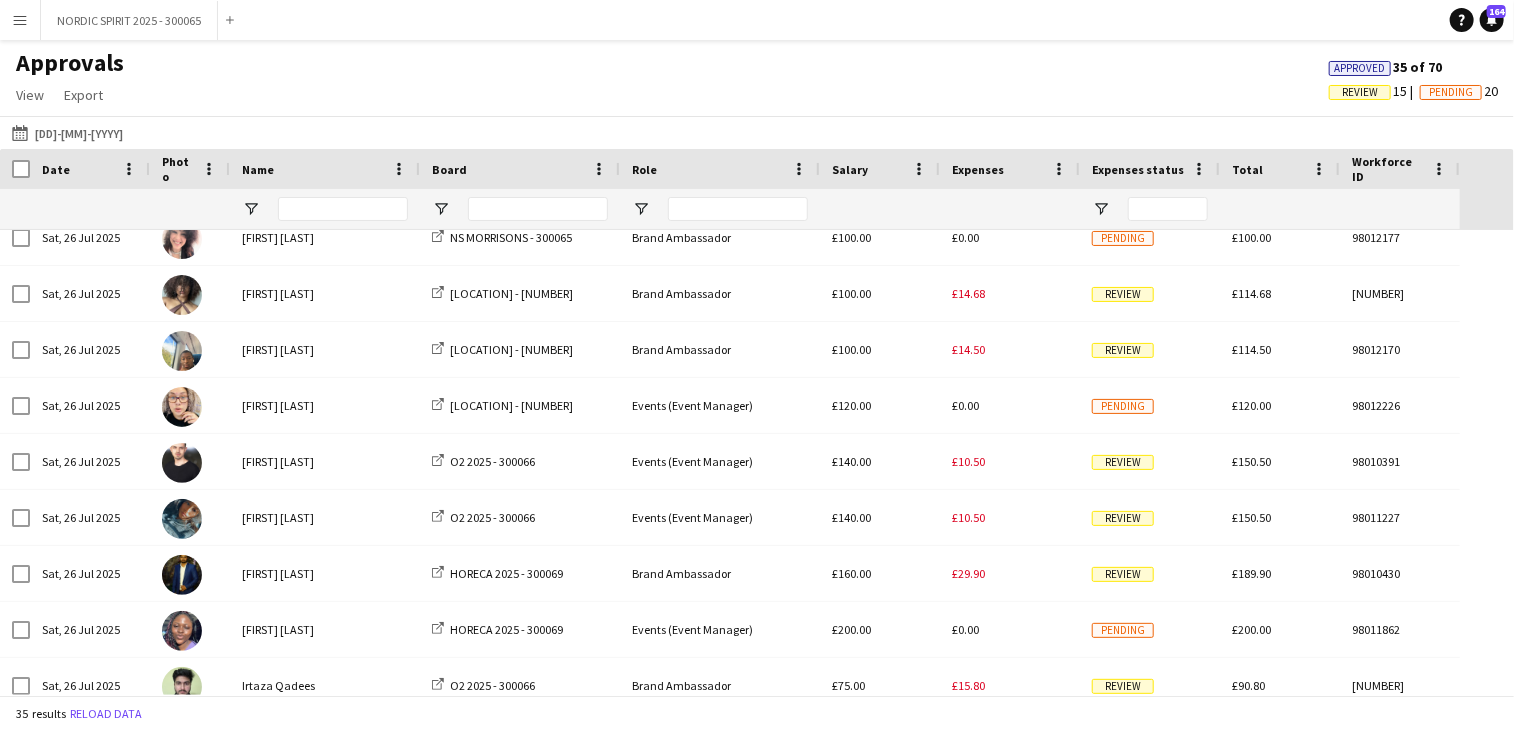scroll, scrollTop: 687, scrollLeft: 0, axis: vertical 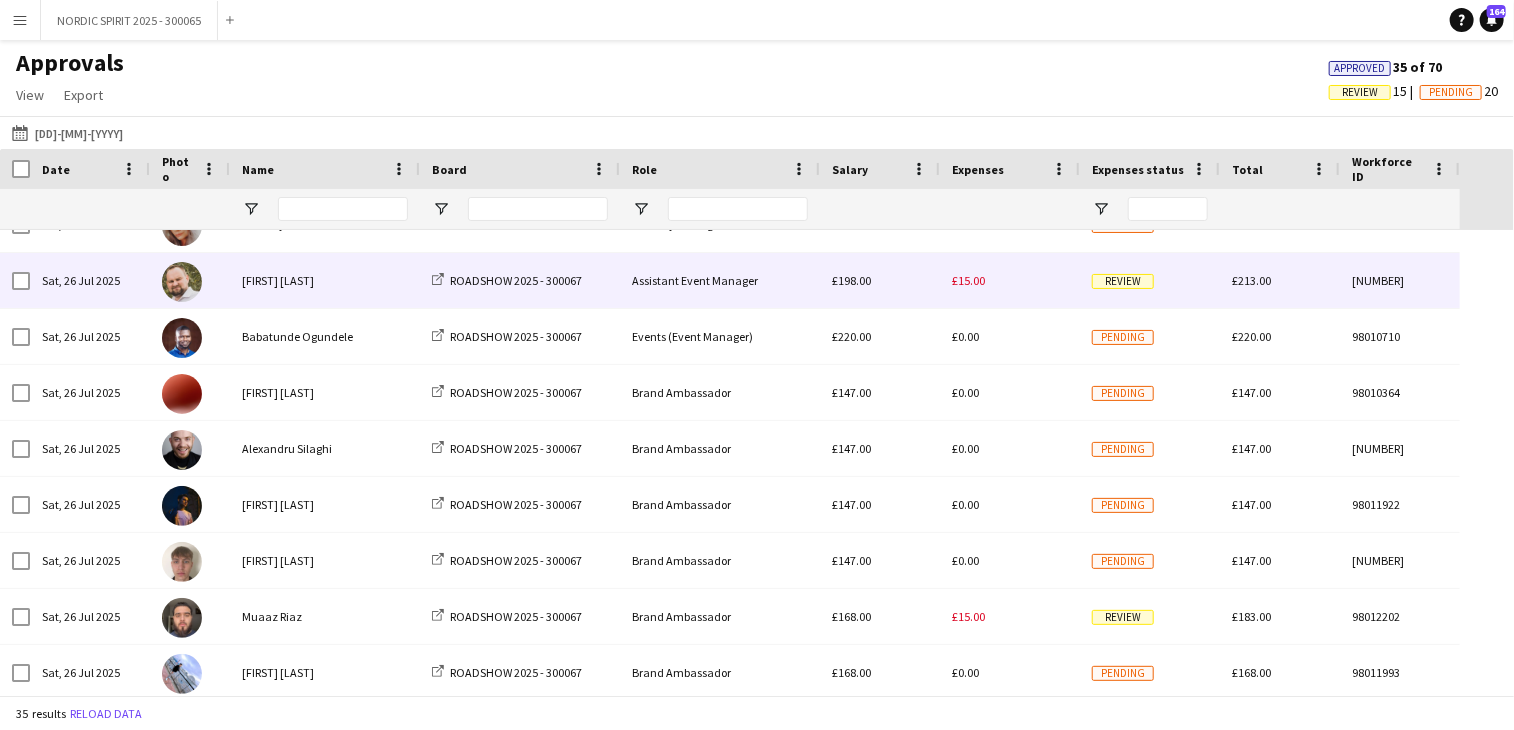 click on "£15.00" at bounding box center [968, 280] 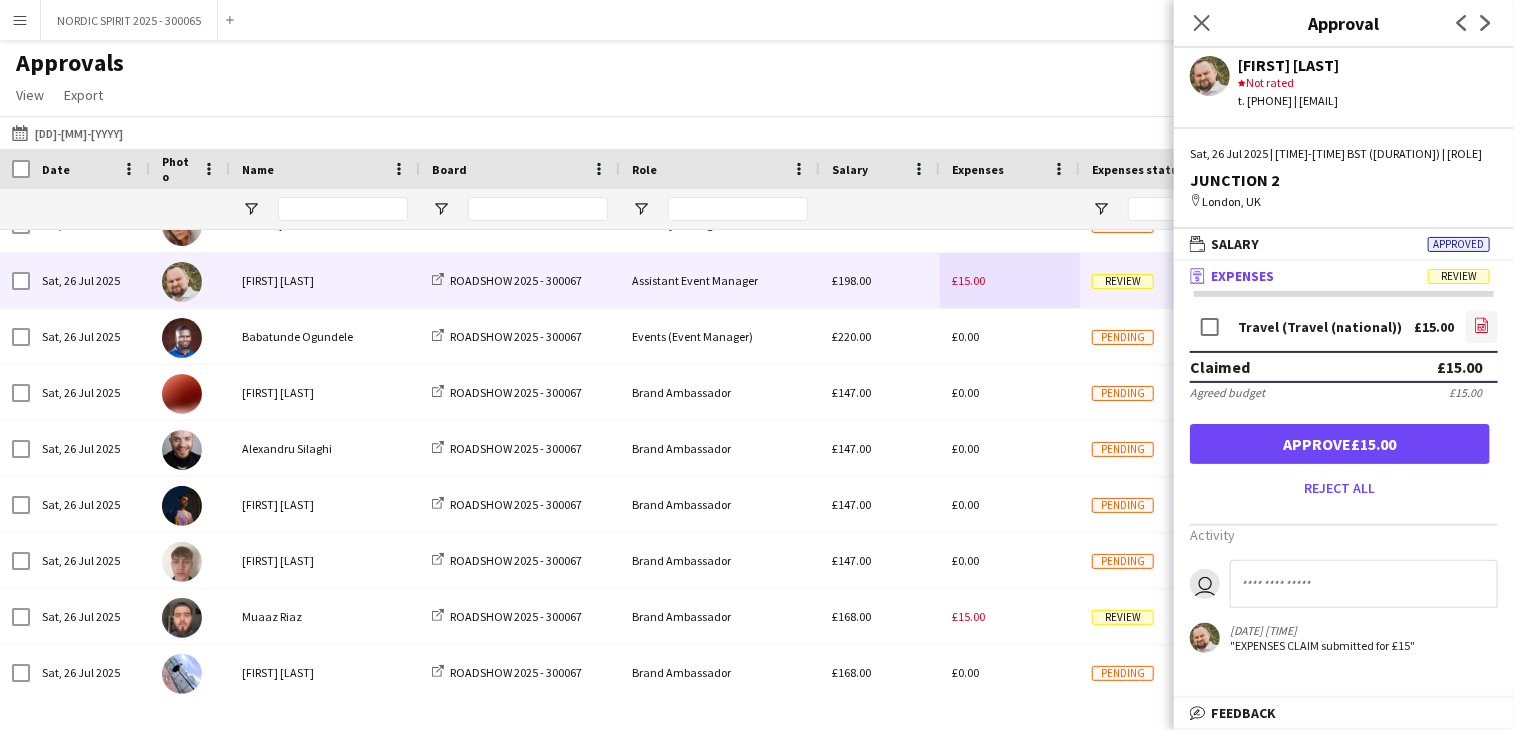 click on "file-image" 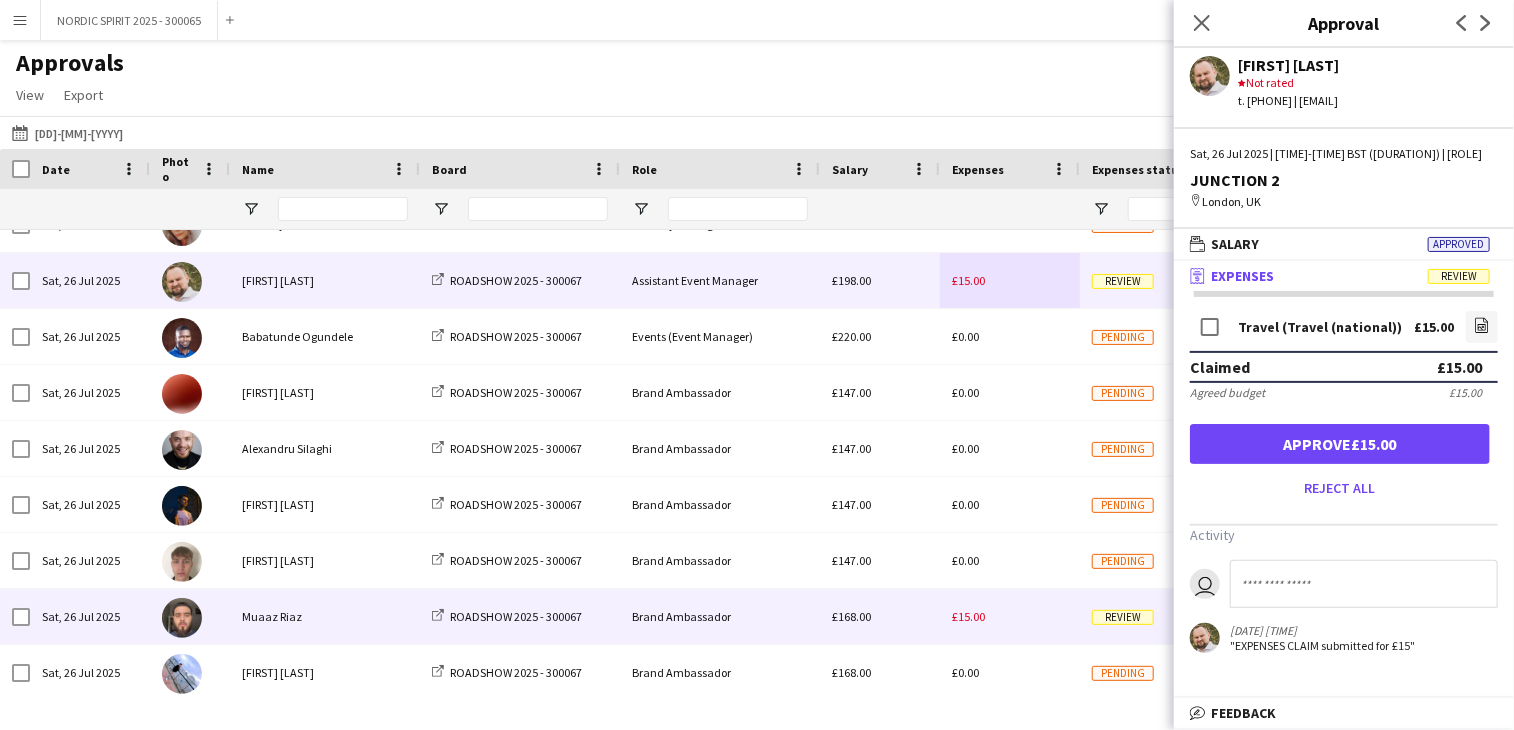 click on "£15.00" at bounding box center [968, 616] 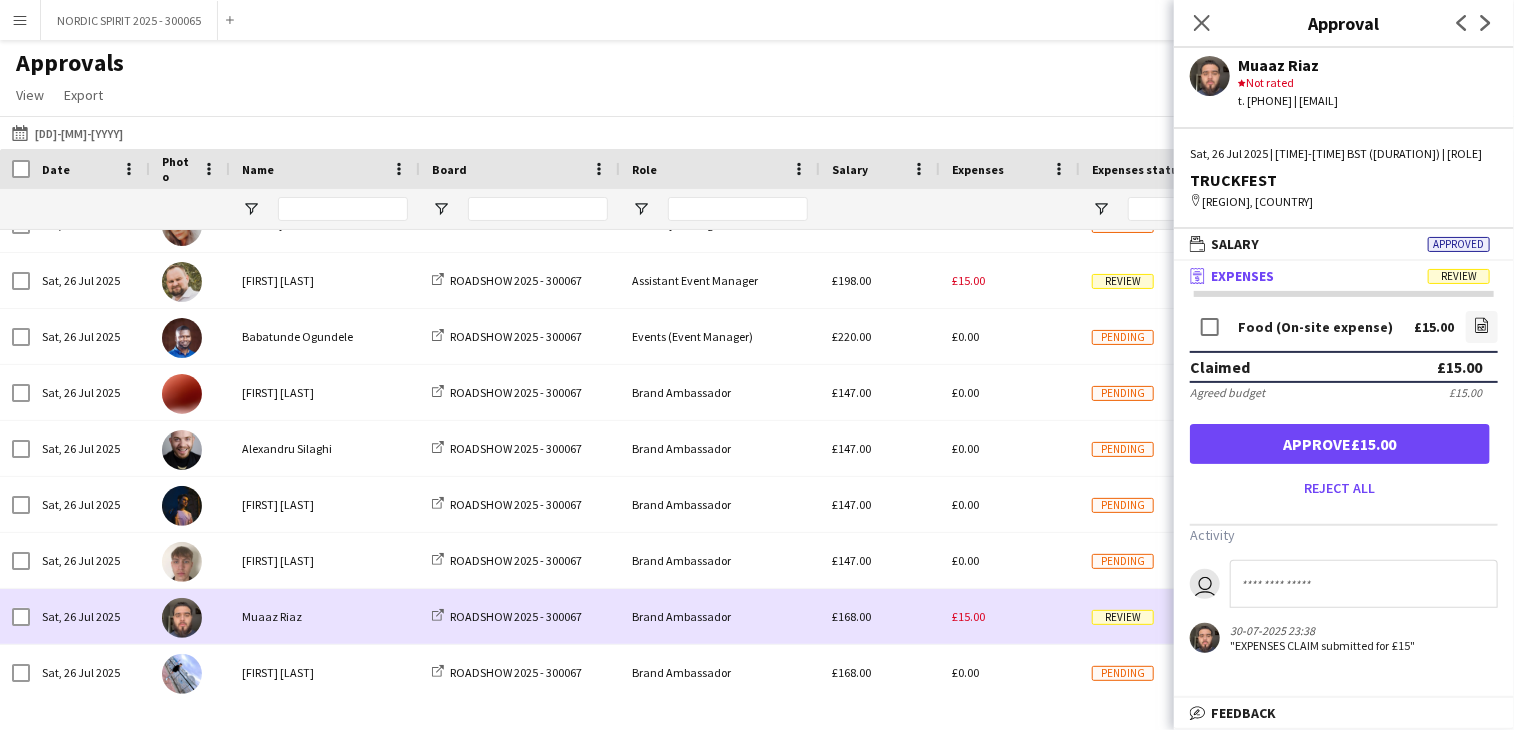 click on "£15.00" at bounding box center (1010, 616) 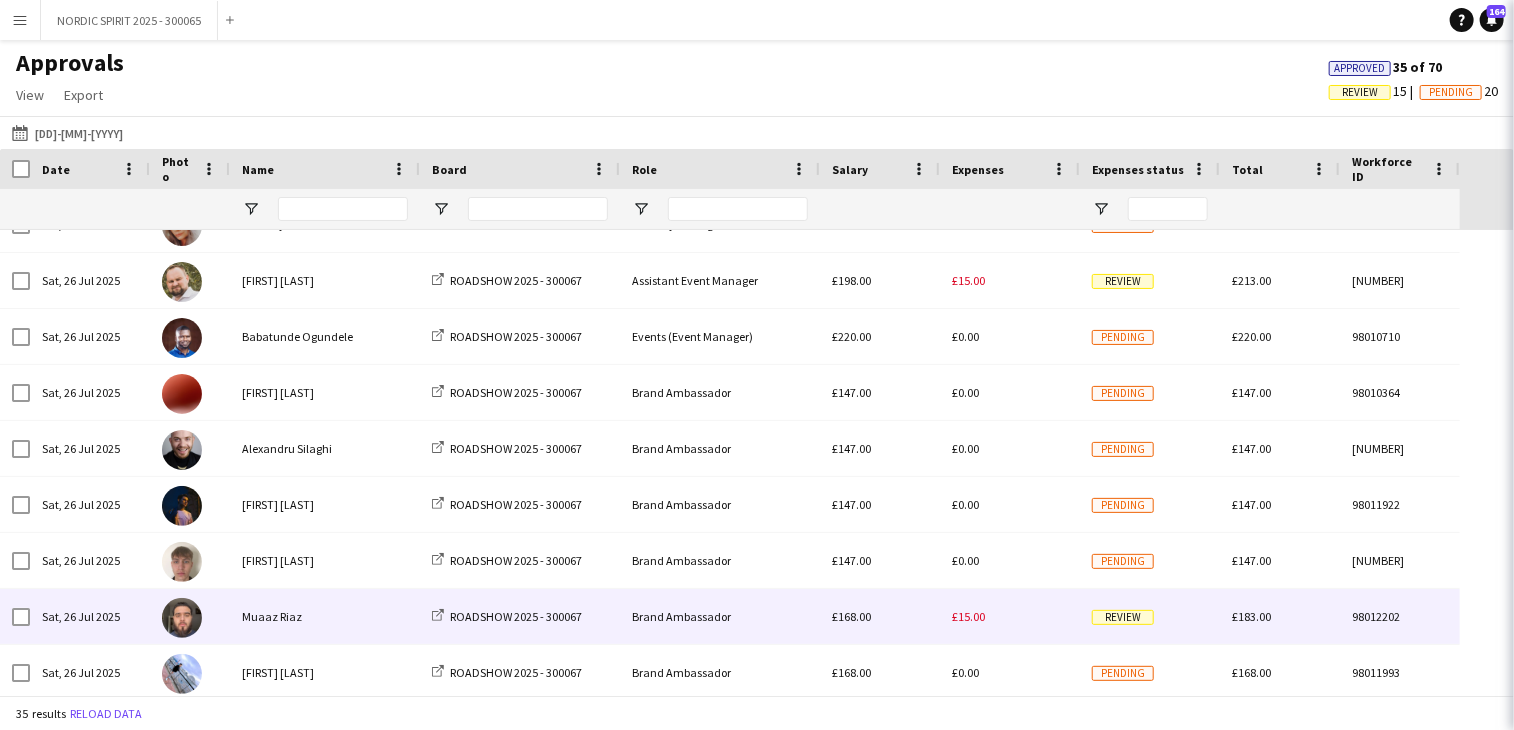 click on "£15.00" at bounding box center [1010, 616] 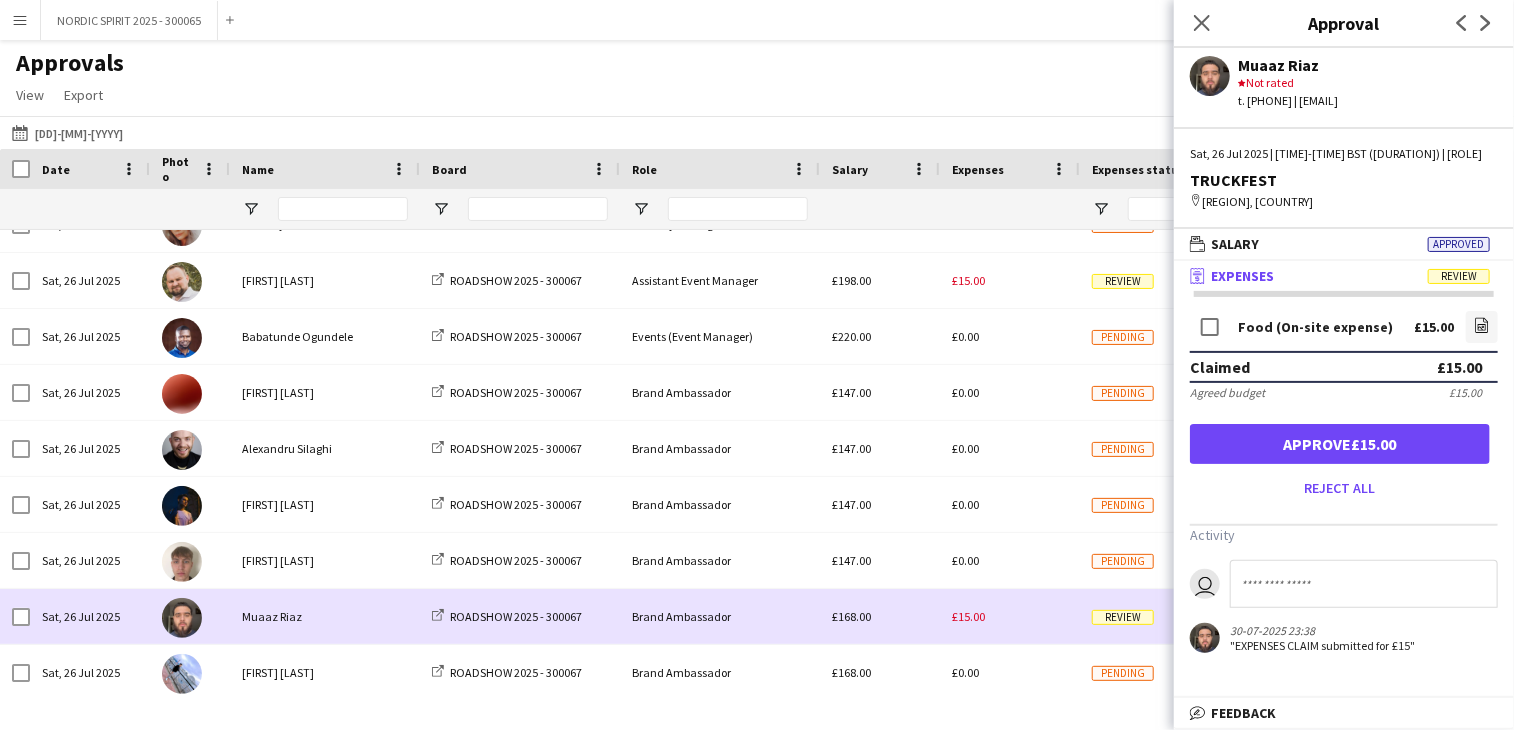 click on "£15.00" at bounding box center (1010, 616) 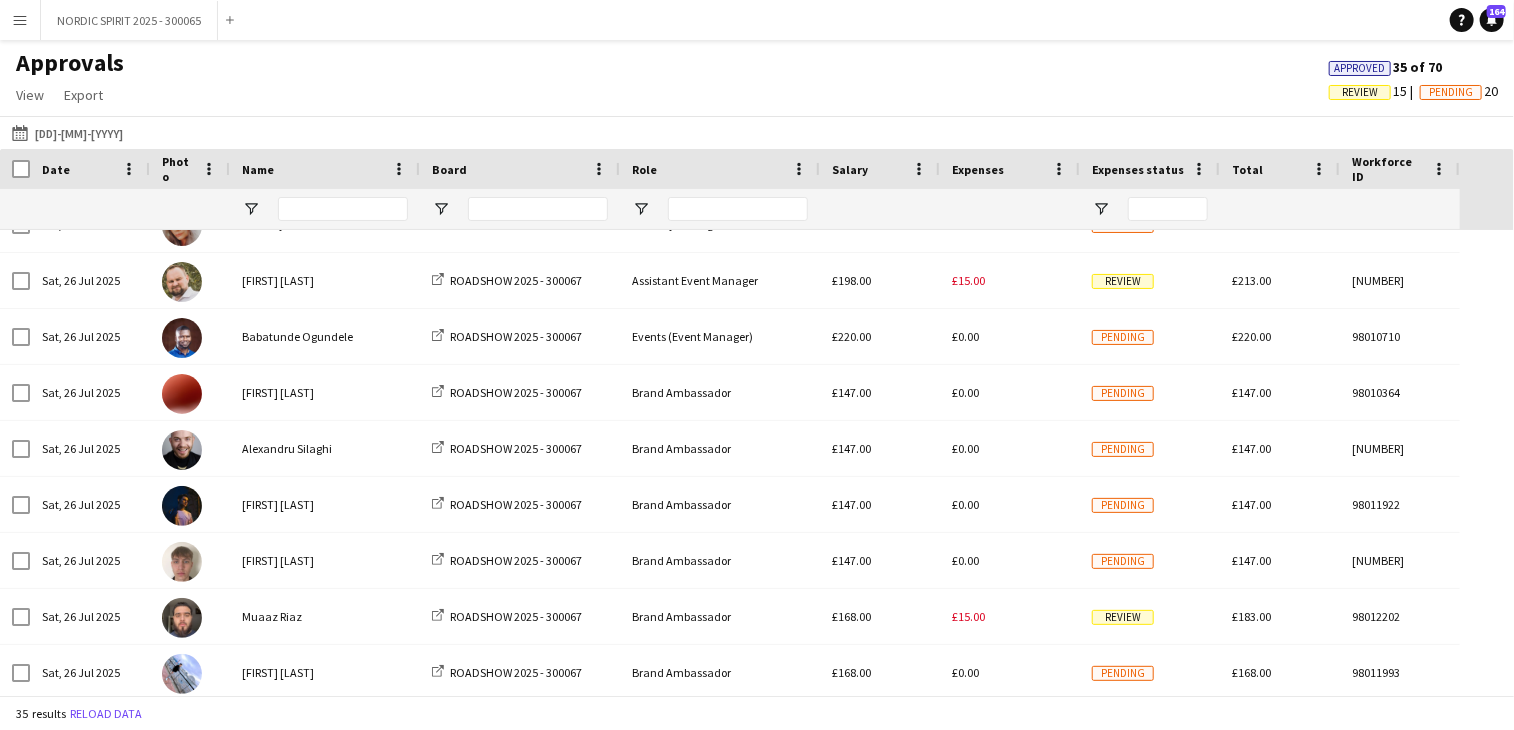 scroll, scrollTop: 248, scrollLeft: 0, axis: vertical 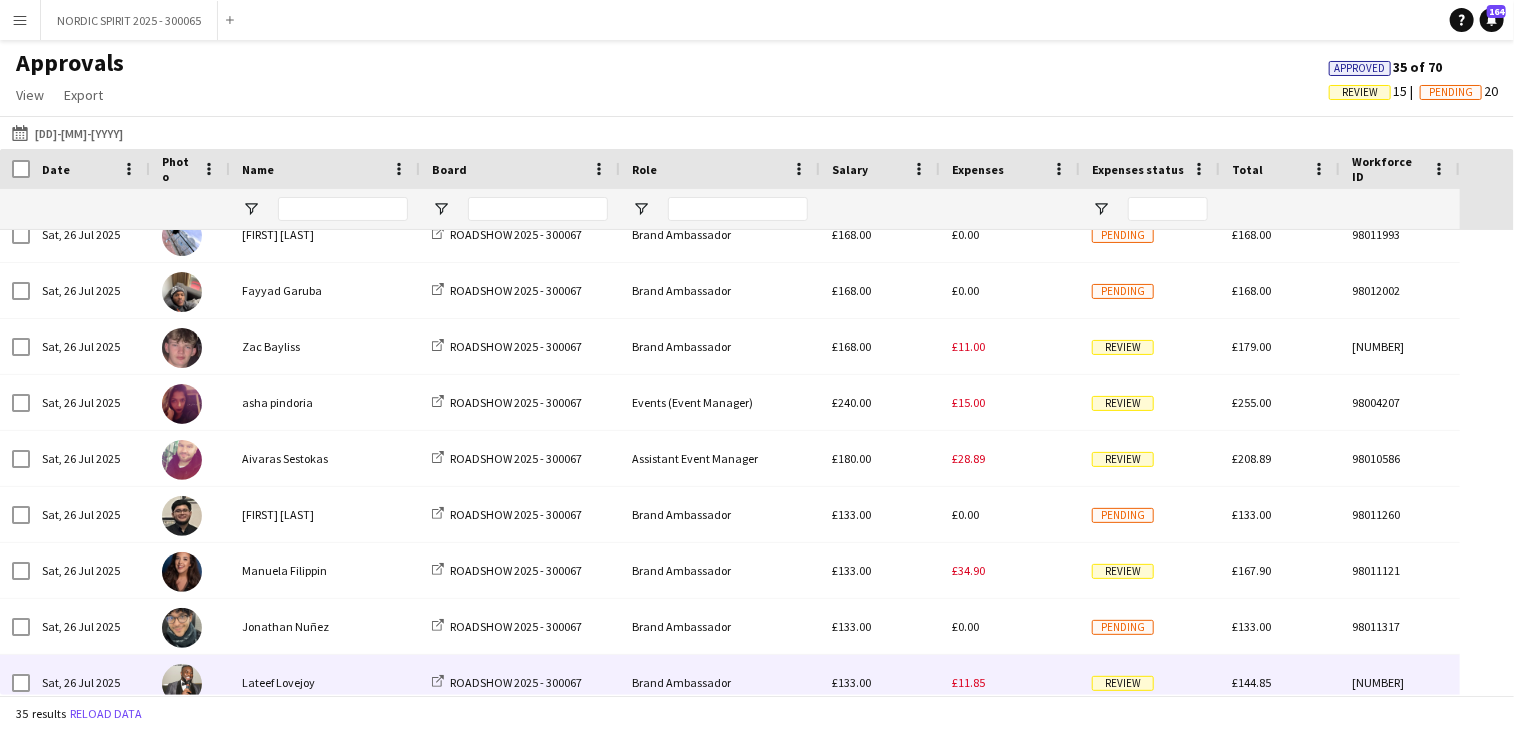 click on "£11.85" at bounding box center [968, 682] 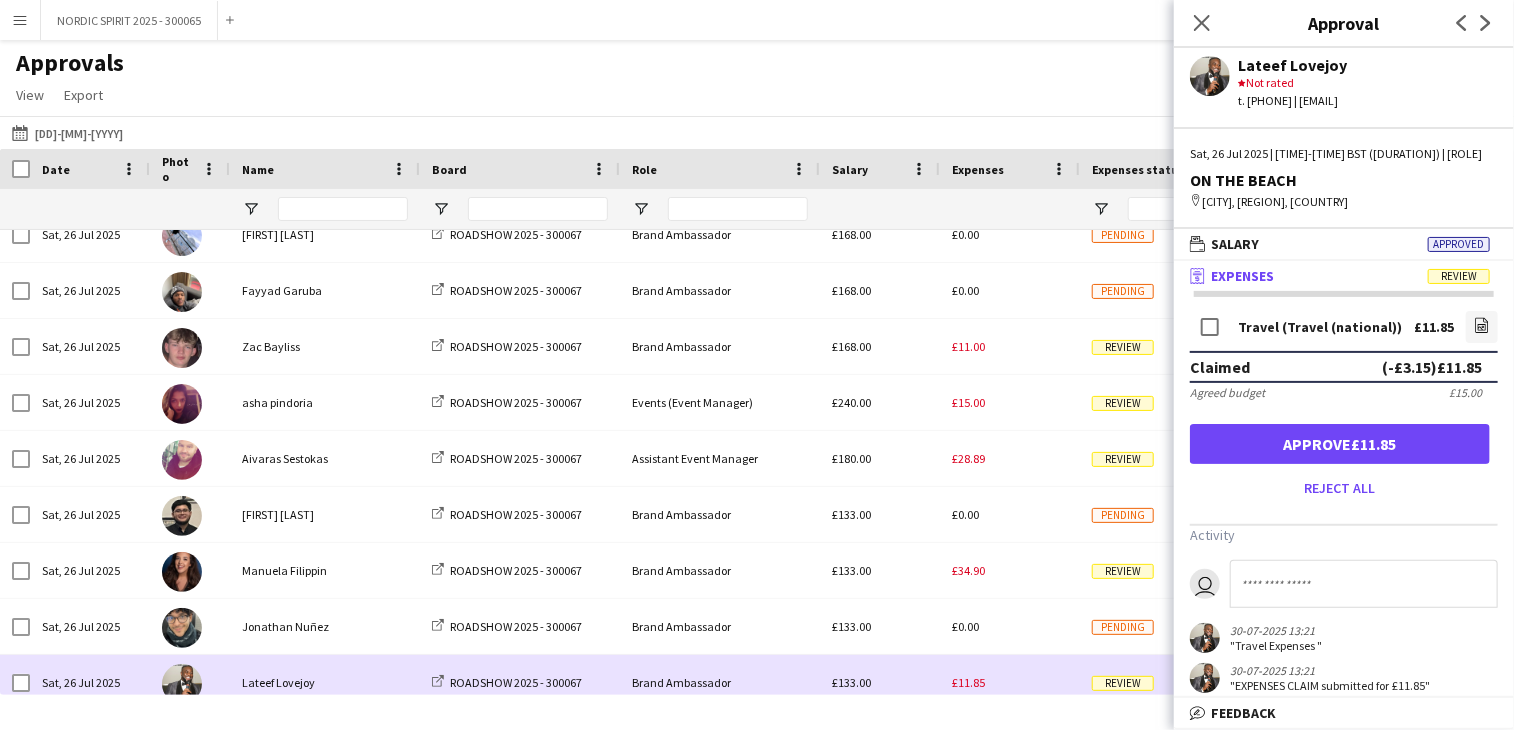 click on "£11.85" at bounding box center (968, 682) 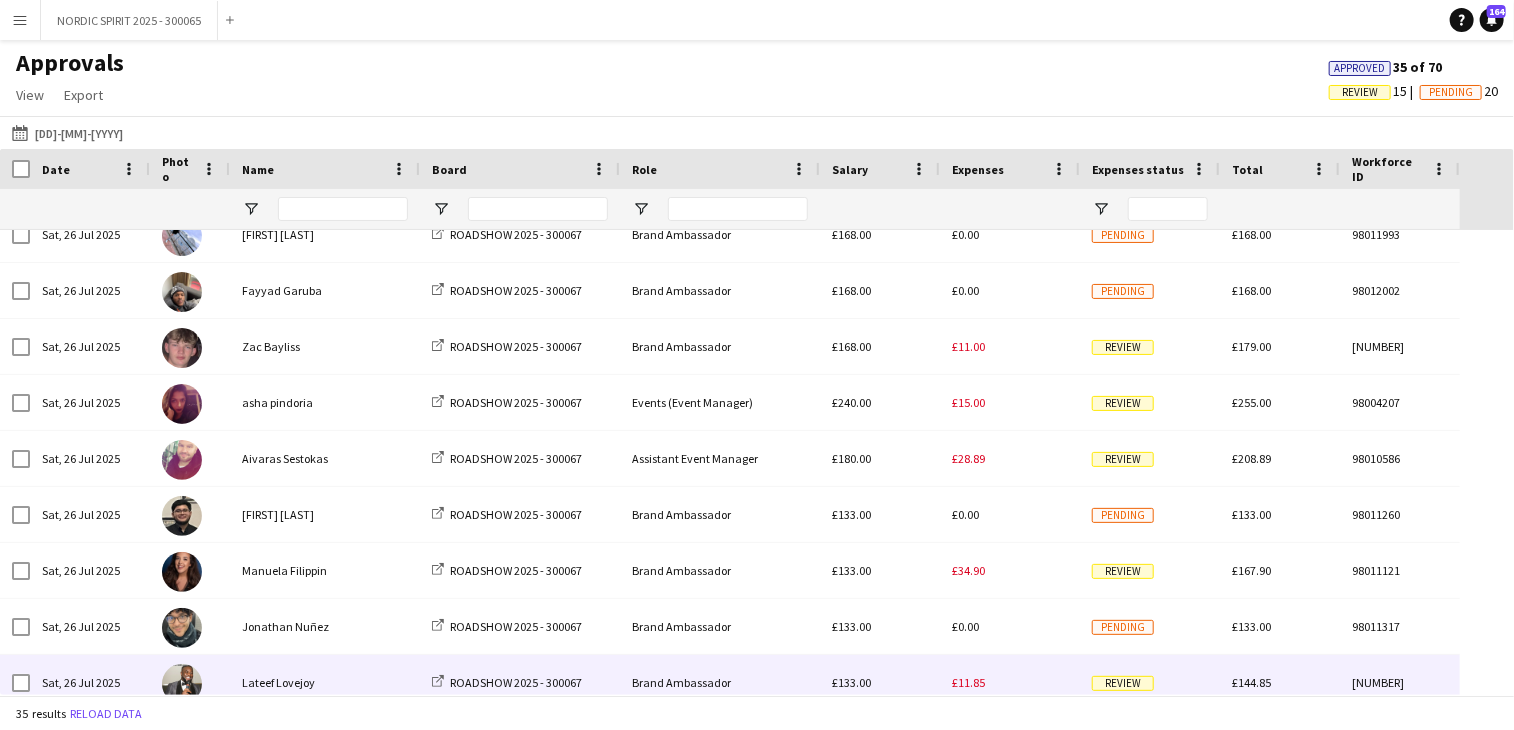 click on "£11.85" at bounding box center (968, 682) 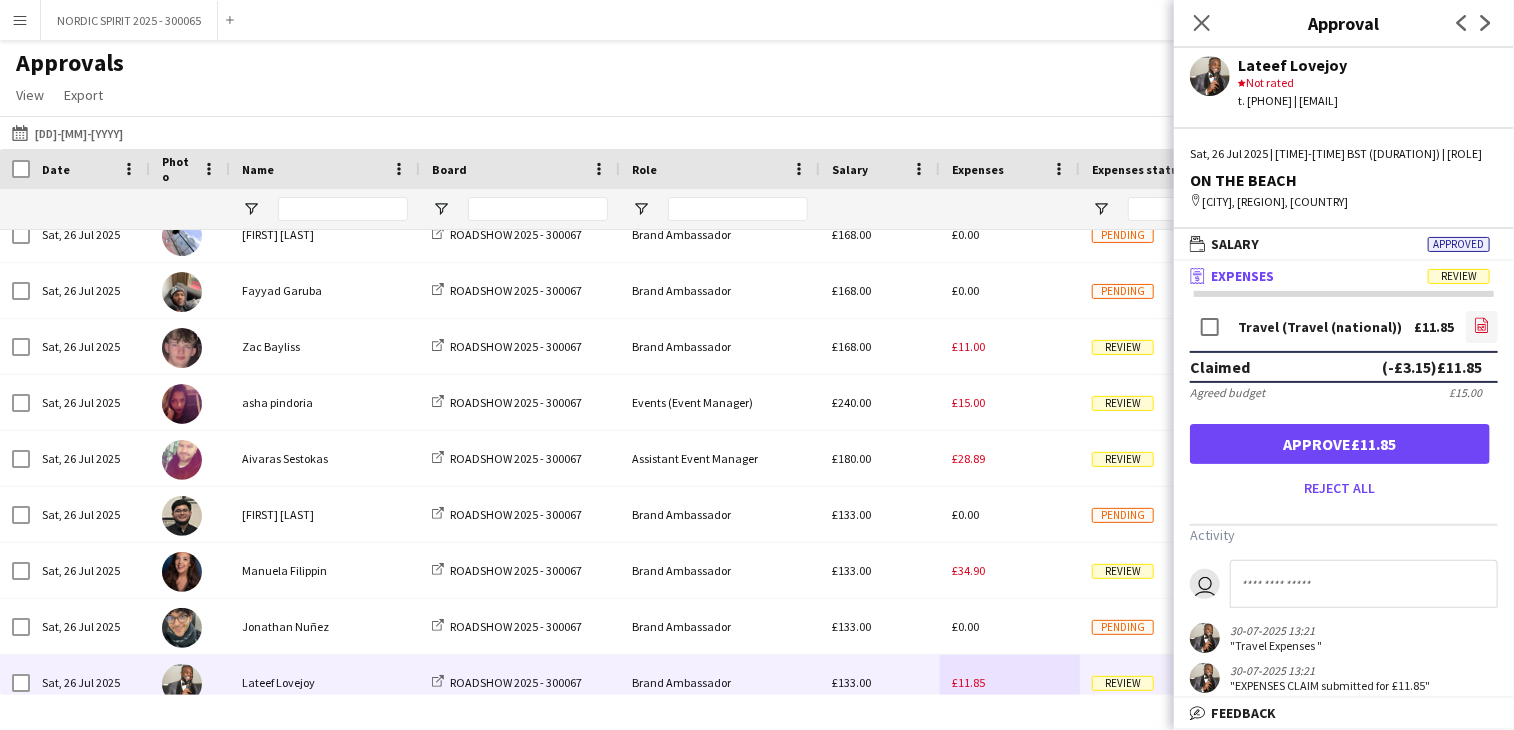 click 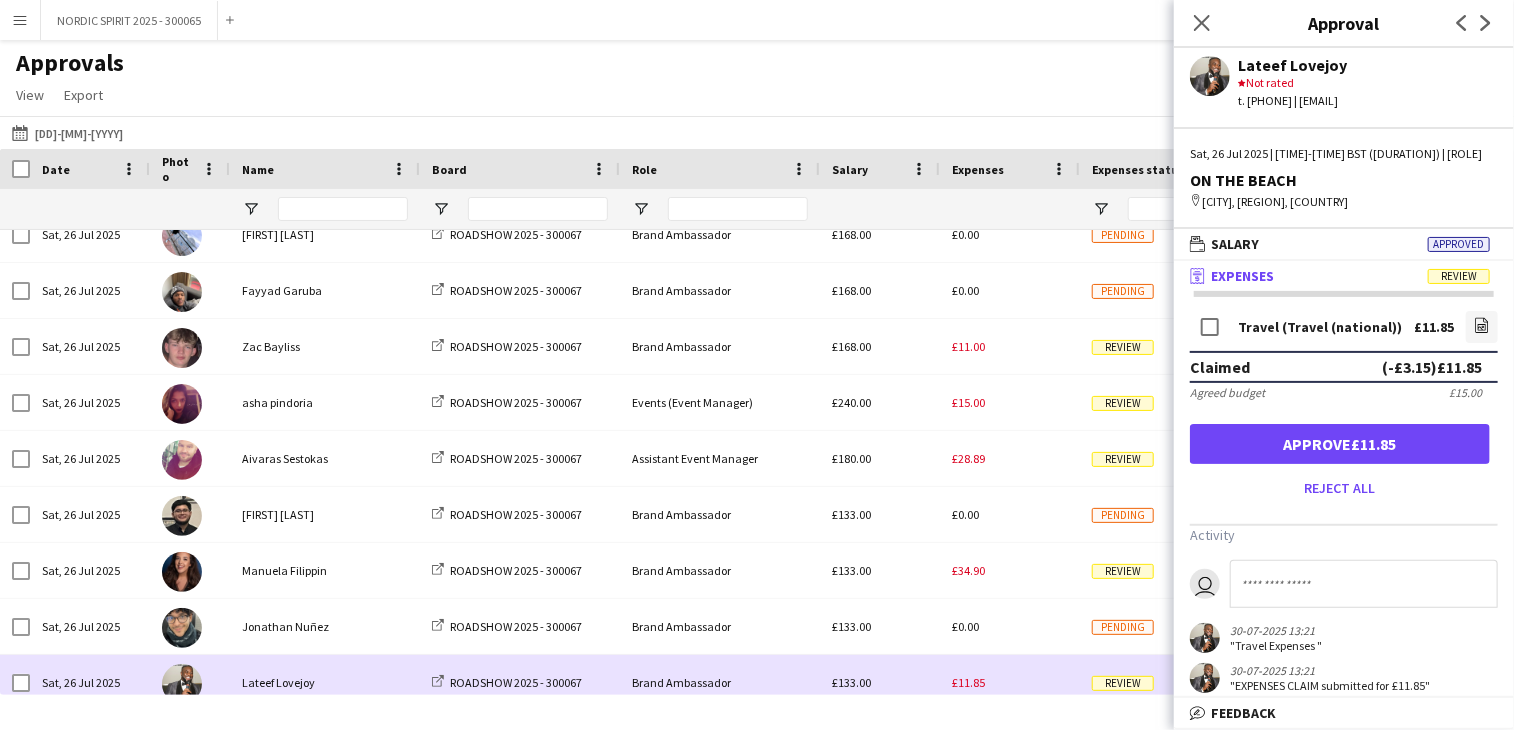click on "£11.85" at bounding box center [1010, 682] 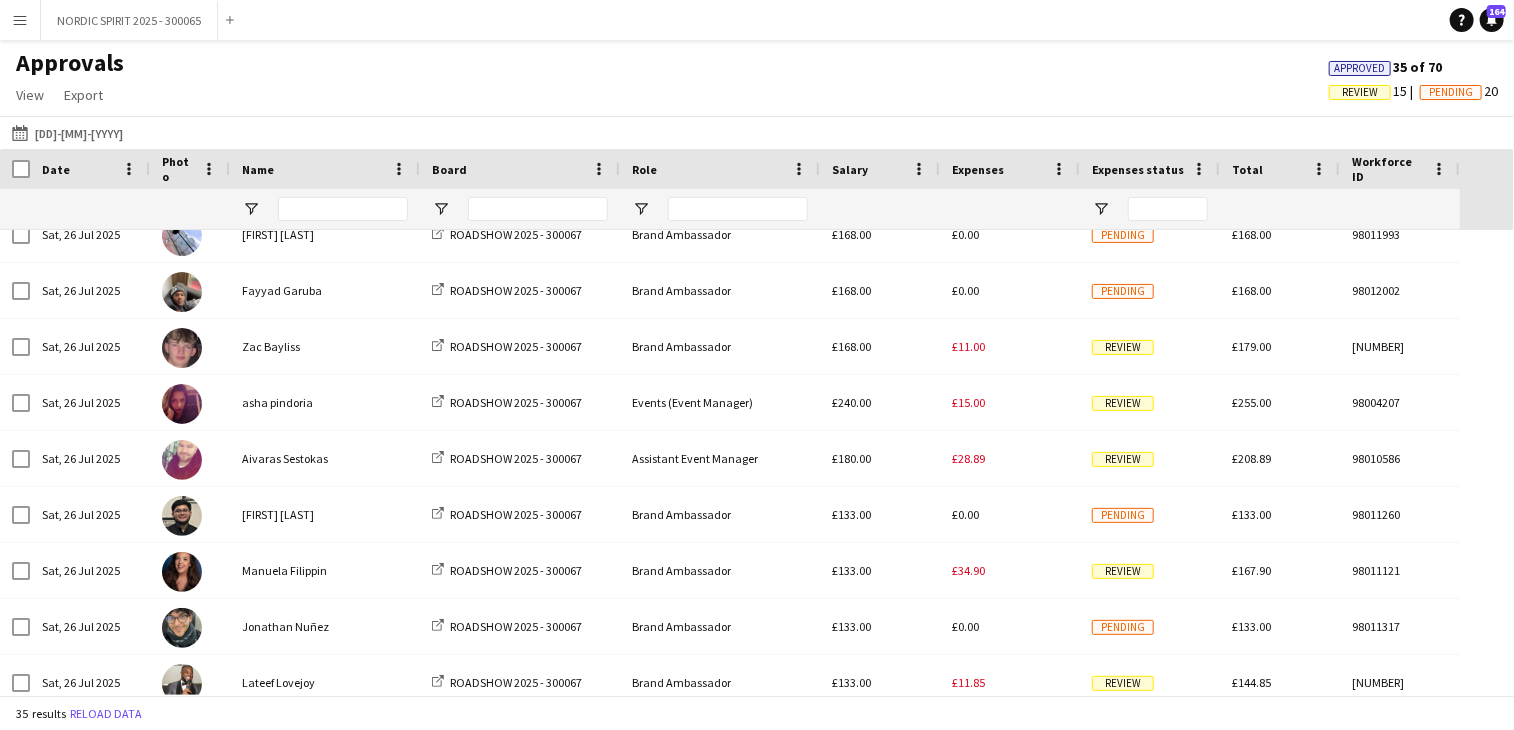 scroll, scrollTop: 671, scrollLeft: 0, axis: vertical 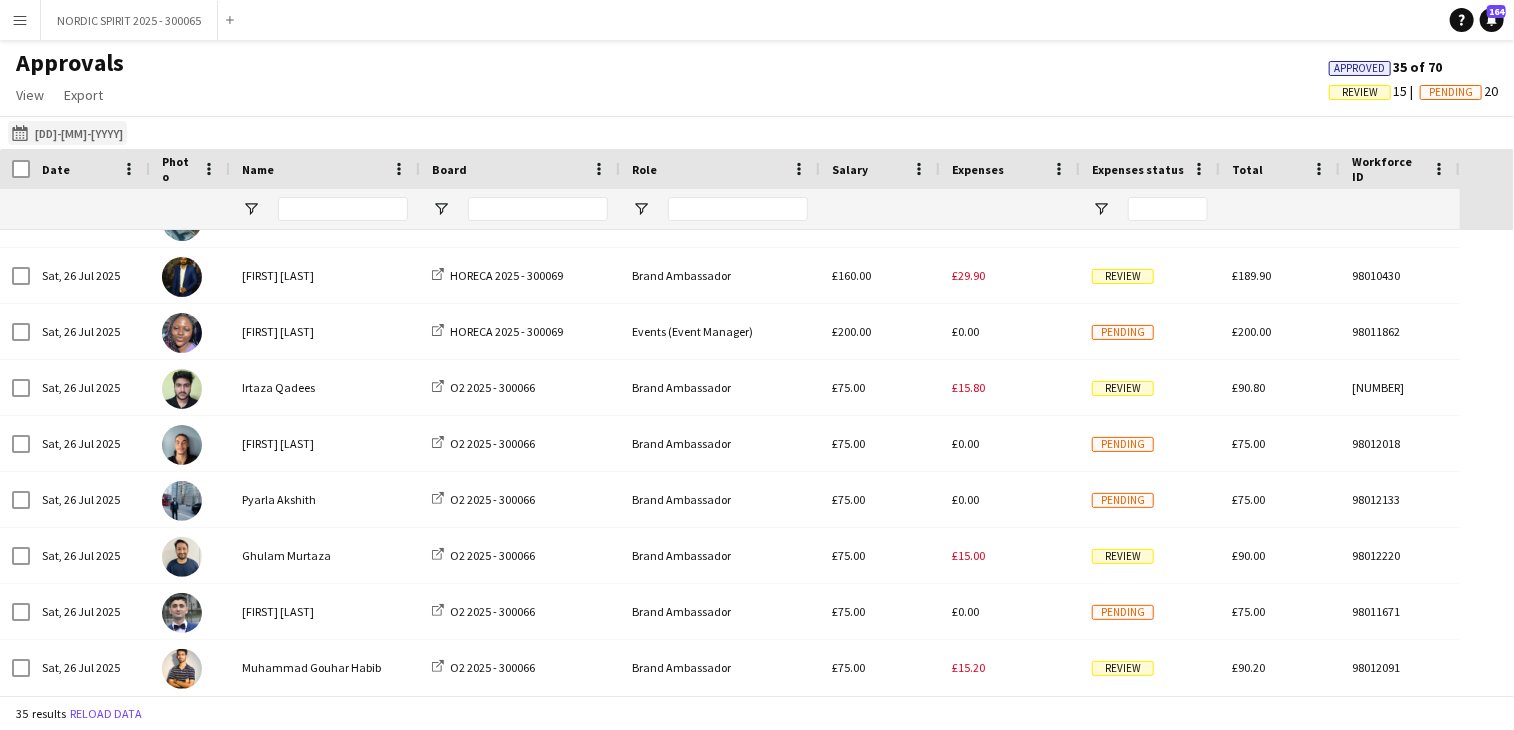 click on "[DATE]
[DATE]" 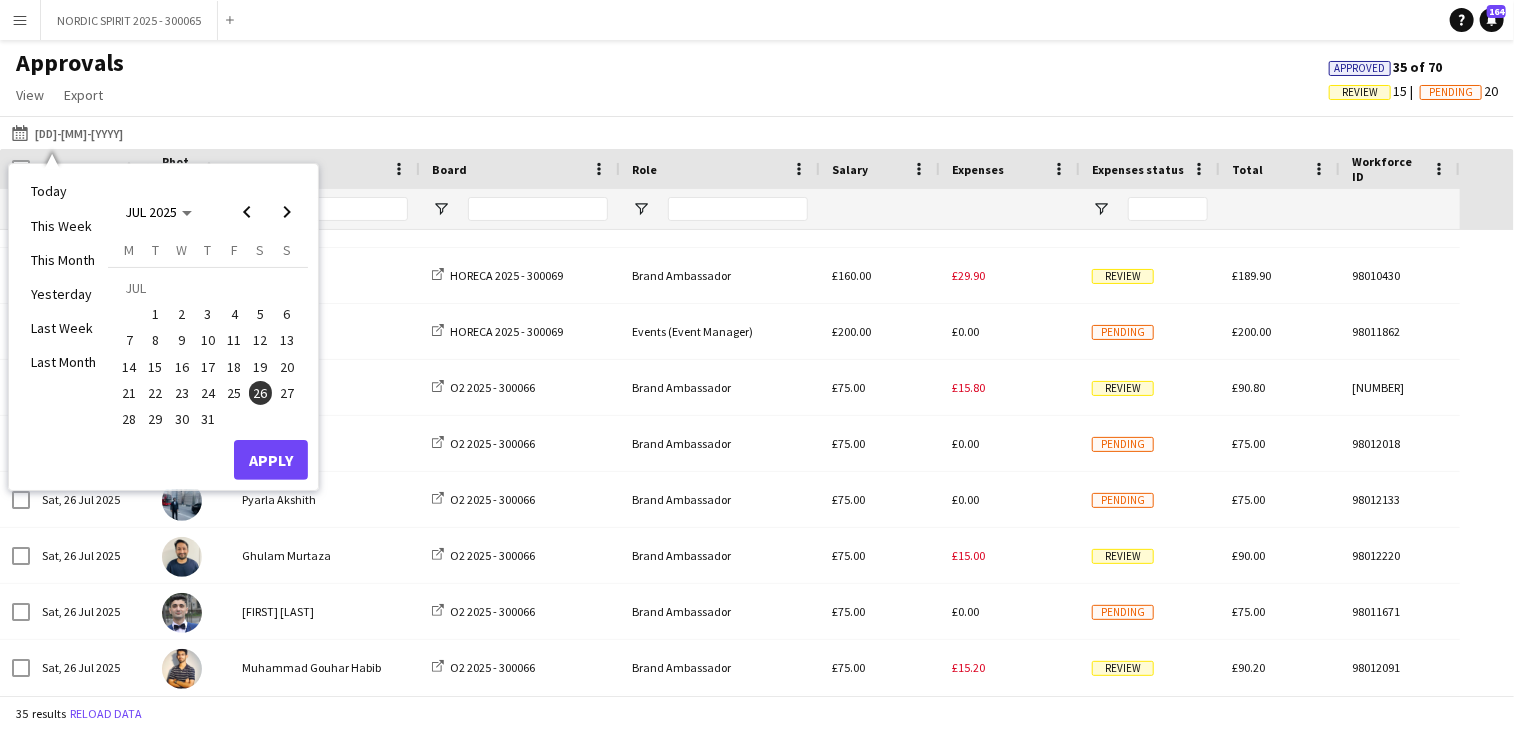 click on "27" at bounding box center (287, 393) 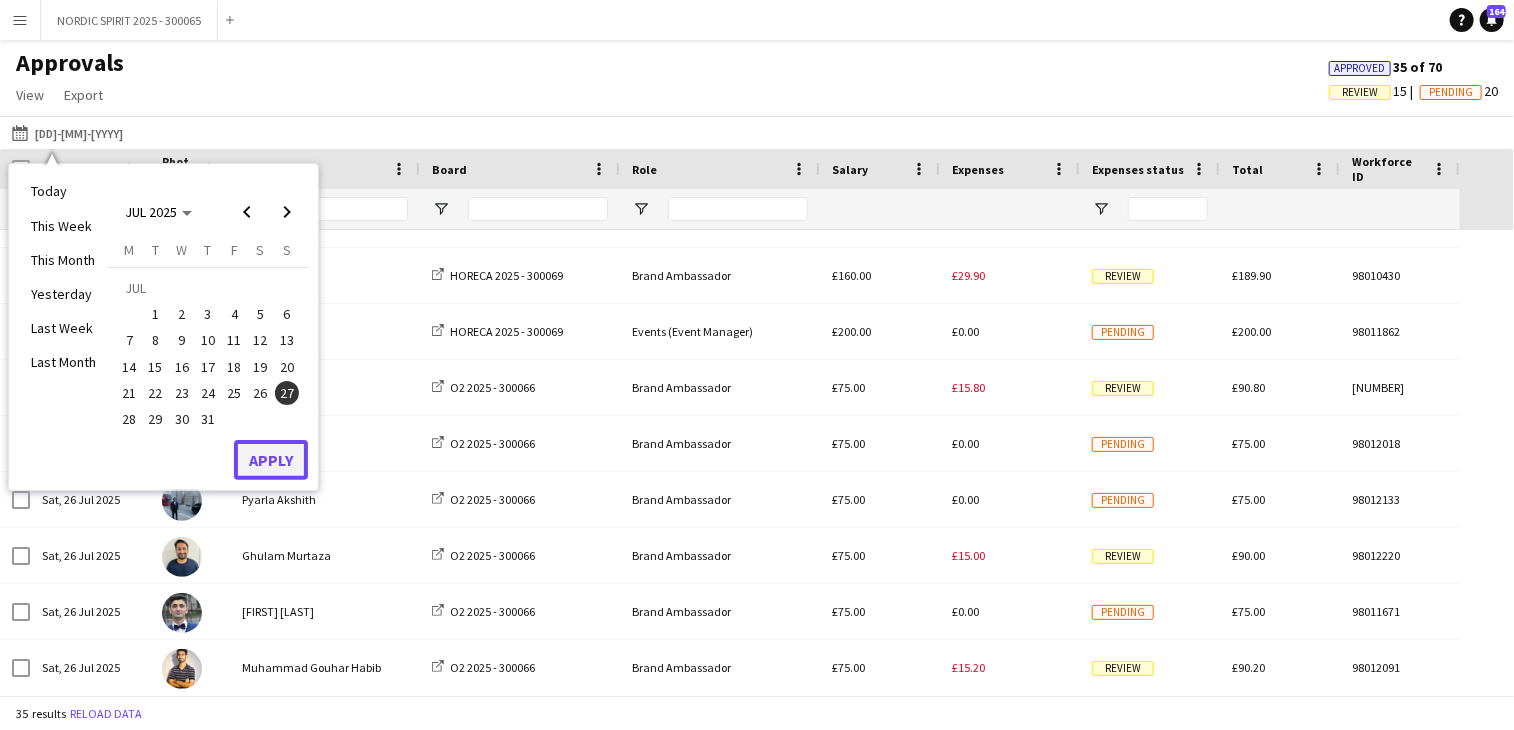 click on "Apply" at bounding box center [271, 460] 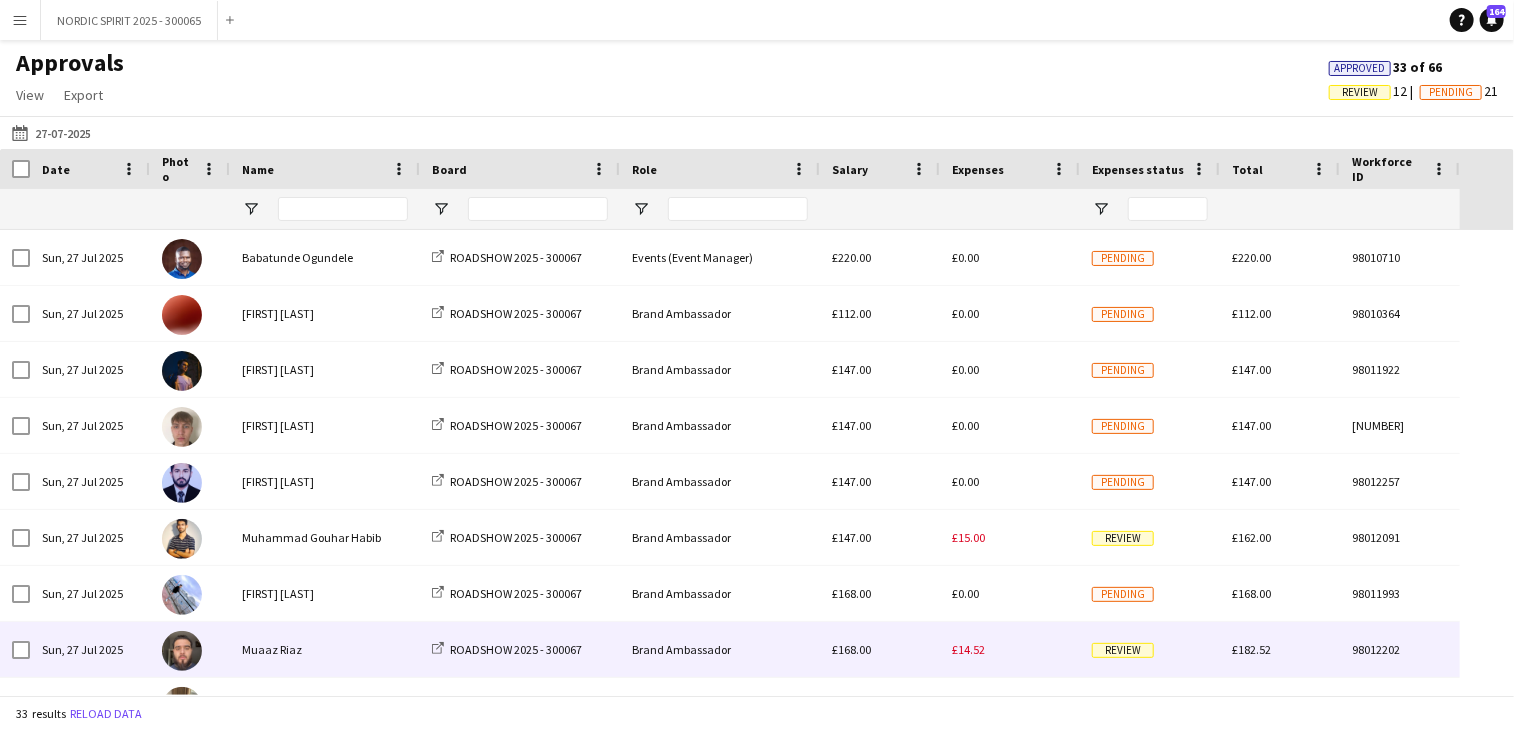 click on "£14.52" at bounding box center [968, 649] 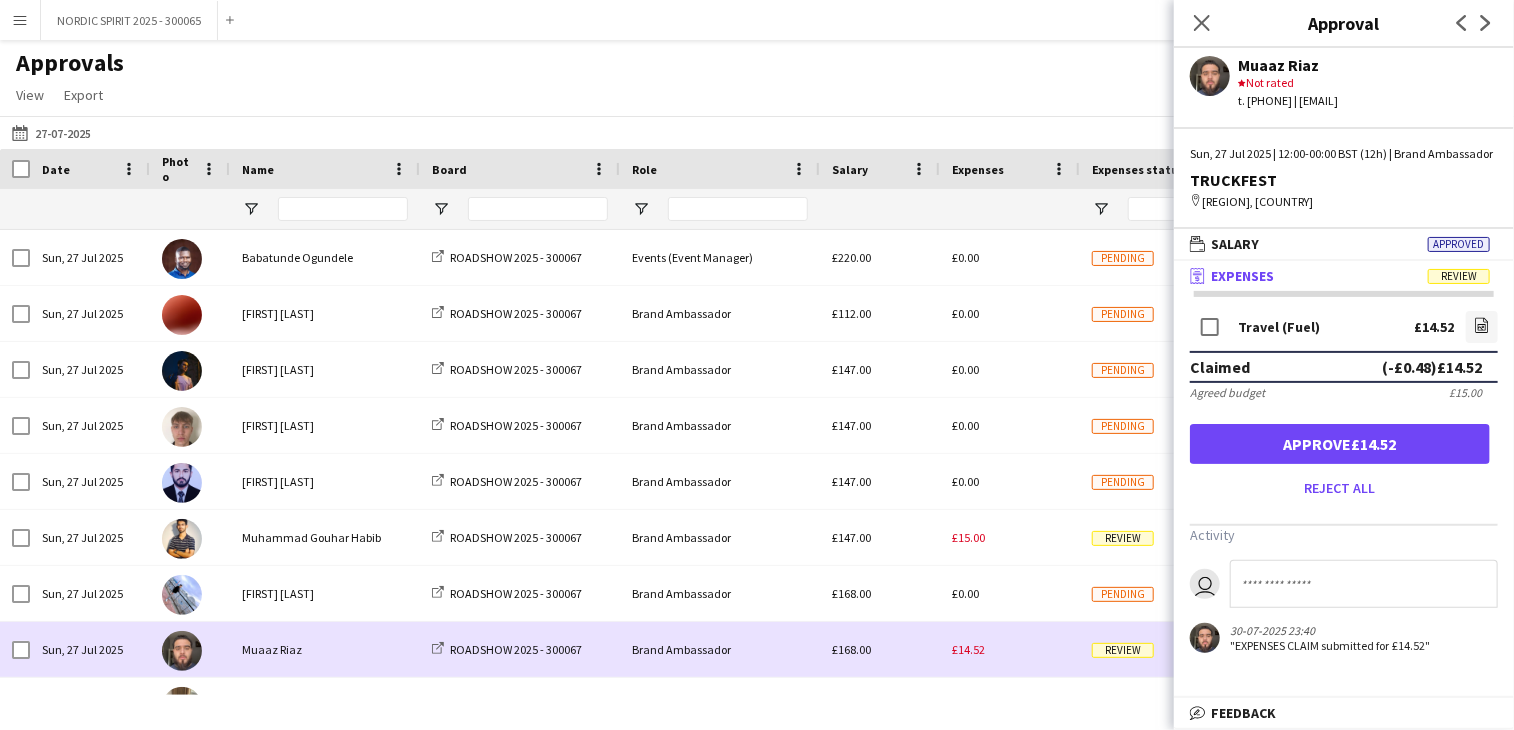 click on "£14.52" at bounding box center [968, 649] 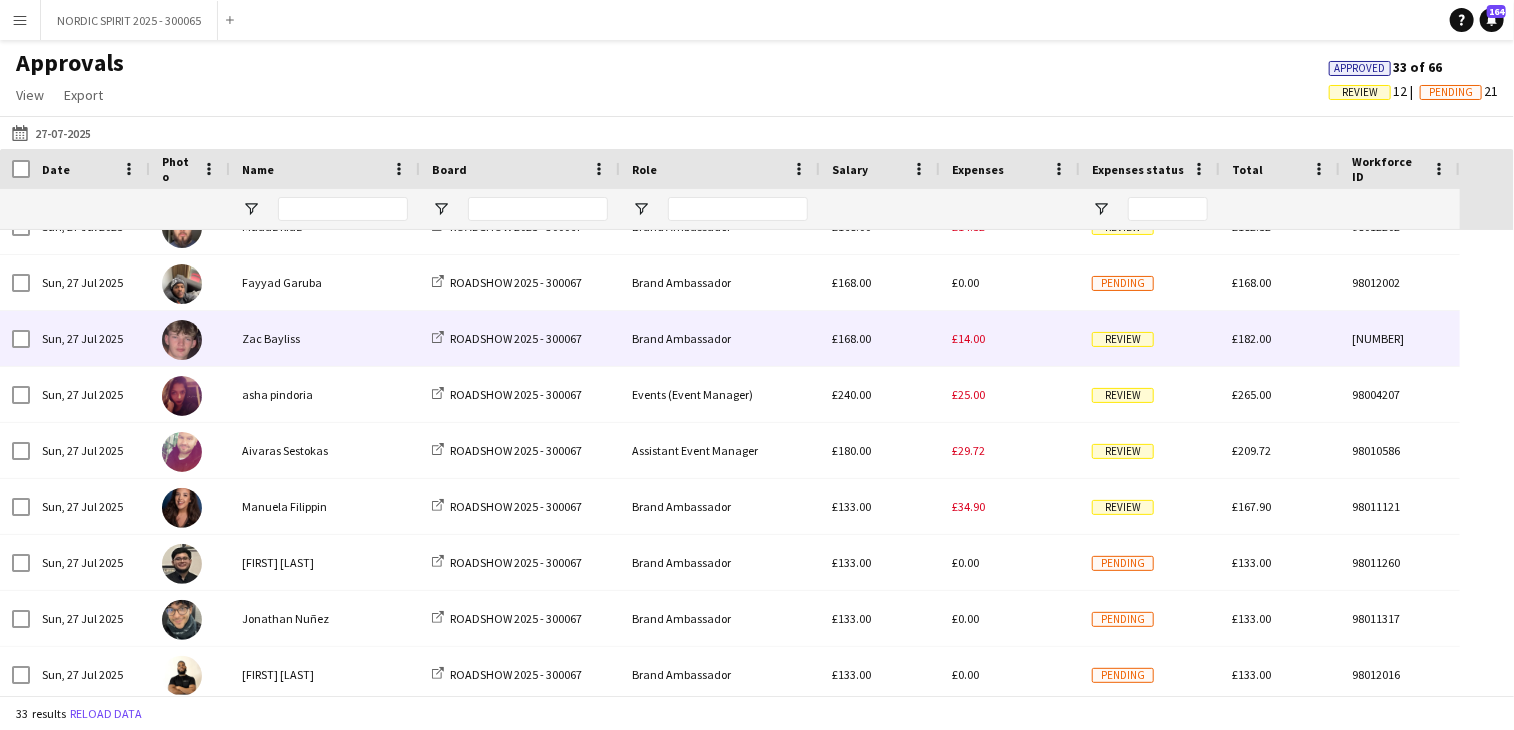 click on "£14.00" at bounding box center [1010, 338] 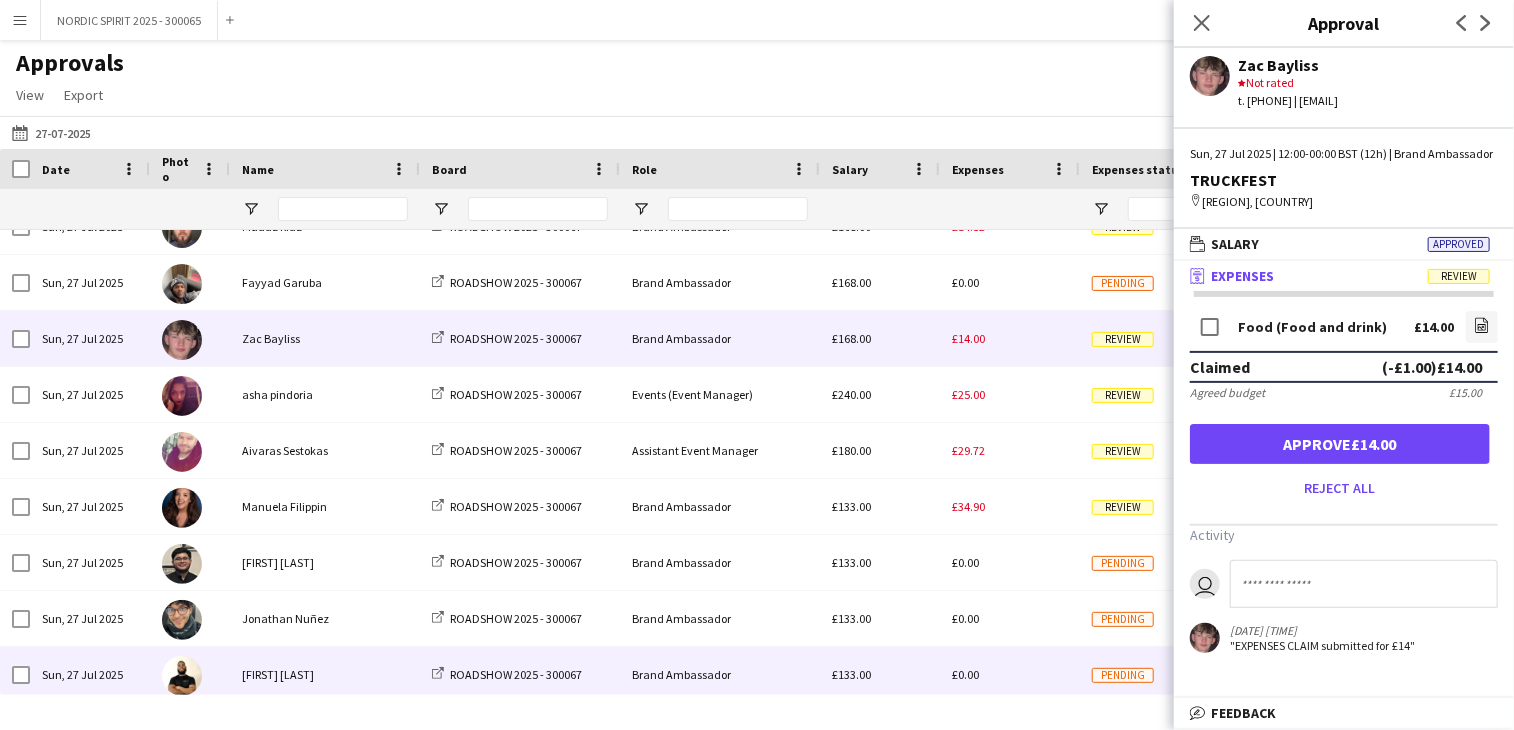 click on "£0.00" at bounding box center [1010, 674] 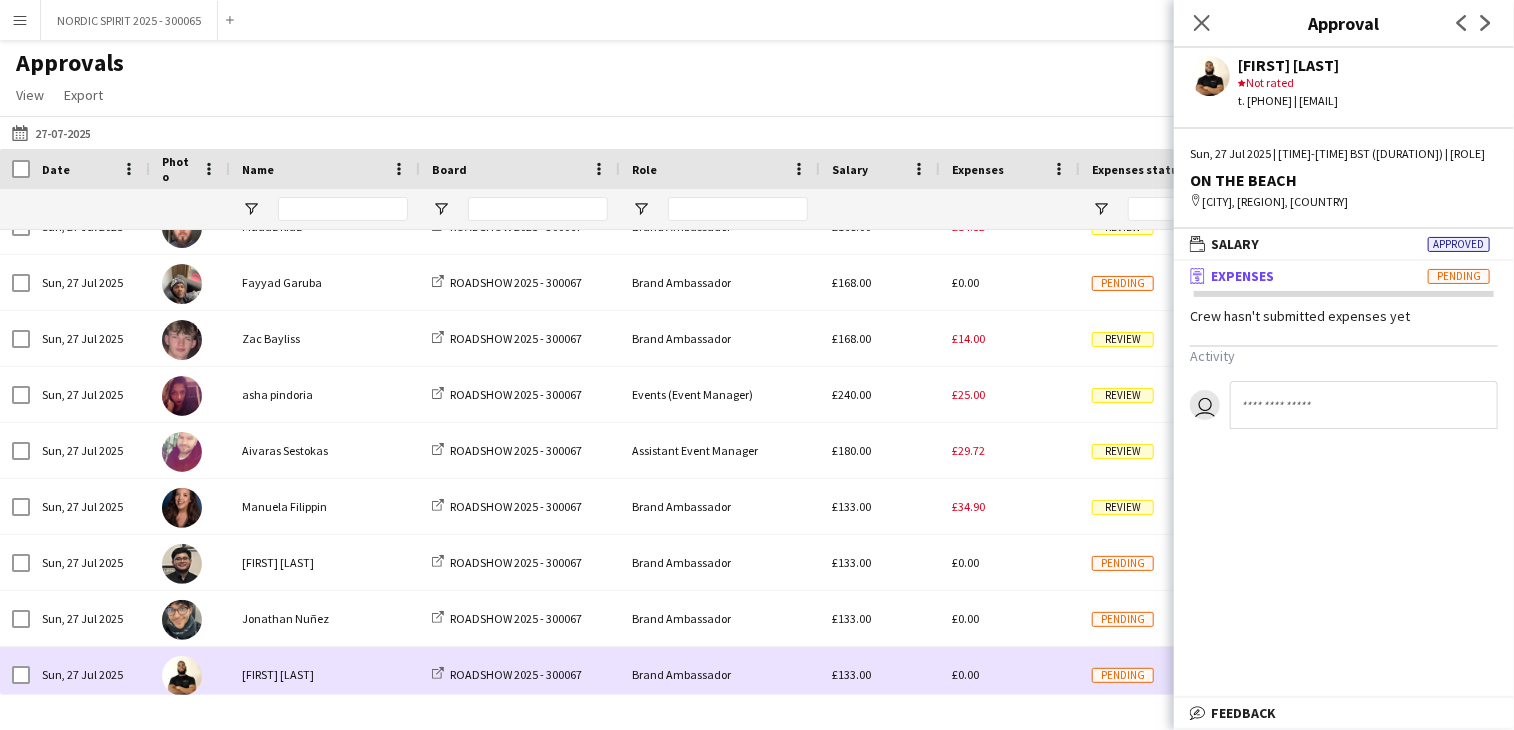 click on "£0.00" at bounding box center (1010, 674) 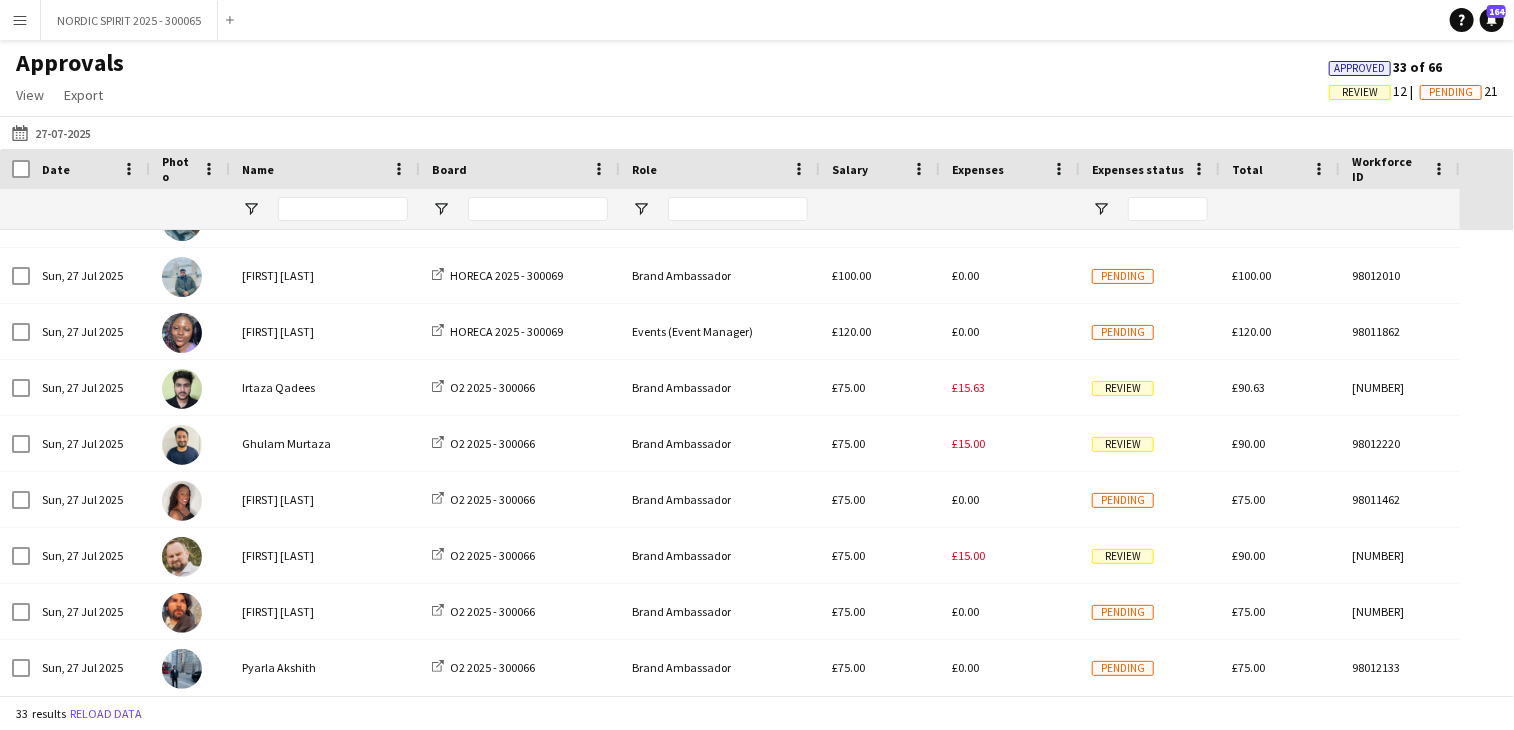 click on "Menu" at bounding box center [20, 20] 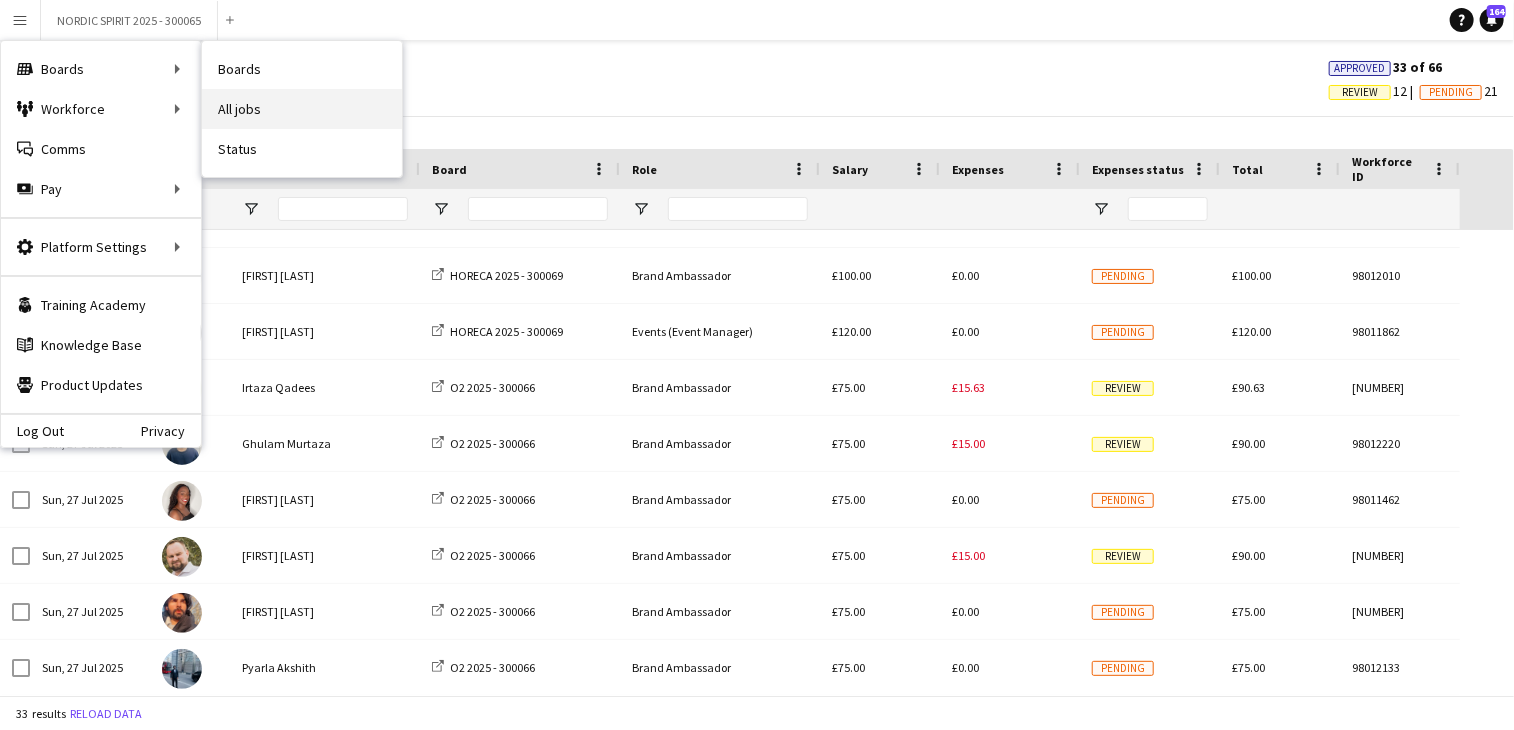 click on "All jobs" at bounding box center [302, 109] 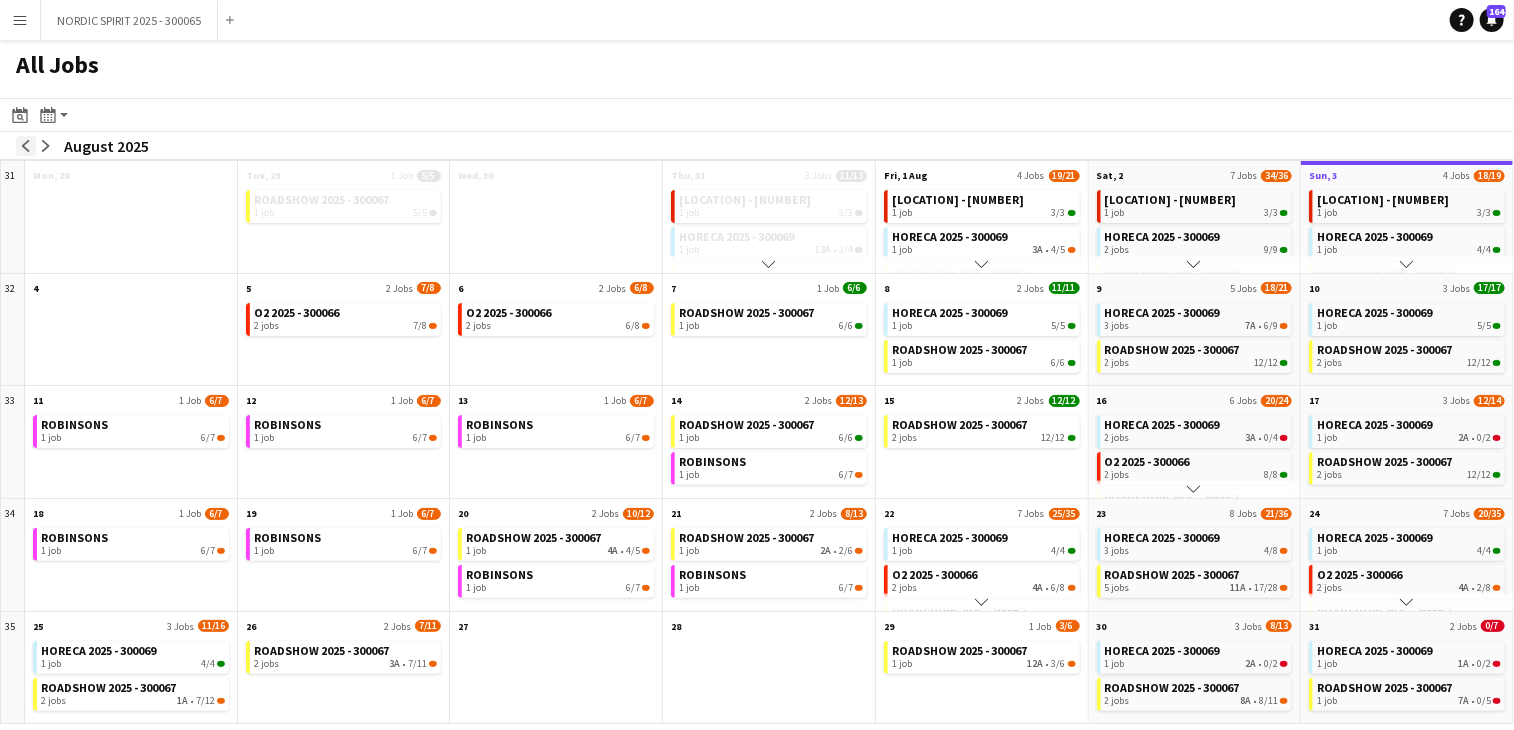 click on "arrow-left" 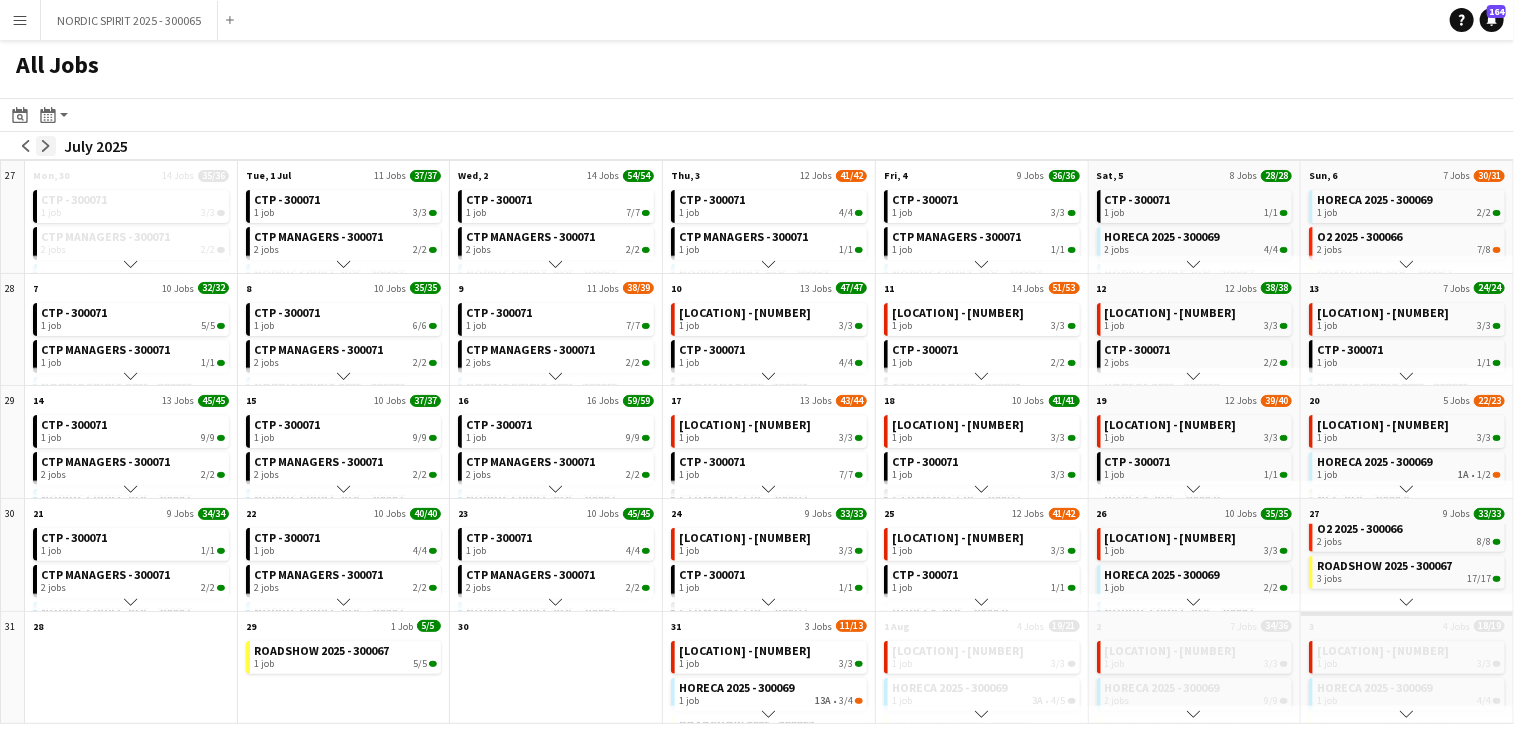 click on "arrow-right" 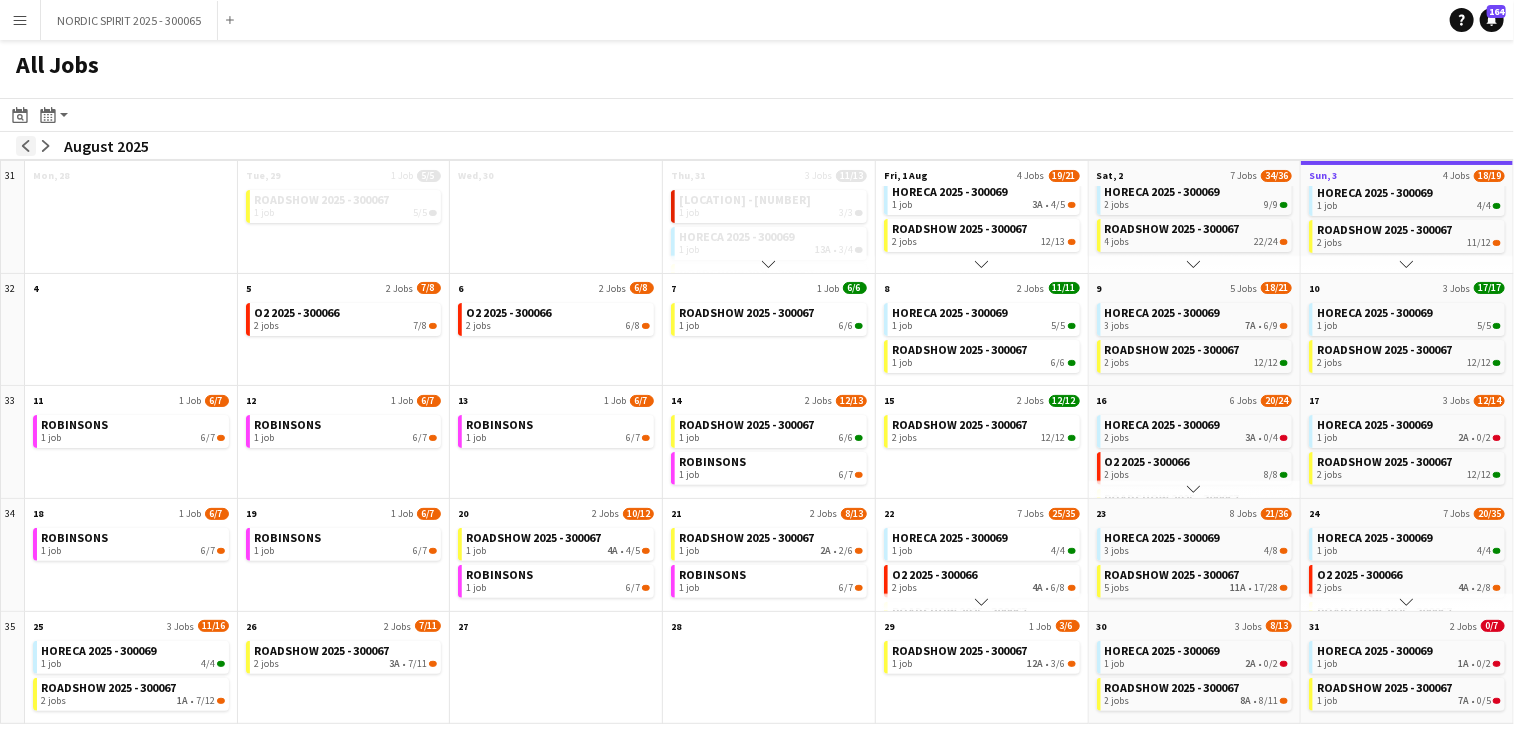 click on "arrow-left" 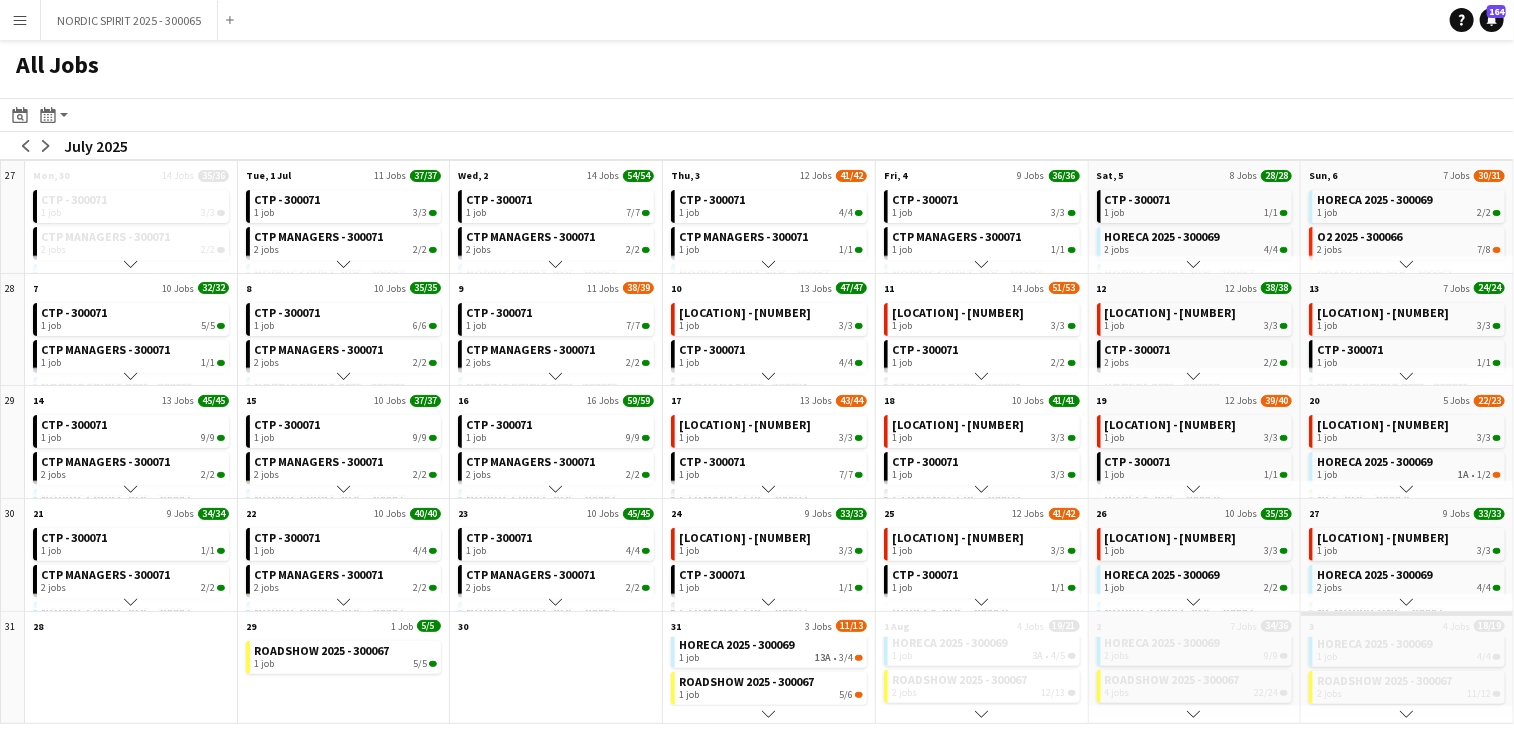 scroll, scrollTop: 45, scrollLeft: 0, axis: vertical 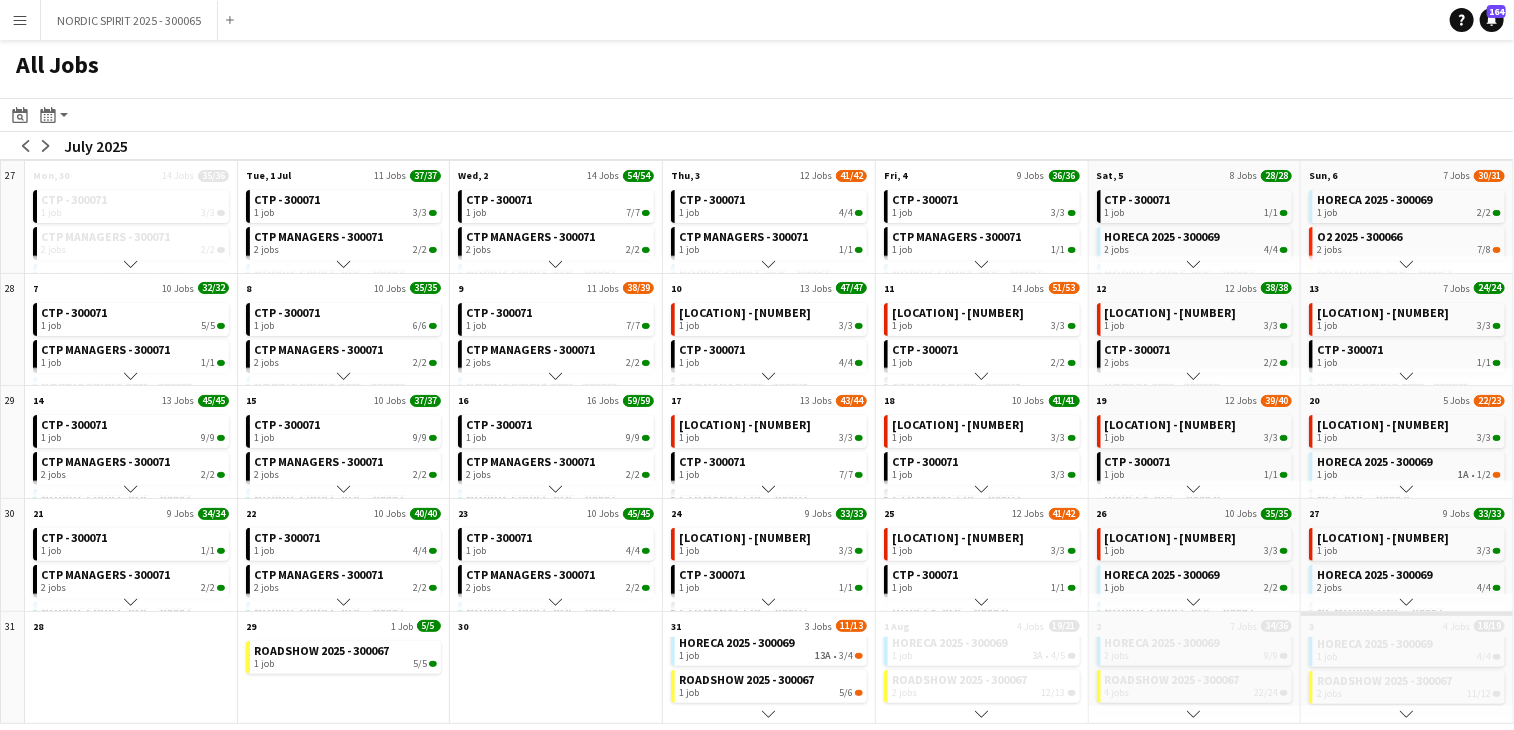 click on "Menu" at bounding box center [20, 20] 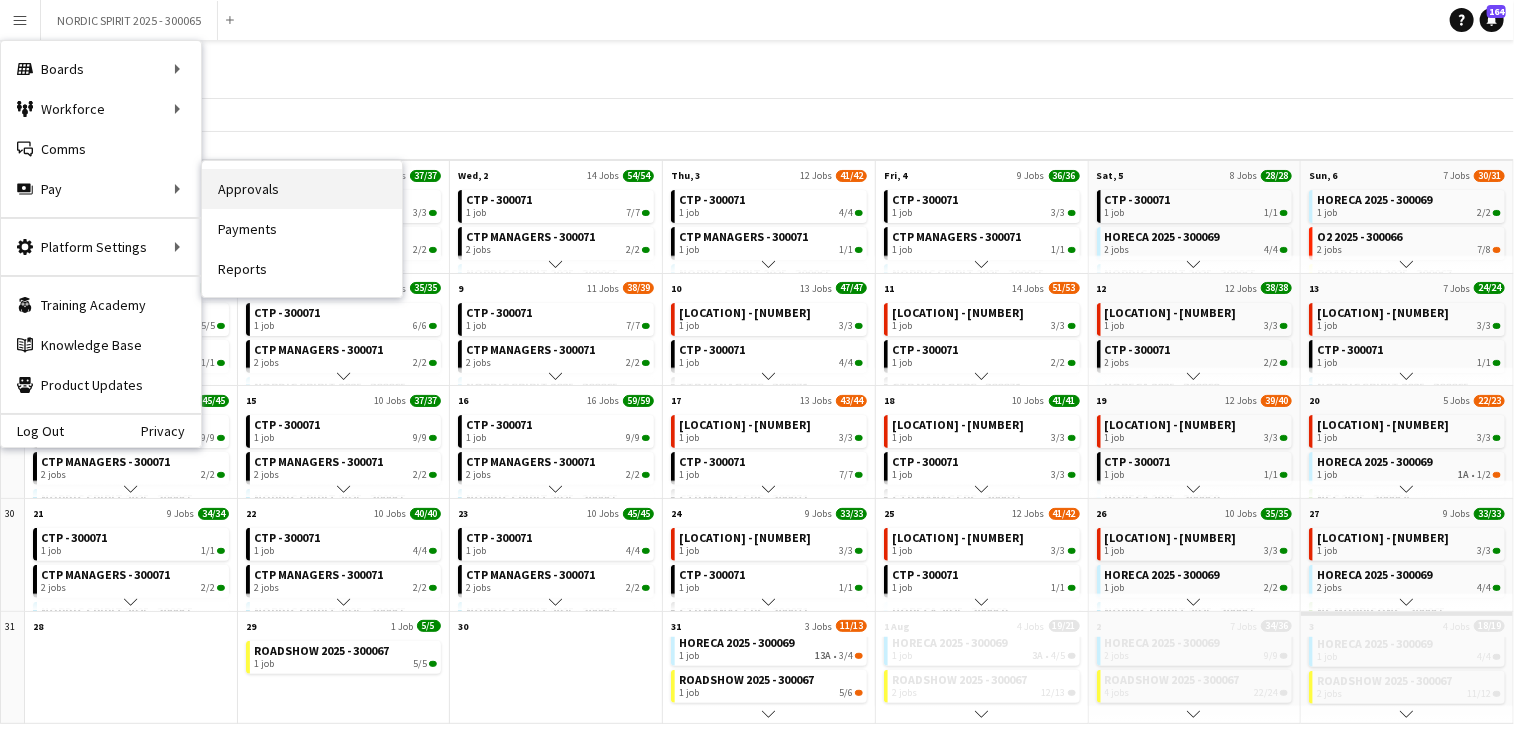 click on "Approvals" at bounding box center [302, 189] 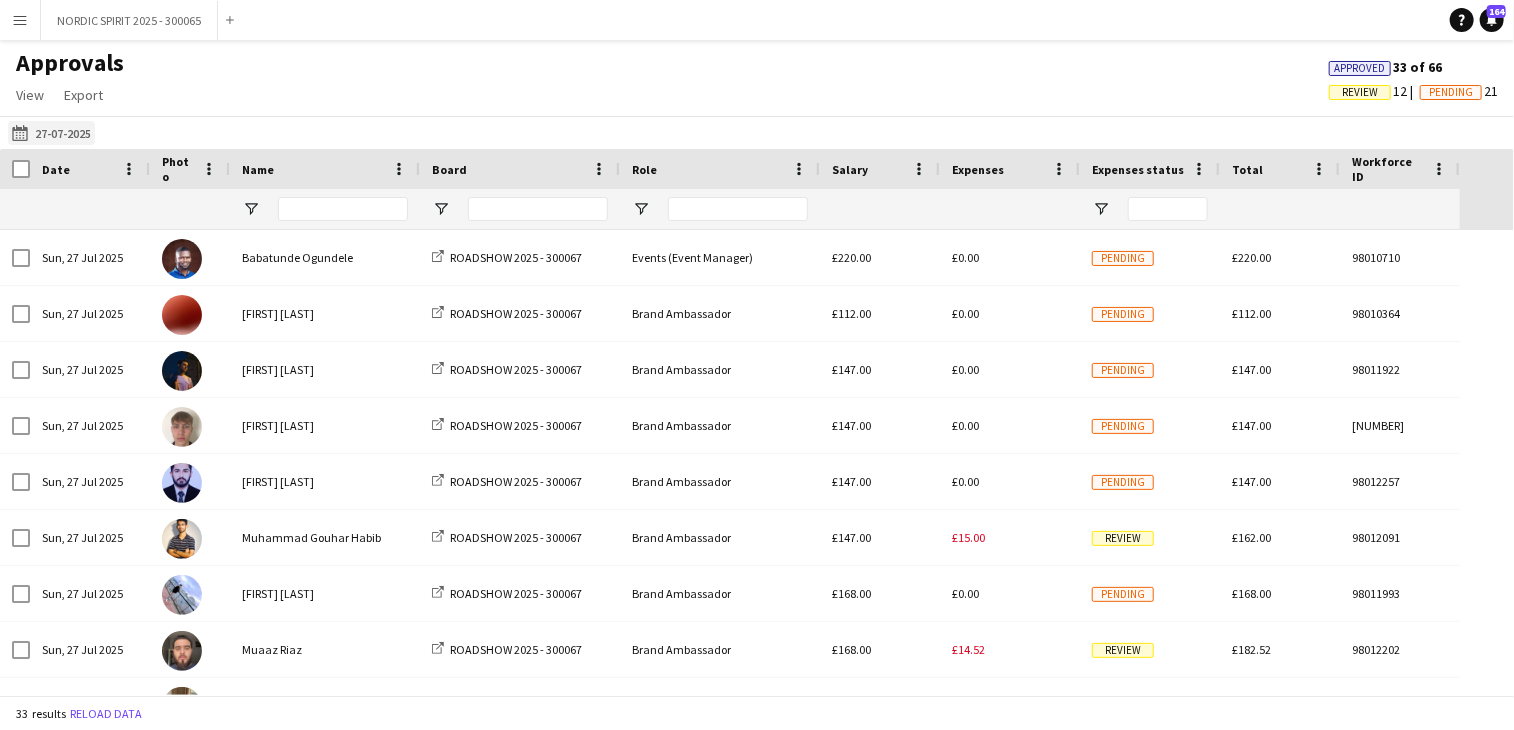 click on "27-07-2025
27-07-2025" 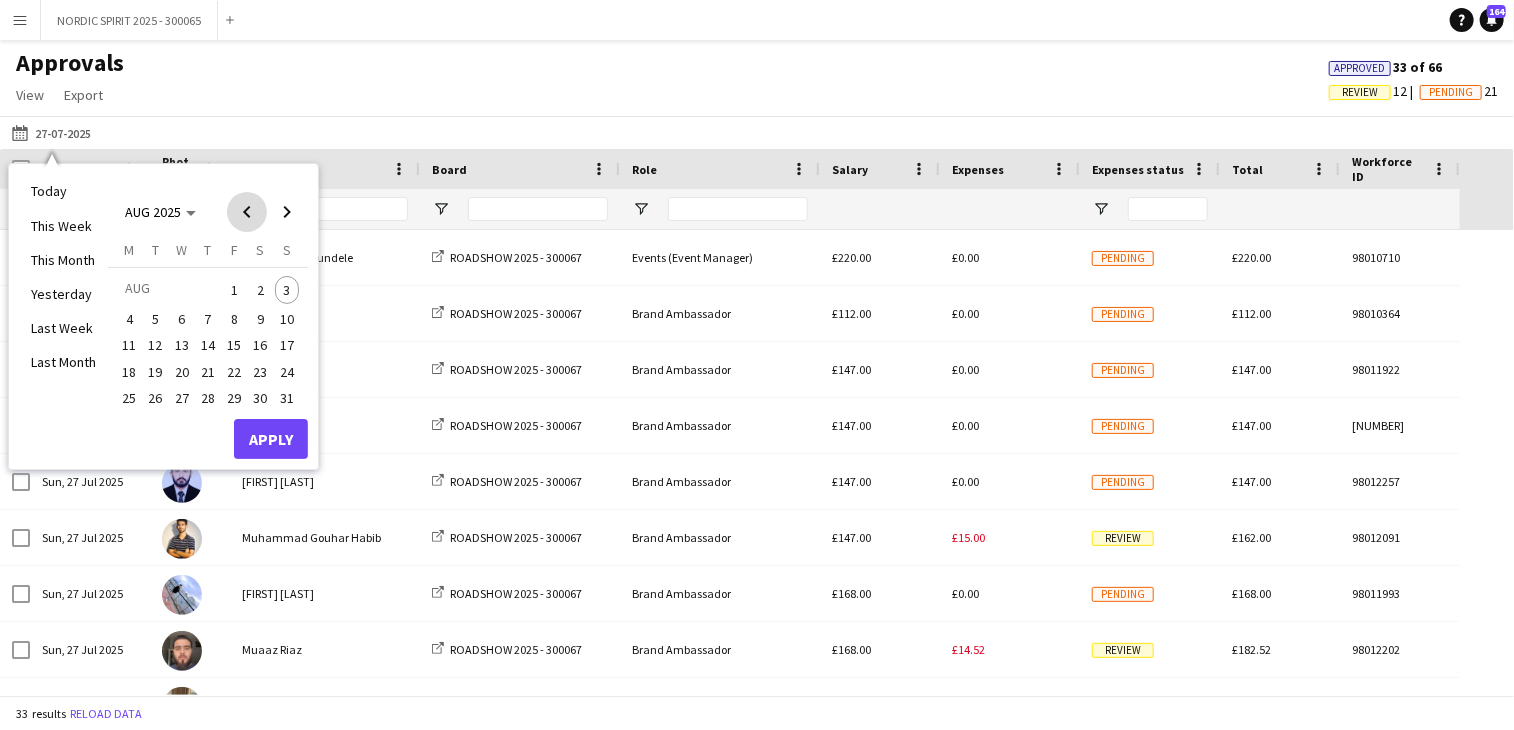 click at bounding box center [247, 212] 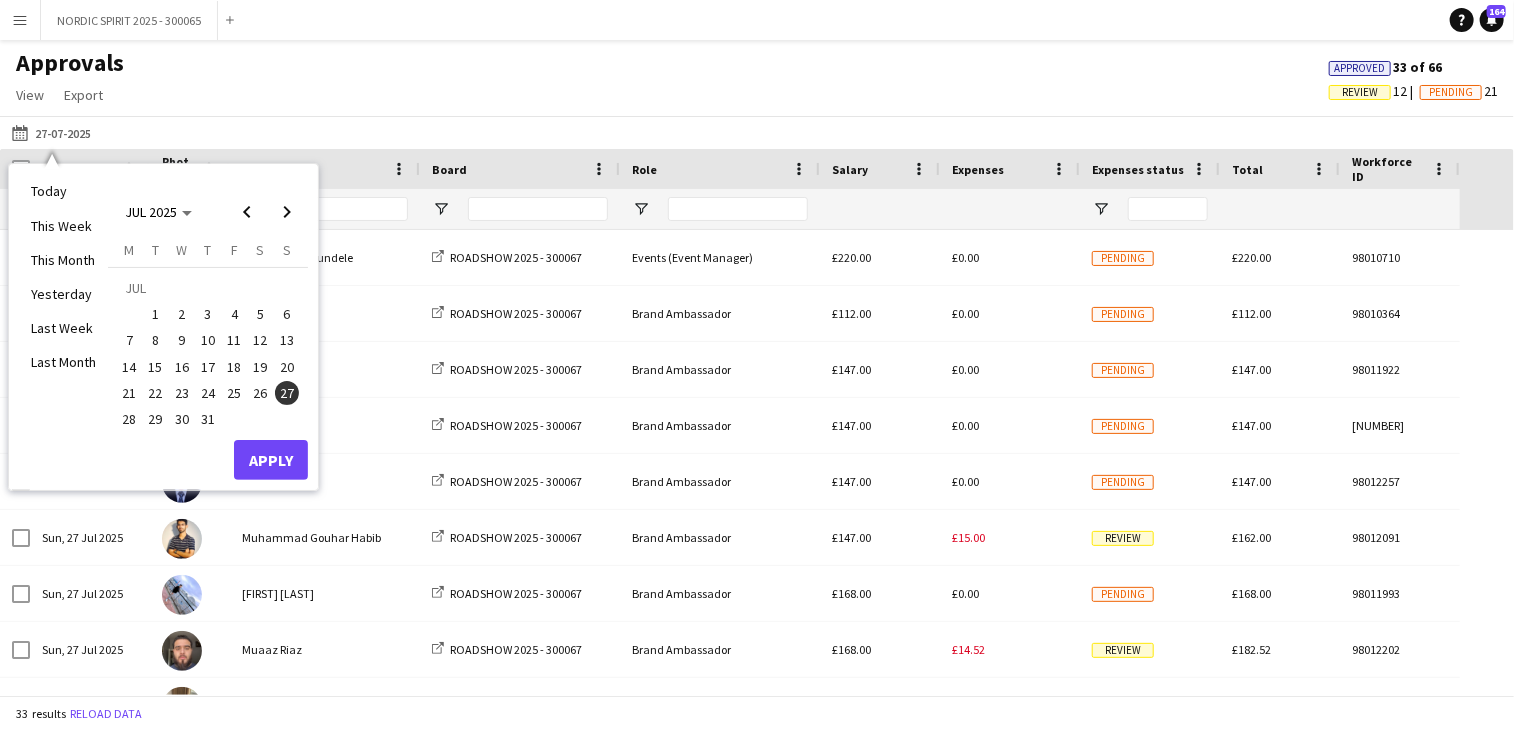 click on "29" at bounding box center (156, 419) 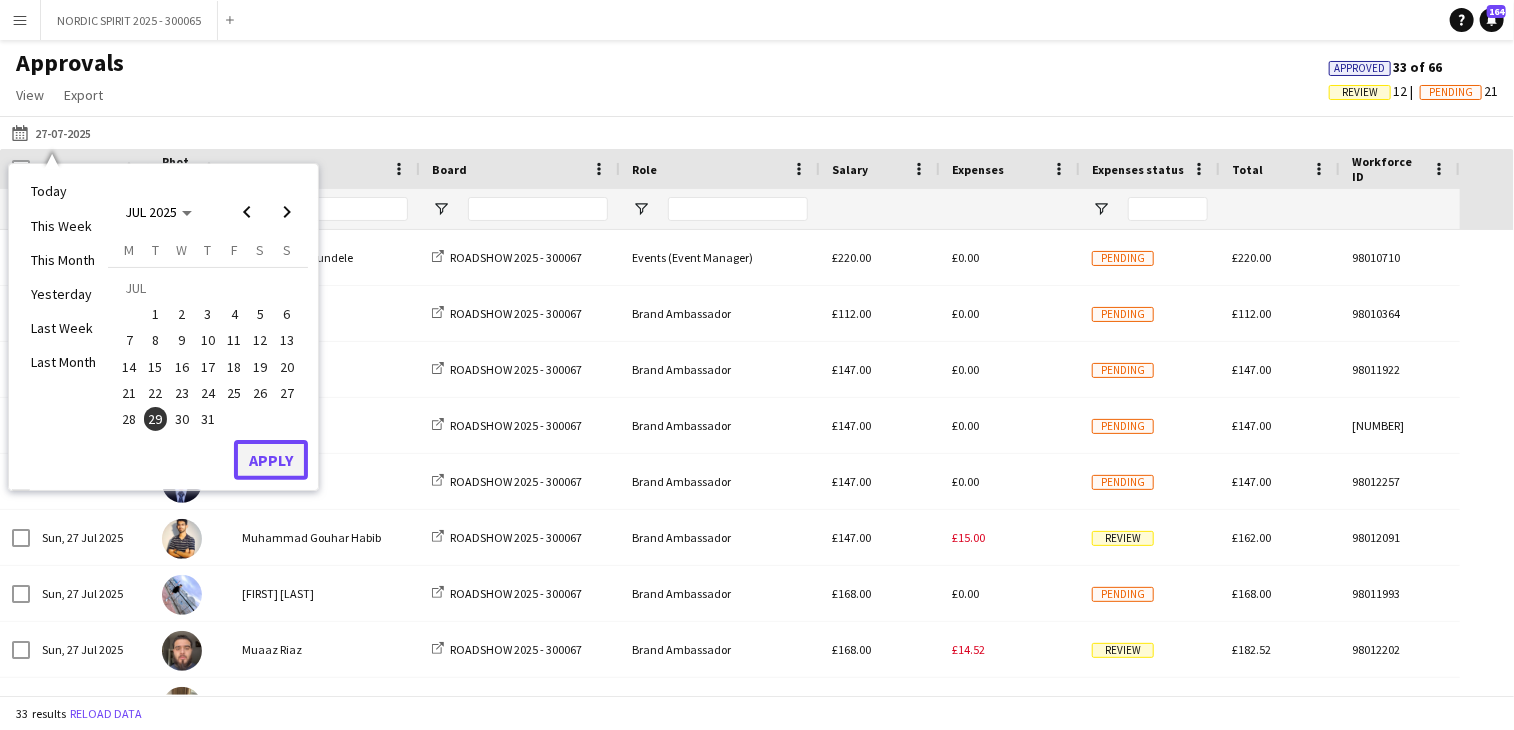 click on "Apply" at bounding box center [271, 460] 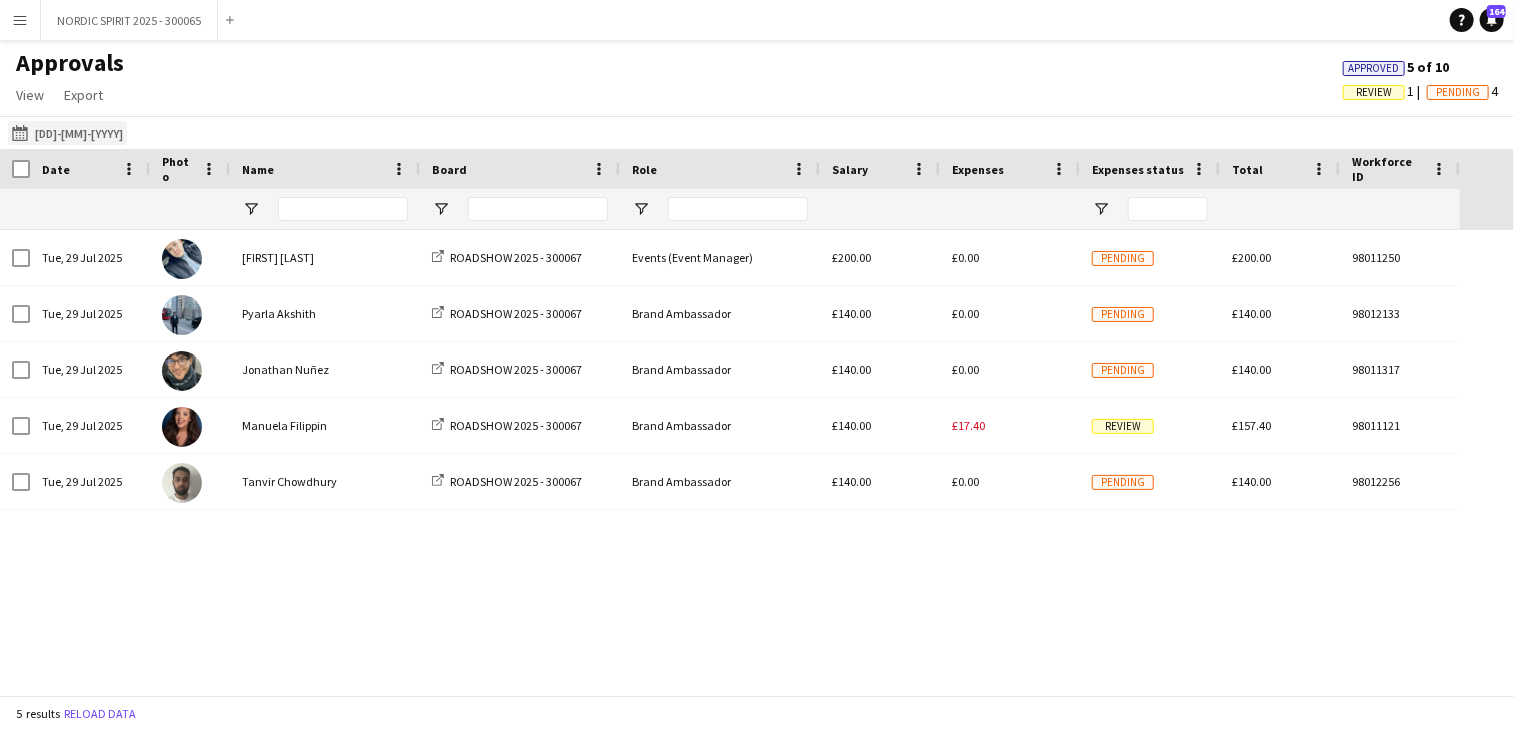 click on "27-07-2025
29-07-2025" 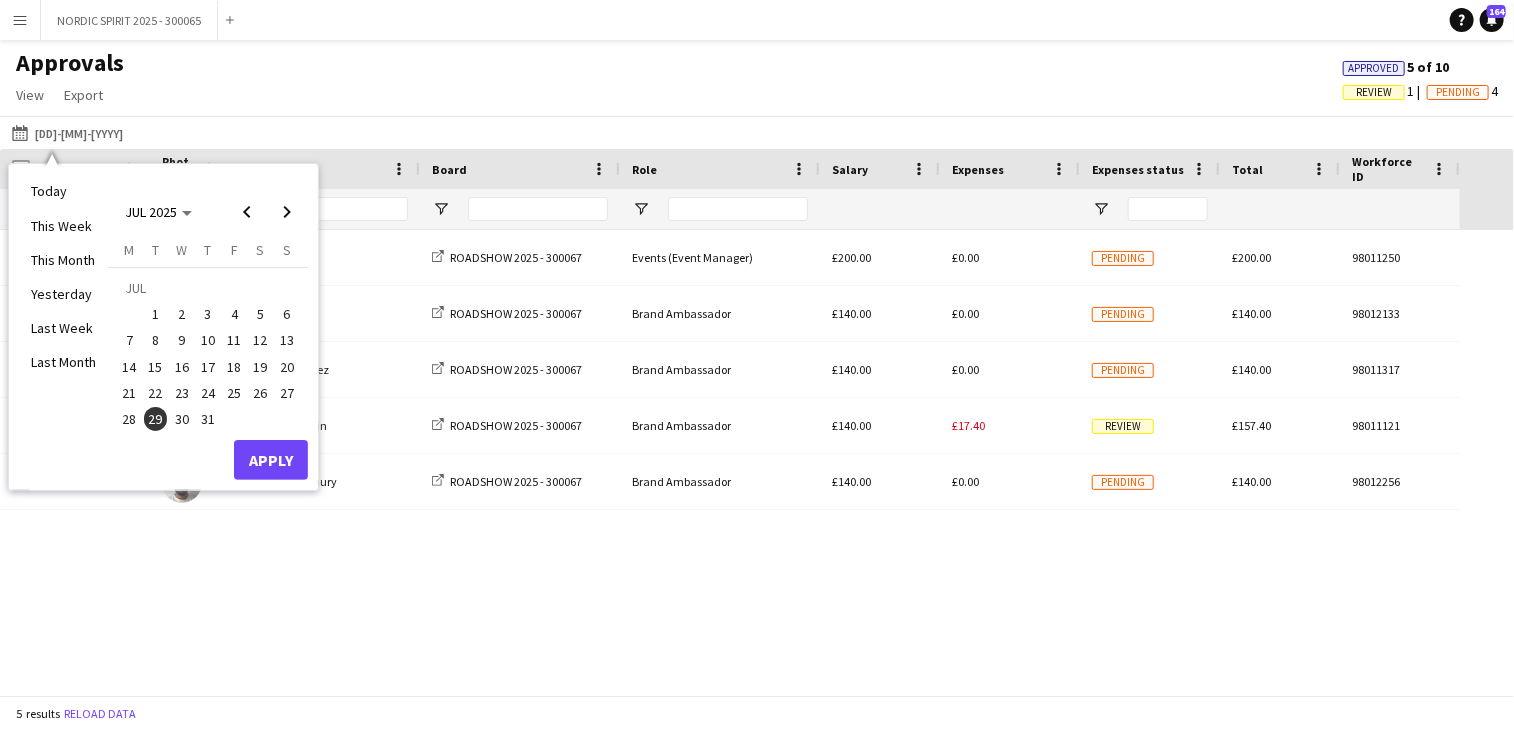click on "31" at bounding box center [208, 419] 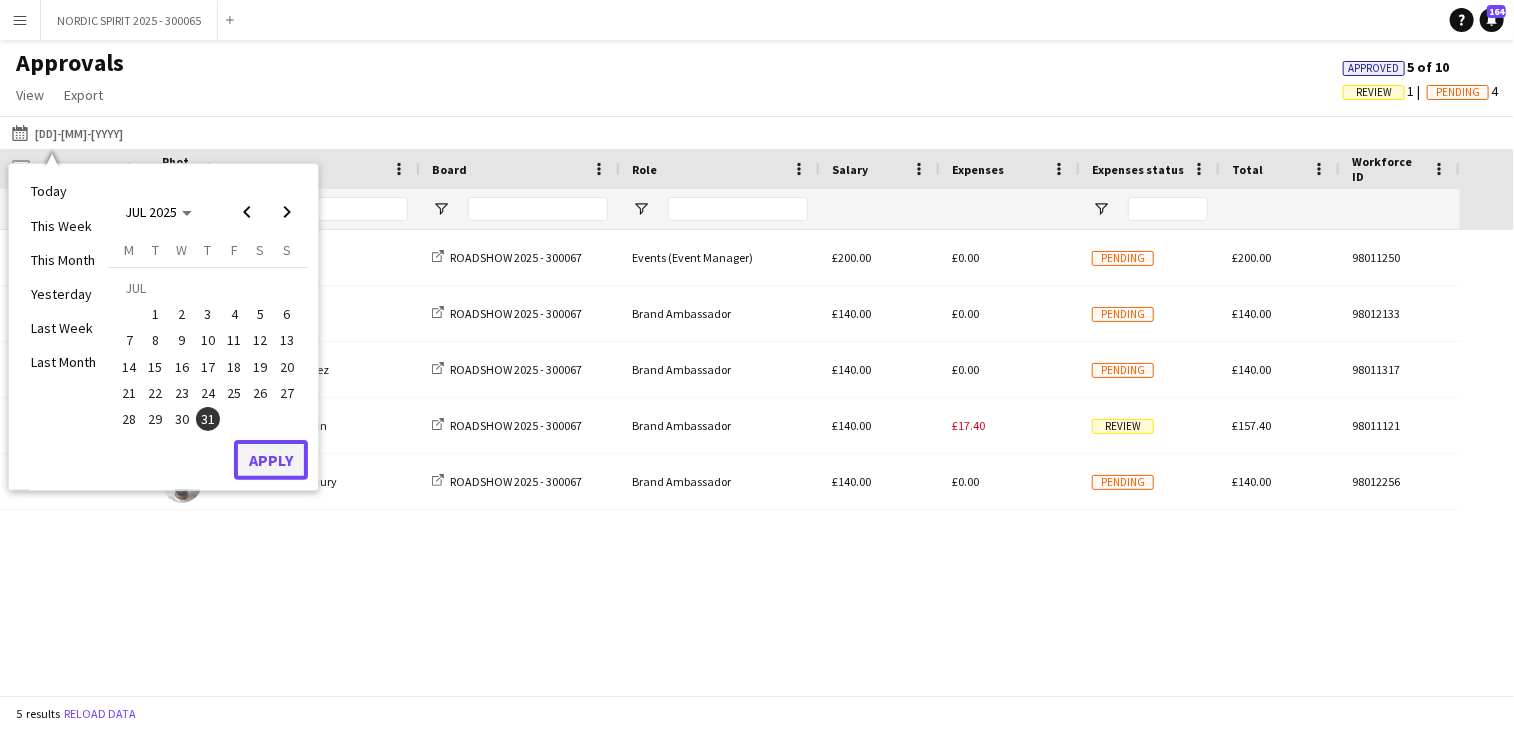 click on "Apply" at bounding box center [271, 460] 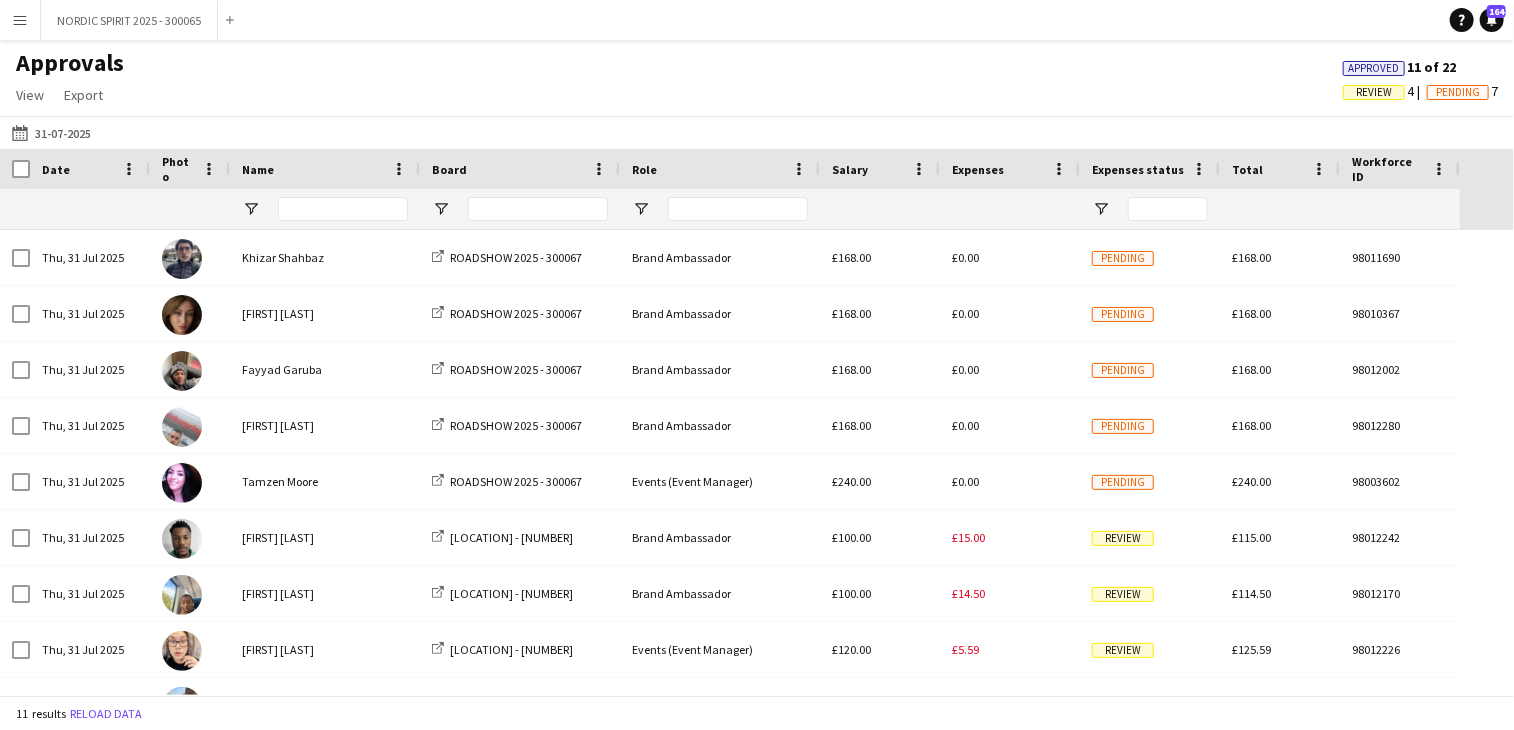 scroll, scrollTop: 20, scrollLeft: 0, axis: vertical 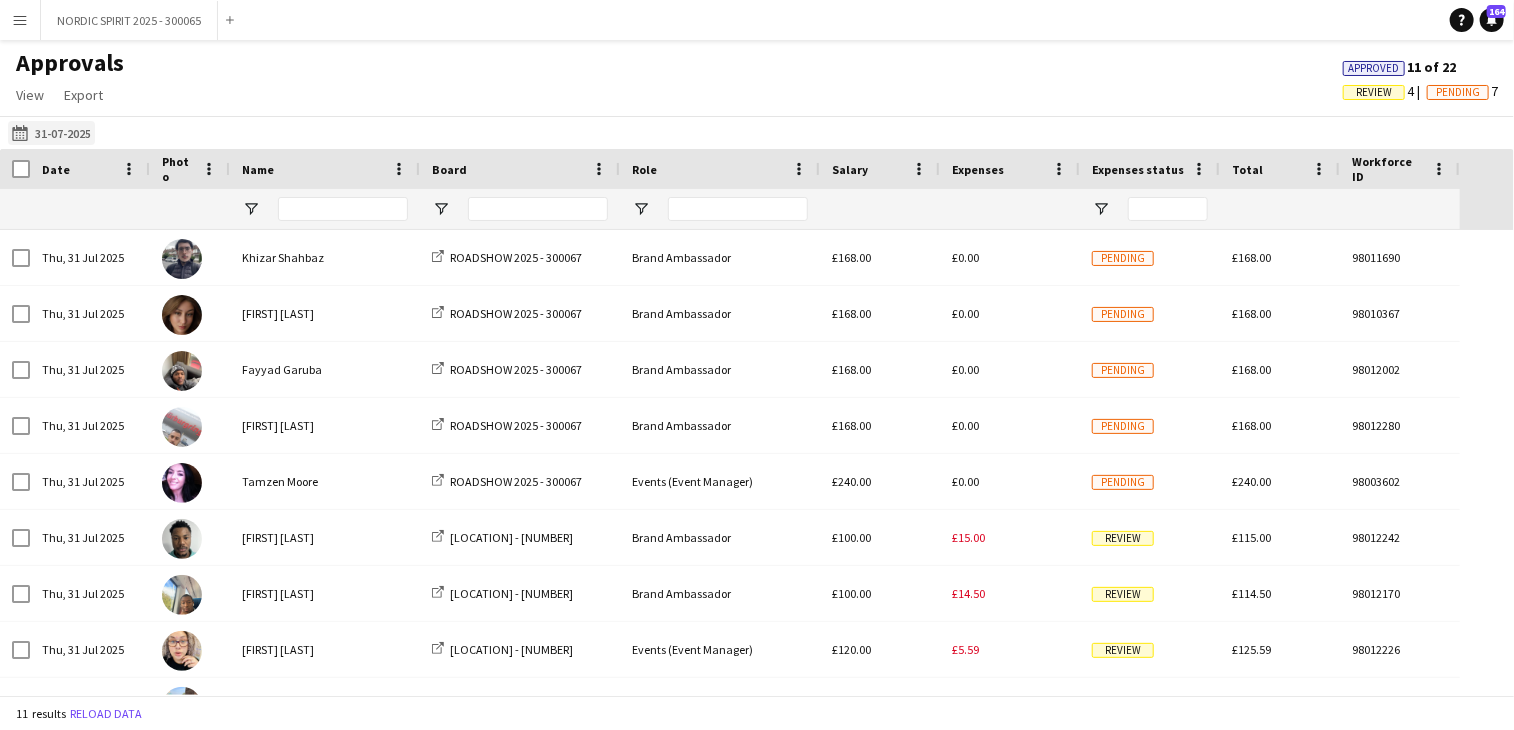 click on "[DATE]
[DATE]" 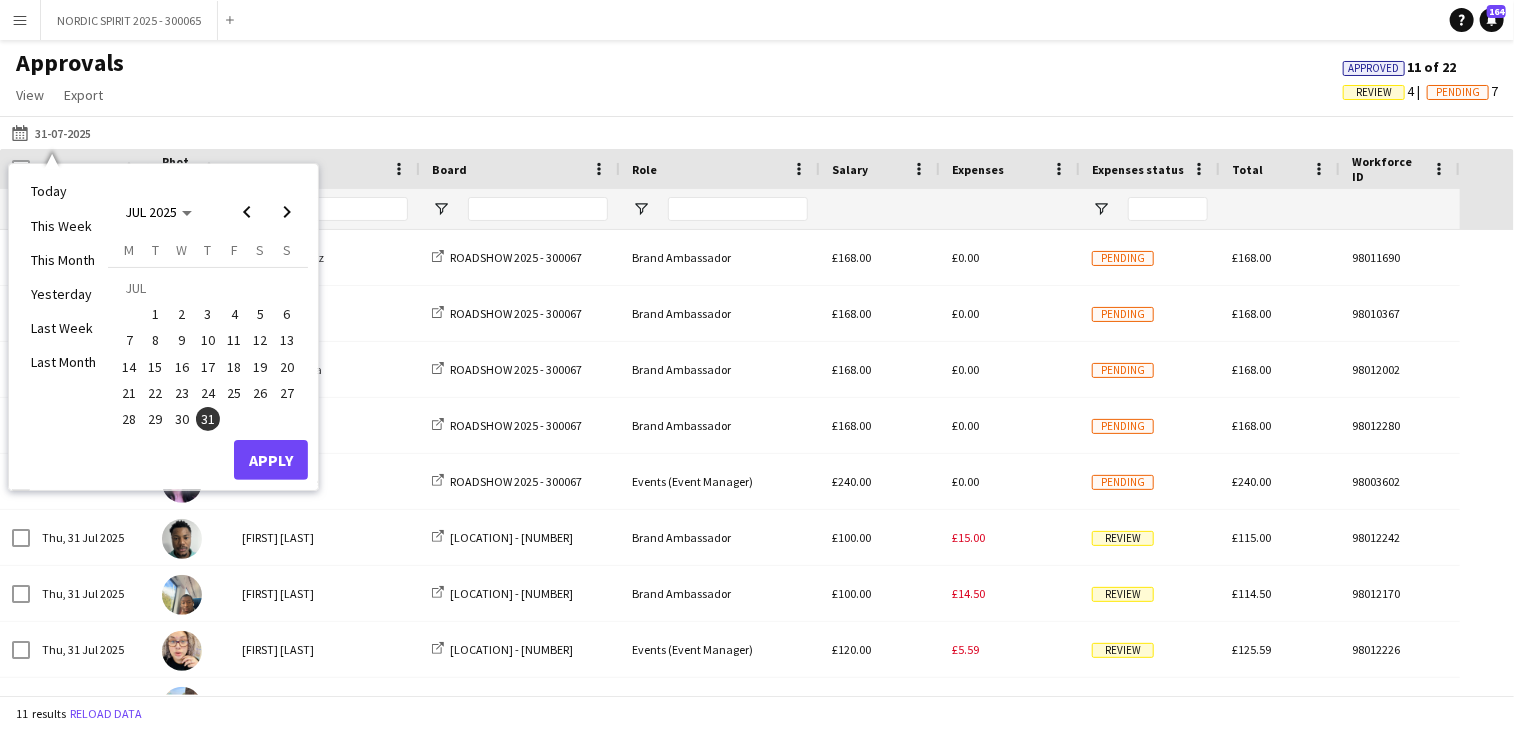 drag, startPoint x: 155, startPoint y: 415, endPoint x: 168, endPoint y: 430, distance: 19.849434 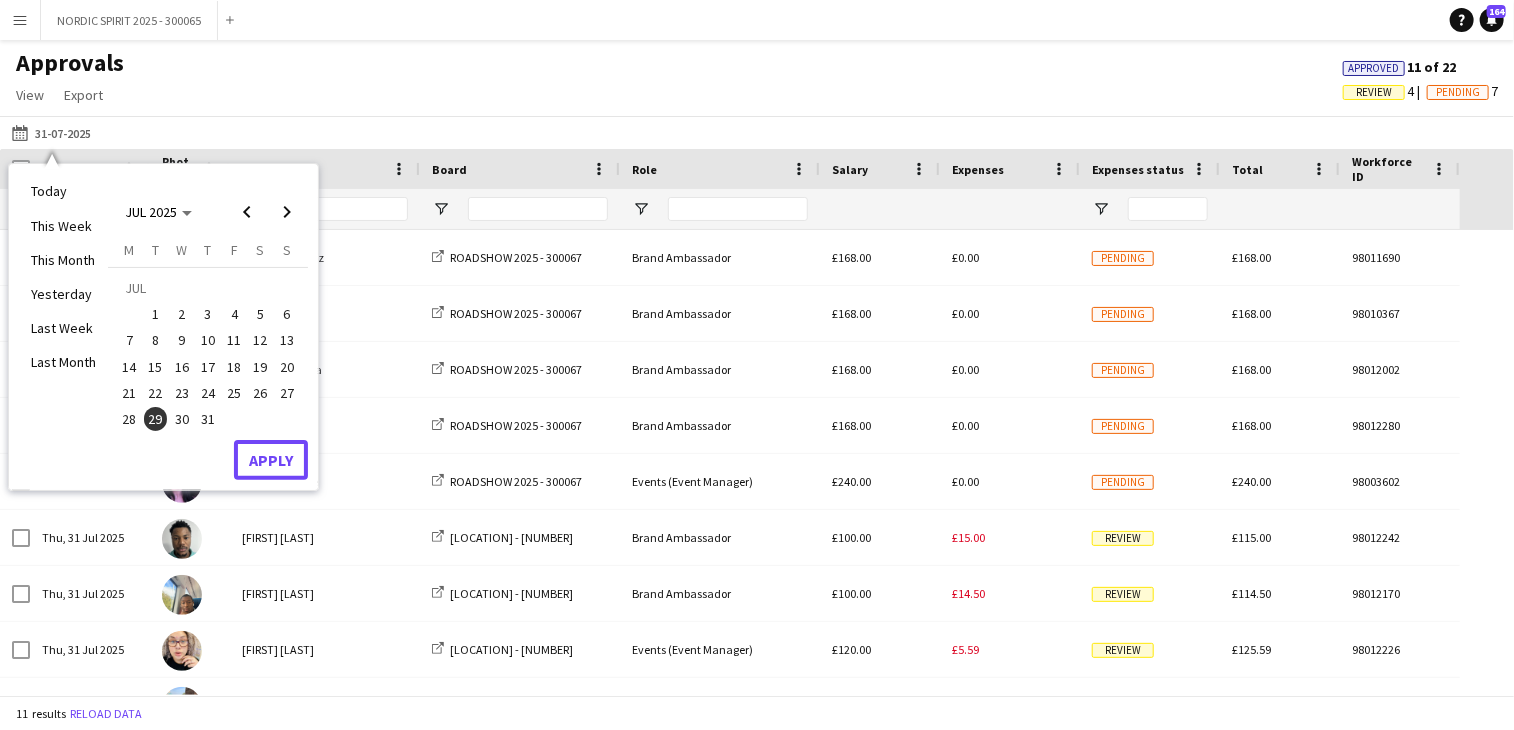 click on "Apply" at bounding box center (271, 460) 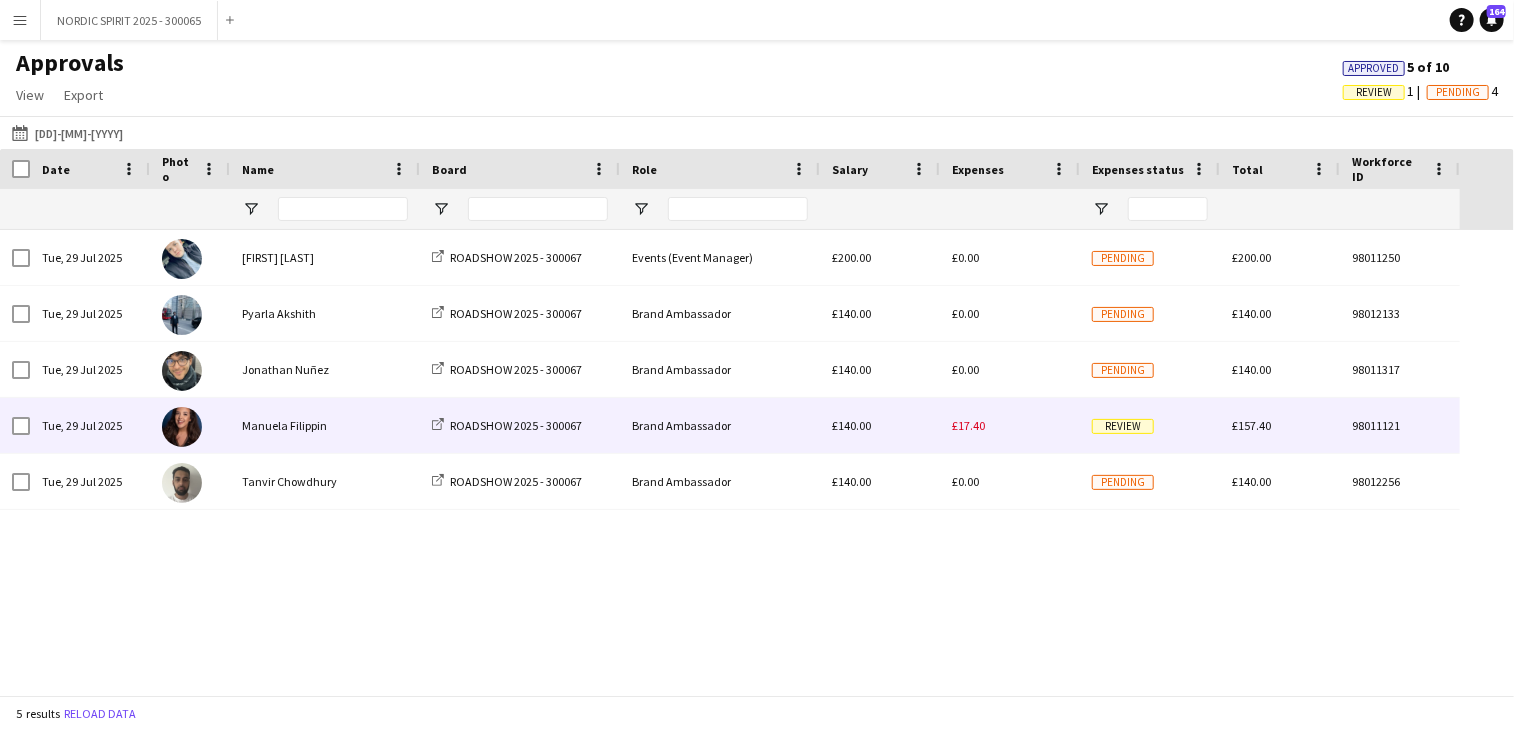 drag, startPoint x: 972, startPoint y: 425, endPoint x: 961, endPoint y: 427, distance: 11.18034 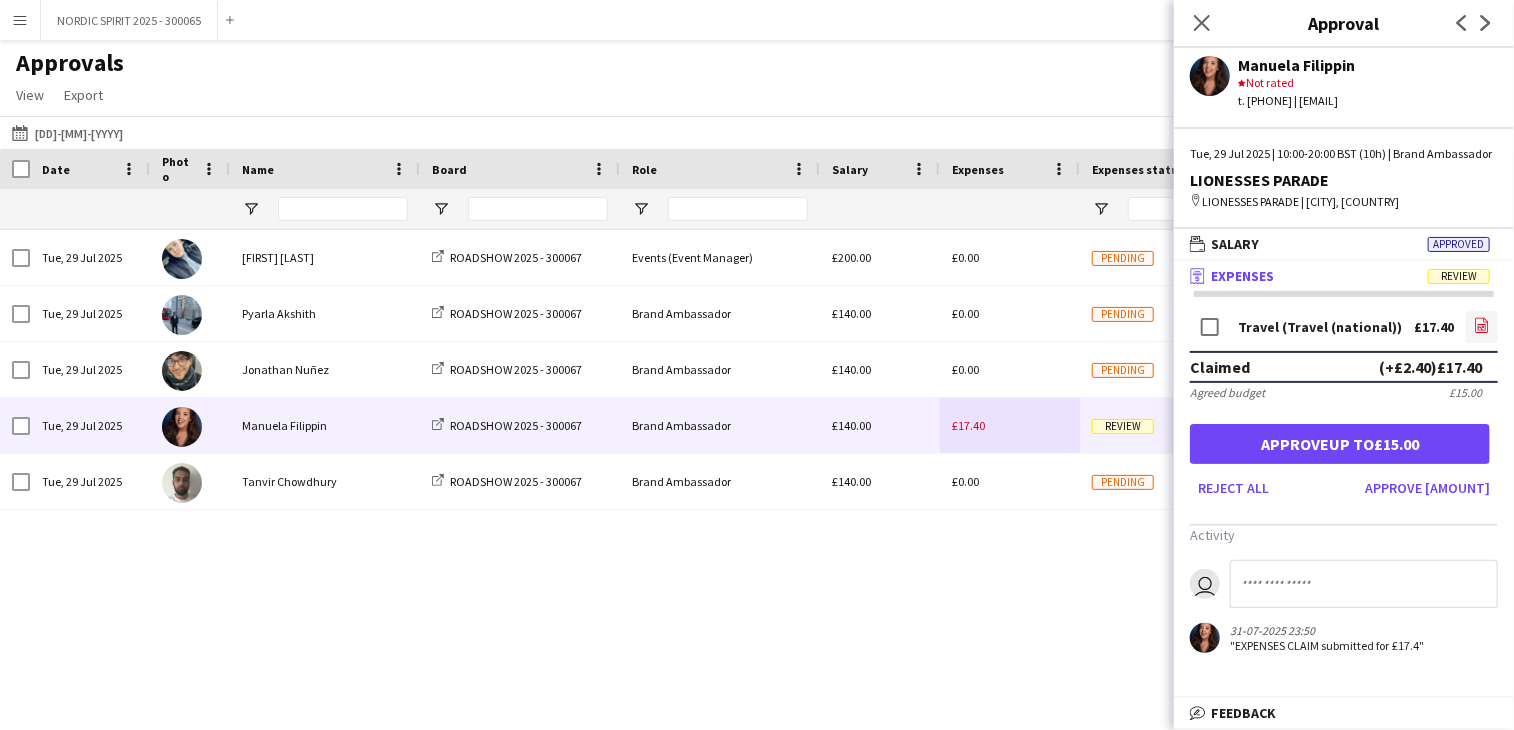 click on "file-image" at bounding box center [1482, 327] 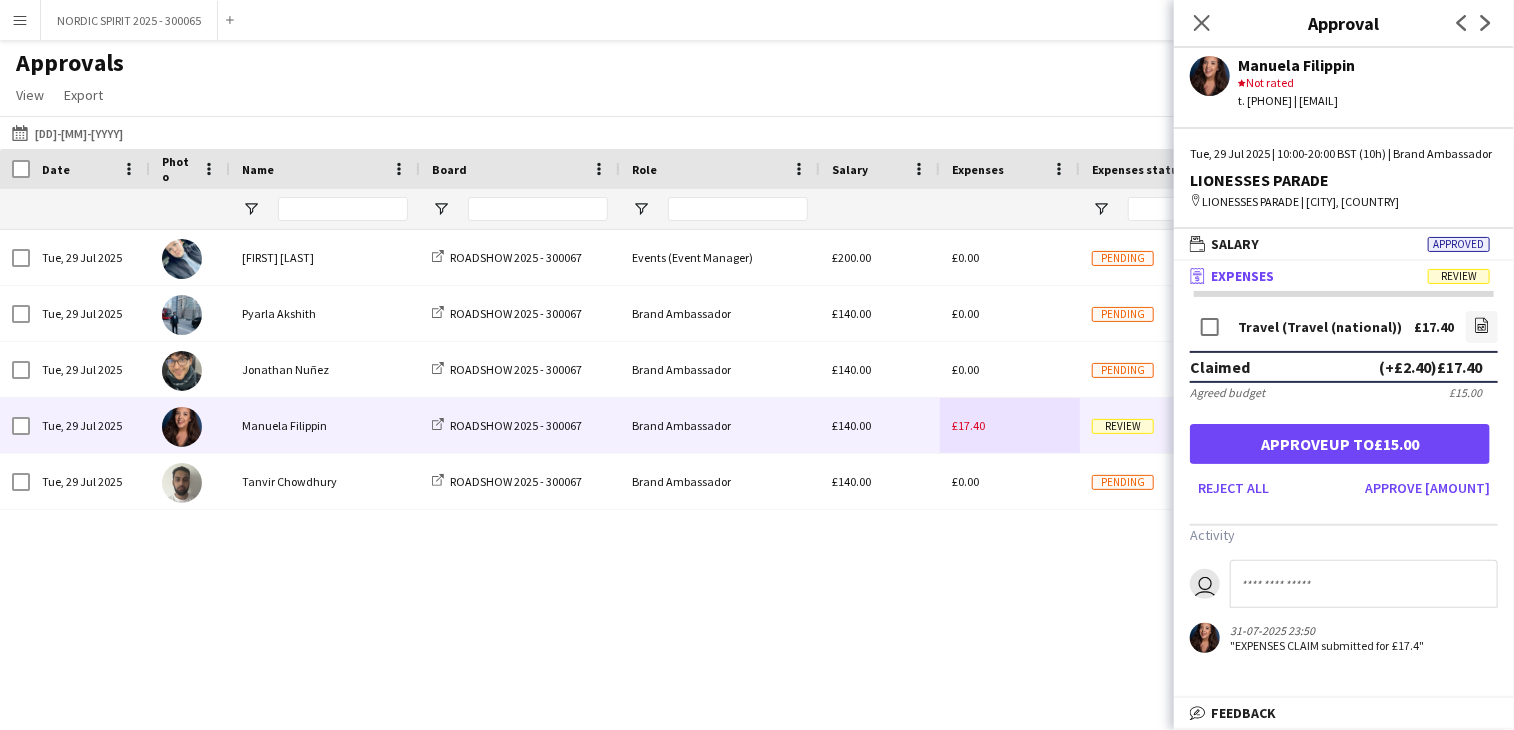 click on "Menu" at bounding box center [20, 20] 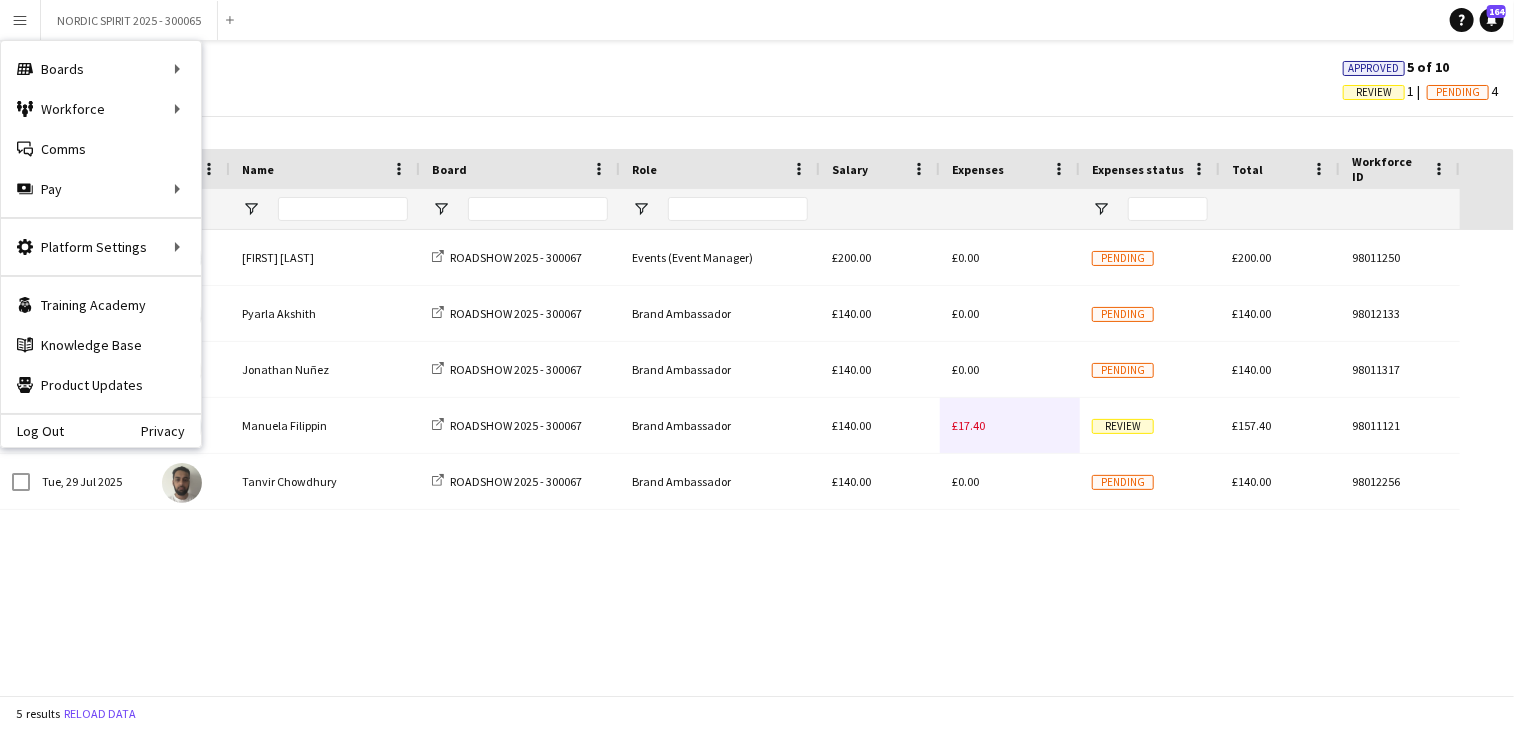 click on "Approvals   View  Customise view Customise filters Reset Filters Reset View Reset All  Export  Export as XLSX Export as CSV Export as PDF Approved  5 of 10   Review   1   Pending   4" 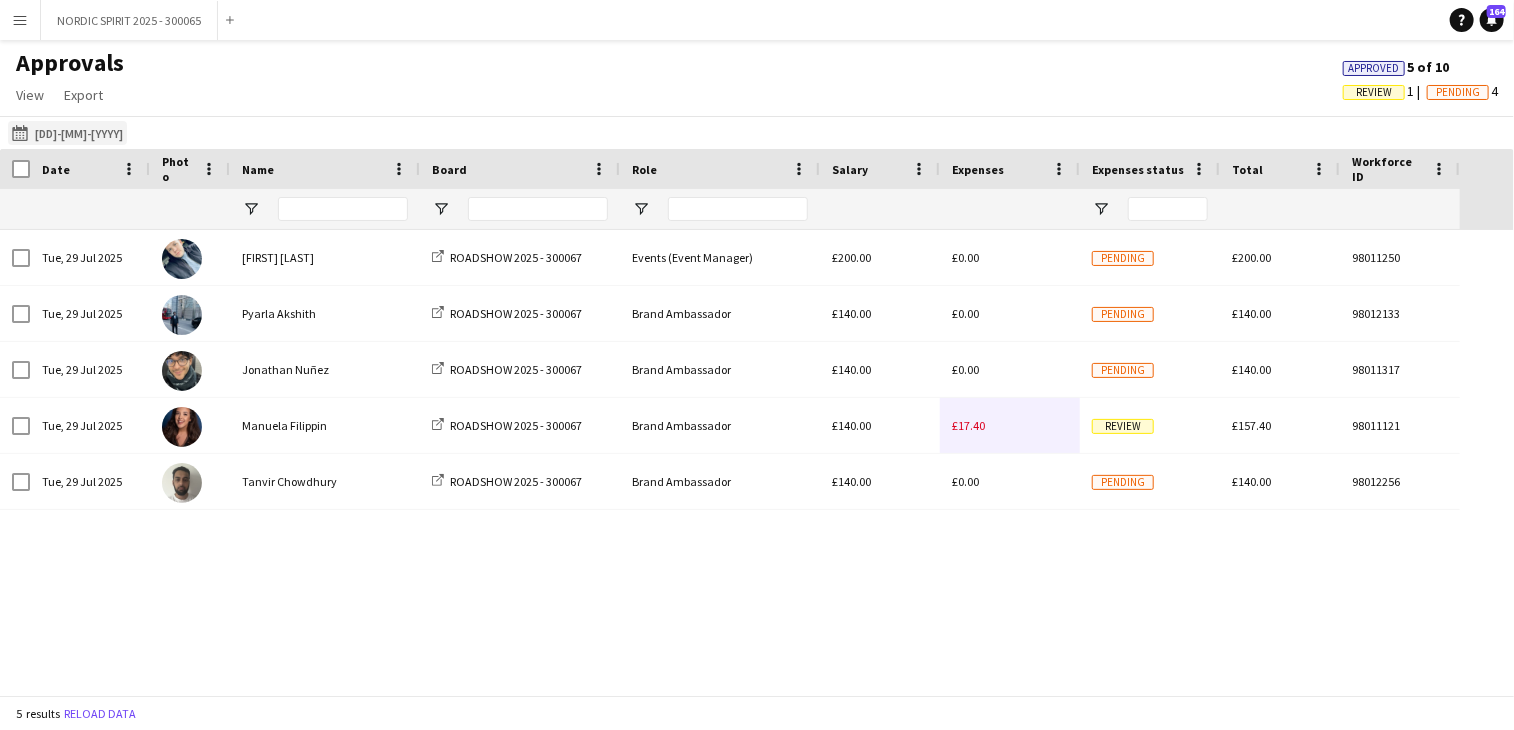 click on "27-07-2025
29-07-2025" 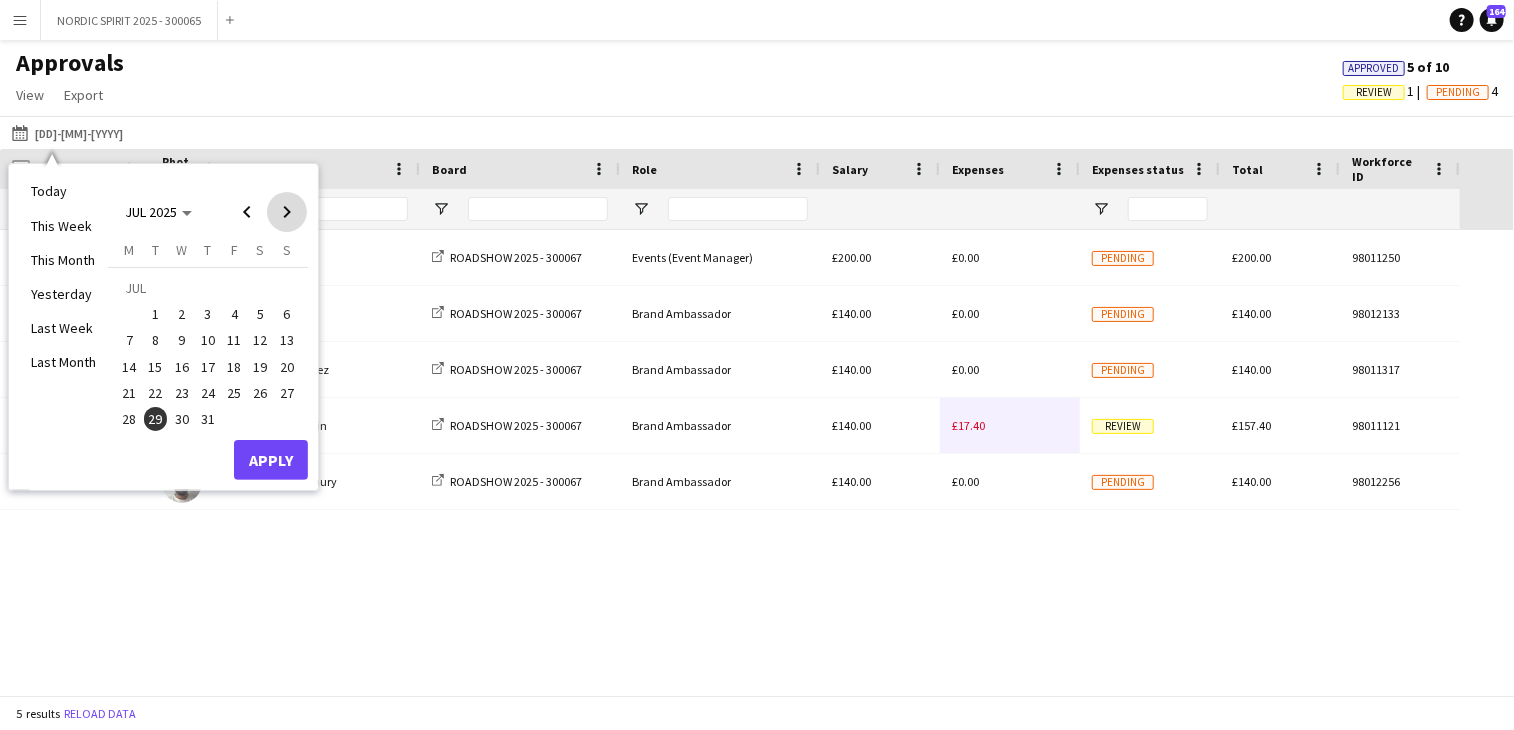 click at bounding box center [287, 212] 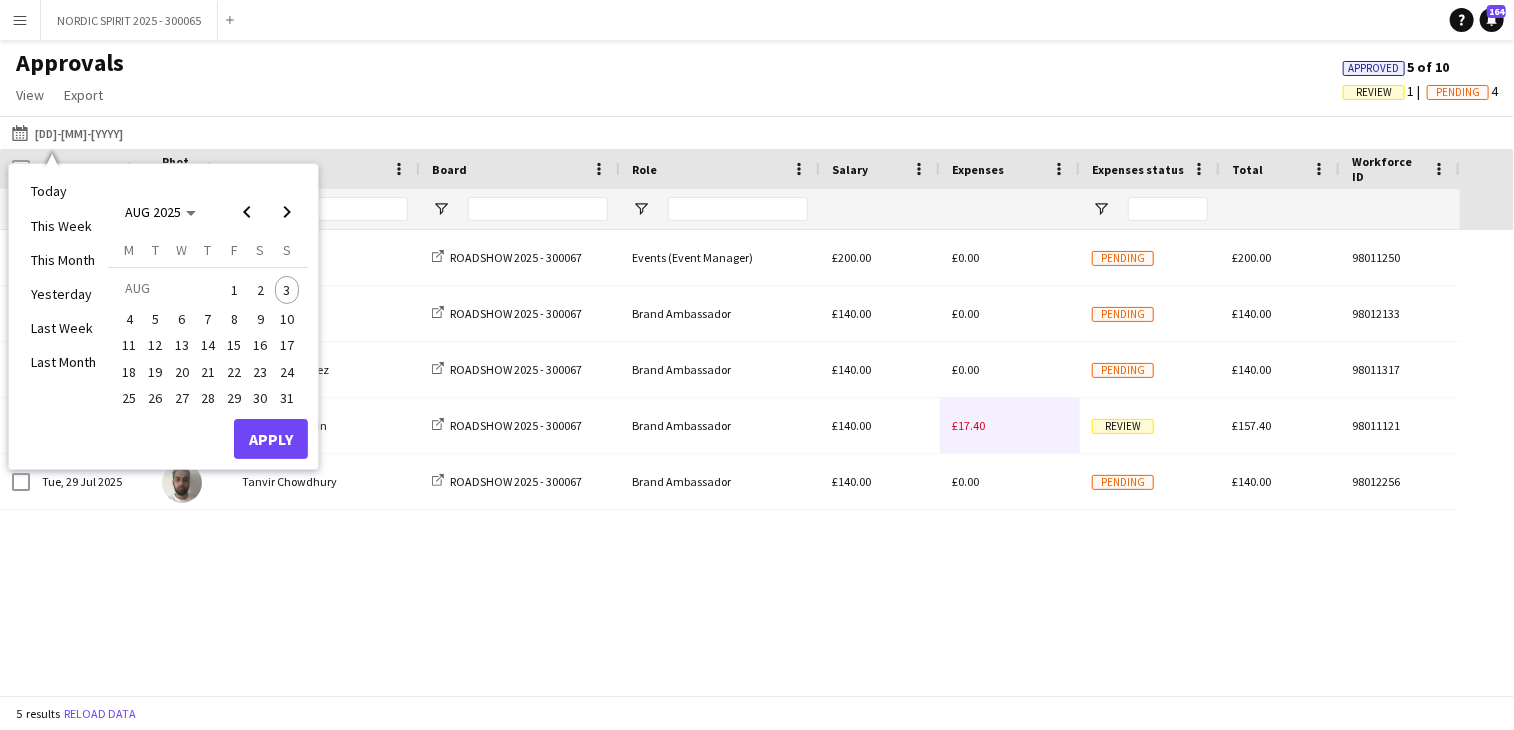 click on "1" at bounding box center (234, 290) 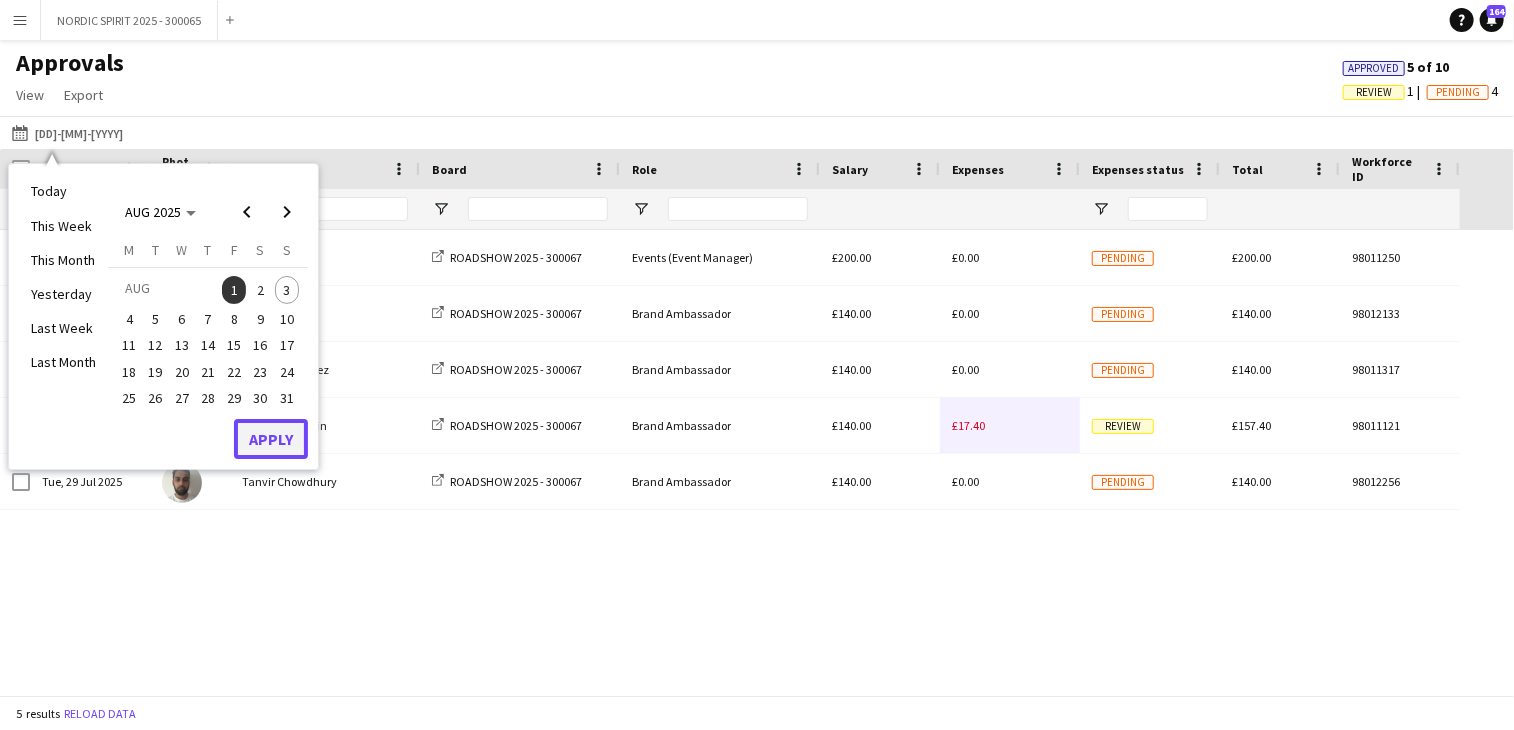click on "Apply" at bounding box center [271, 439] 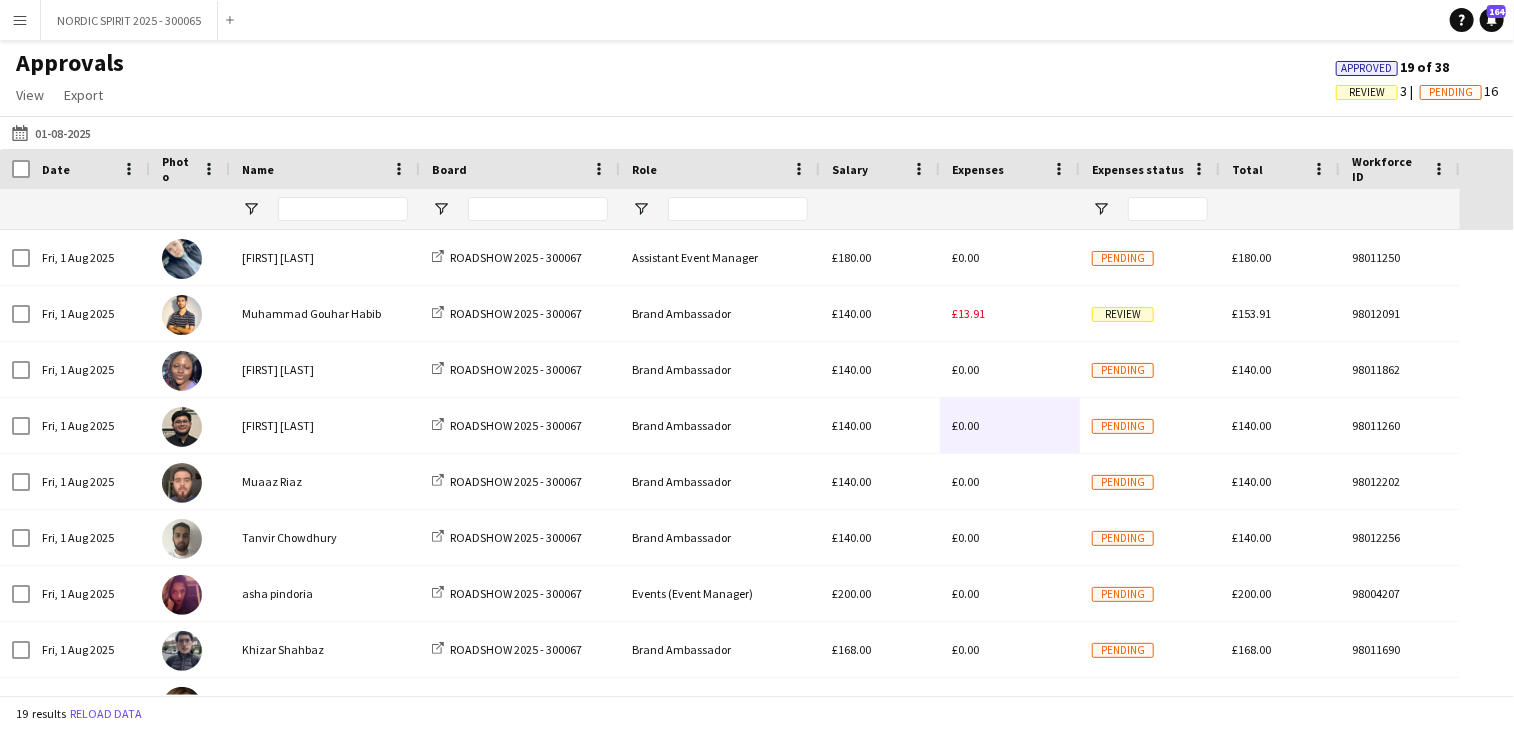 scroll, scrollTop: 11, scrollLeft: 0, axis: vertical 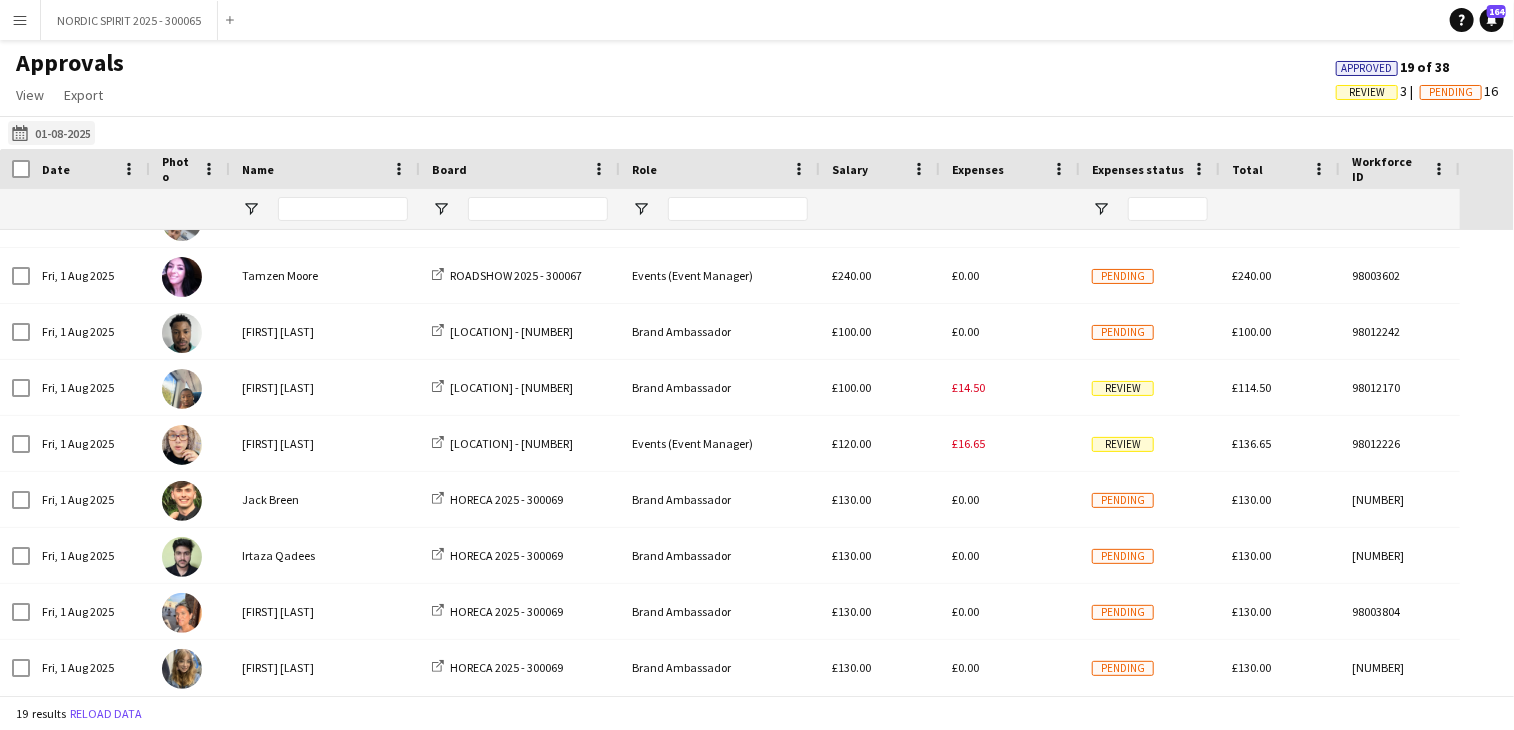 click on "27-07-2025
01-08-2025" 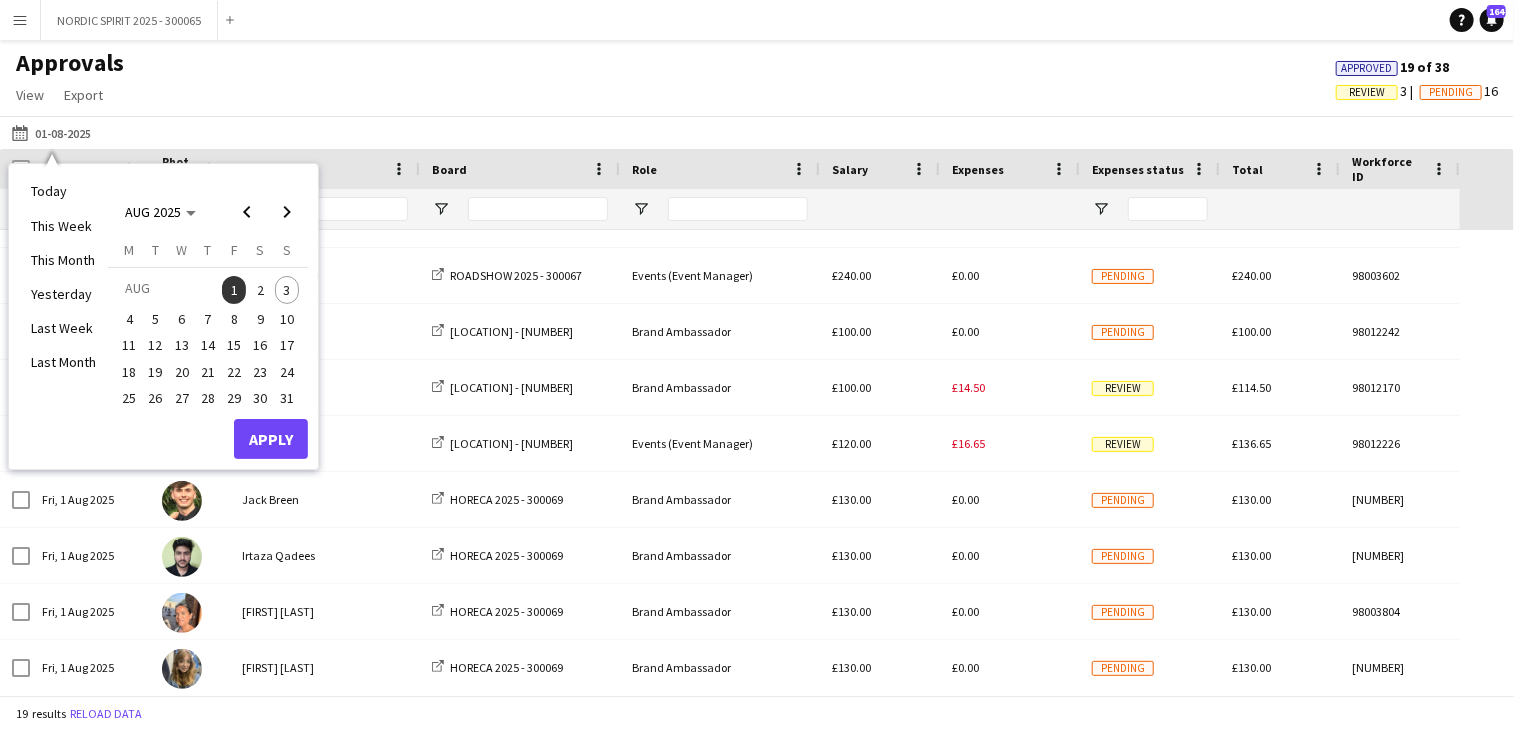 click on "2" at bounding box center (261, 290) 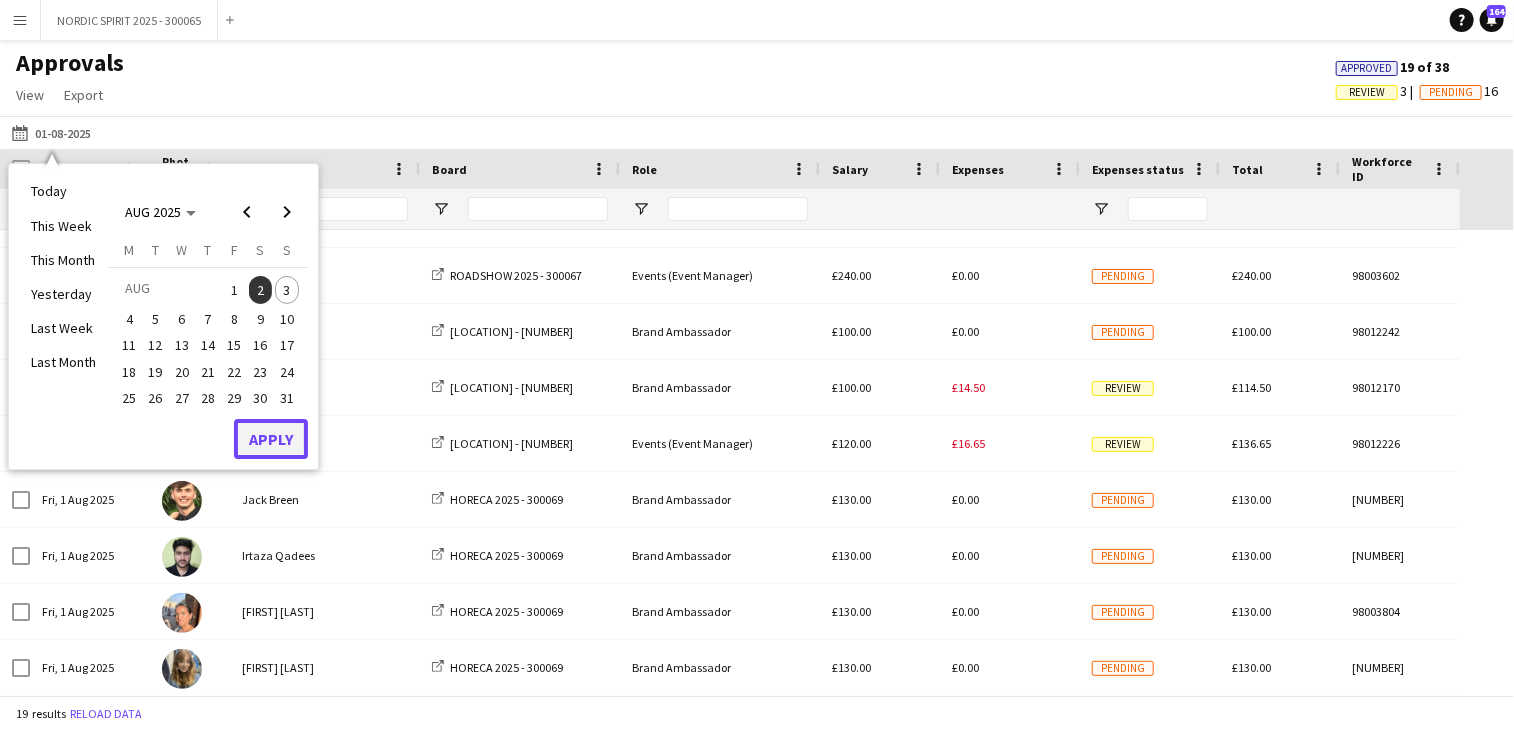 click on "Apply" at bounding box center [271, 439] 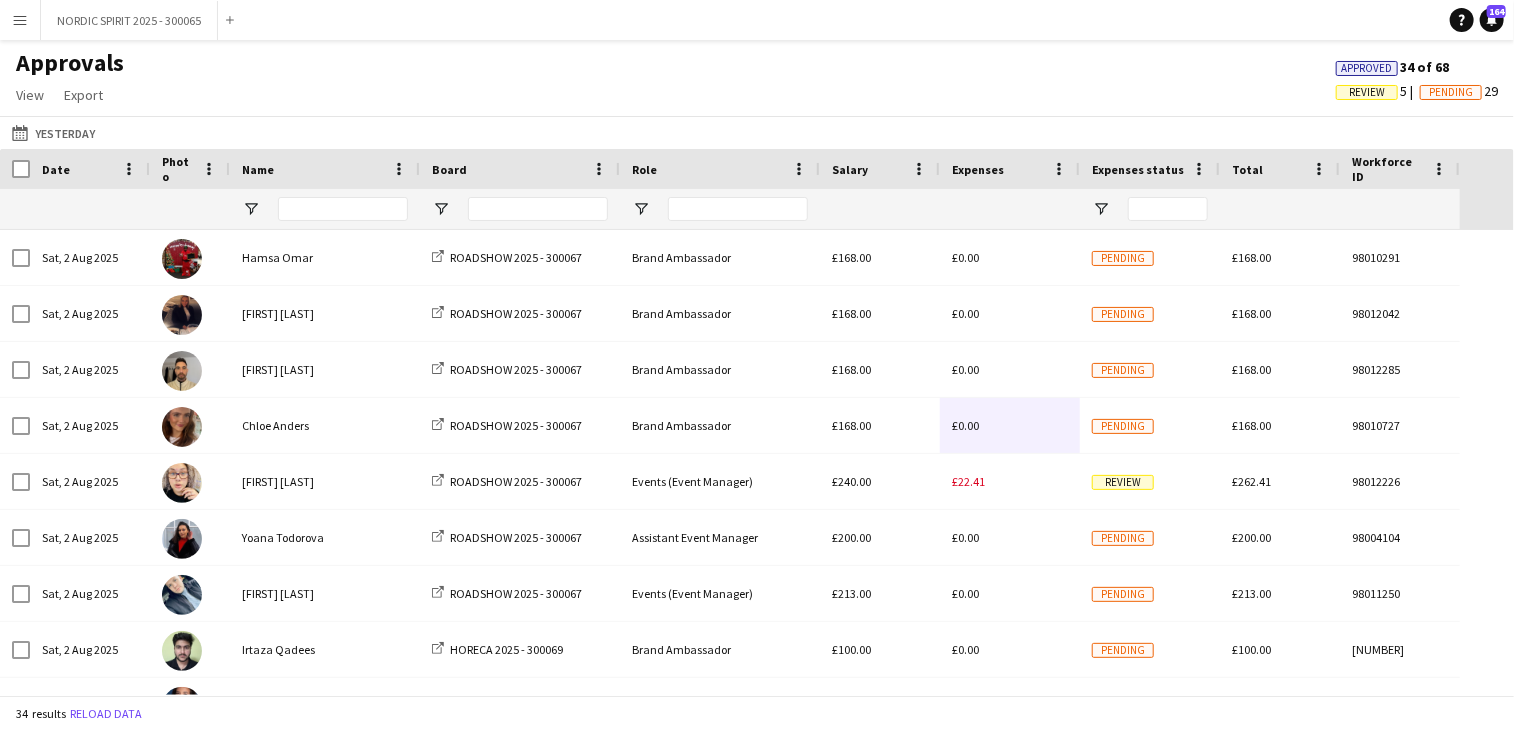 scroll, scrollTop: 38, scrollLeft: 0, axis: vertical 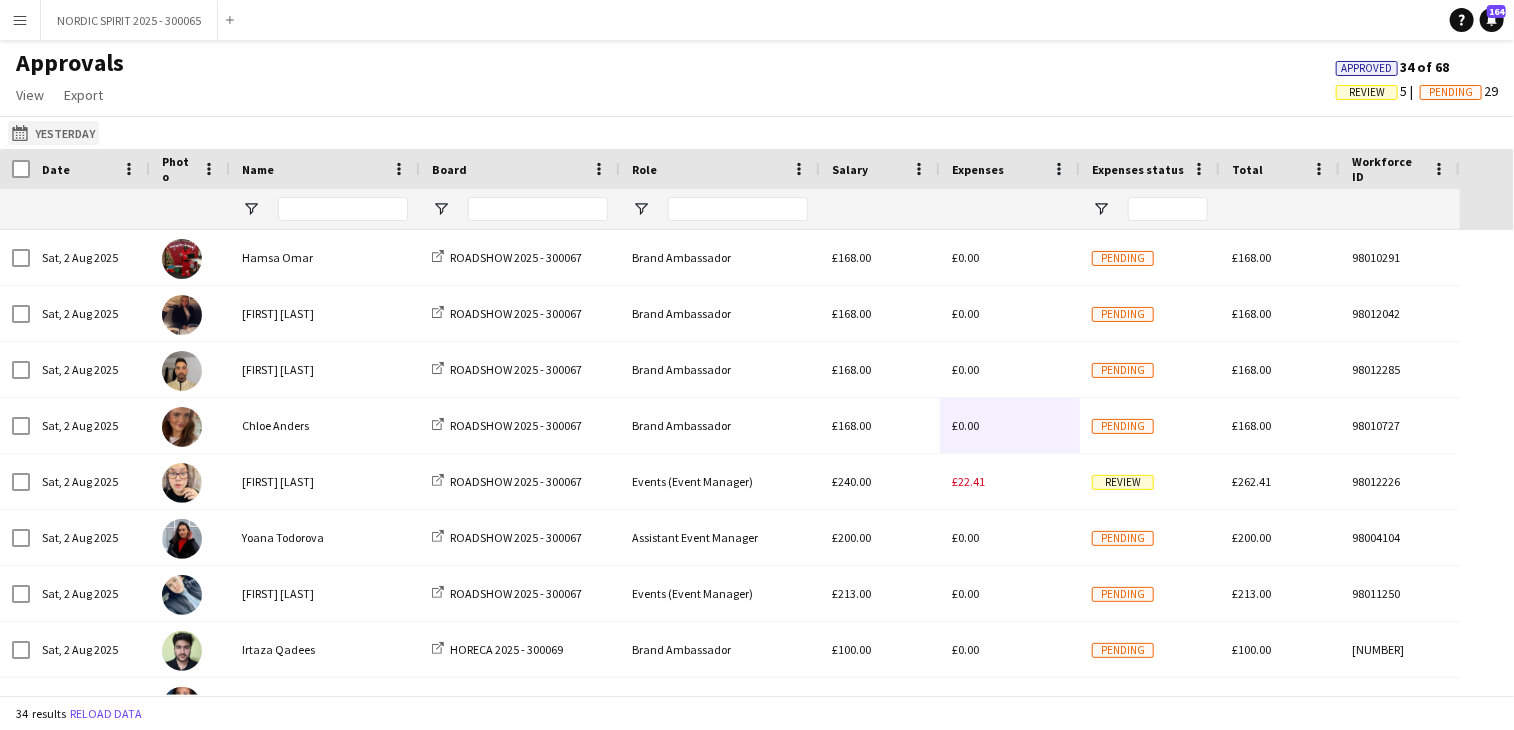 click on "27-07-2025
Yesterday" 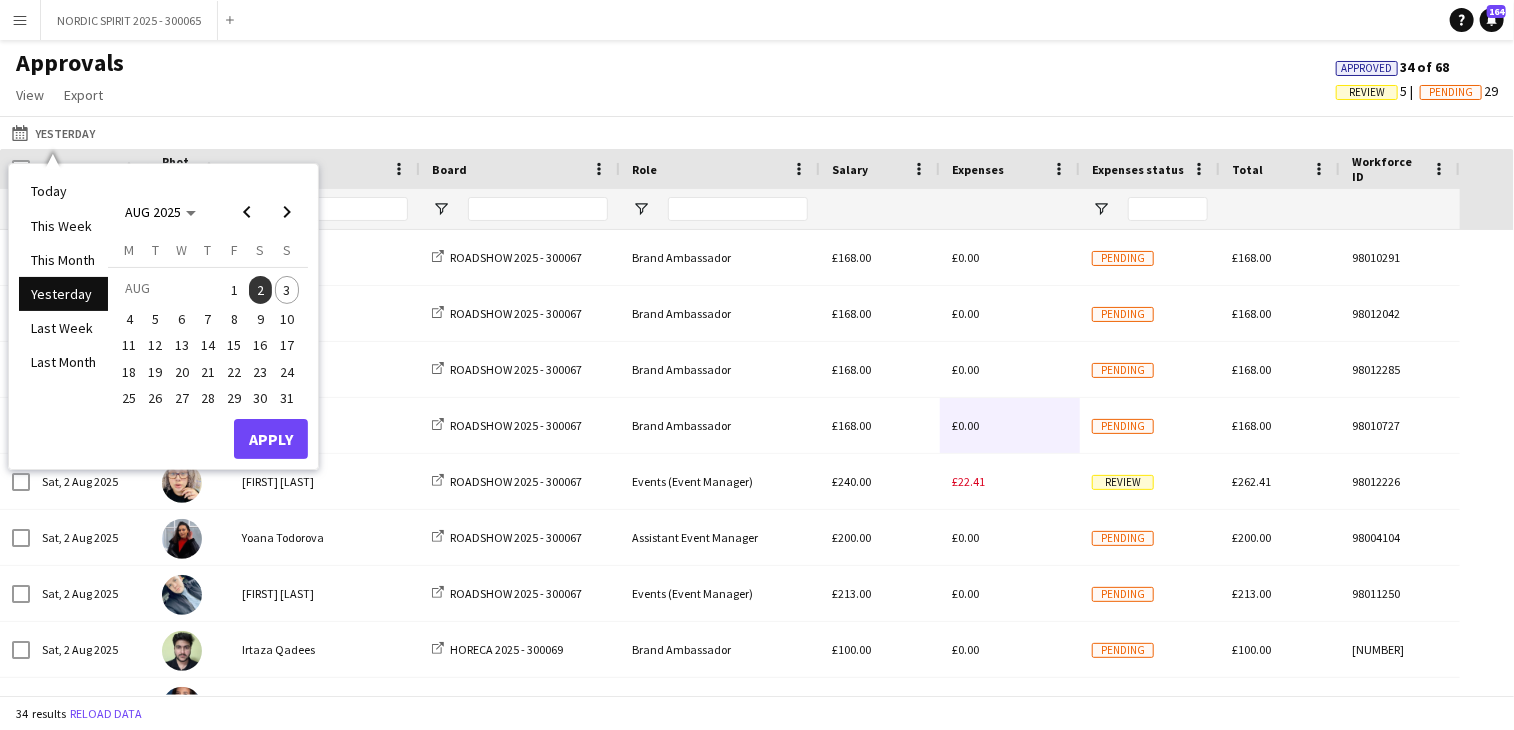 click on "1" at bounding box center (234, 290) 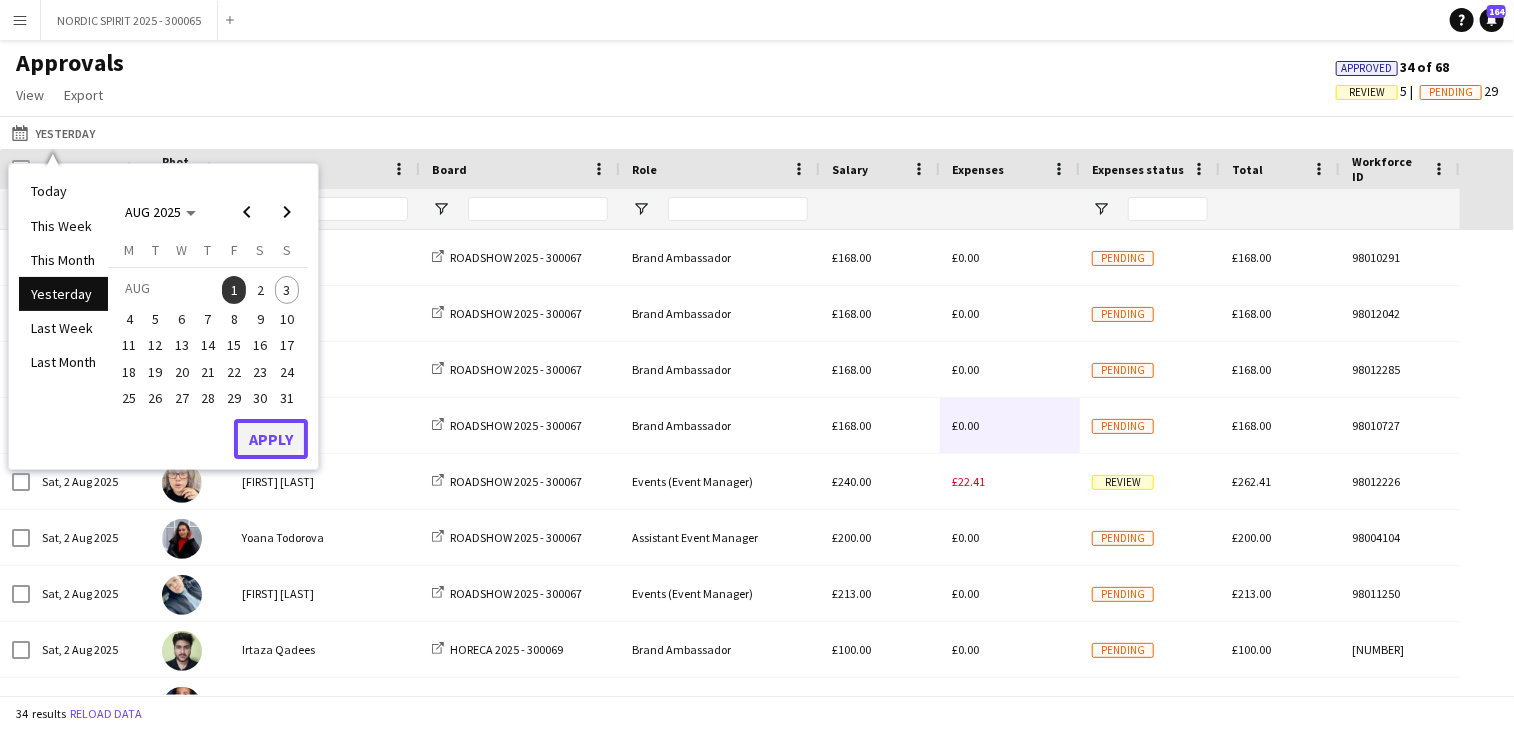 click on "Apply" at bounding box center (271, 439) 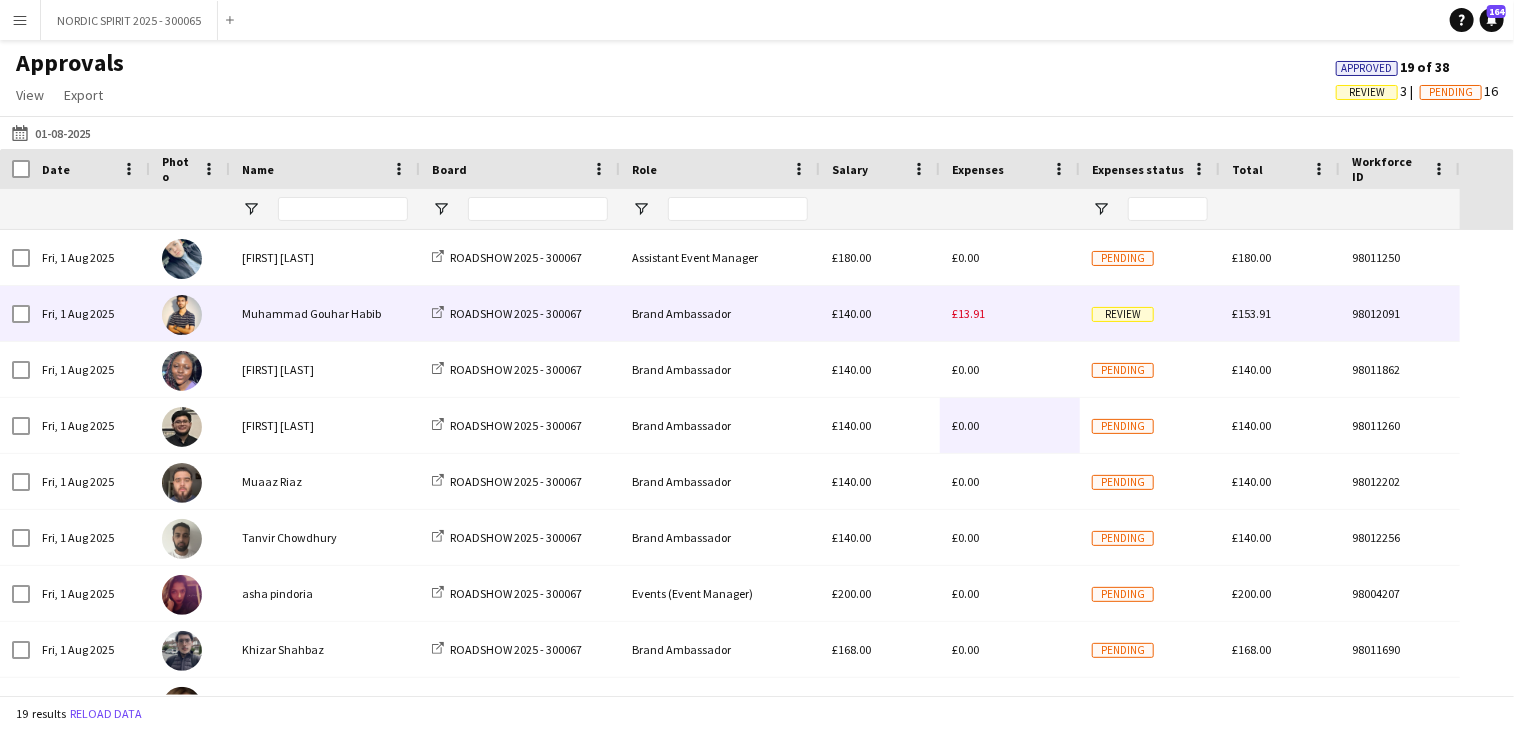click on "£13.91" at bounding box center (968, 313) 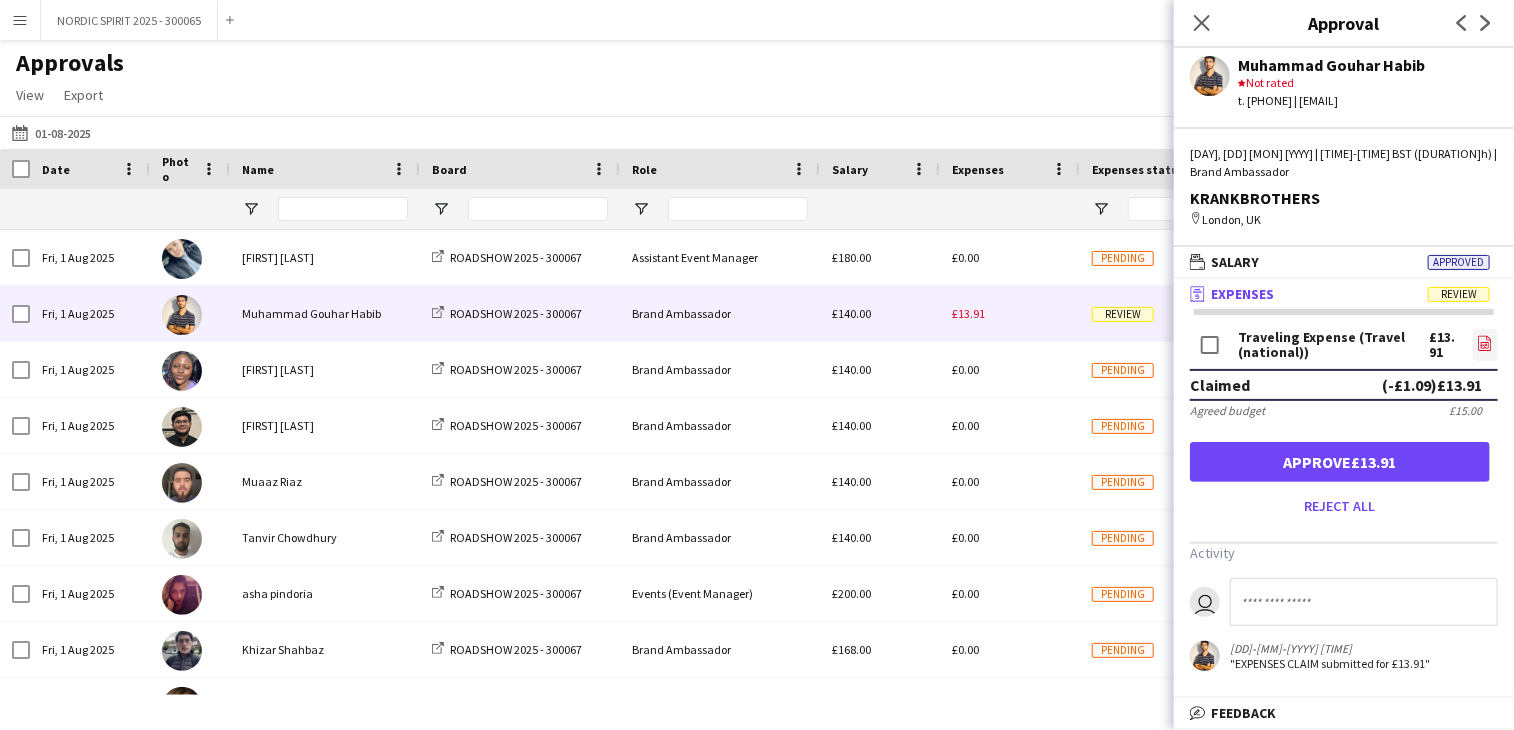 click on "file-image" 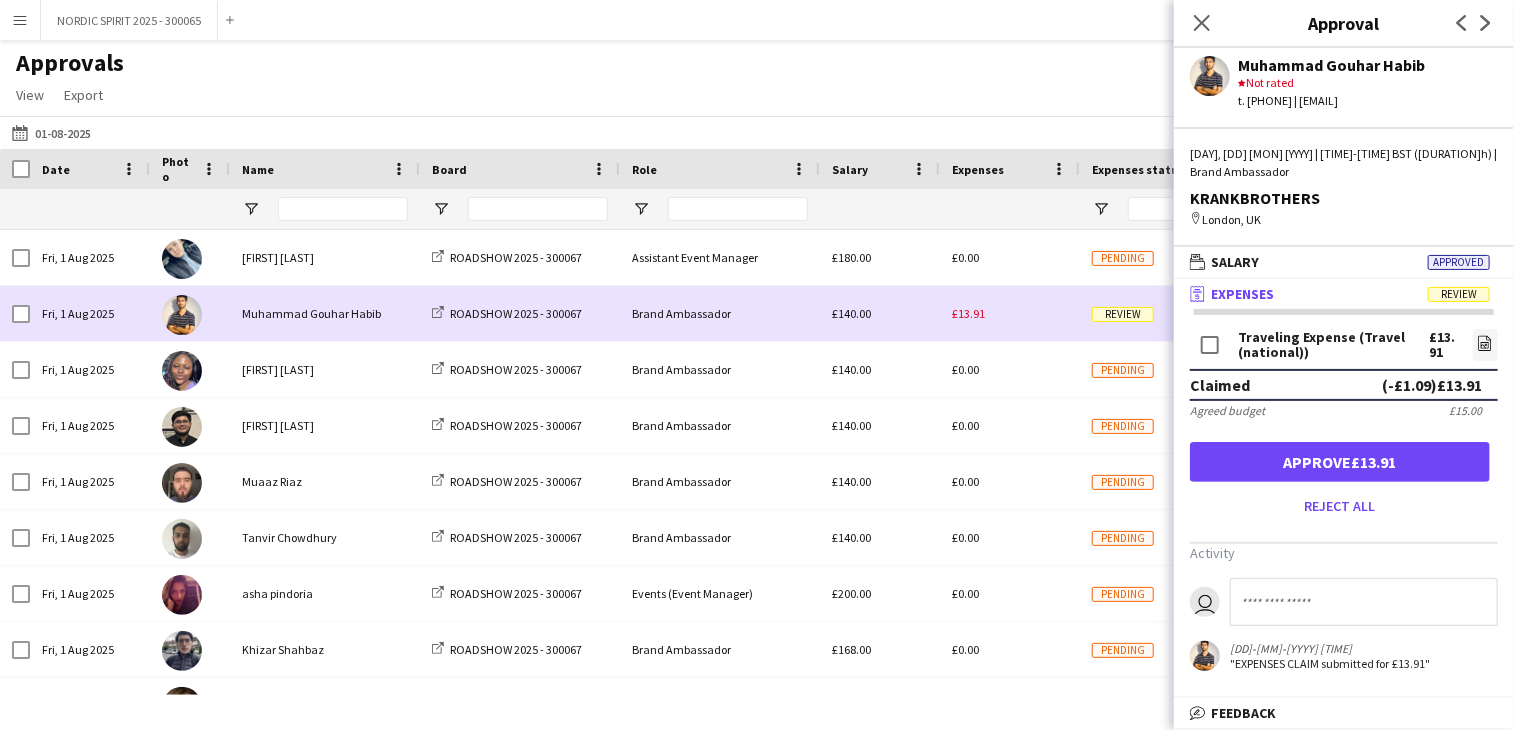 click on "£13.91" at bounding box center [1010, 313] 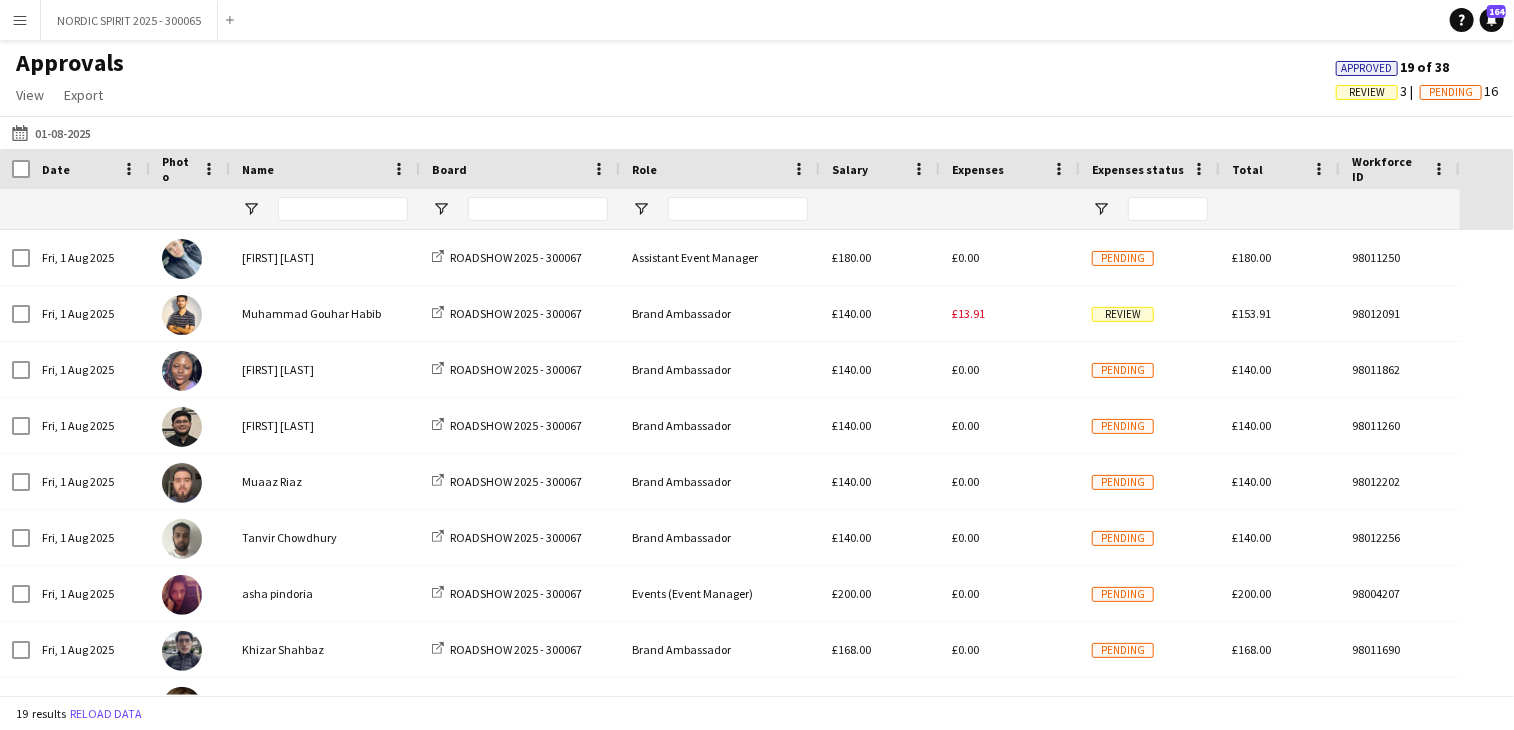 scroll, scrollTop: 55, scrollLeft: 0, axis: vertical 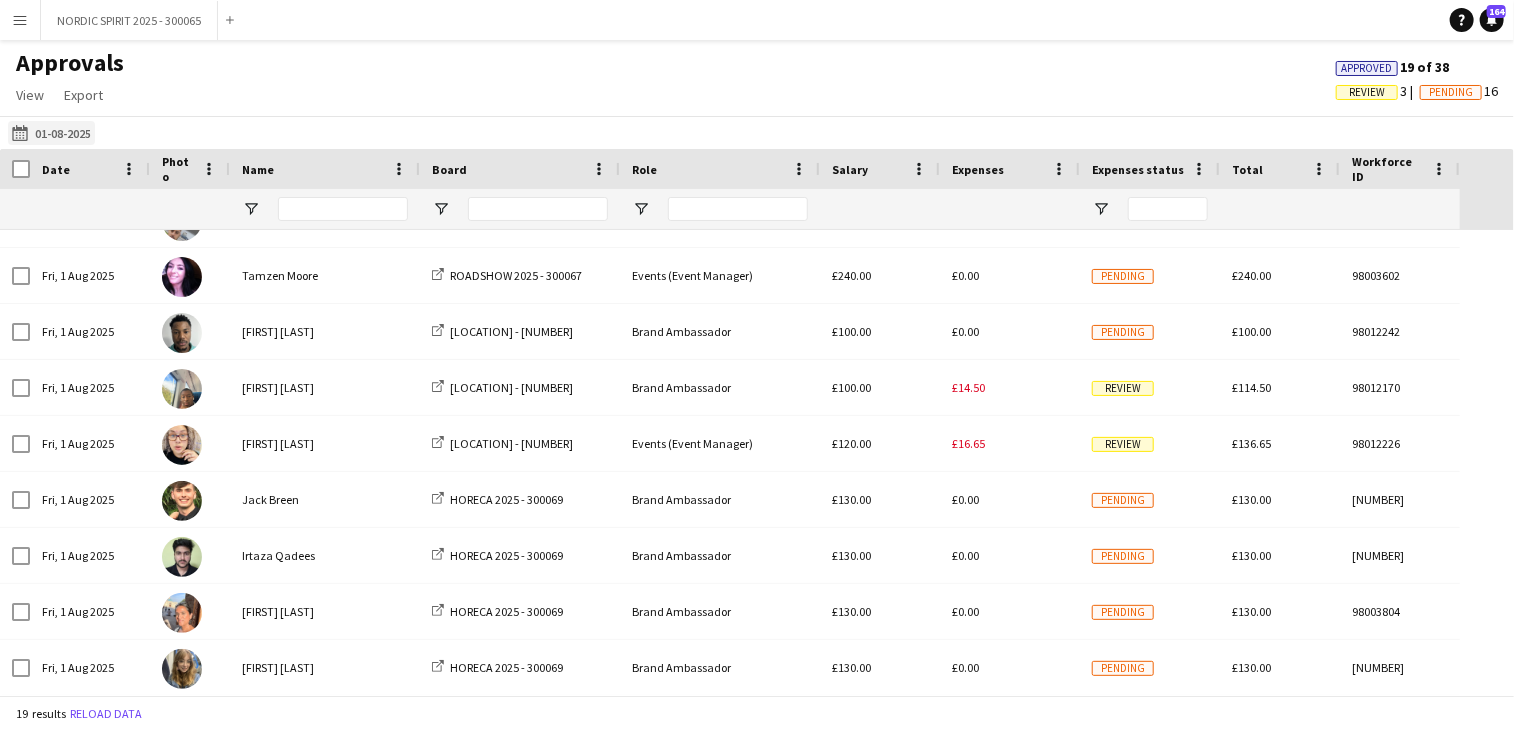 click on "27-07-2025
01-08-2025" 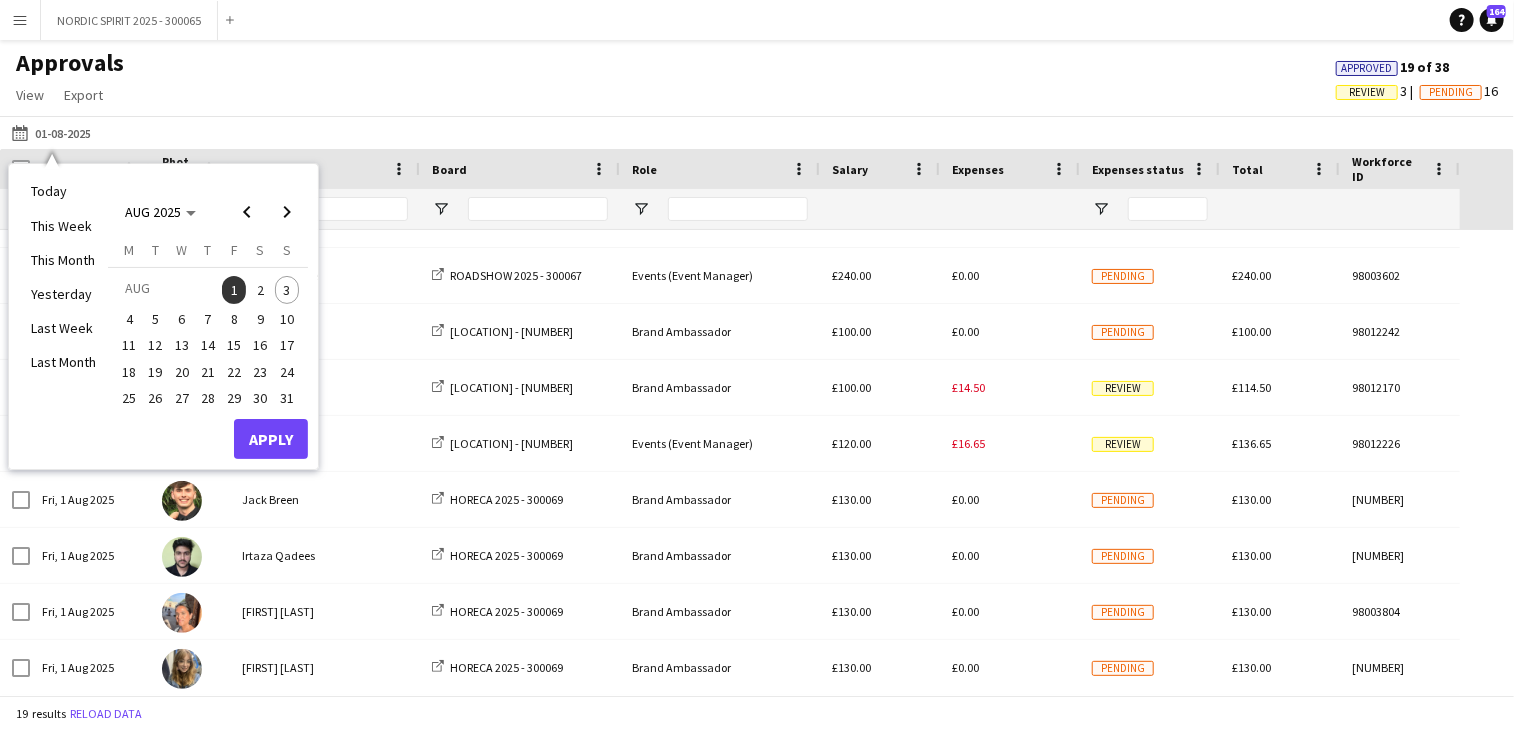 click on "2" at bounding box center [261, 290] 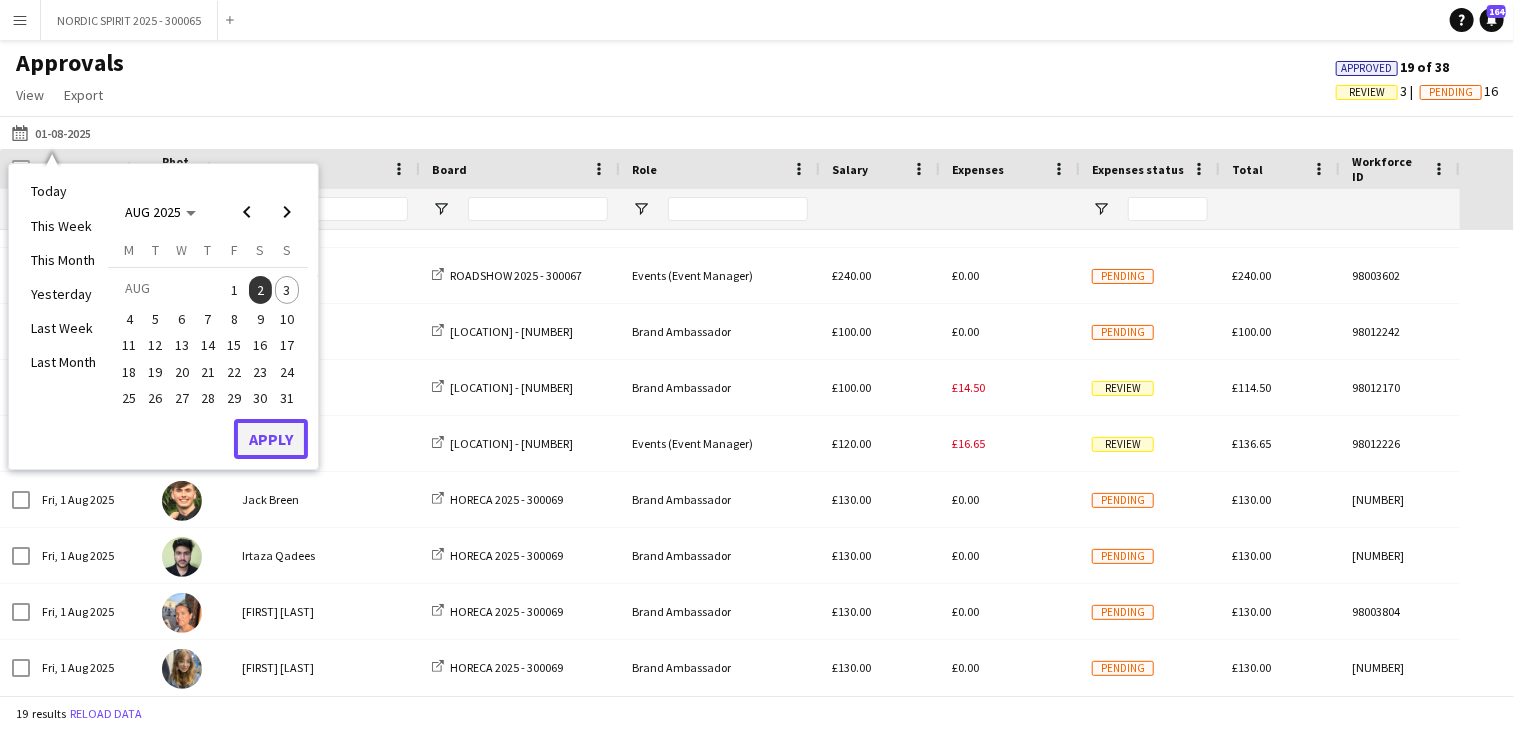 click on "Apply" at bounding box center [271, 439] 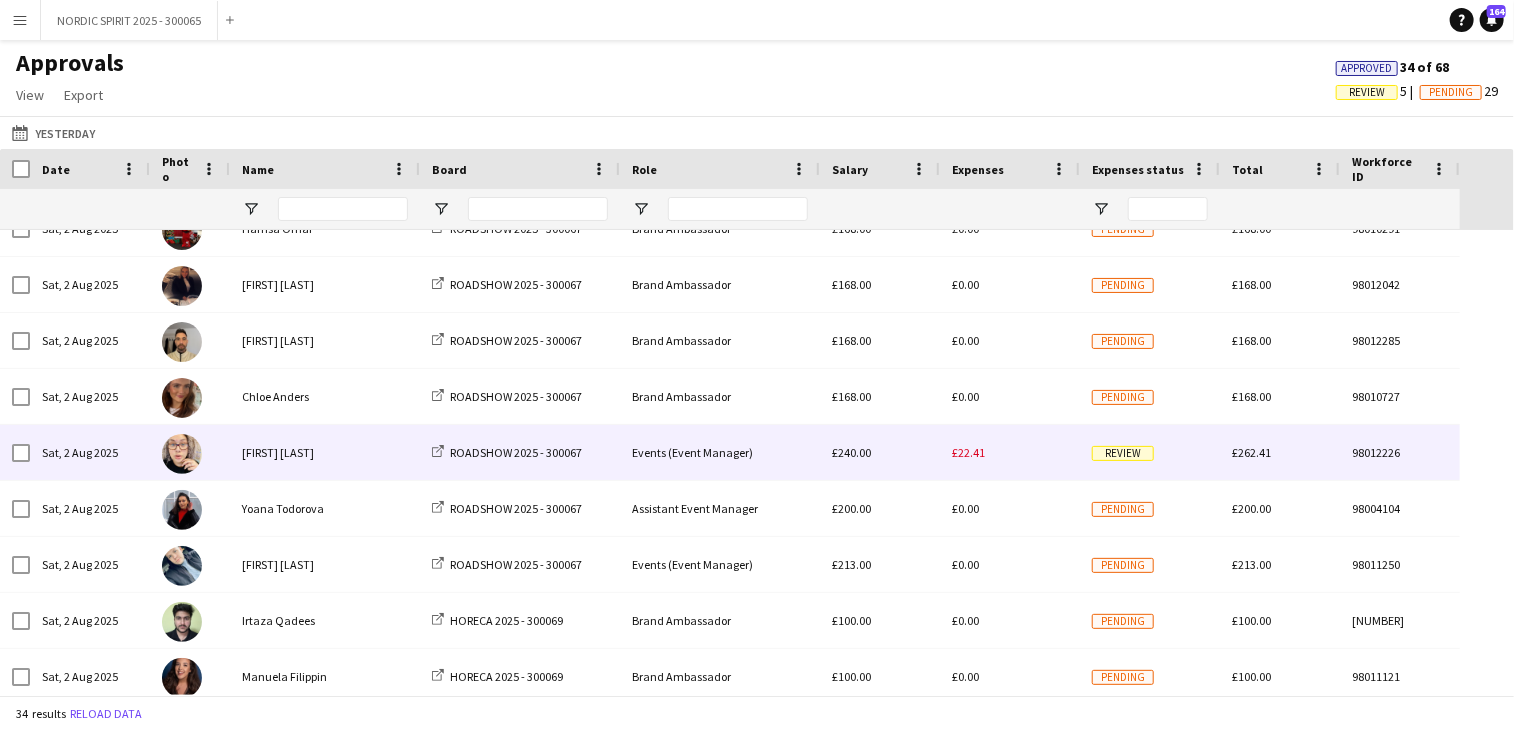 click on "£22.41" at bounding box center (968, 452) 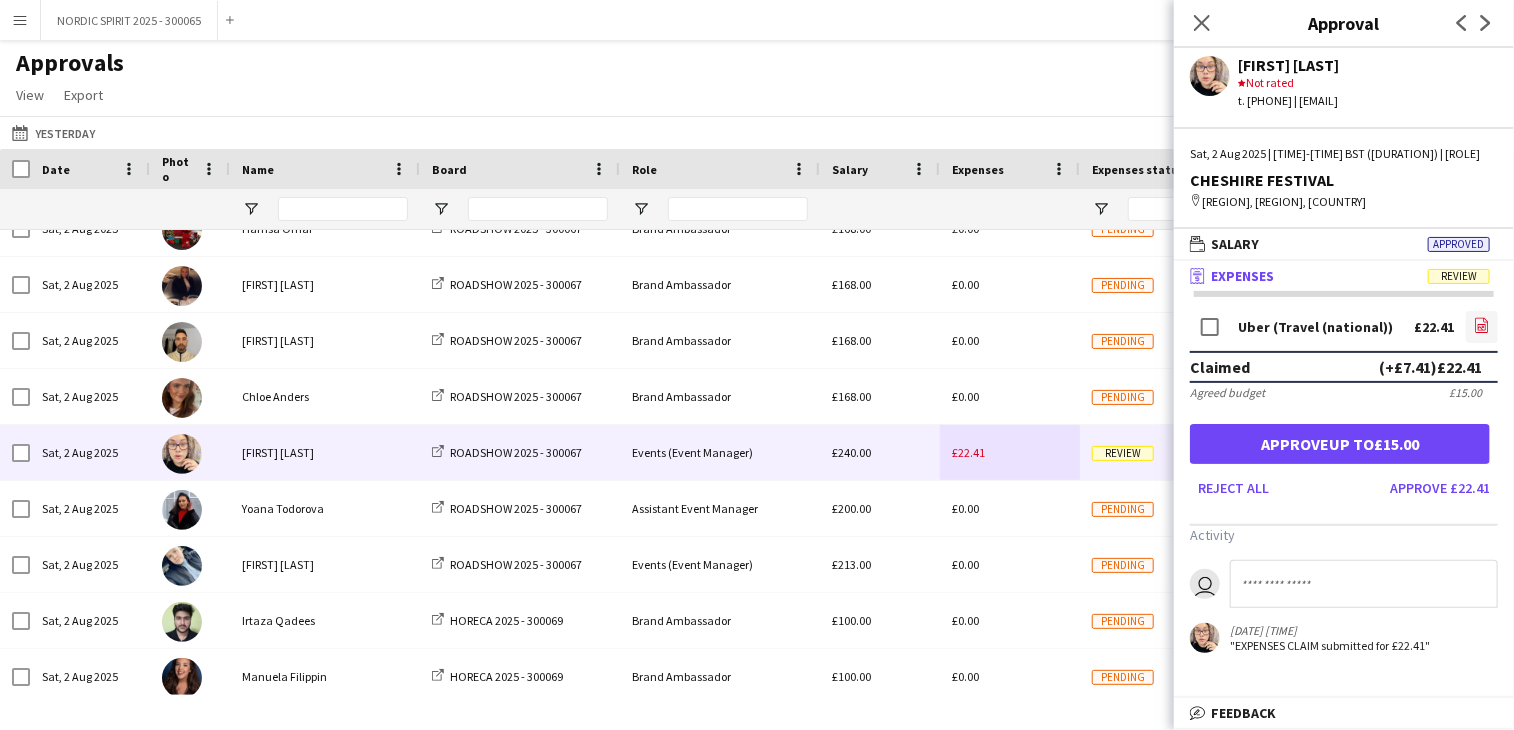 click 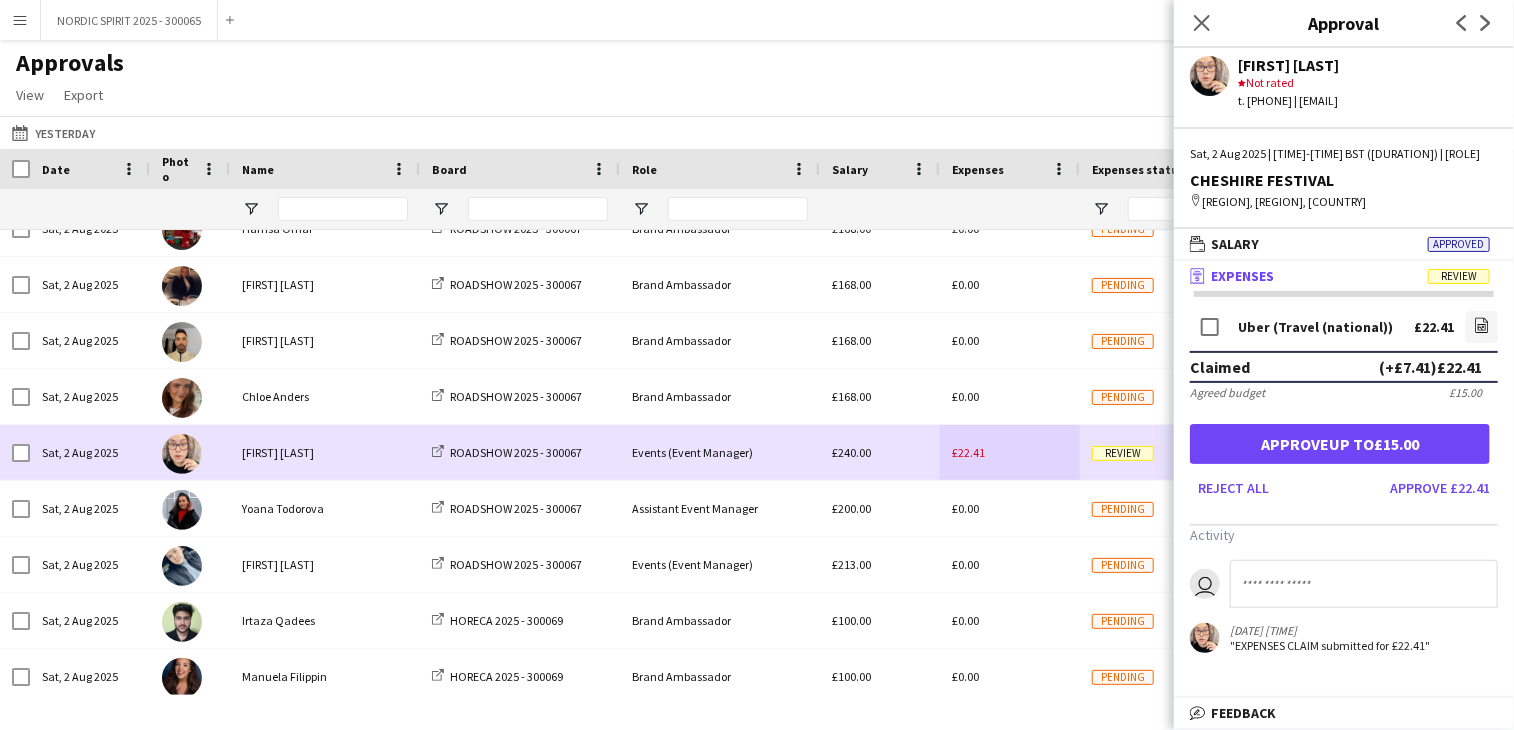 click on "£22.41" at bounding box center (1010, 452) 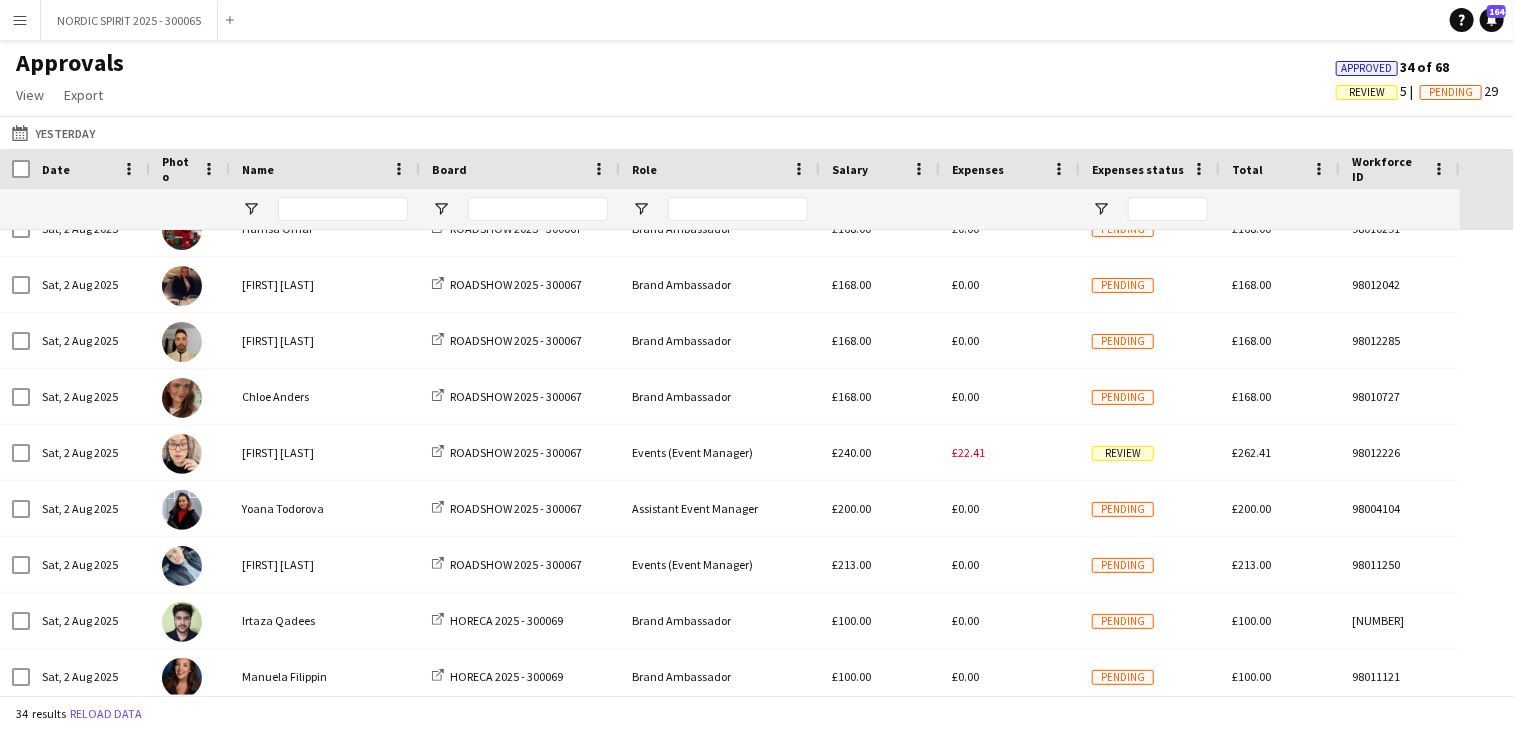 scroll, scrollTop: 110, scrollLeft: 0, axis: vertical 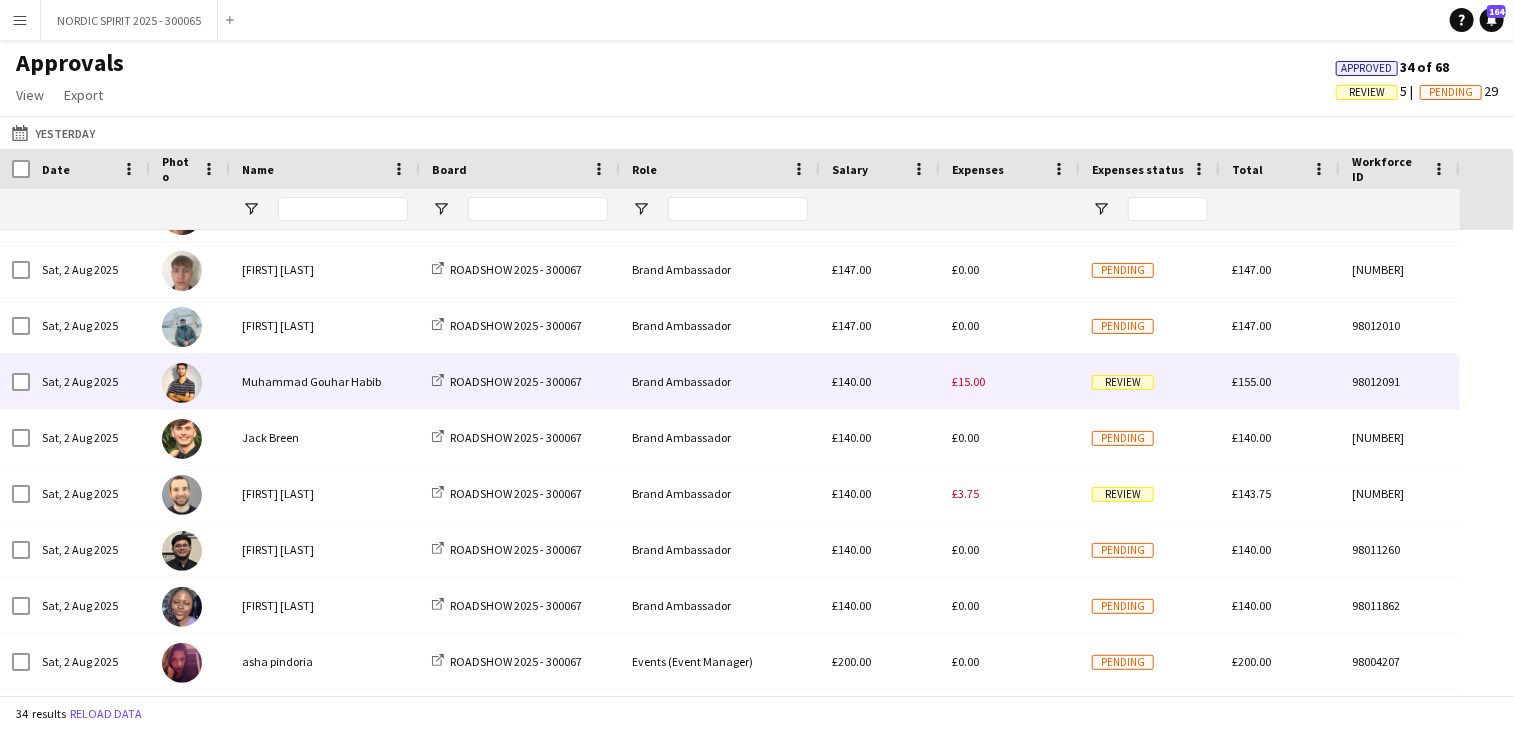 click on "£15.00" at bounding box center (968, 381) 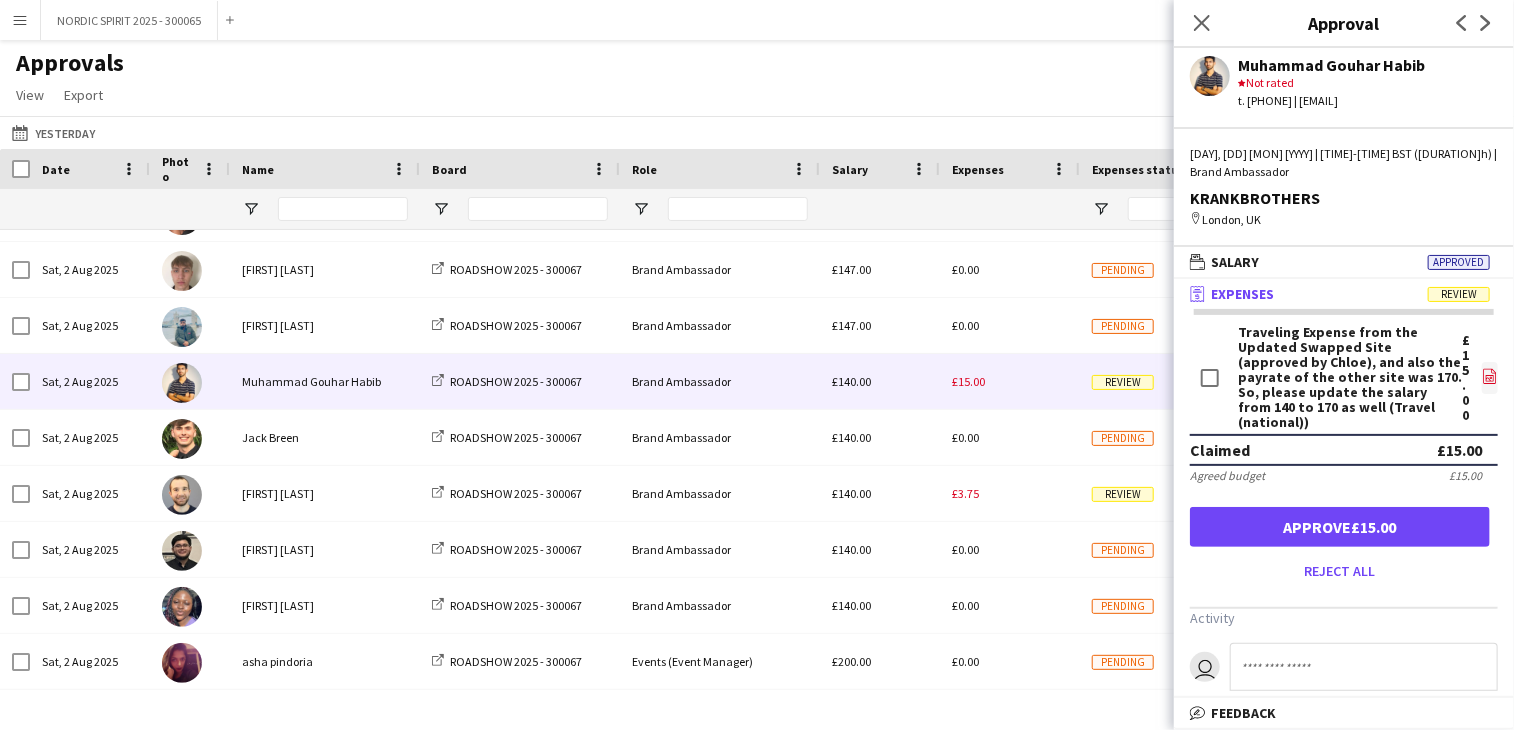 click on "file-image" 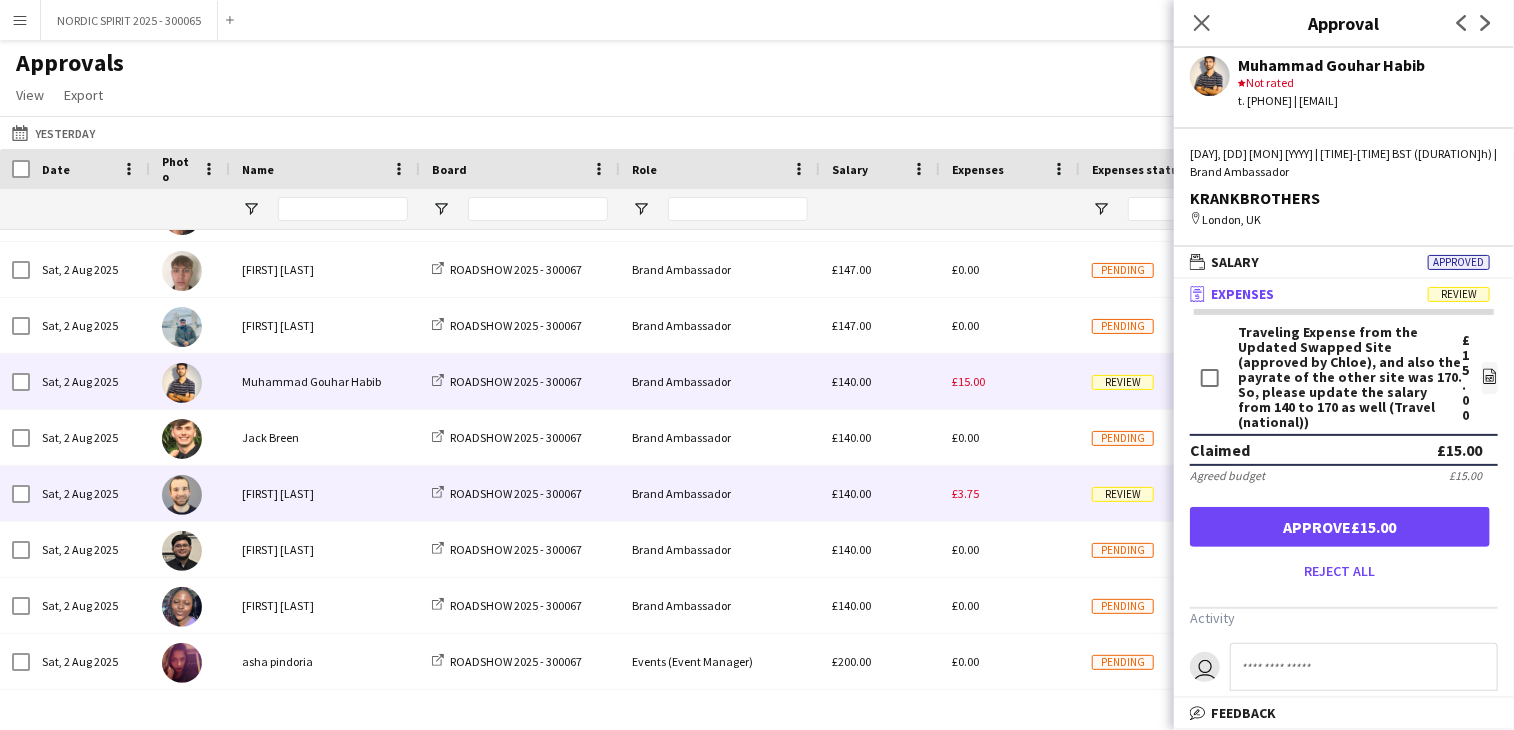 click on "£3.75" at bounding box center [965, 493] 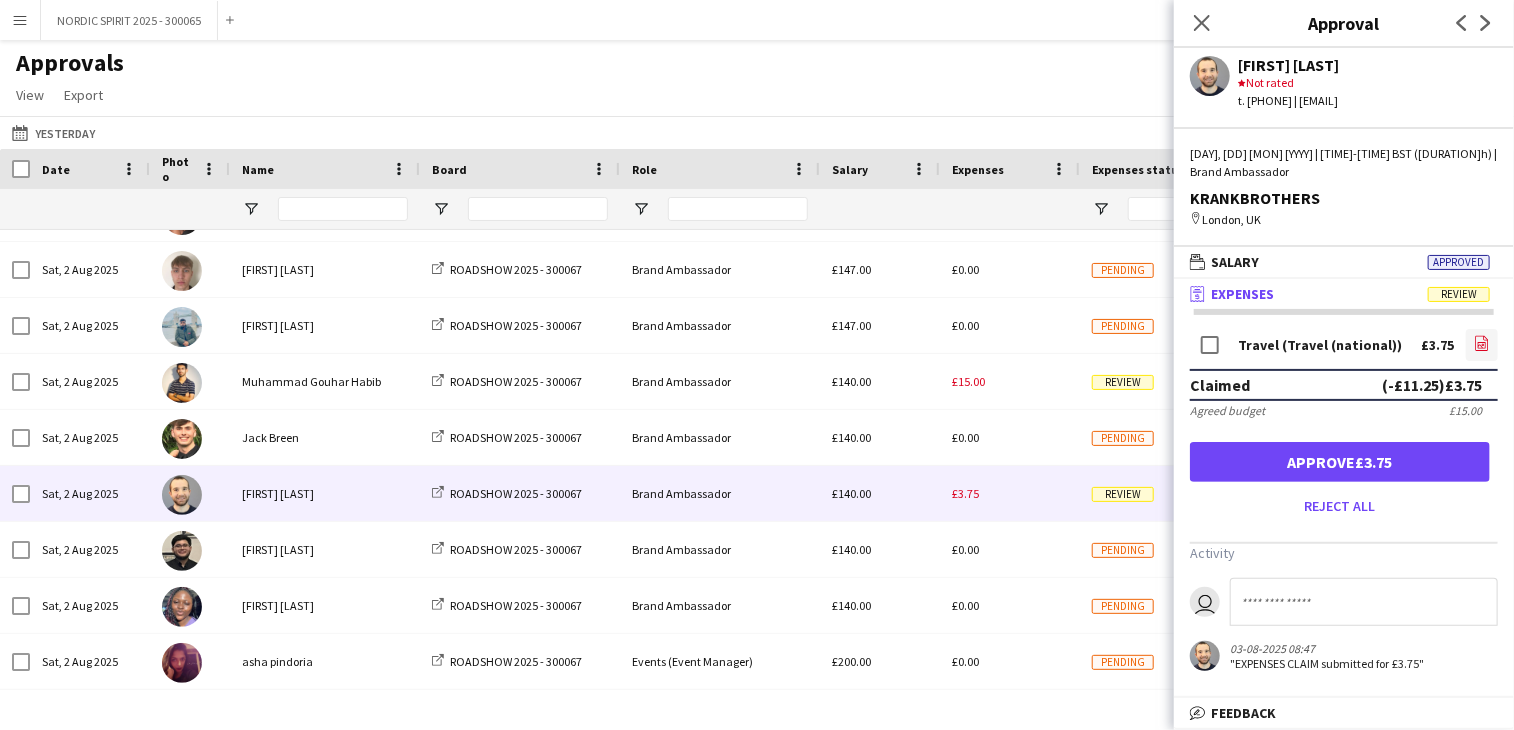 click on "file-image" 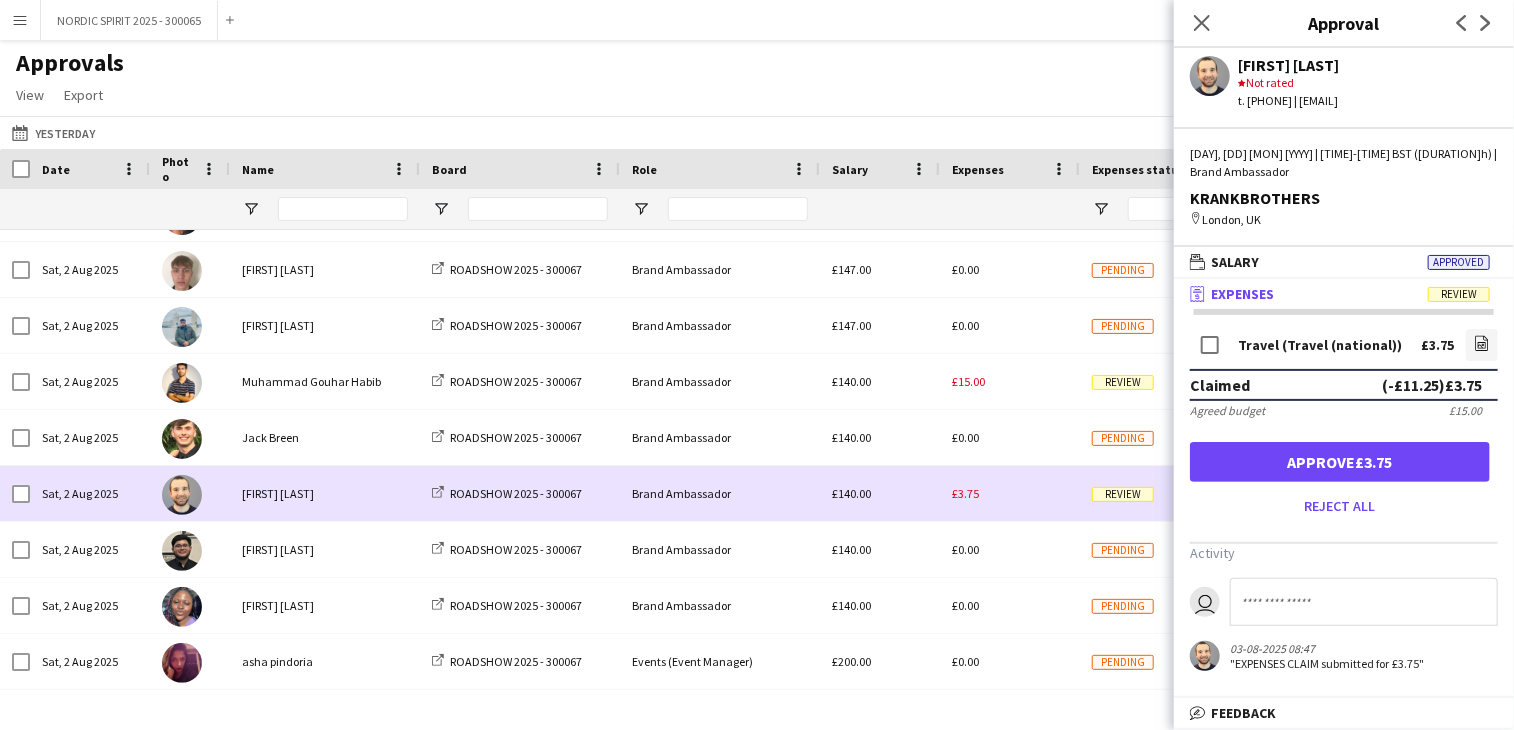 click on "£3.75" at bounding box center (1010, 493) 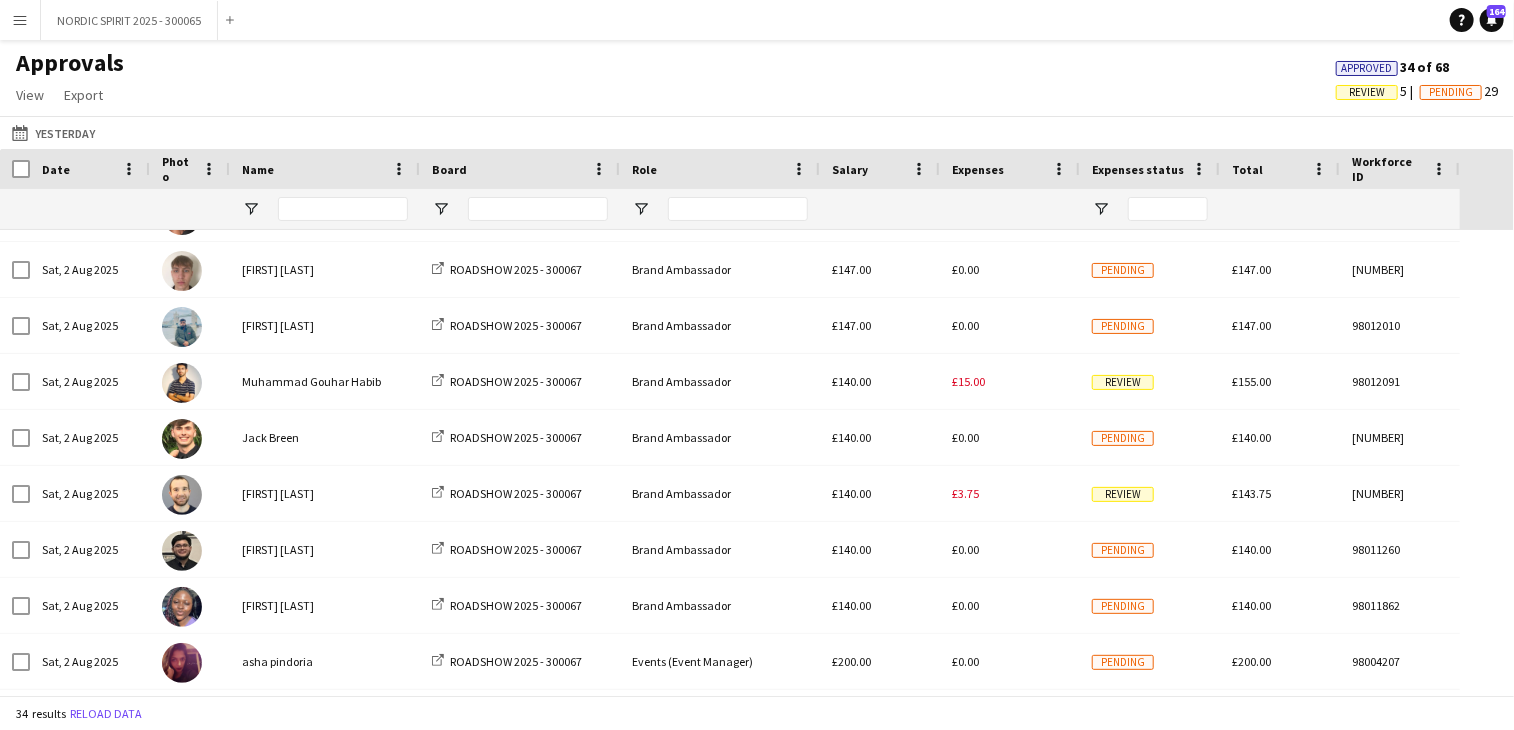 scroll, scrollTop: 811, scrollLeft: 0, axis: vertical 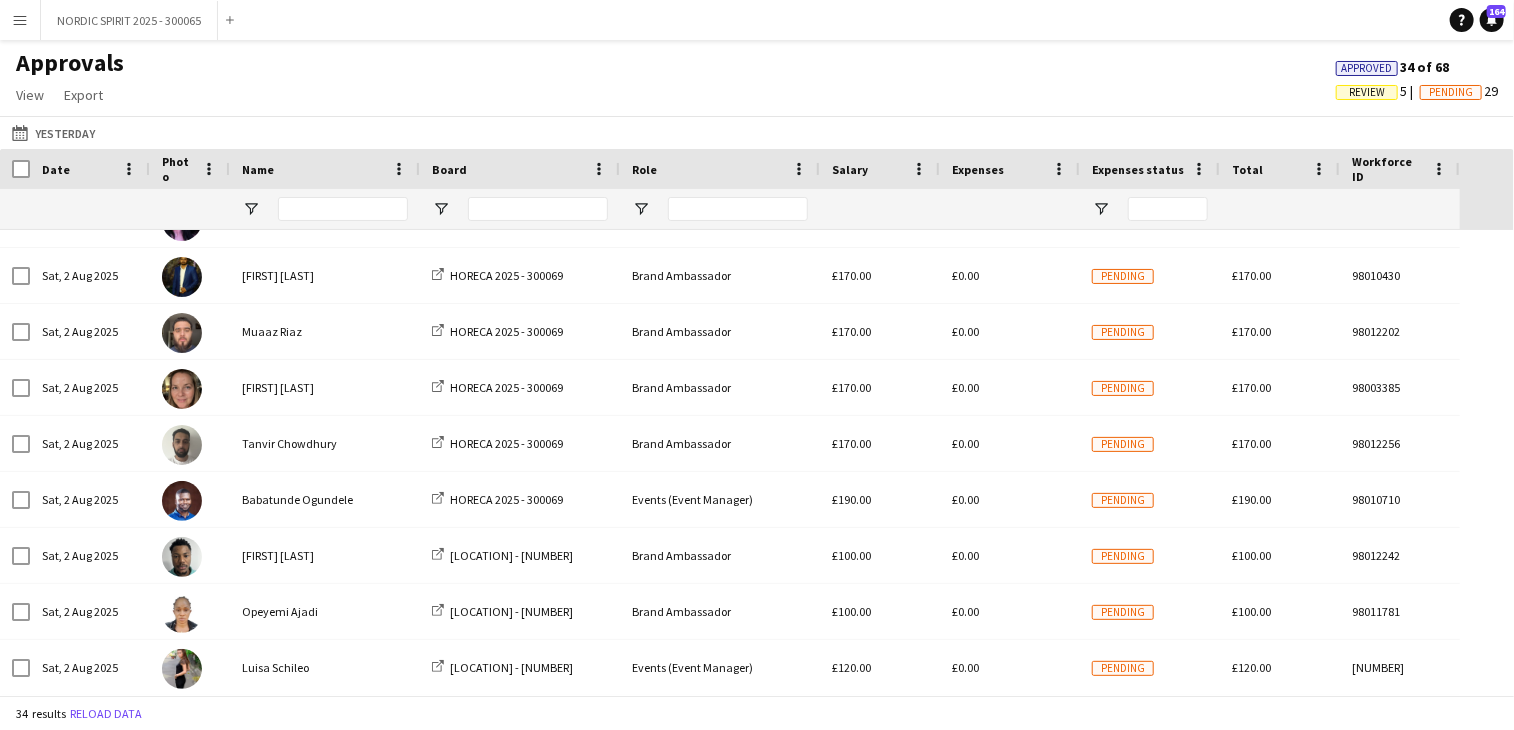 click on "Menu" at bounding box center (20, 20) 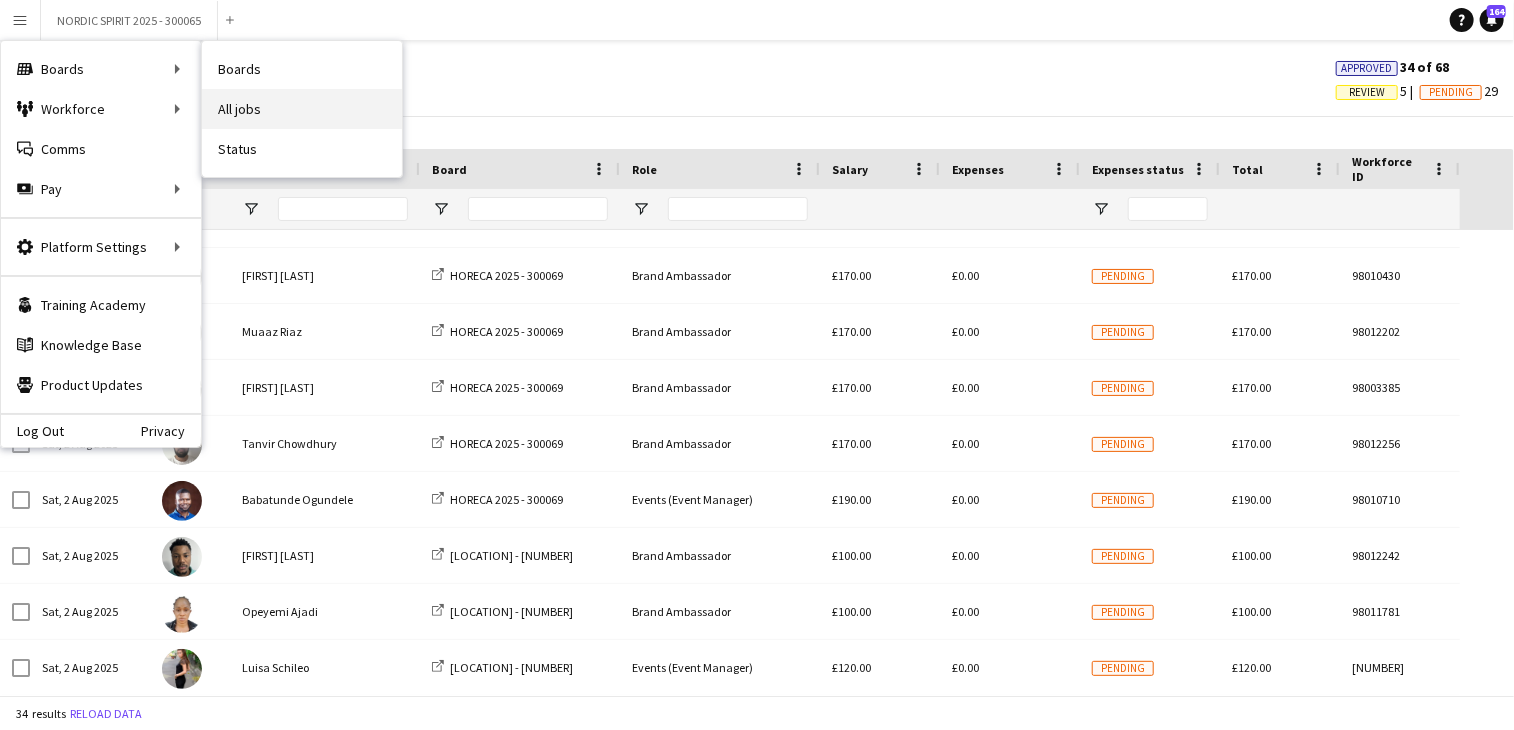 click on "All jobs" at bounding box center (302, 109) 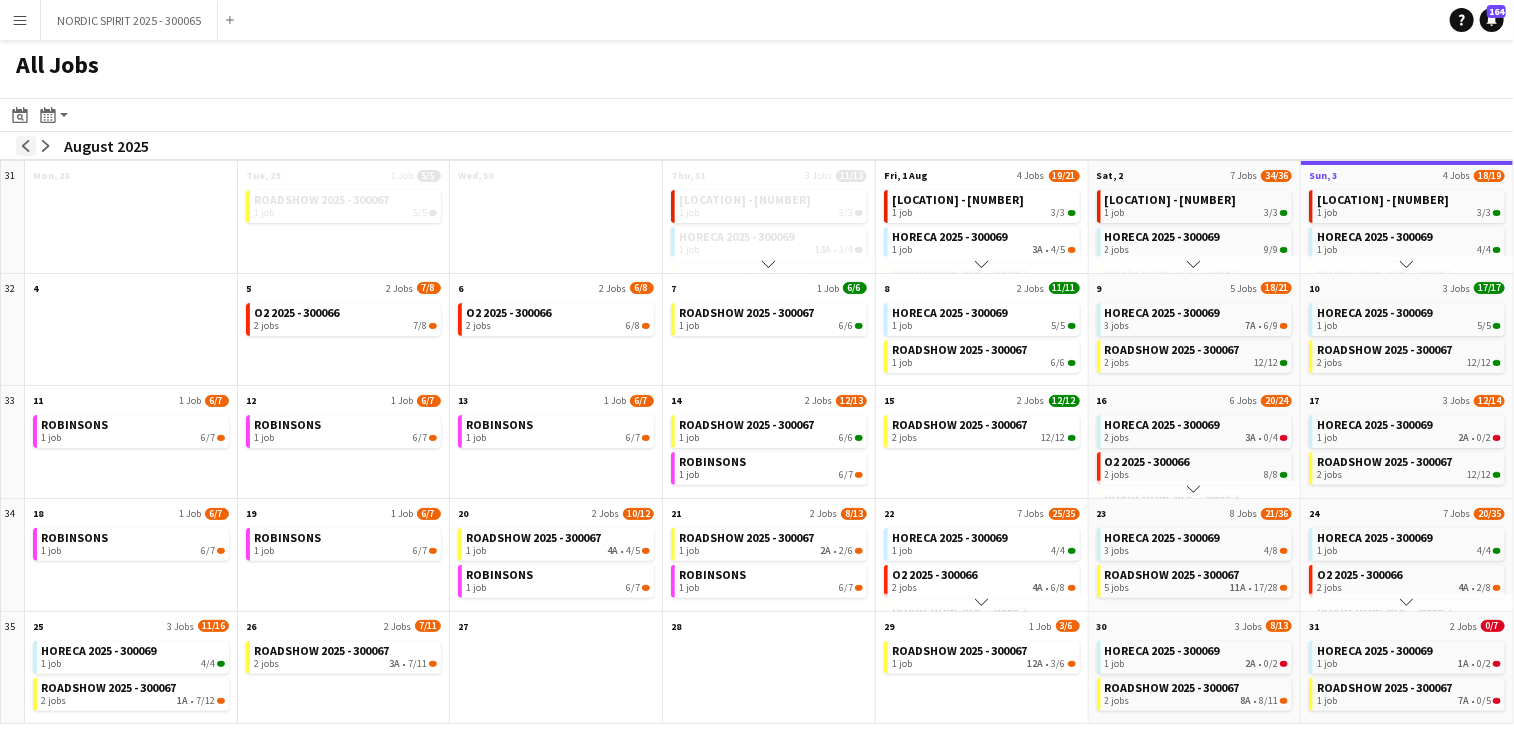 click on "arrow-left" 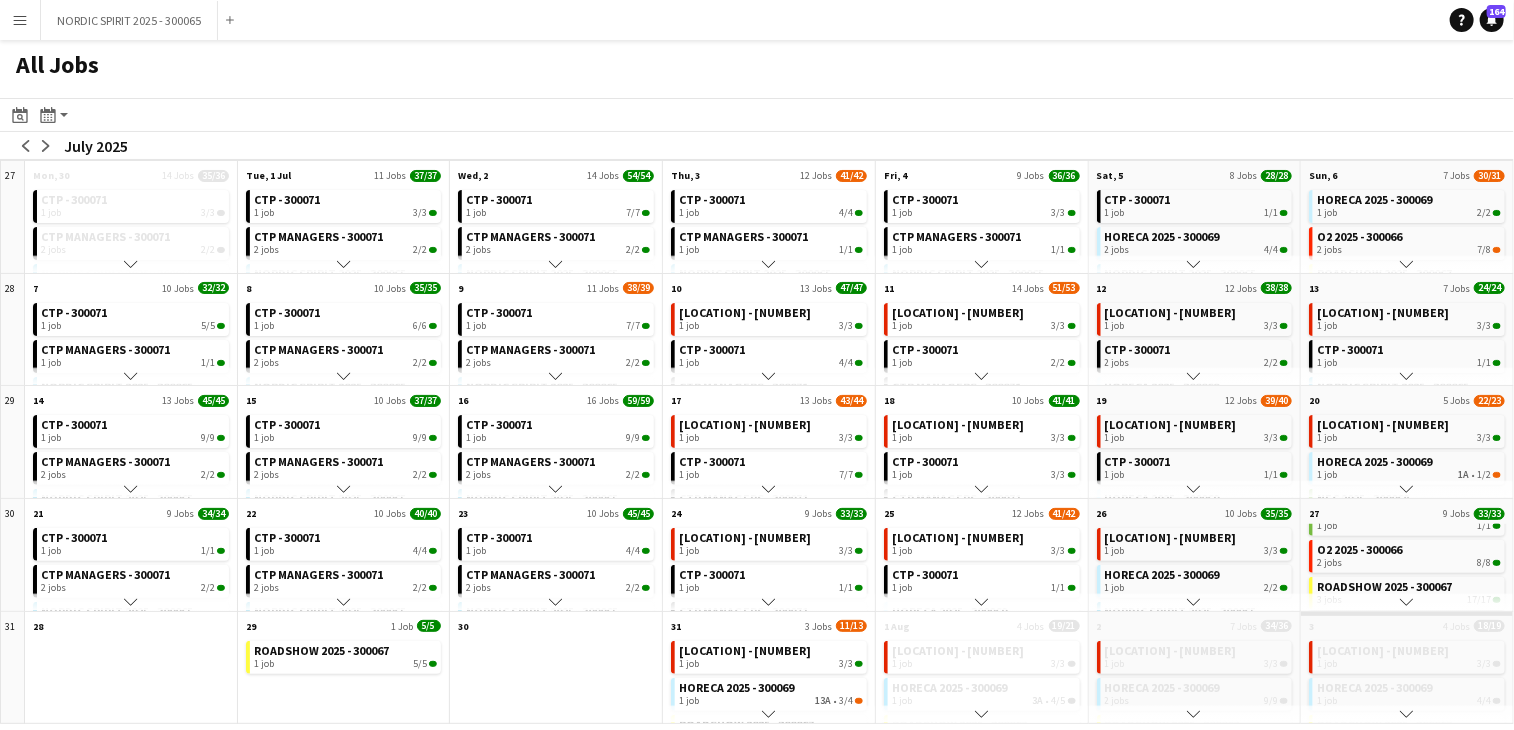 scroll, scrollTop: 102, scrollLeft: 0, axis: vertical 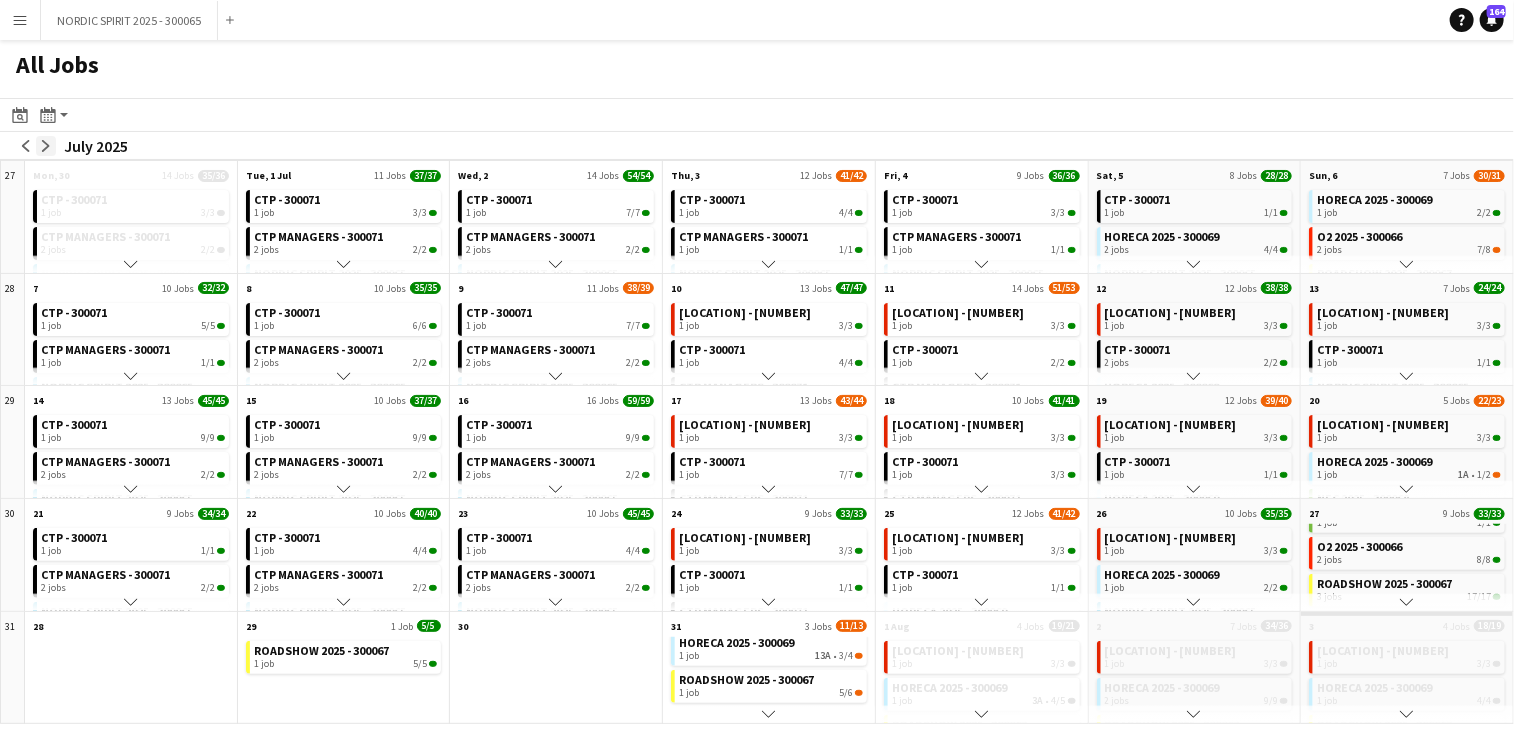 click on "arrow-right" 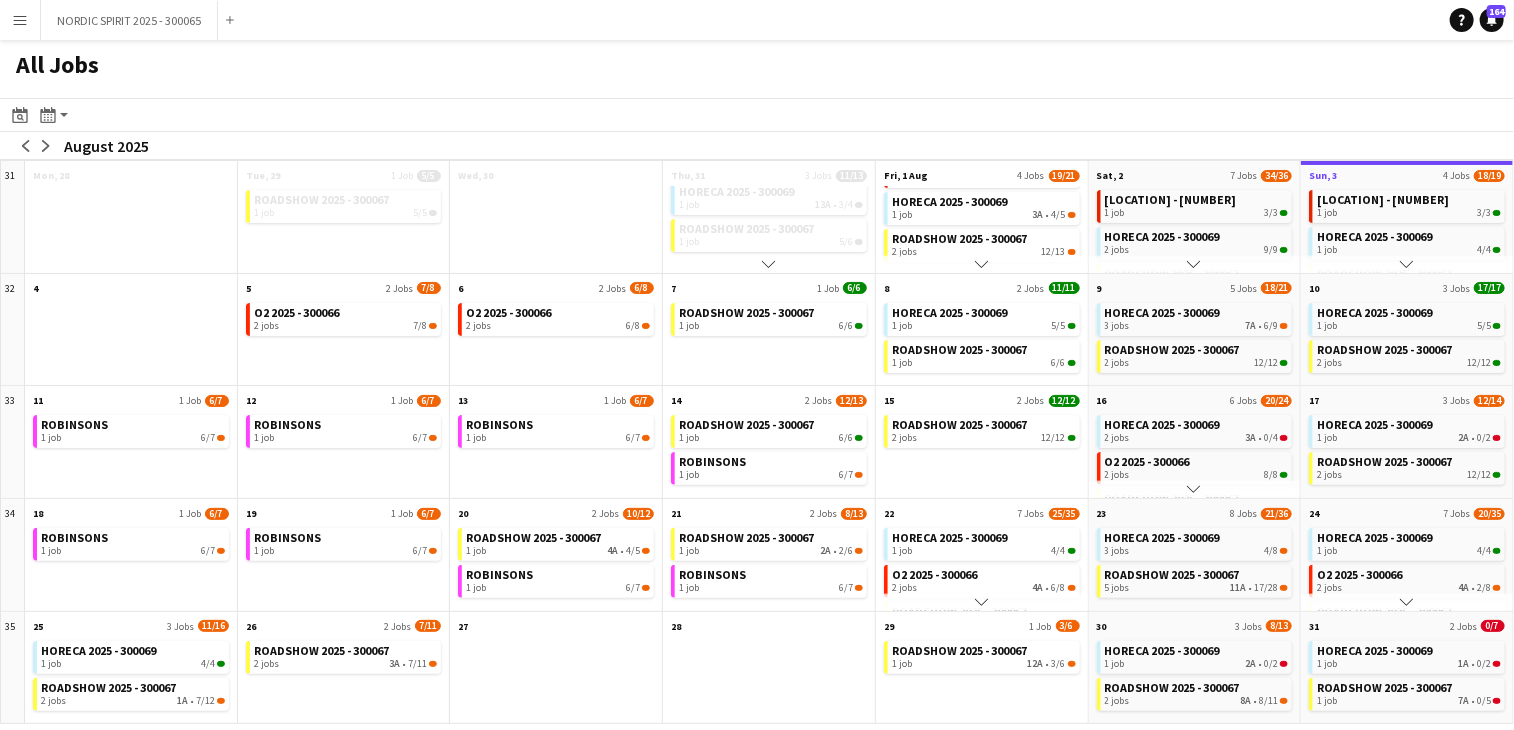 scroll, scrollTop: 45, scrollLeft: 0, axis: vertical 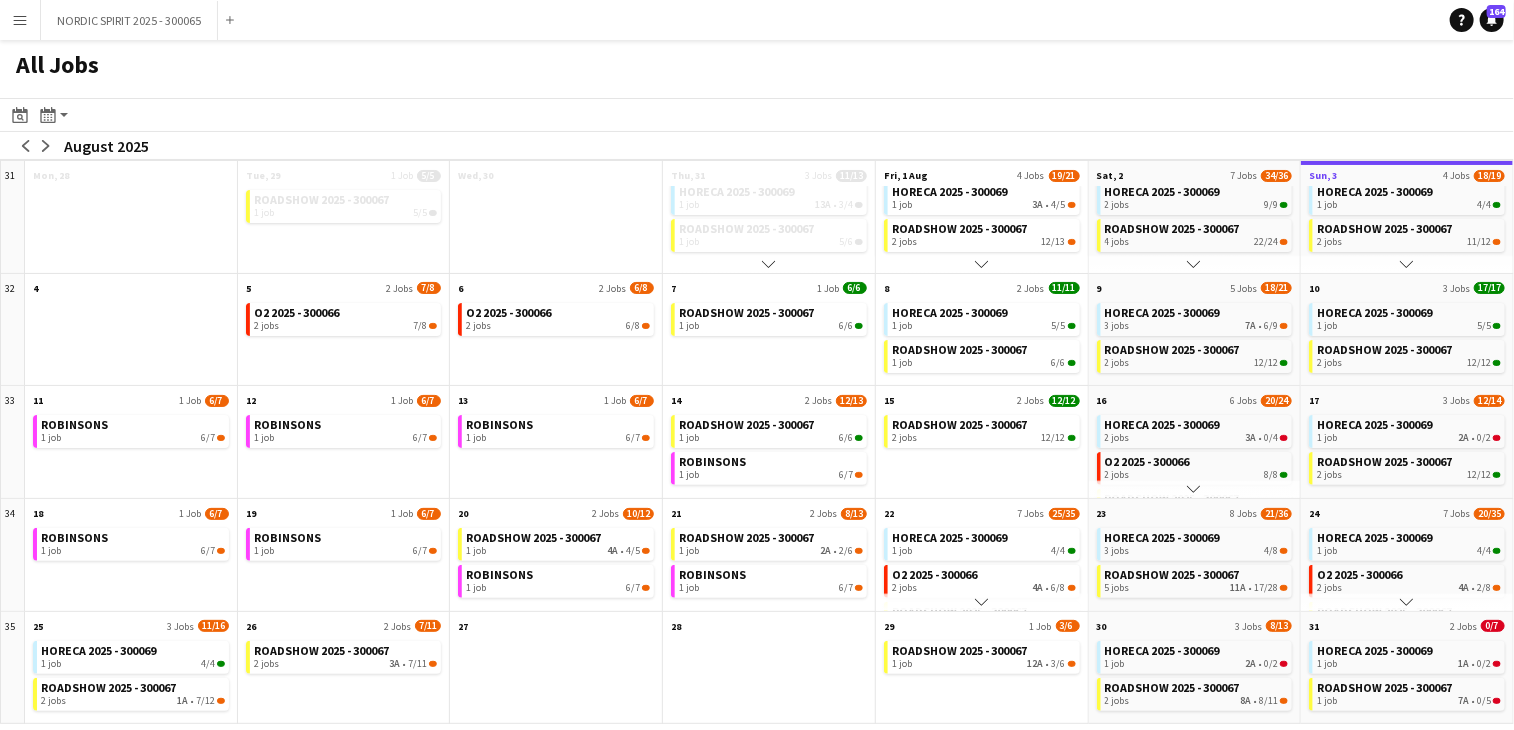 click on "Menu" at bounding box center (20, 20) 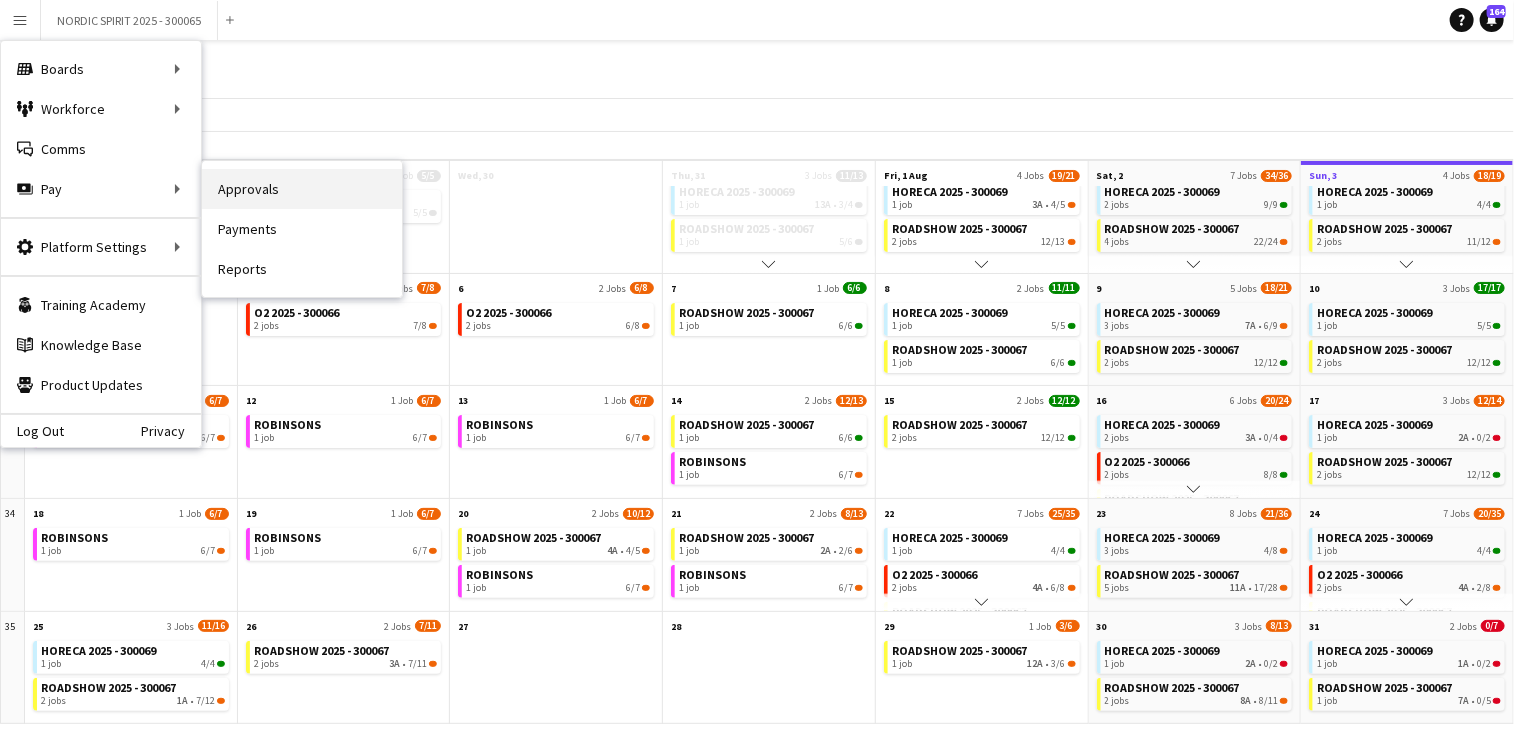 click on "Approvals" at bounding box center [302, 189] 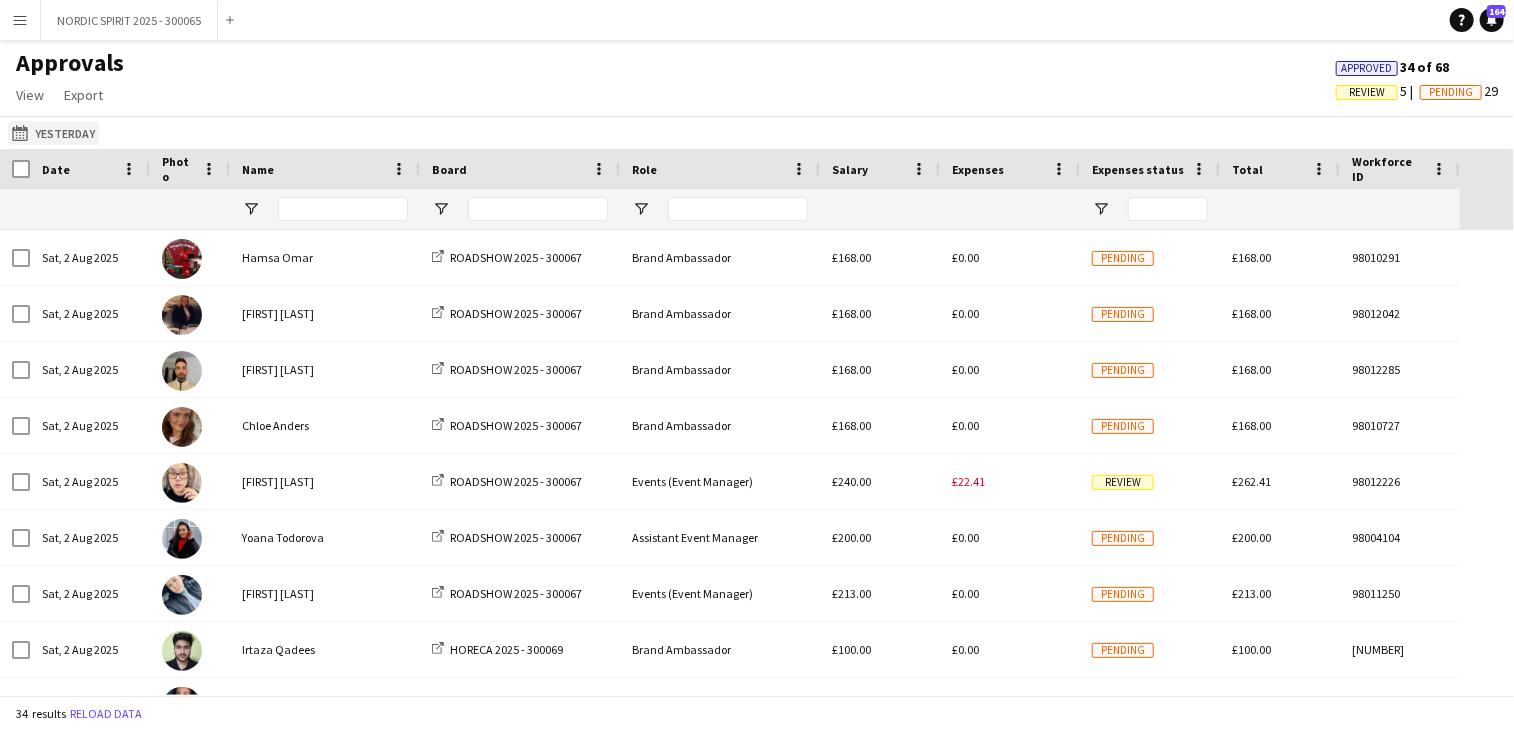 click on "Yesterday
Yesterday" 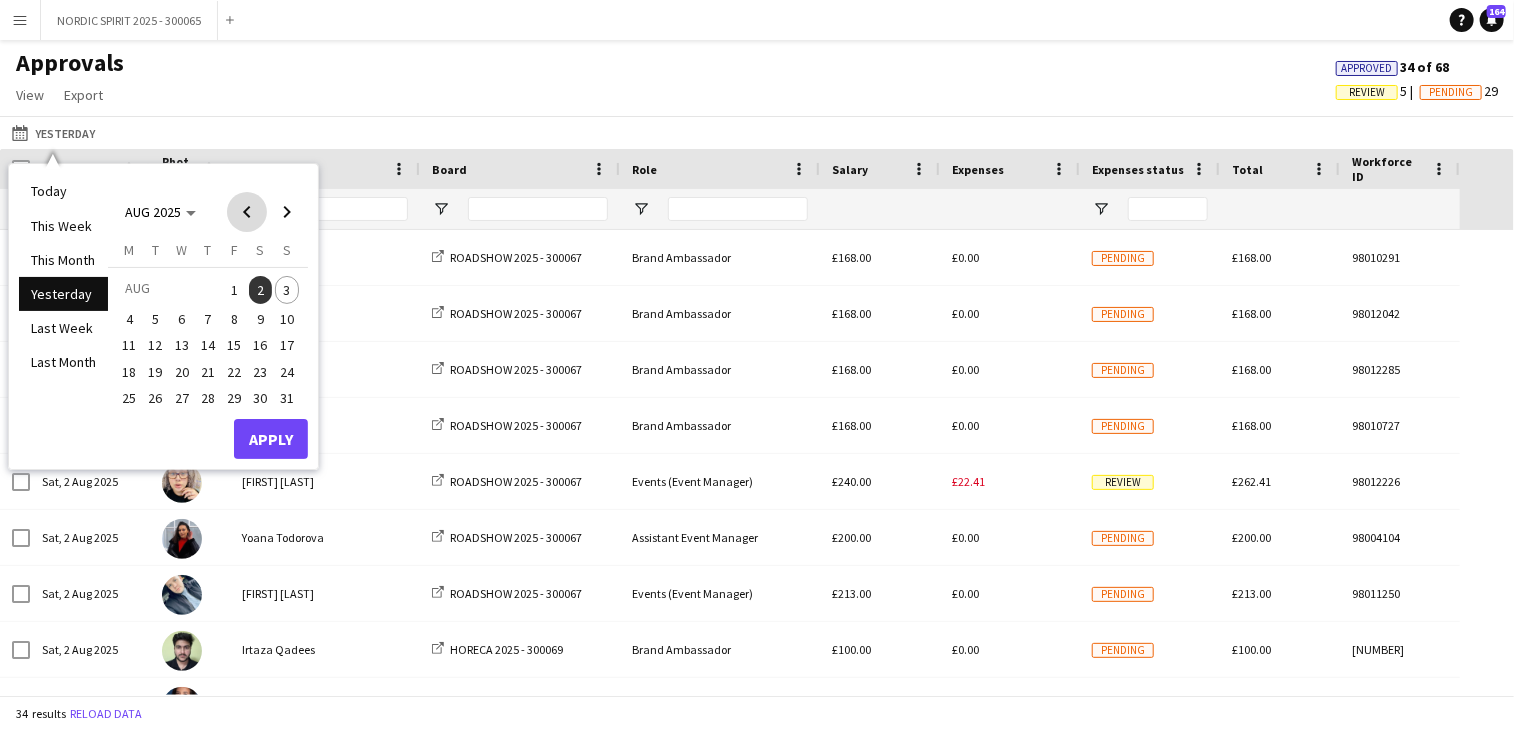 click at bounding box center [247, 212] 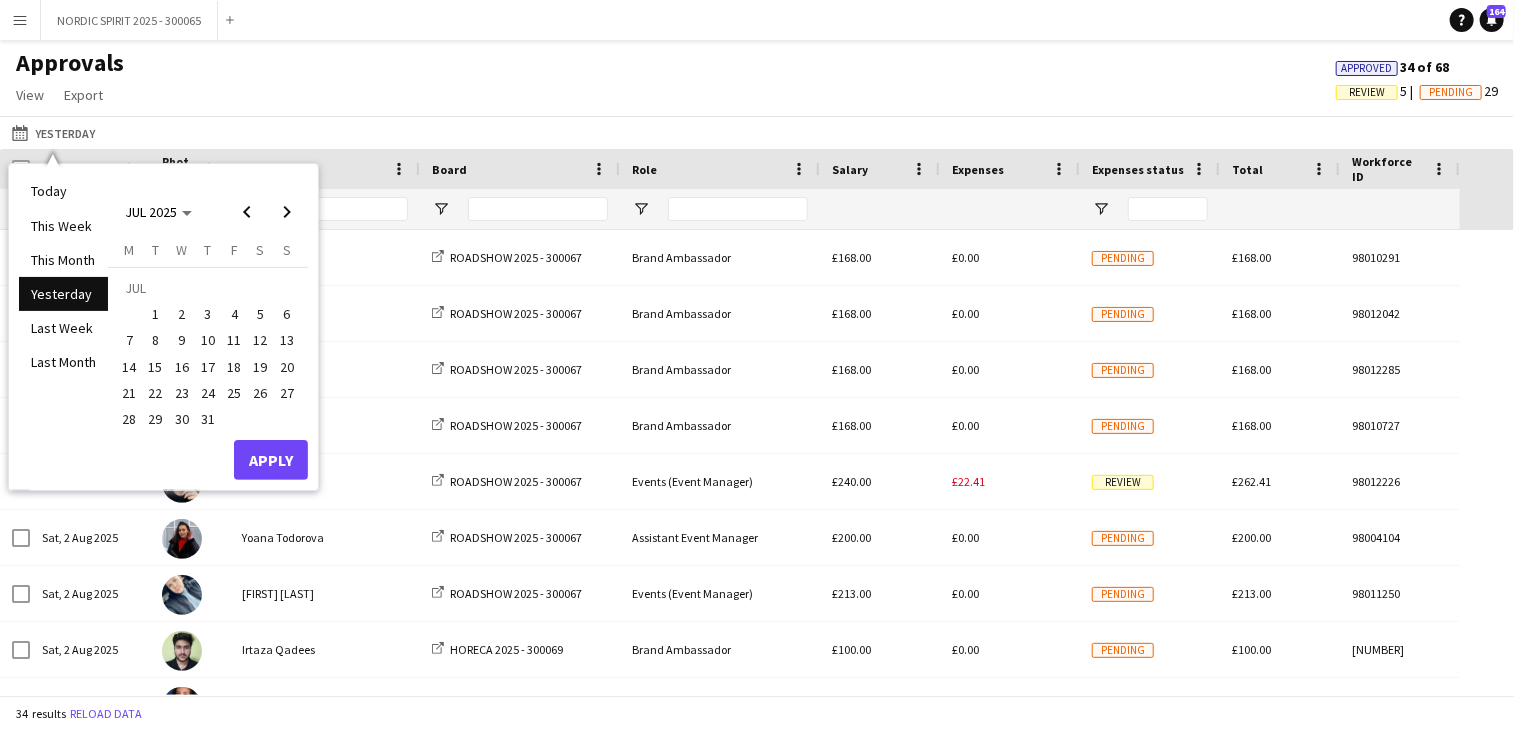 click on "2" at bounding box center [182, 314] 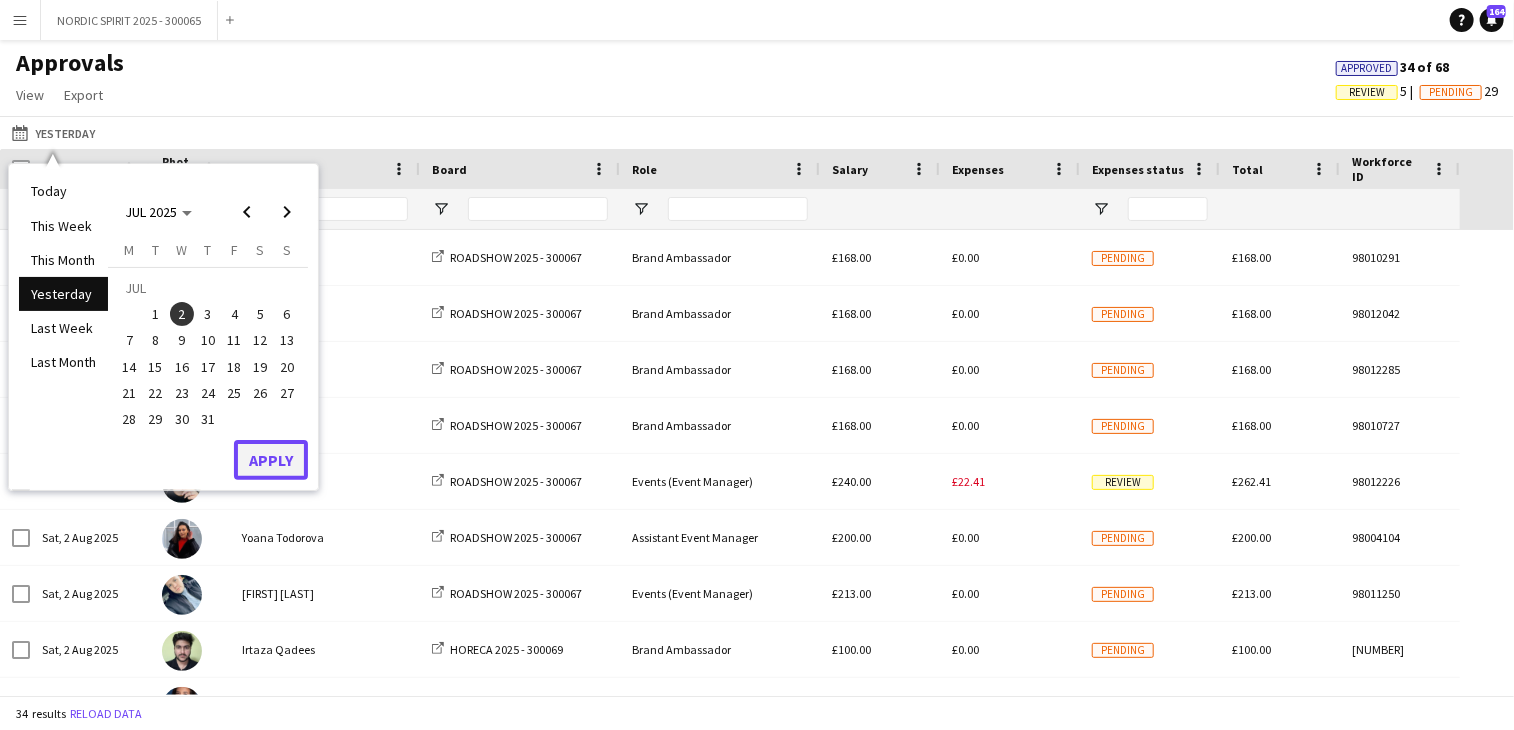 click on "Apply" at bounding box center [271, 460] 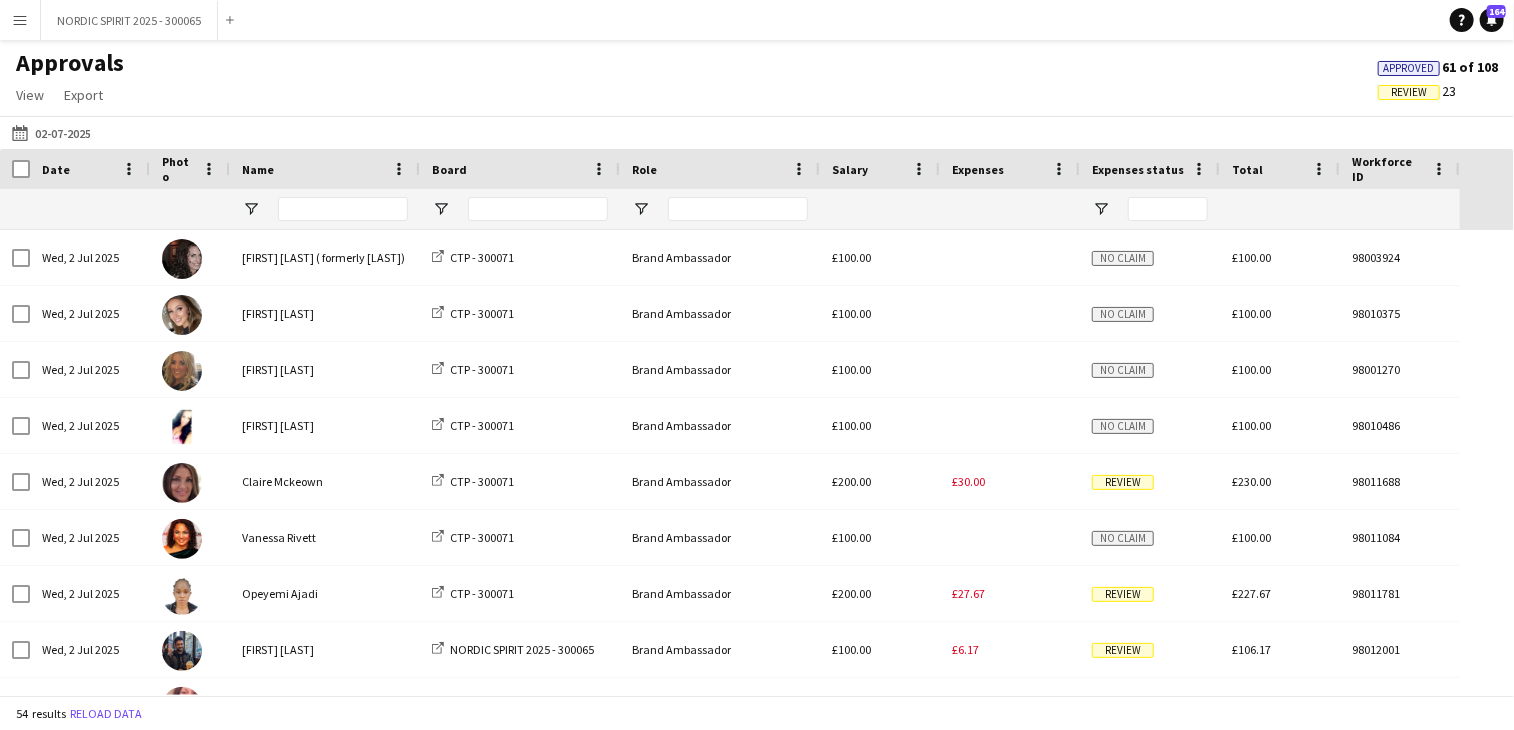scroll, scrollTop: 179, scrollLeft: 0, axis: vertical 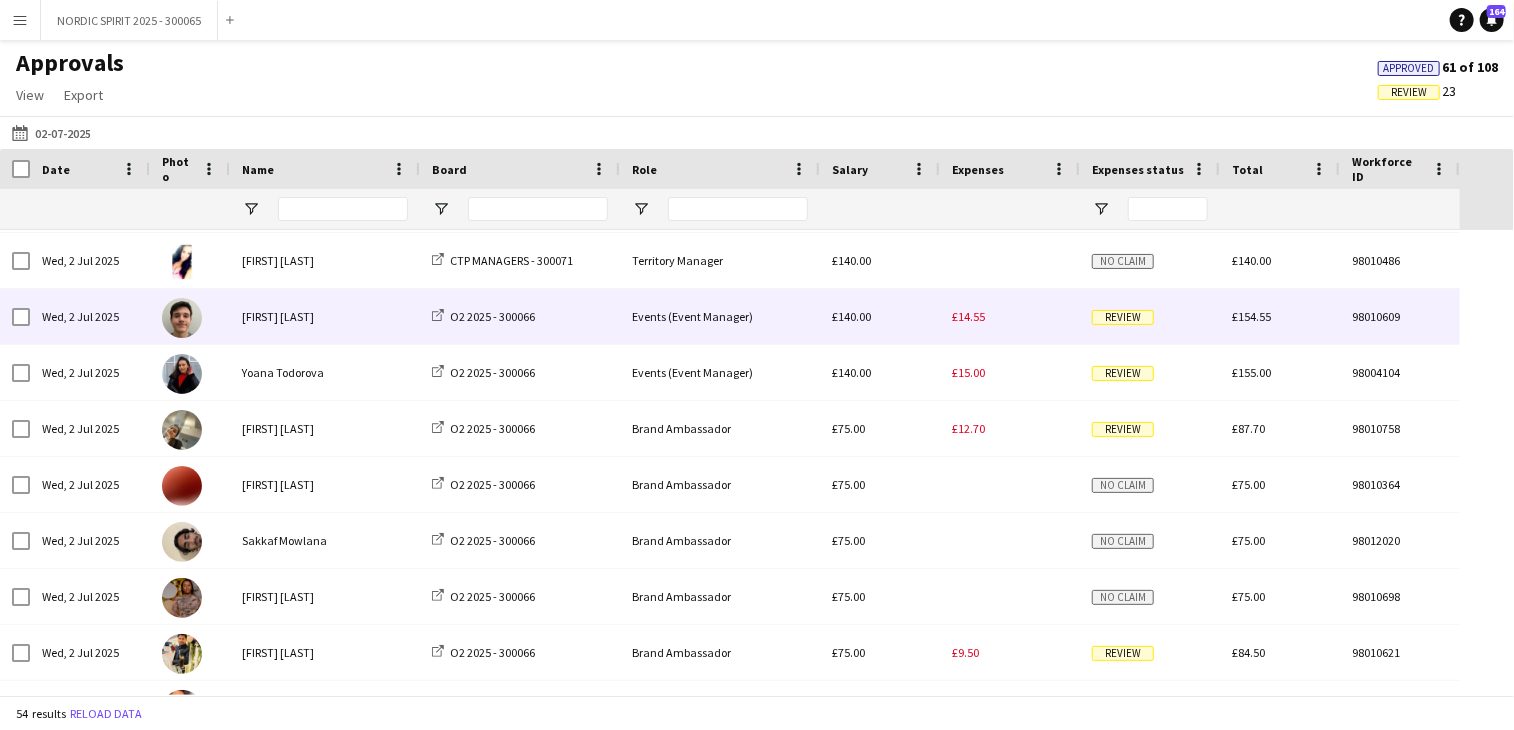 click on "£14.55" at bounding box center [968, 316] 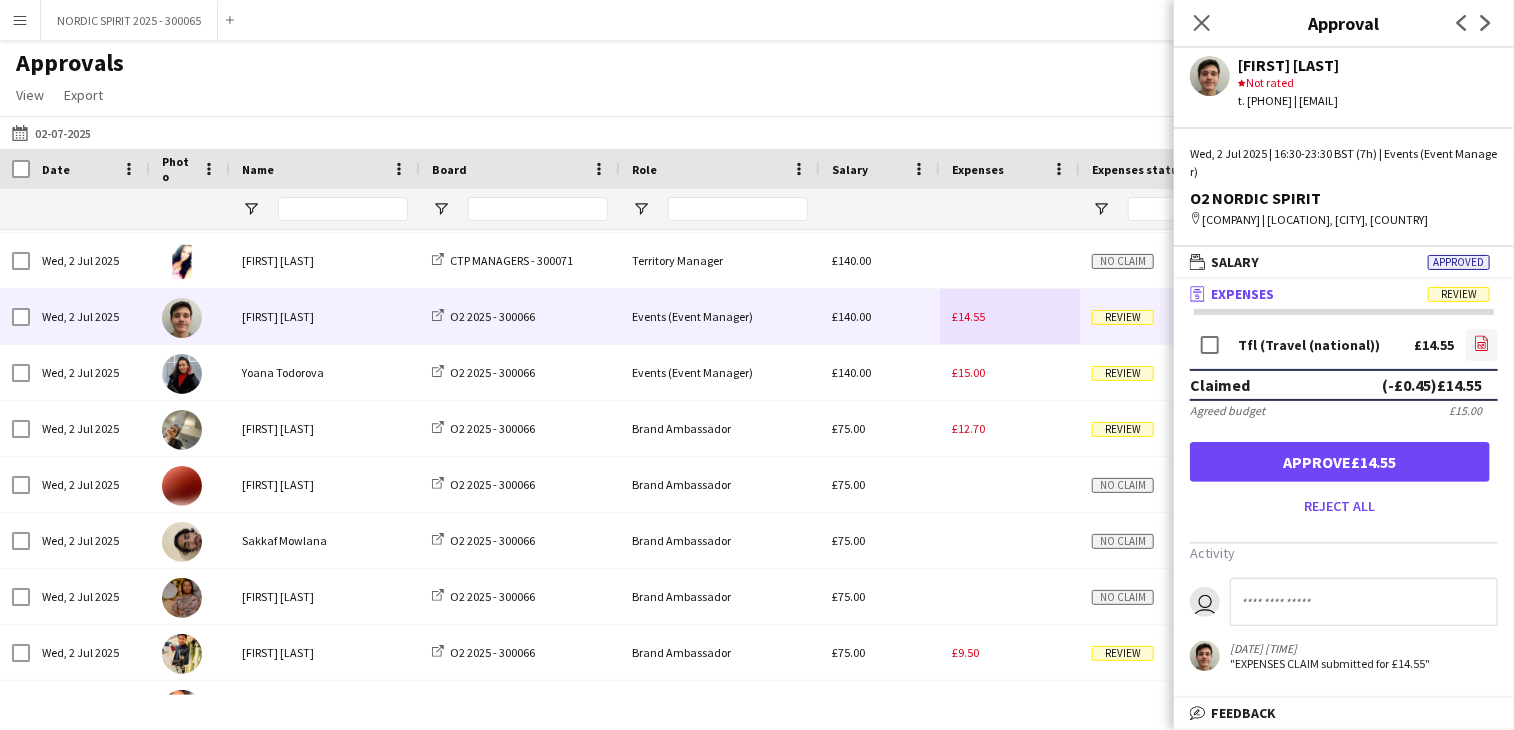 click on "file-image" 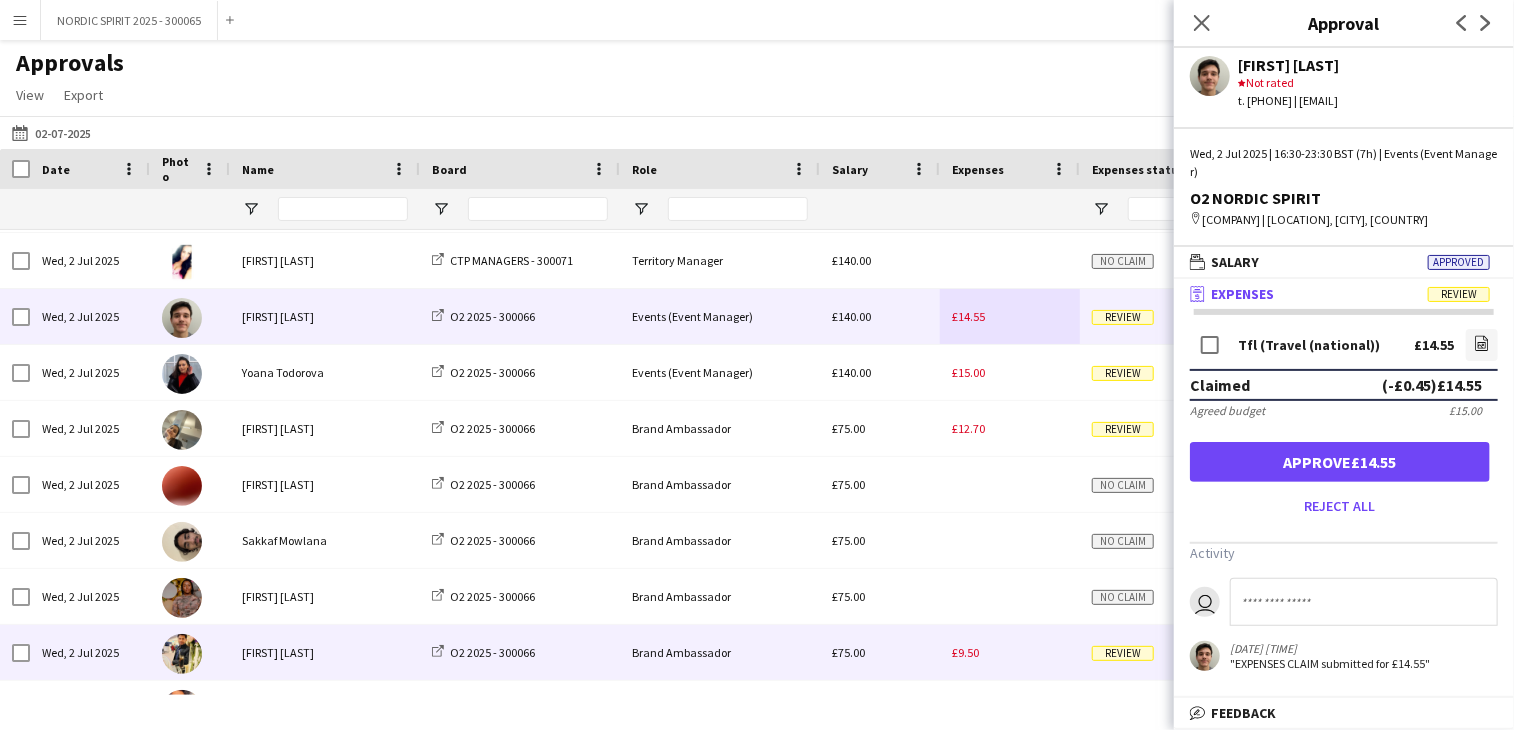 click on "£9.50" at bounding box center (1010, 652) 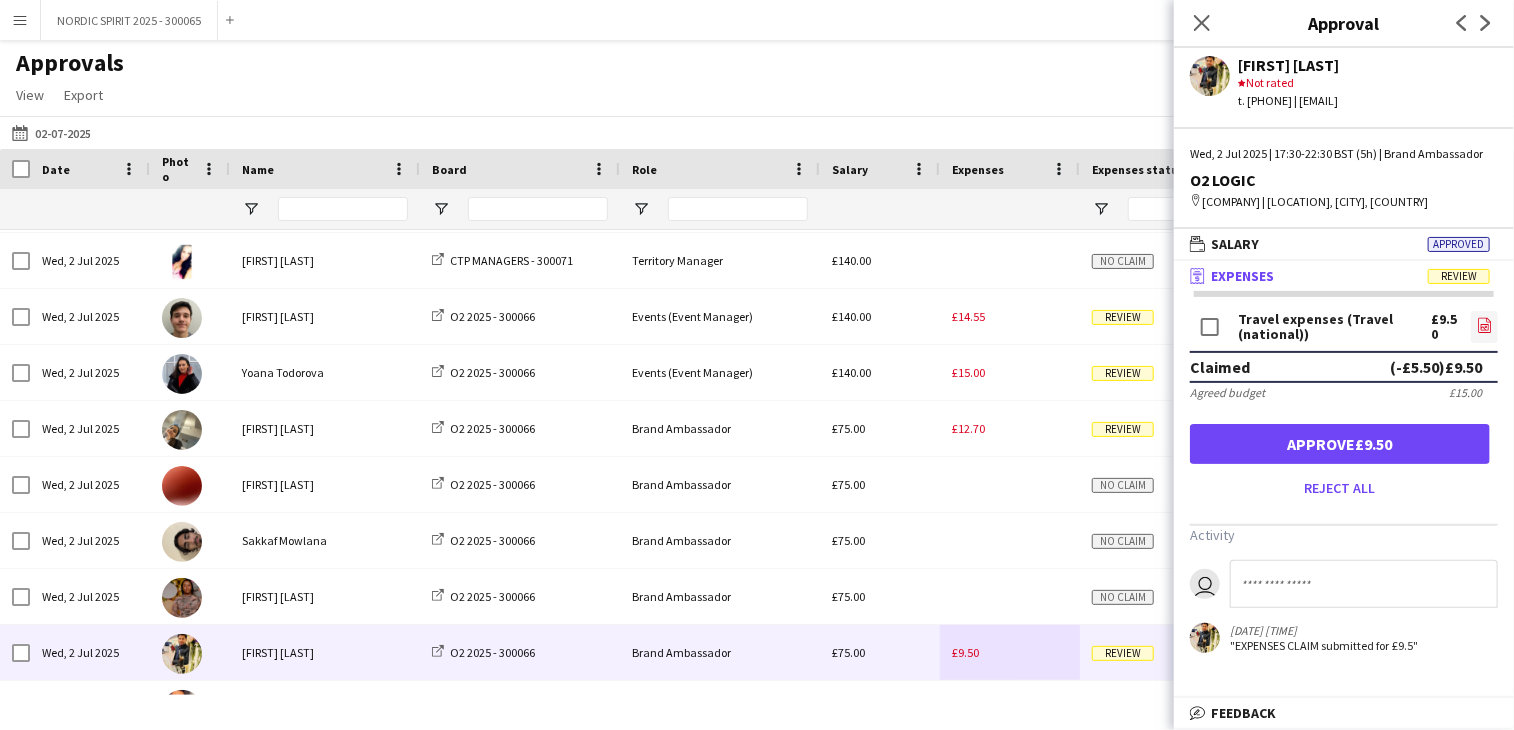 click on "file-image" 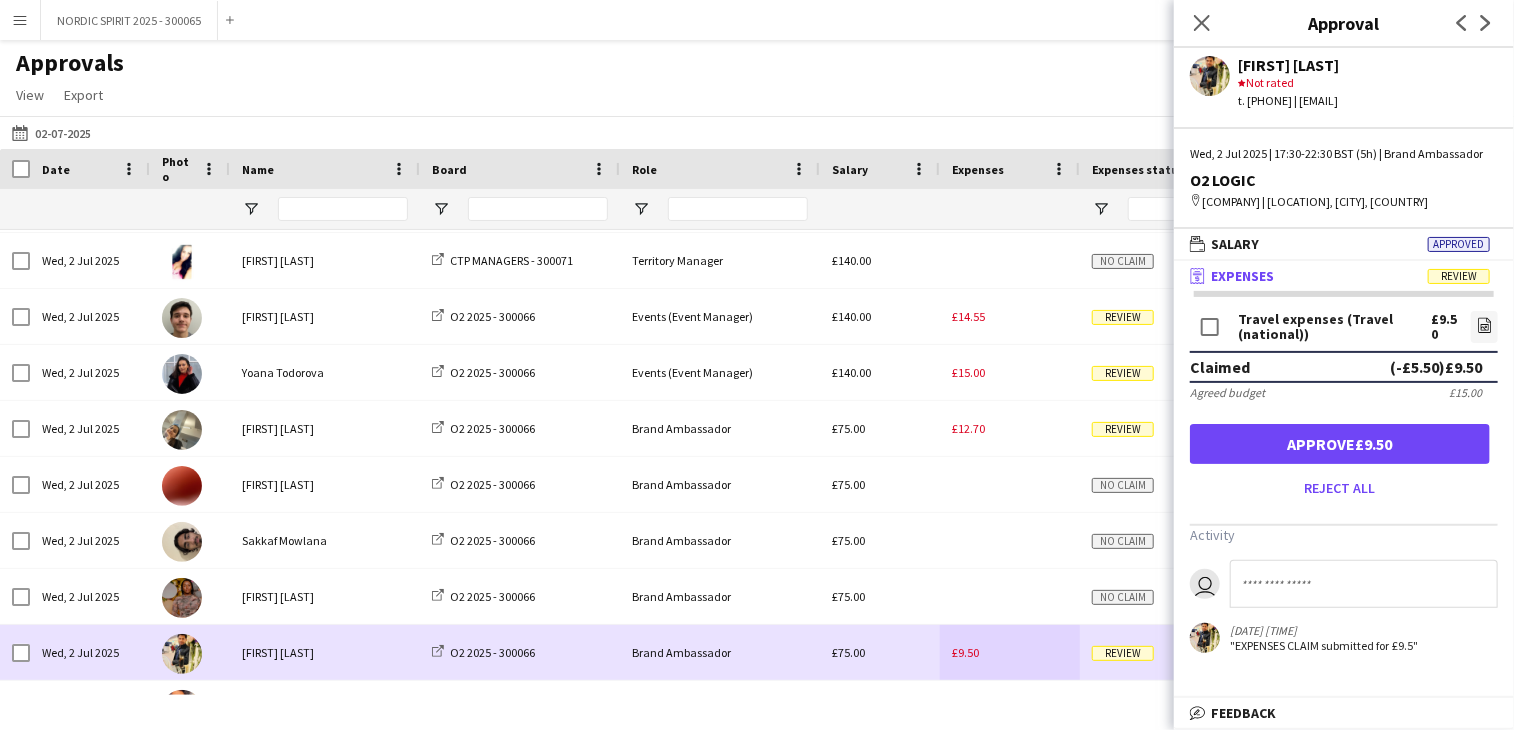 click on "£9.50" at bounding box center (1010, 652) 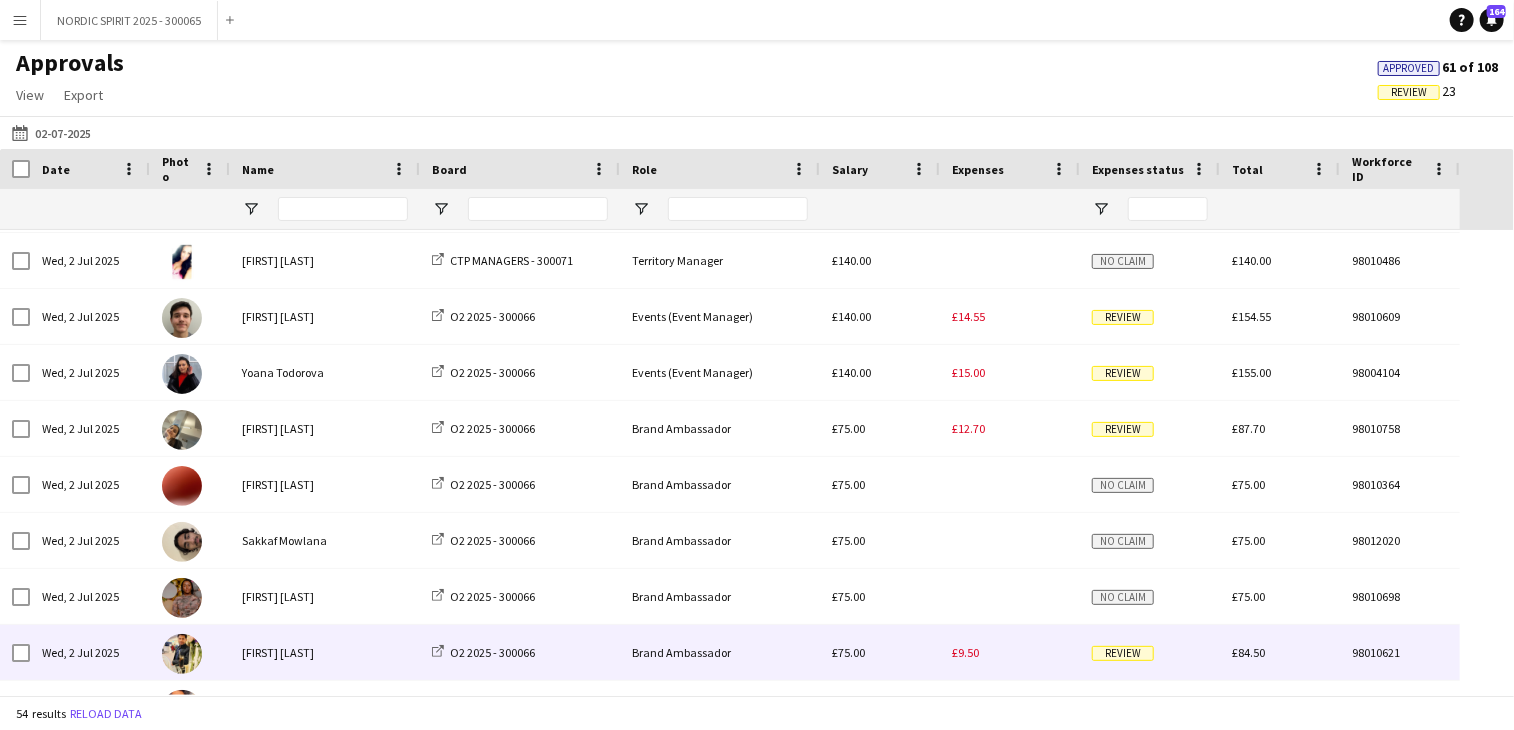 scroll, scrollTop: 2541, scrollLeft: 0, axis: vertical 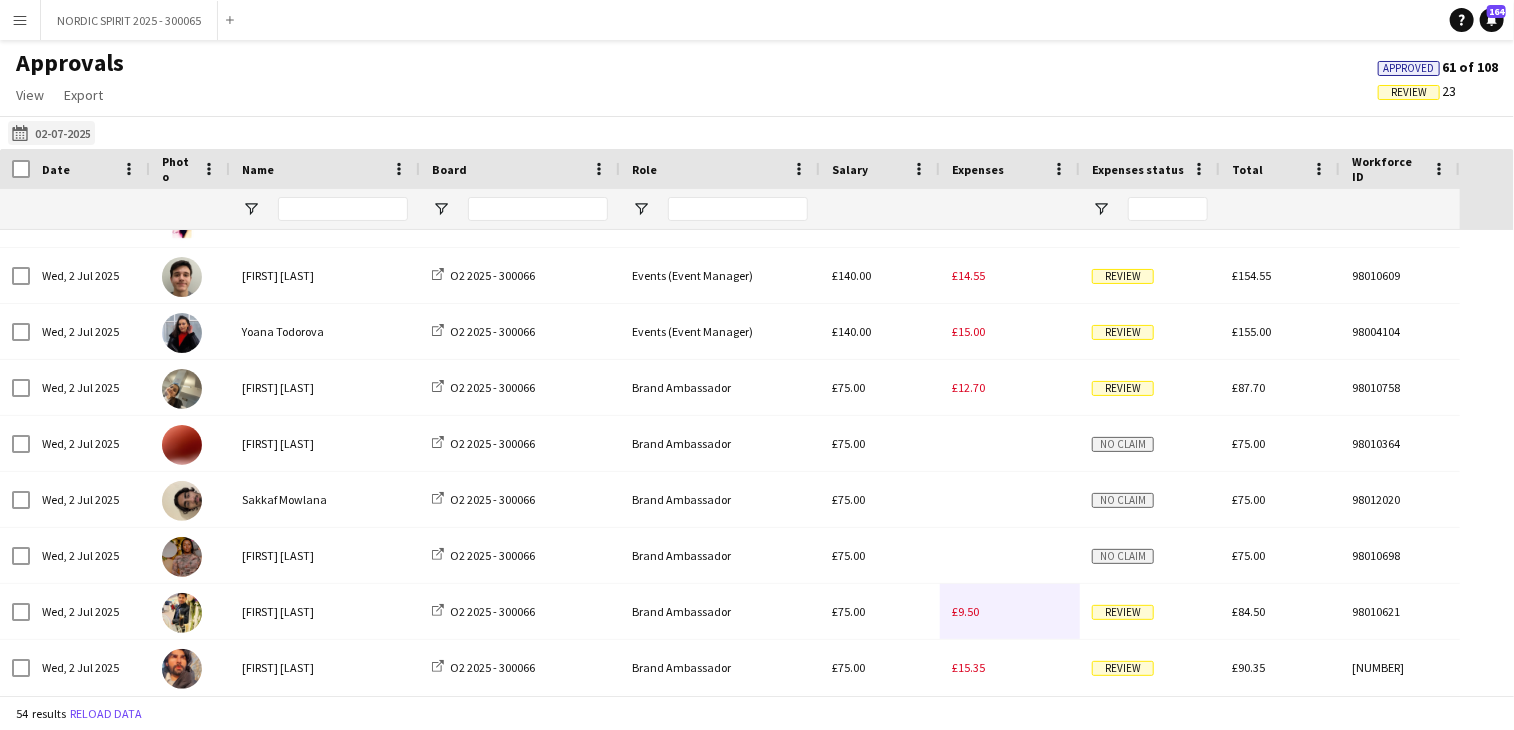 click on "Yesterday
[DATE]" 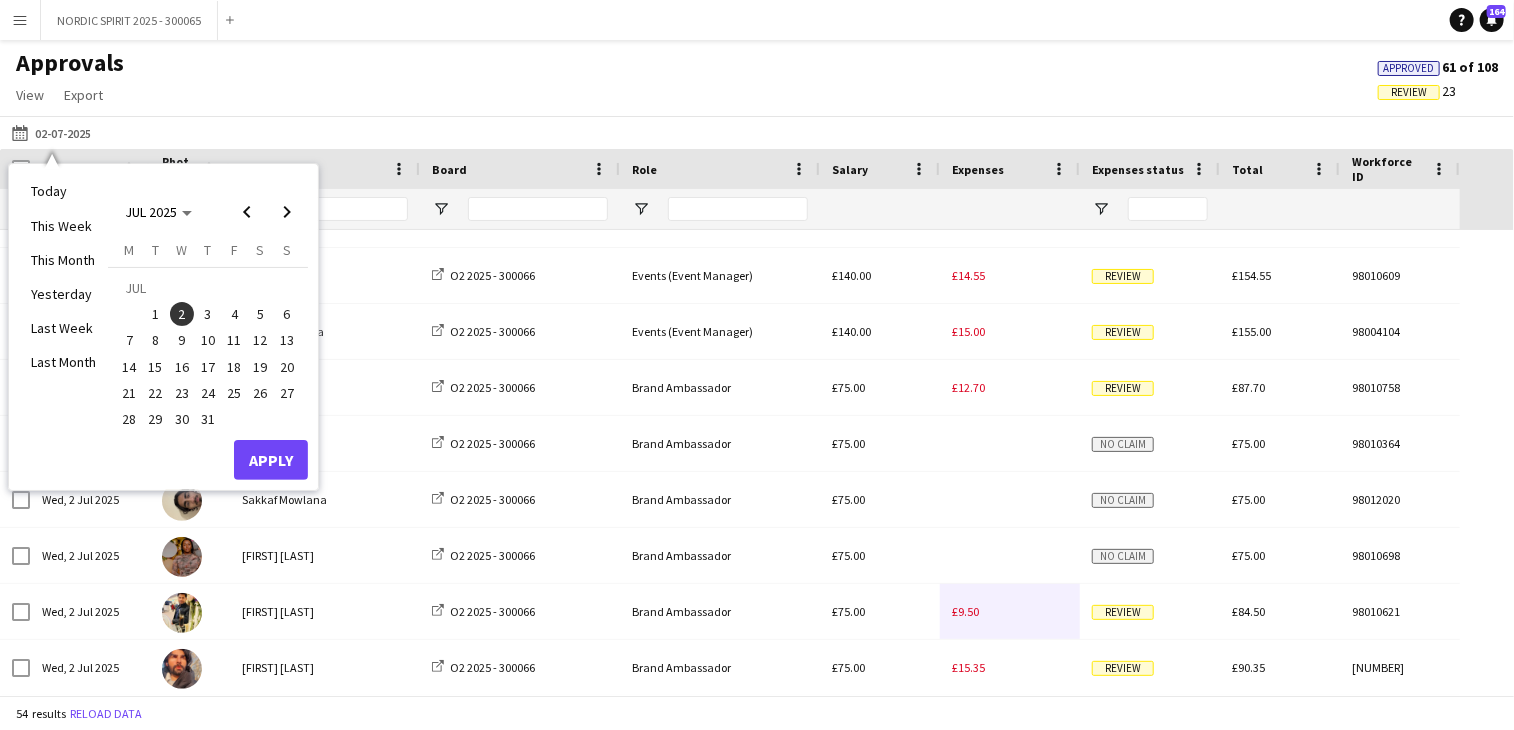 click on "6" at bounding box center (287, 314) 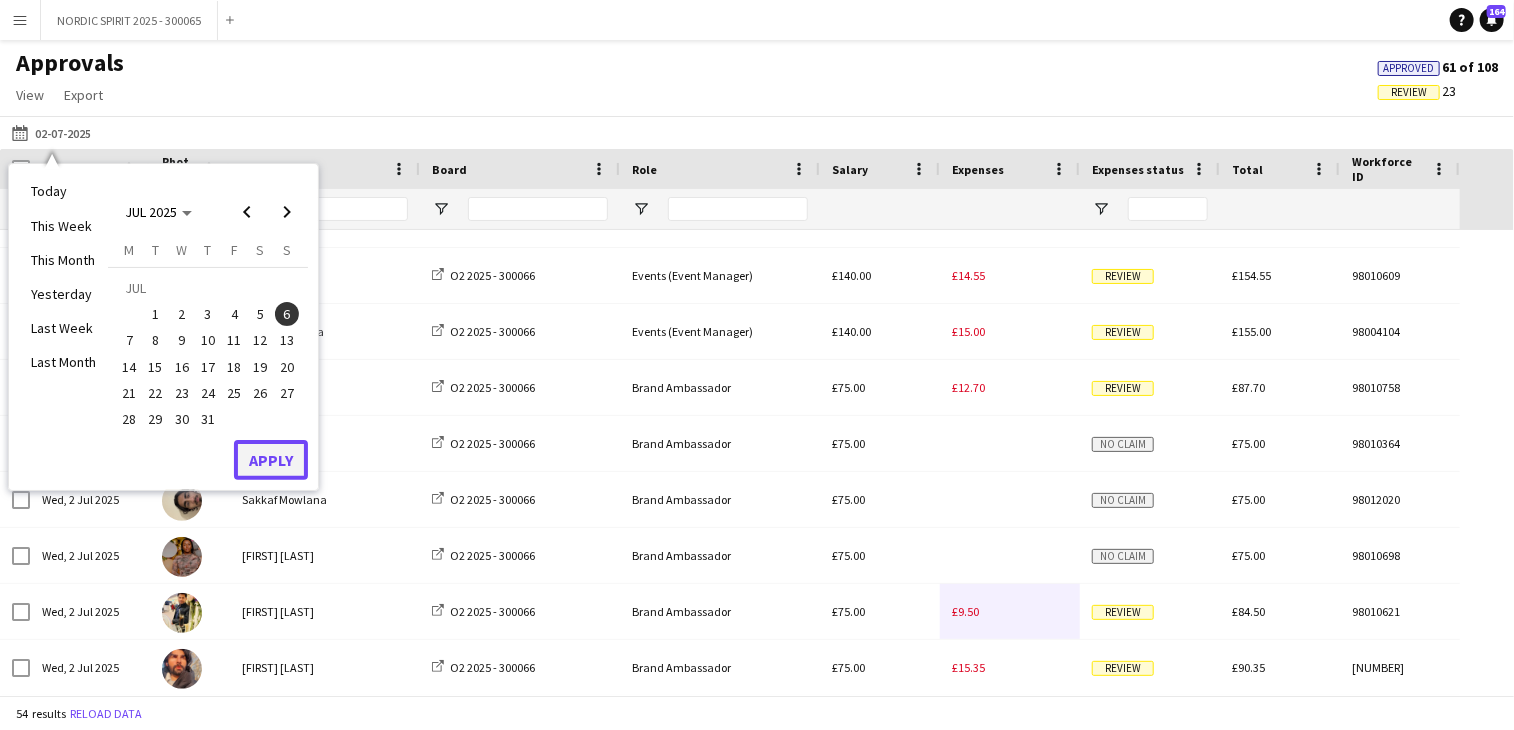 click on "Apply" at bounding box center (271, 460) 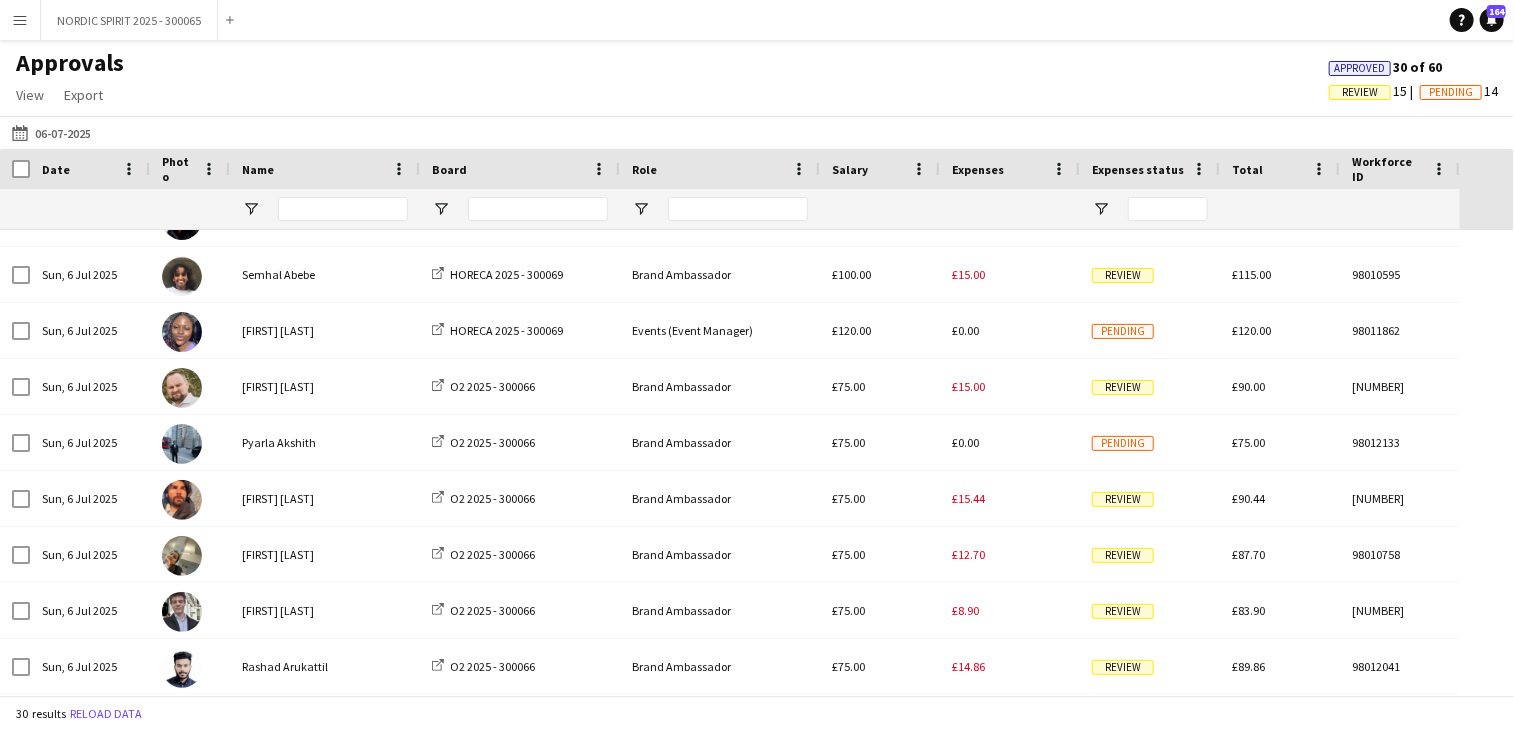 scroll, scrollTop: 1214, scrollLeft: 0, axis: vertical 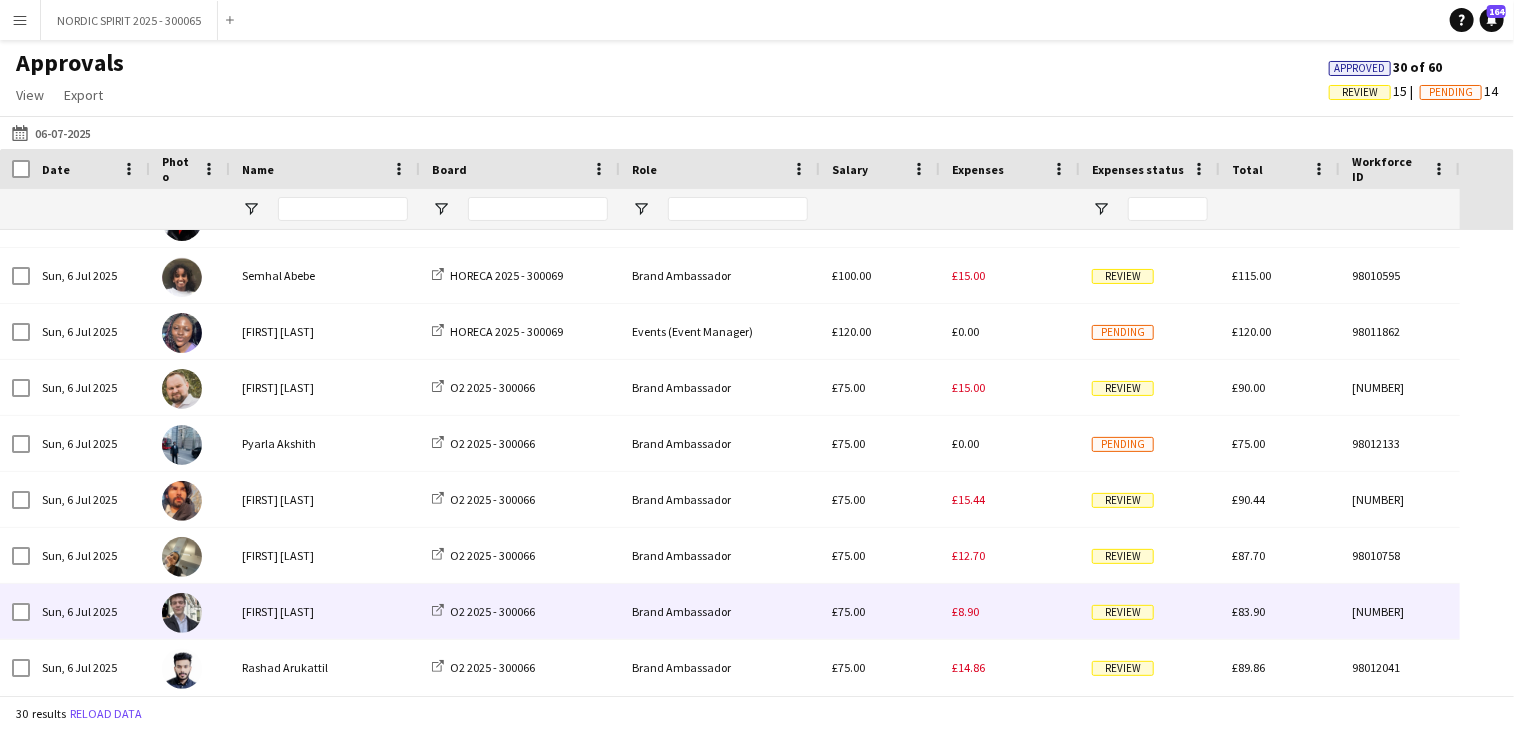 click on "£8.90" at bounding box center (965, 611) 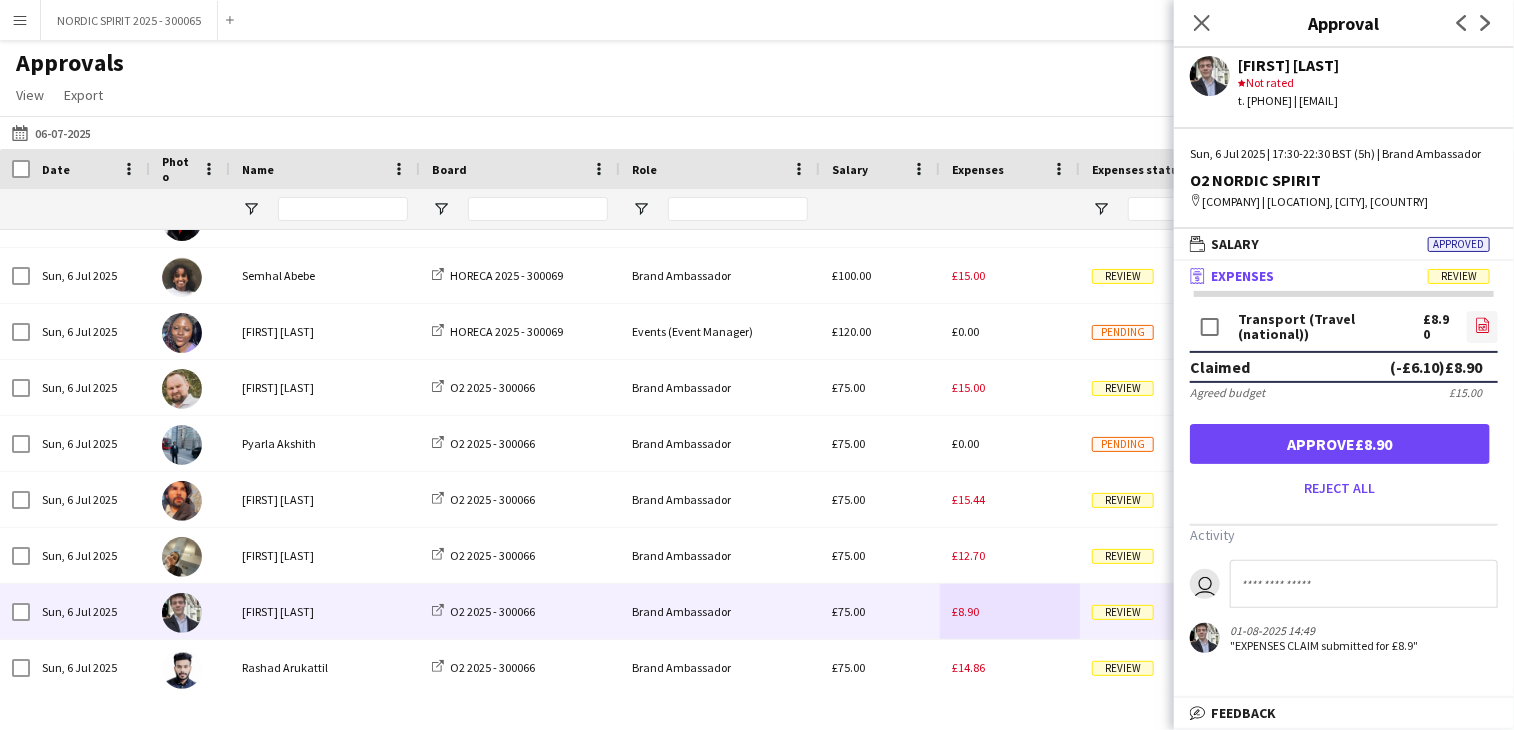 click on "file-image" 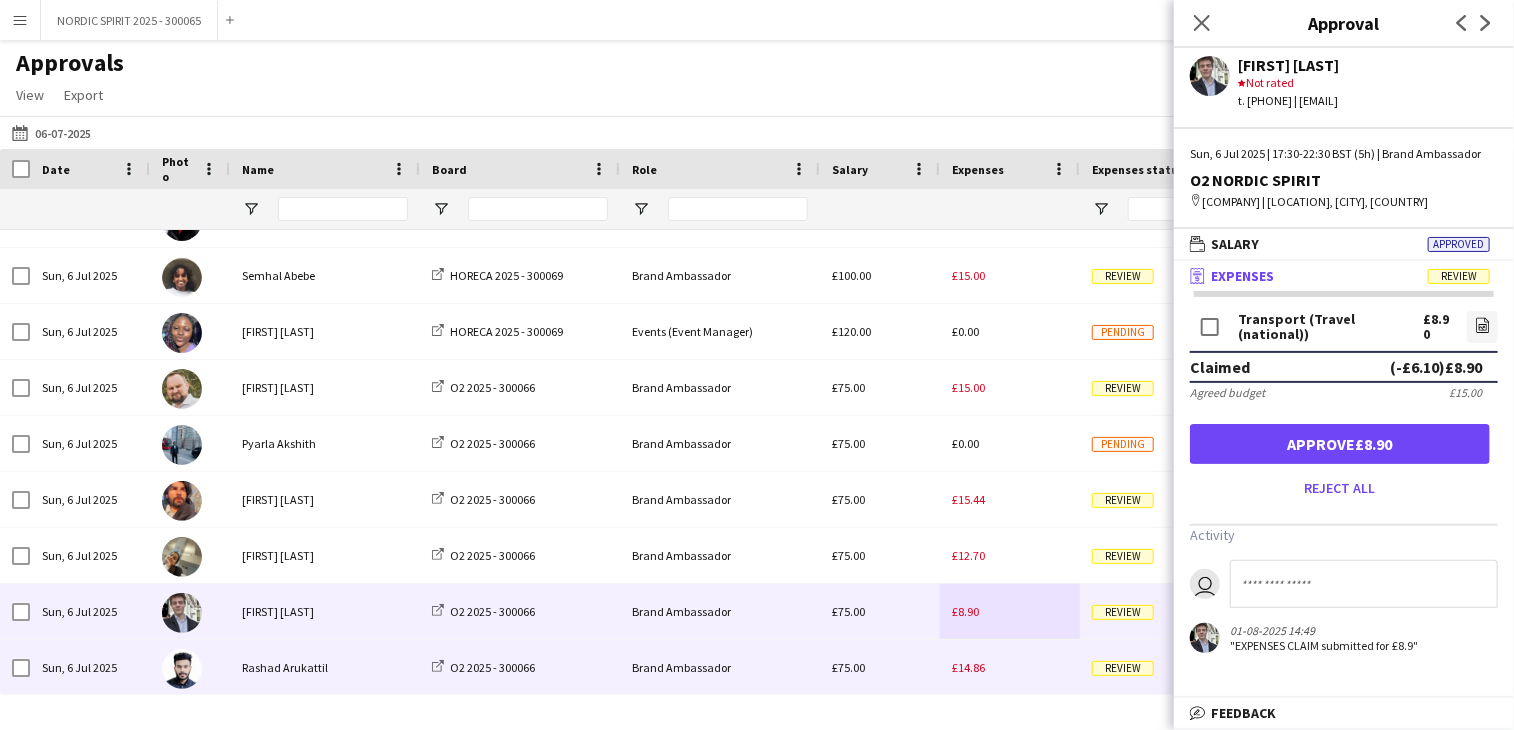 click on "£14.86" at bounding box center (1010, 667) 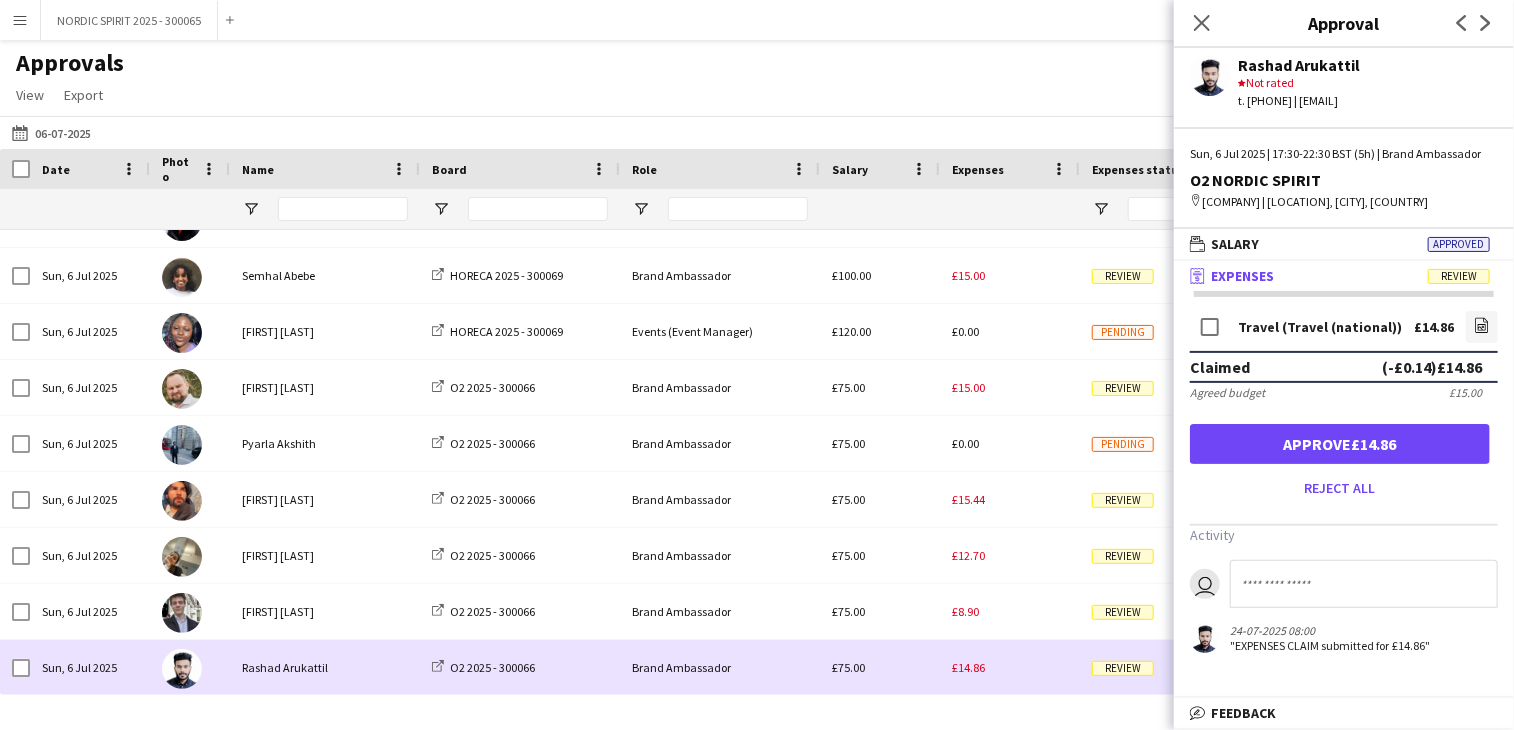 click on "£14.86" at bounding box center [1010, 667] 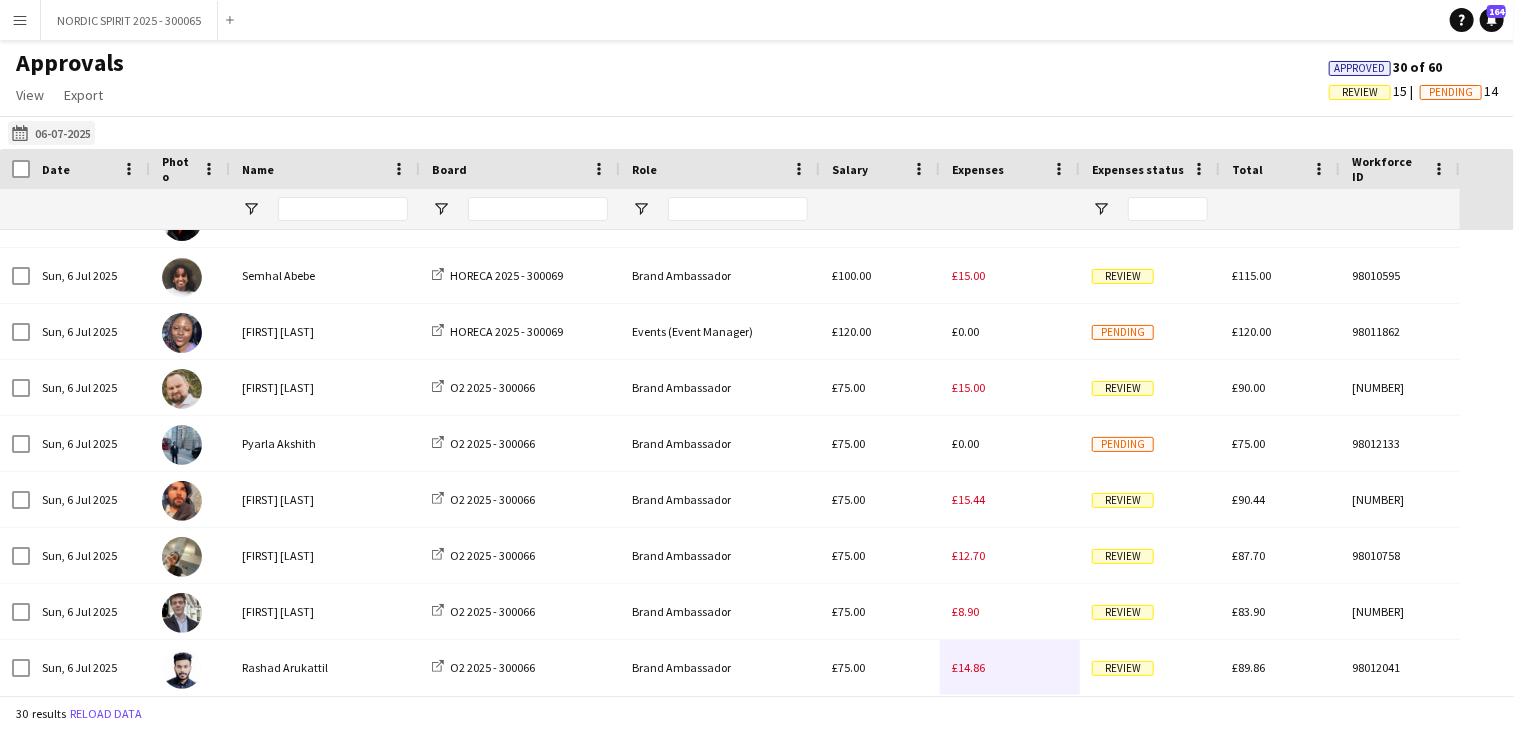 click on "Yesterday
[DATE]" 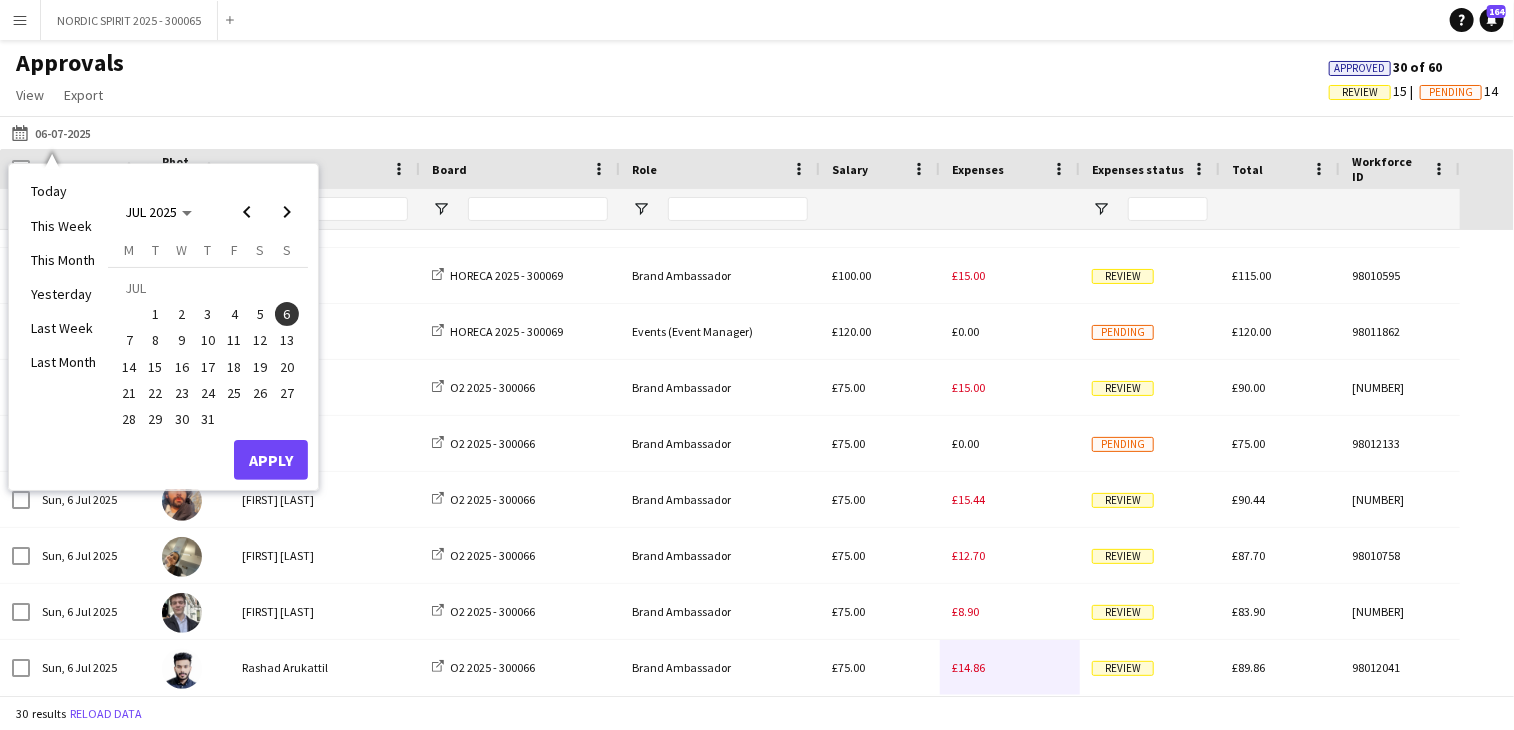 click on "10" at bounding box center [208, 341] 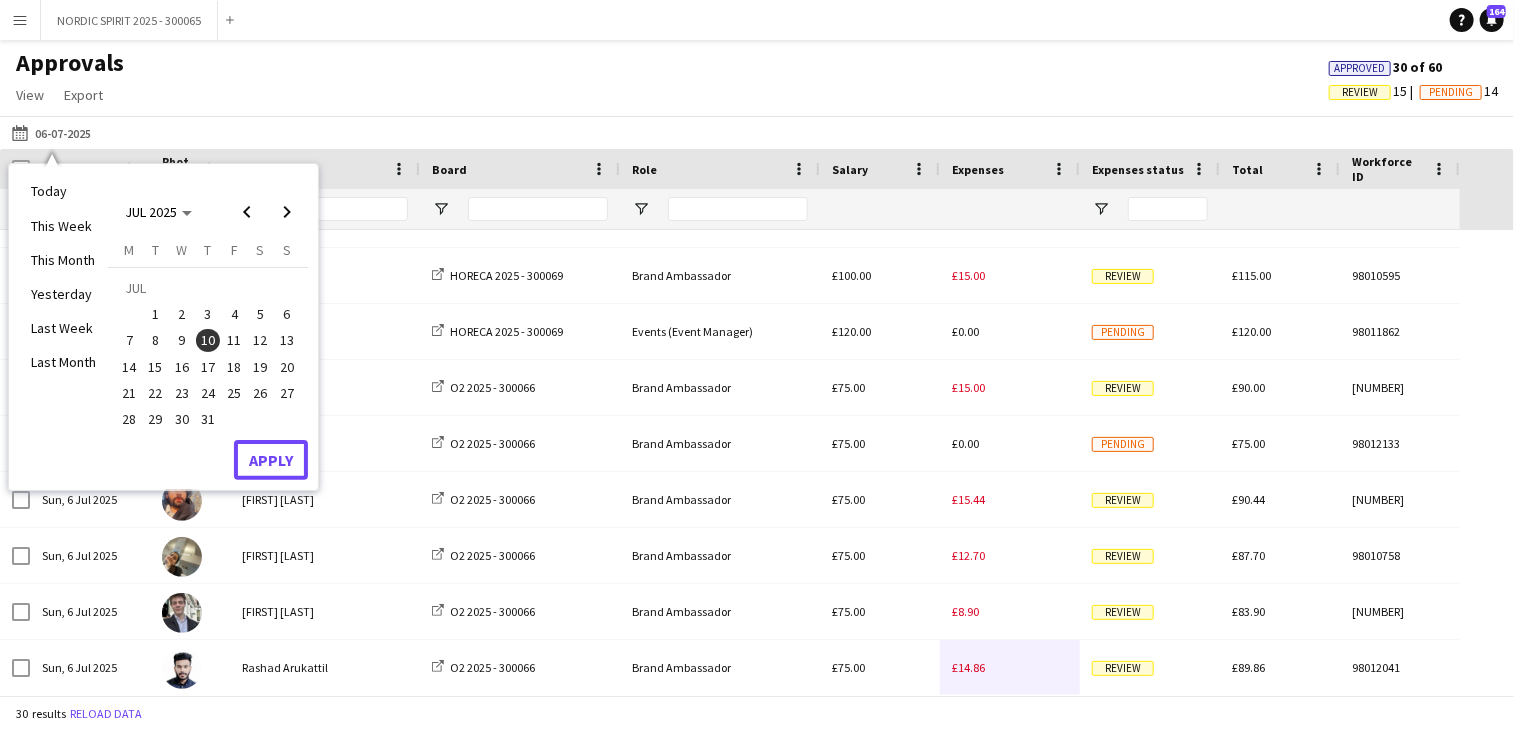 click on "Apply" at bounding box center [271, 460] 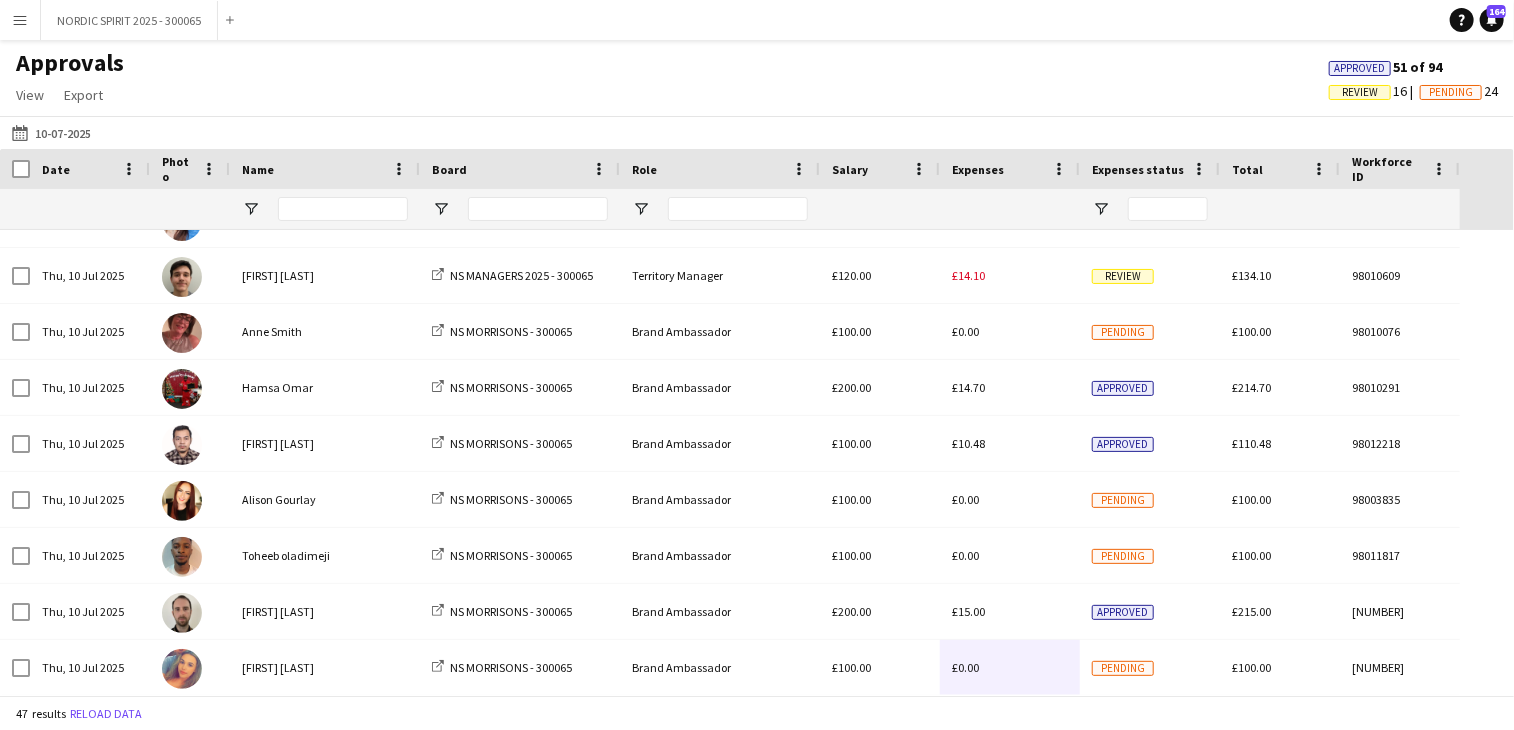 scroll, scrollTop: 1262, scrollLeft: 0, axis: vertical 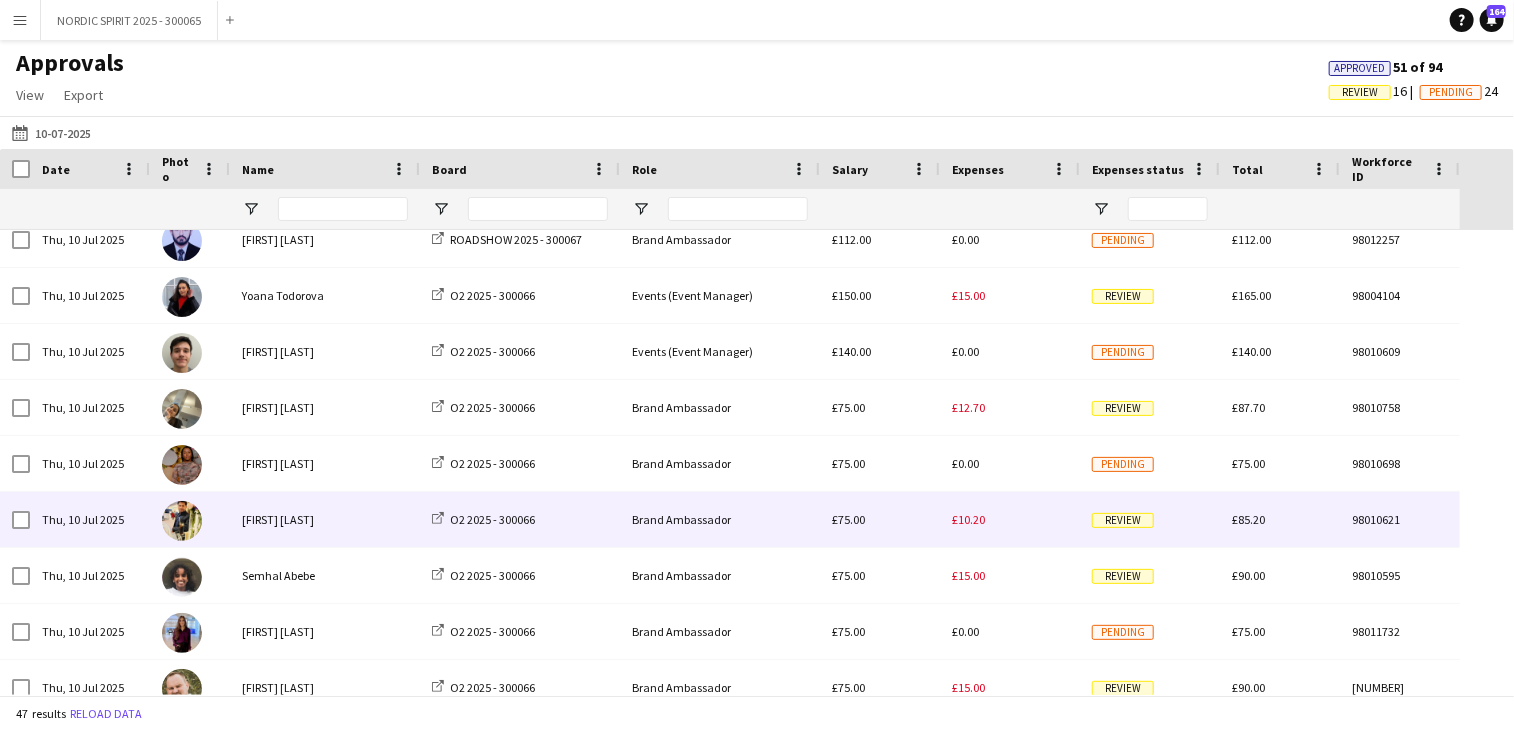 click on "£10.20" at bounding box center (968, 519) 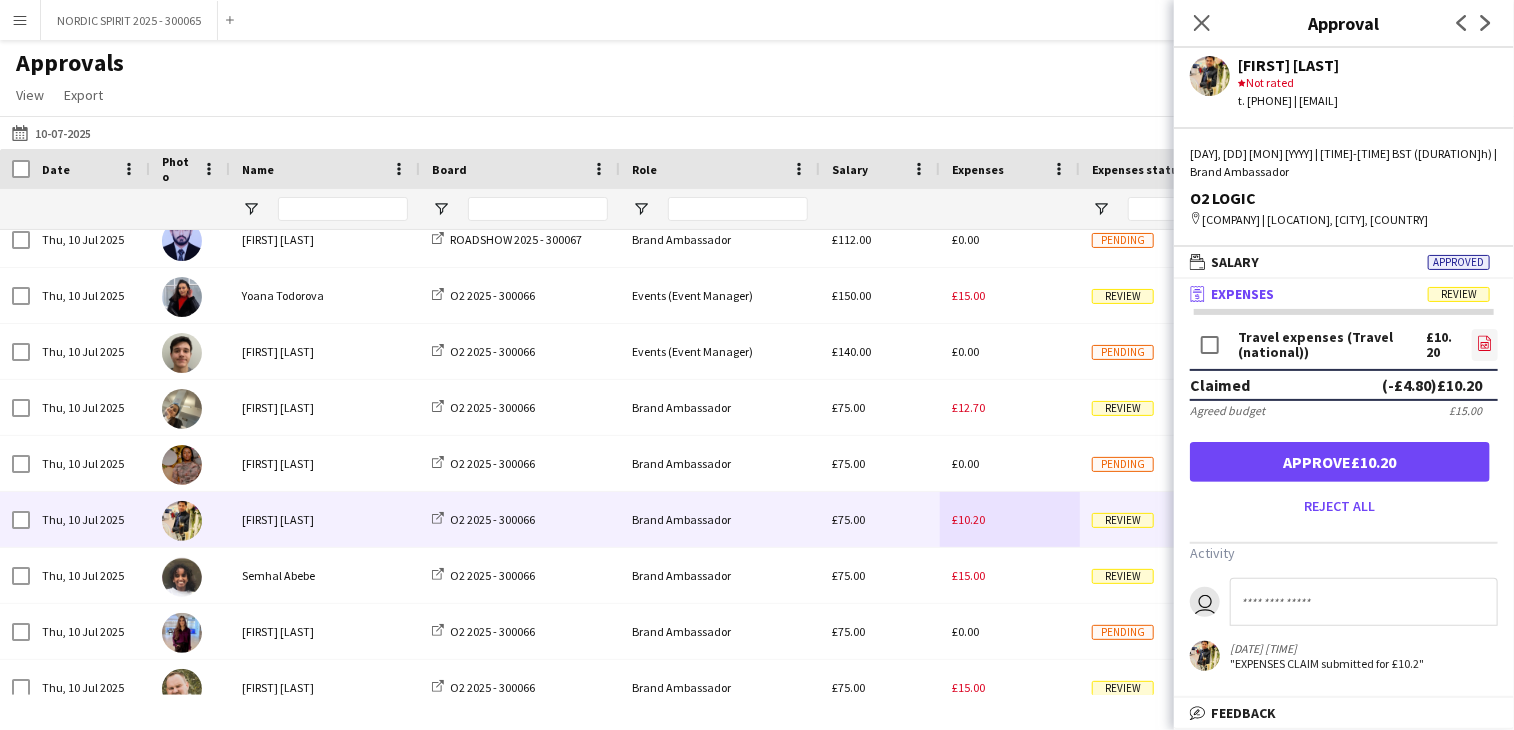 click on "file-image" 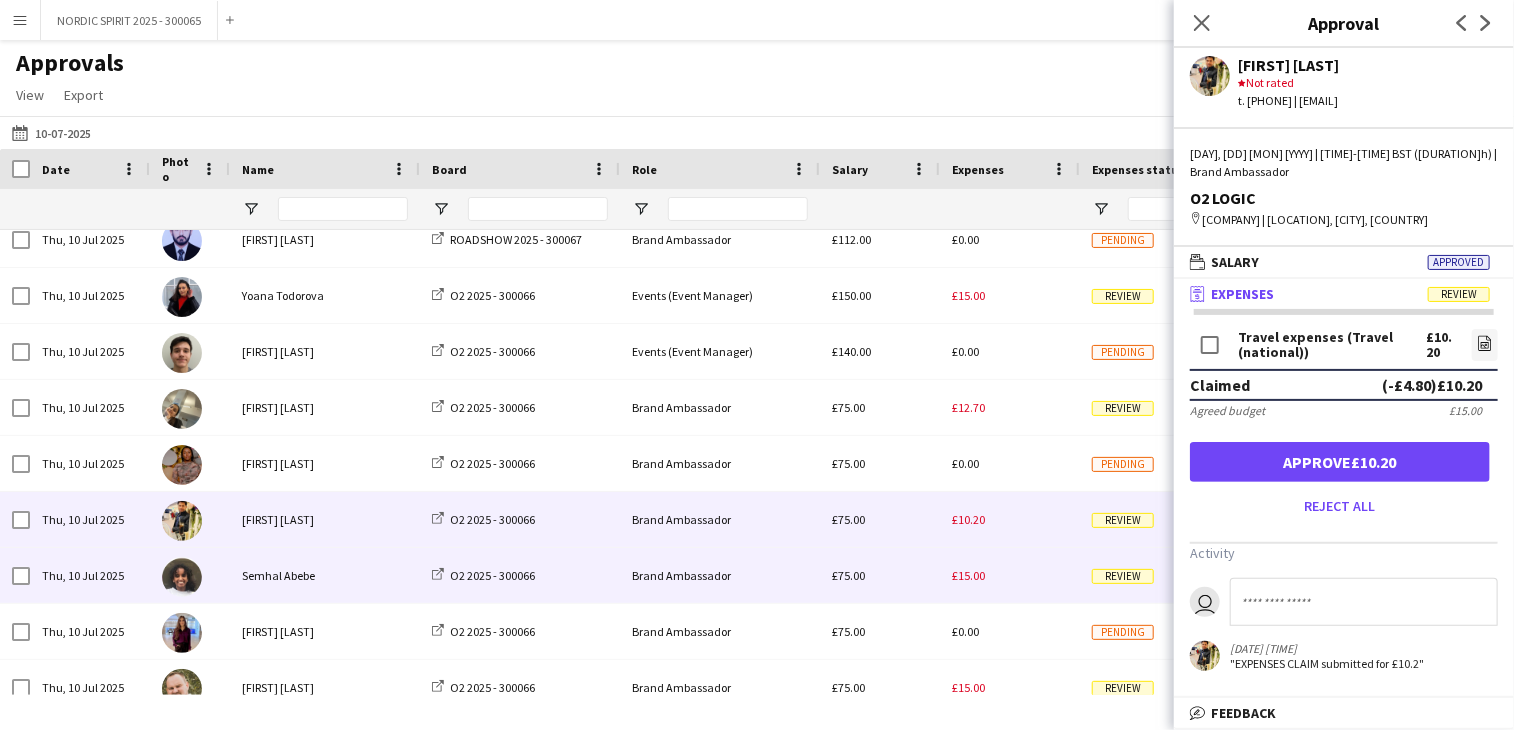 click on "£15.00" at bounding box center (968, 575) 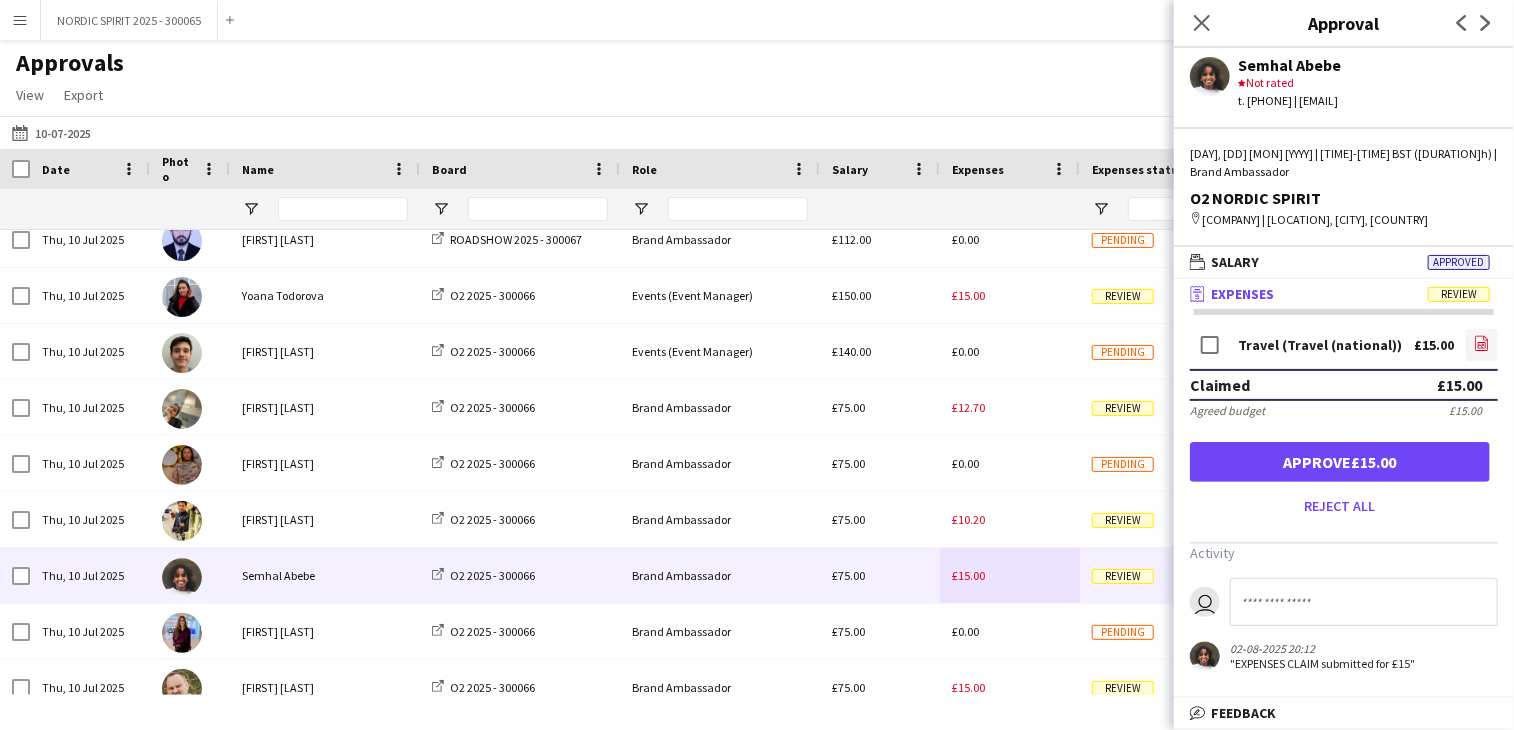 click on "file-image" 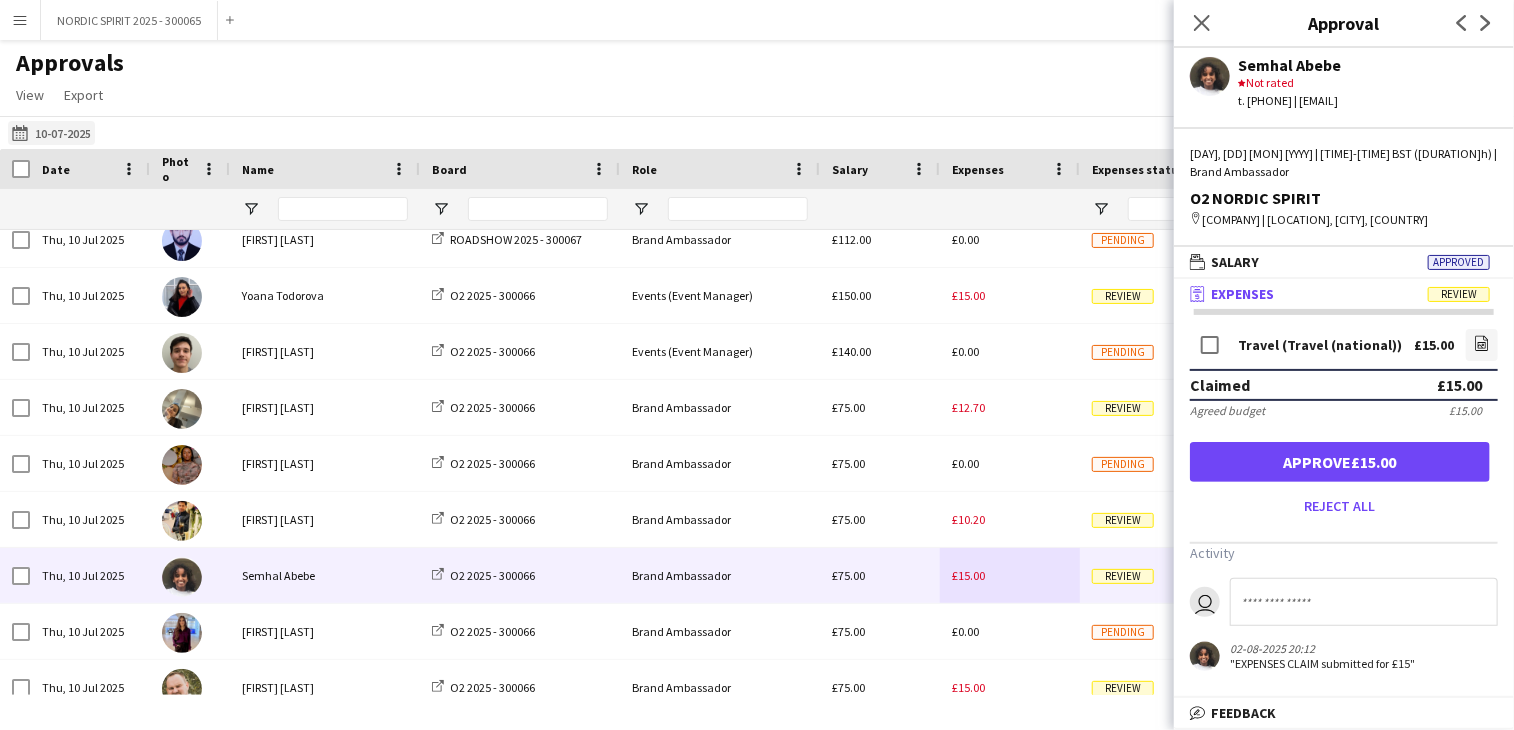 click on "Yesterday
[DATE]" 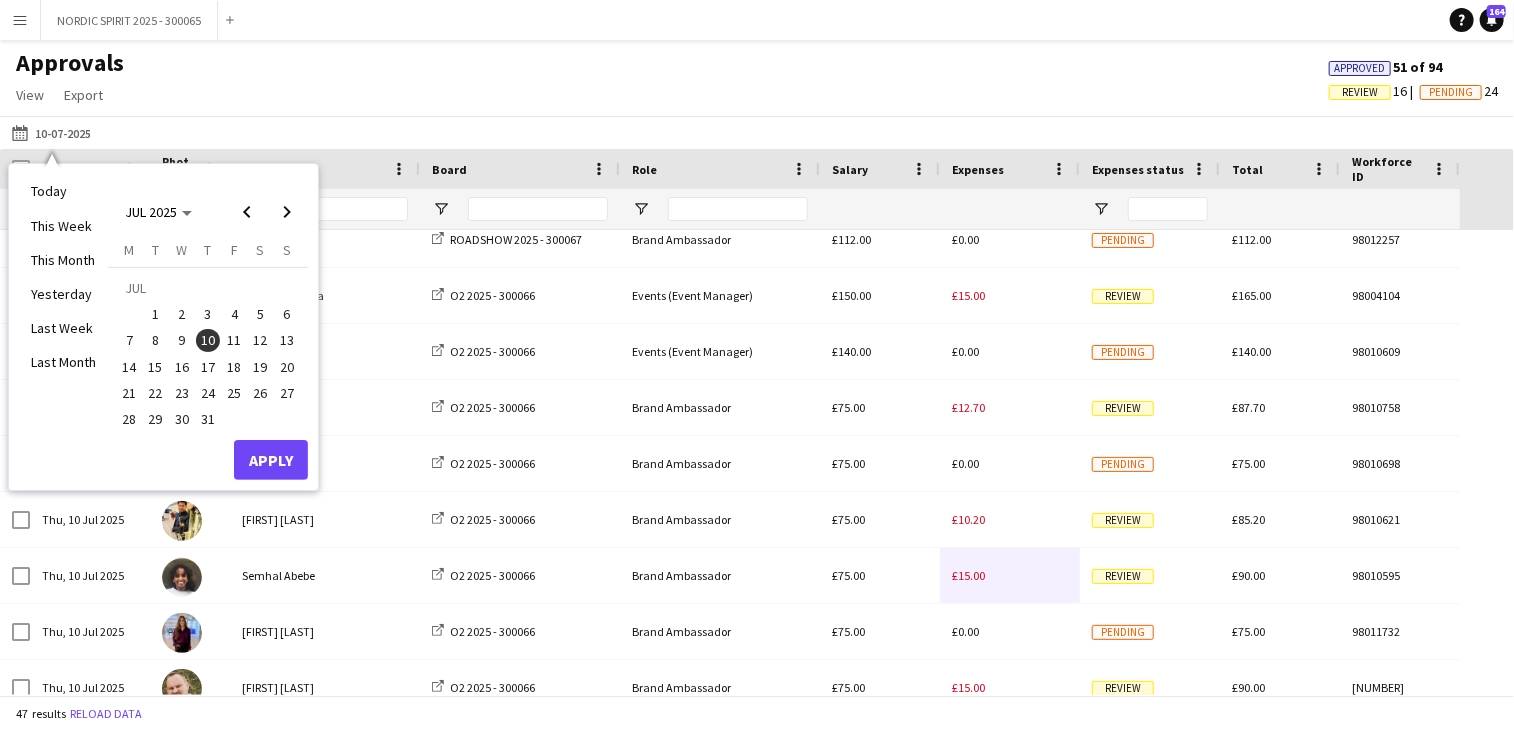 click on "11" at bounding box center (234, 341) 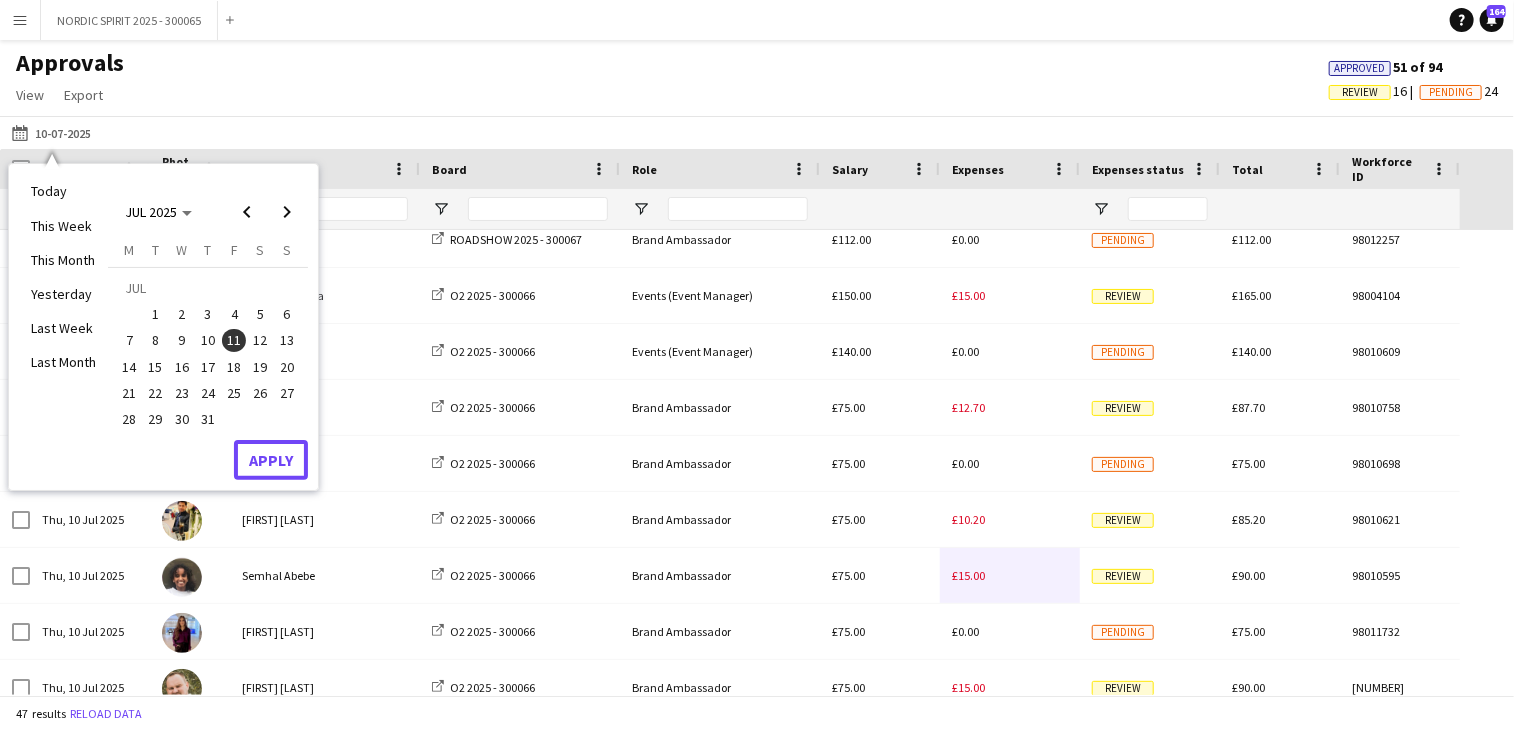click on "Apply" at bounding box center [271, 460] 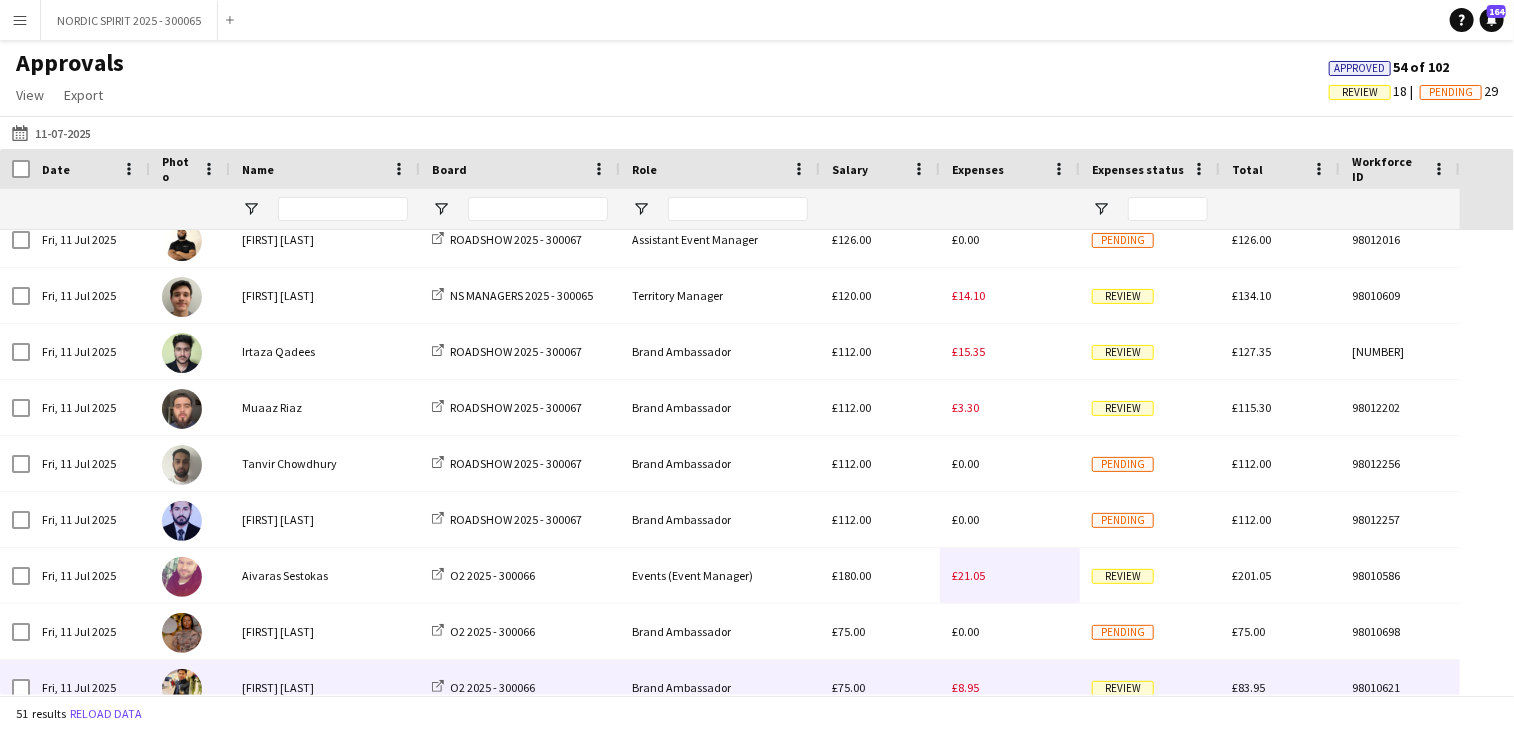 click on "£8.95" at bounding box center (965, 687) 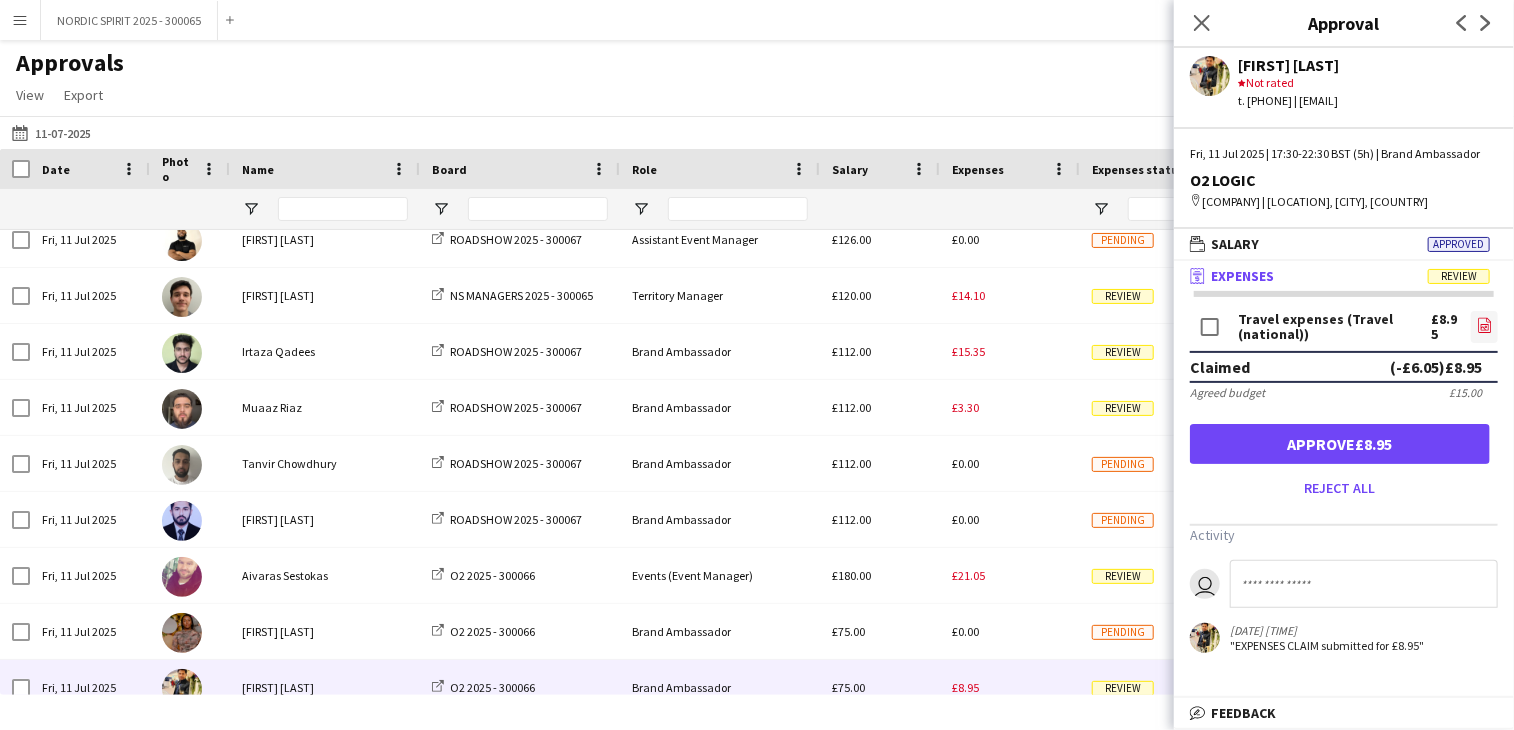 click on "file-image" 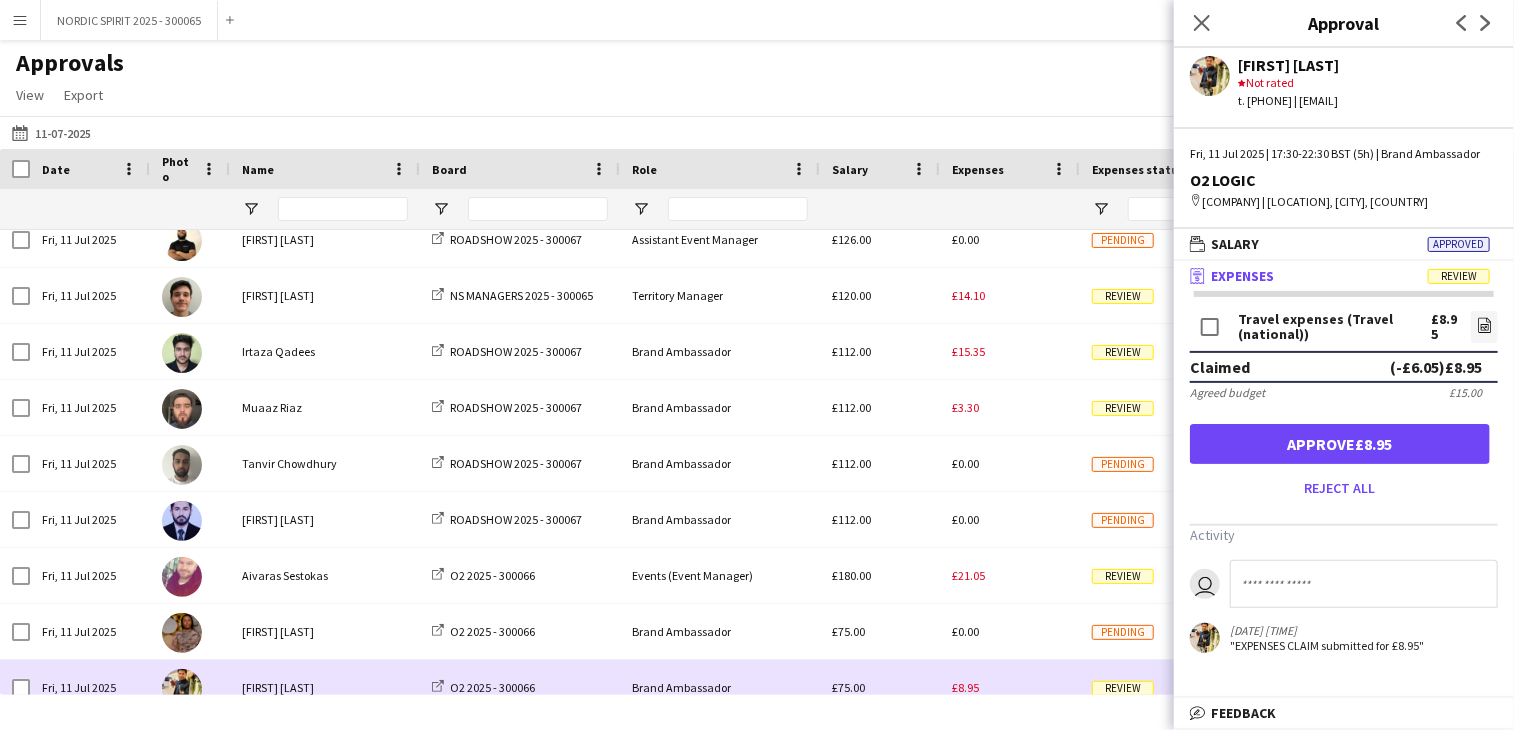 click on "£8.95" at bounding box center [1010, 687] 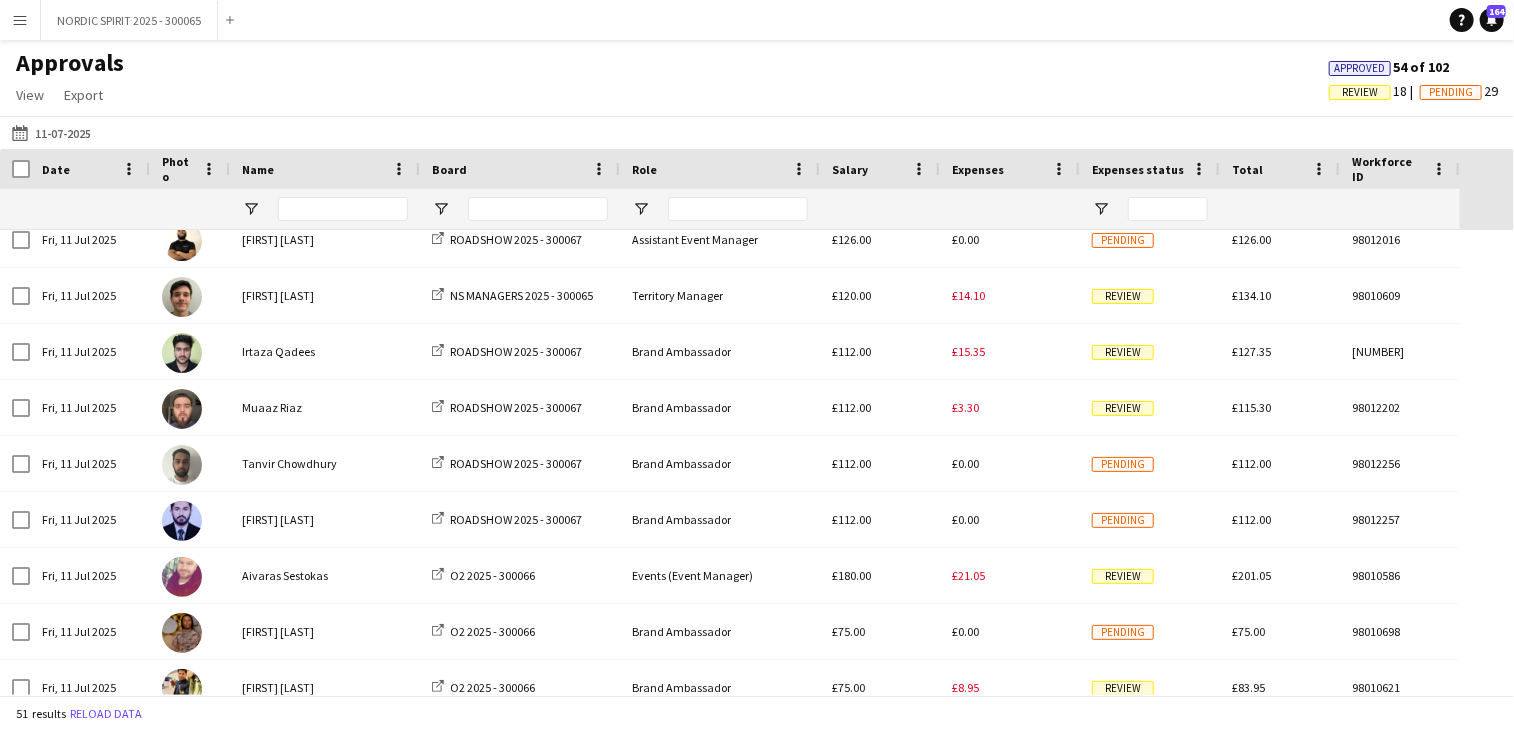 scroll, scrollTop: 2140, scrollLeft: 0, axis: vertical 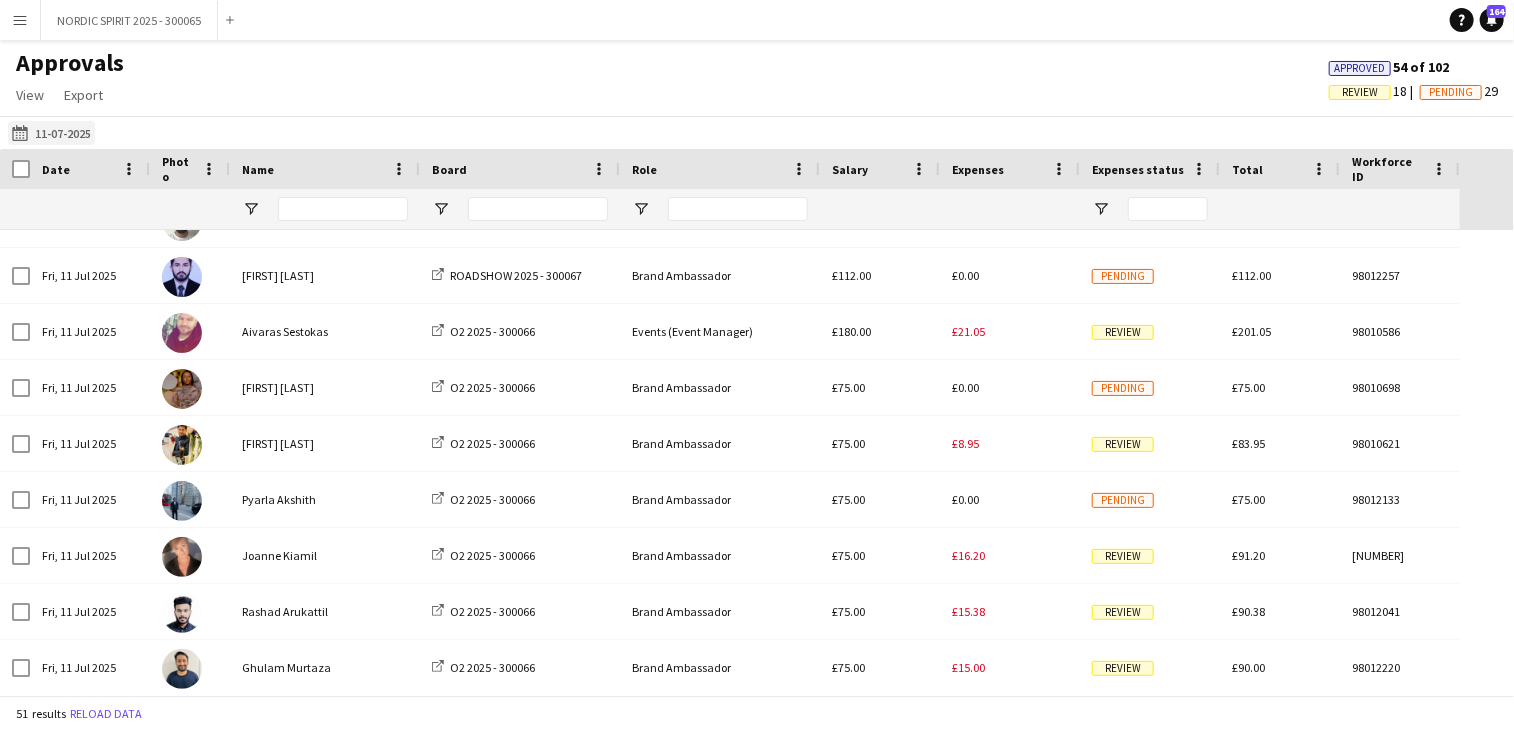 click on "Yesterday
11-07-2025" 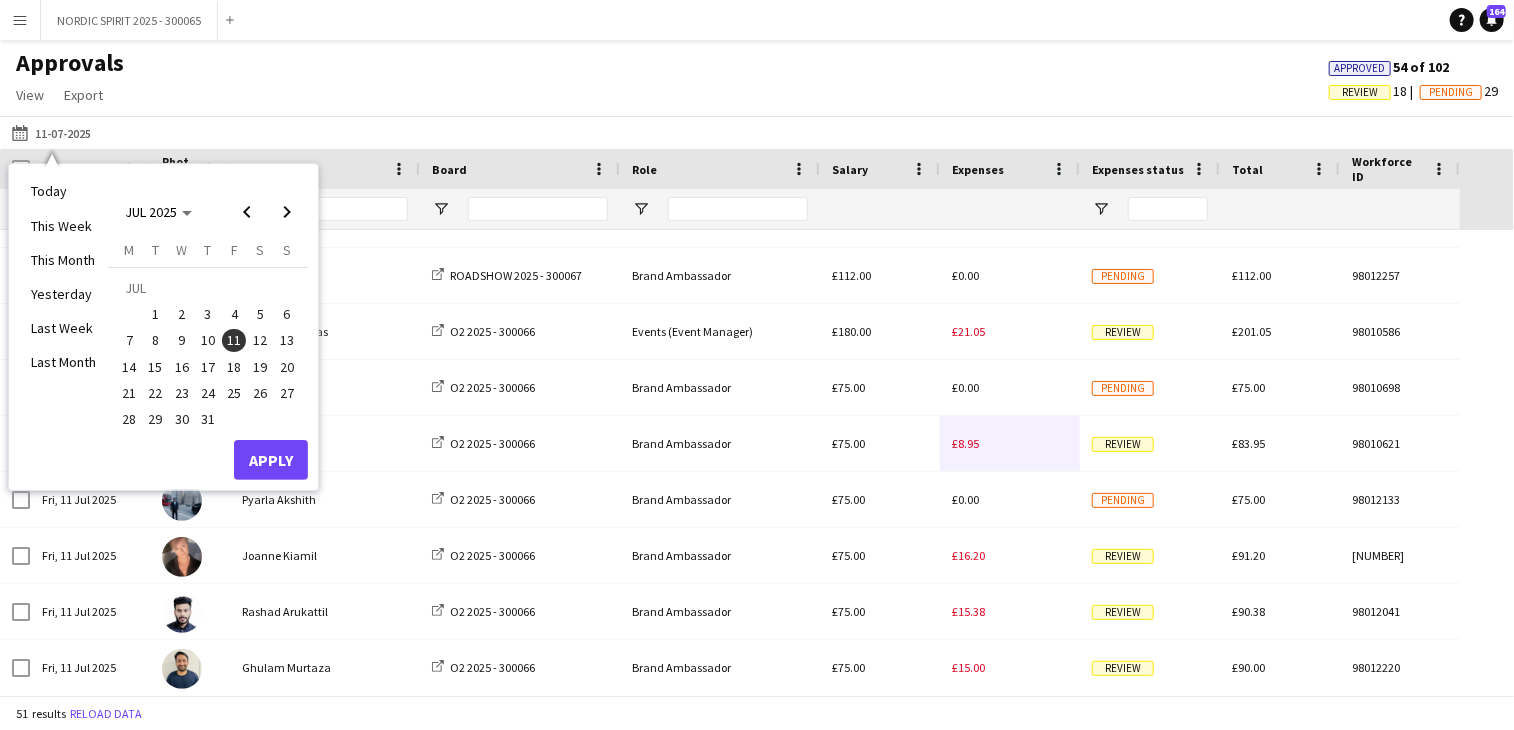 click on "13" at bounding box center [287, 341] 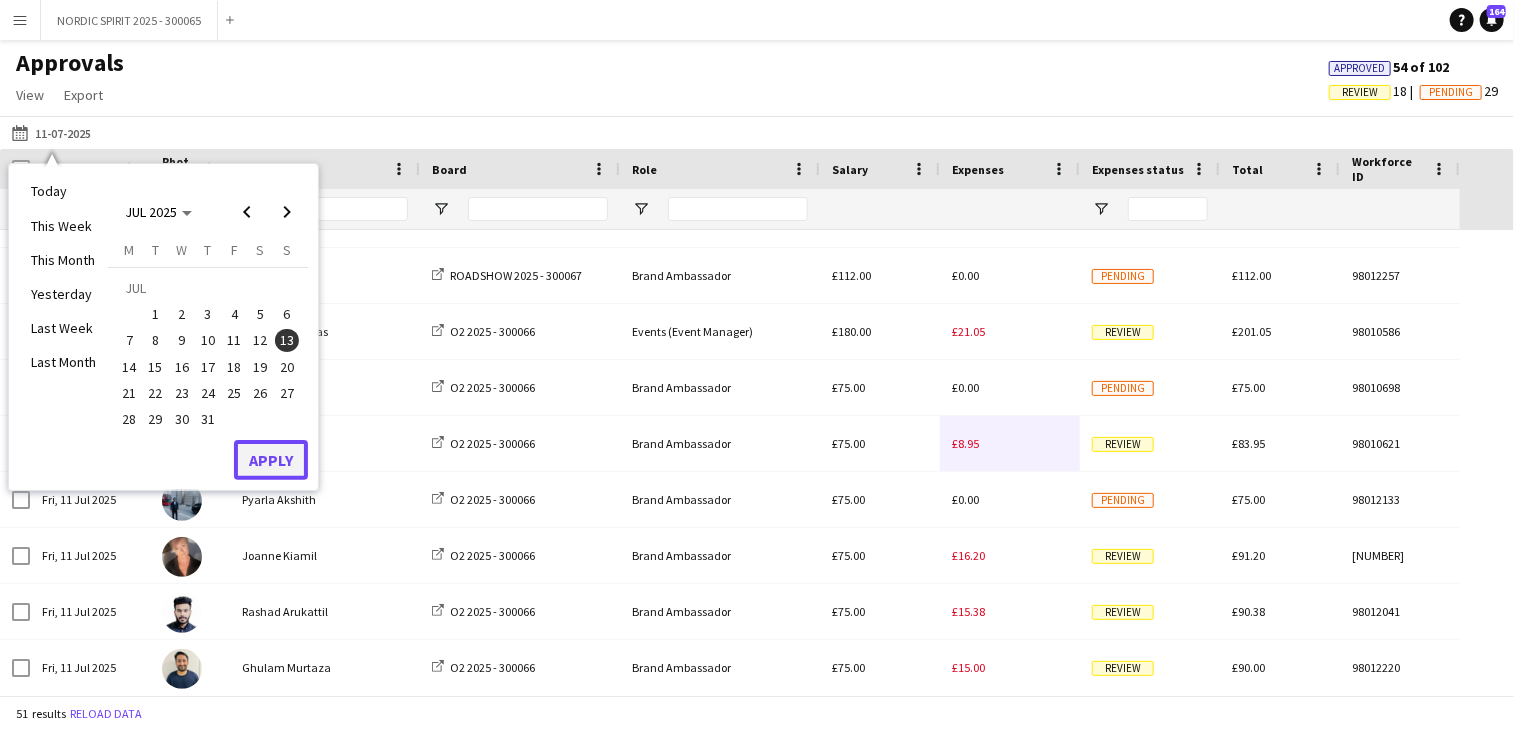 click on "Apply" at bounding box center [271, 460] 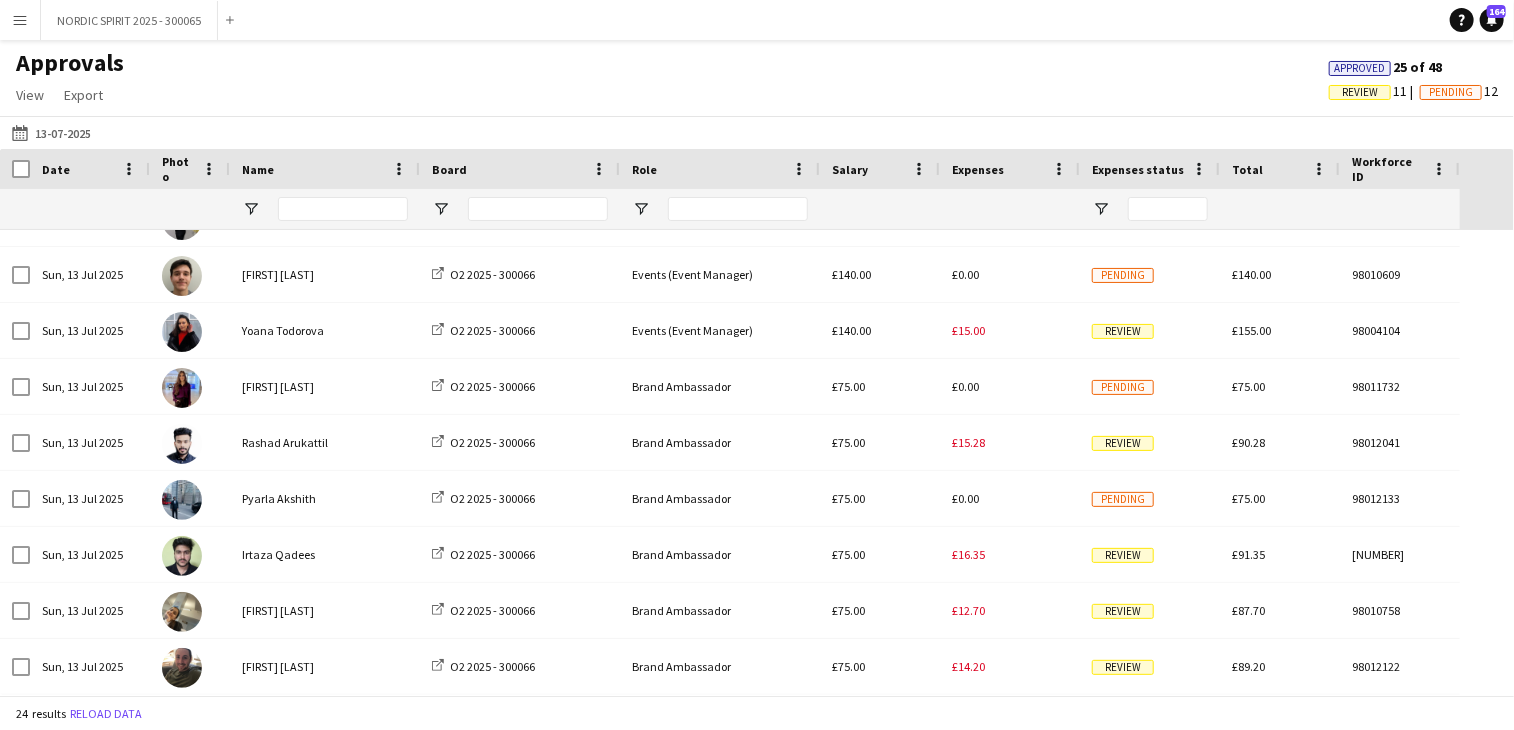 scroll, scrollTop: 878, scrollLeft: 0, axis: vertical 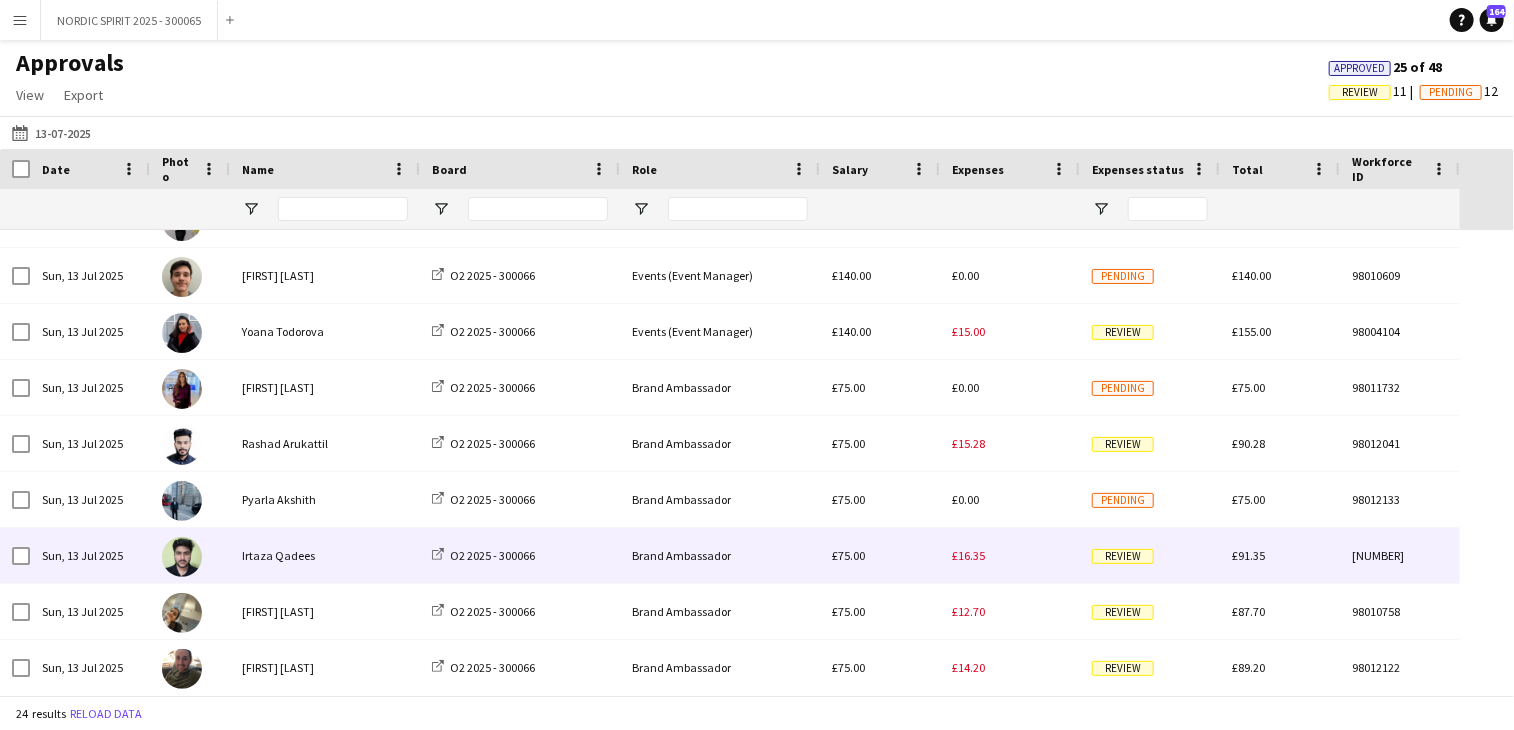 click on "£16.35" at bounding box center (968, 555) 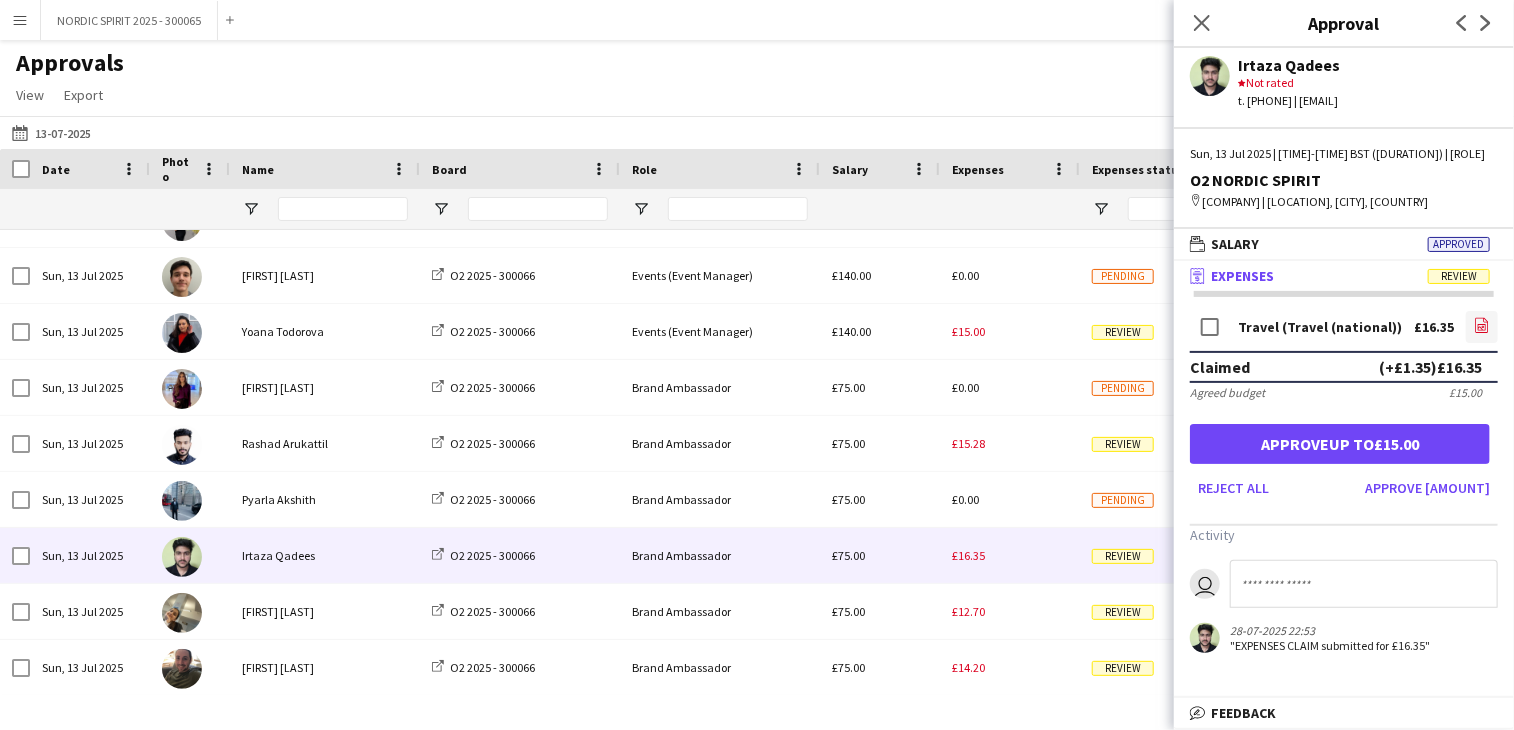 click 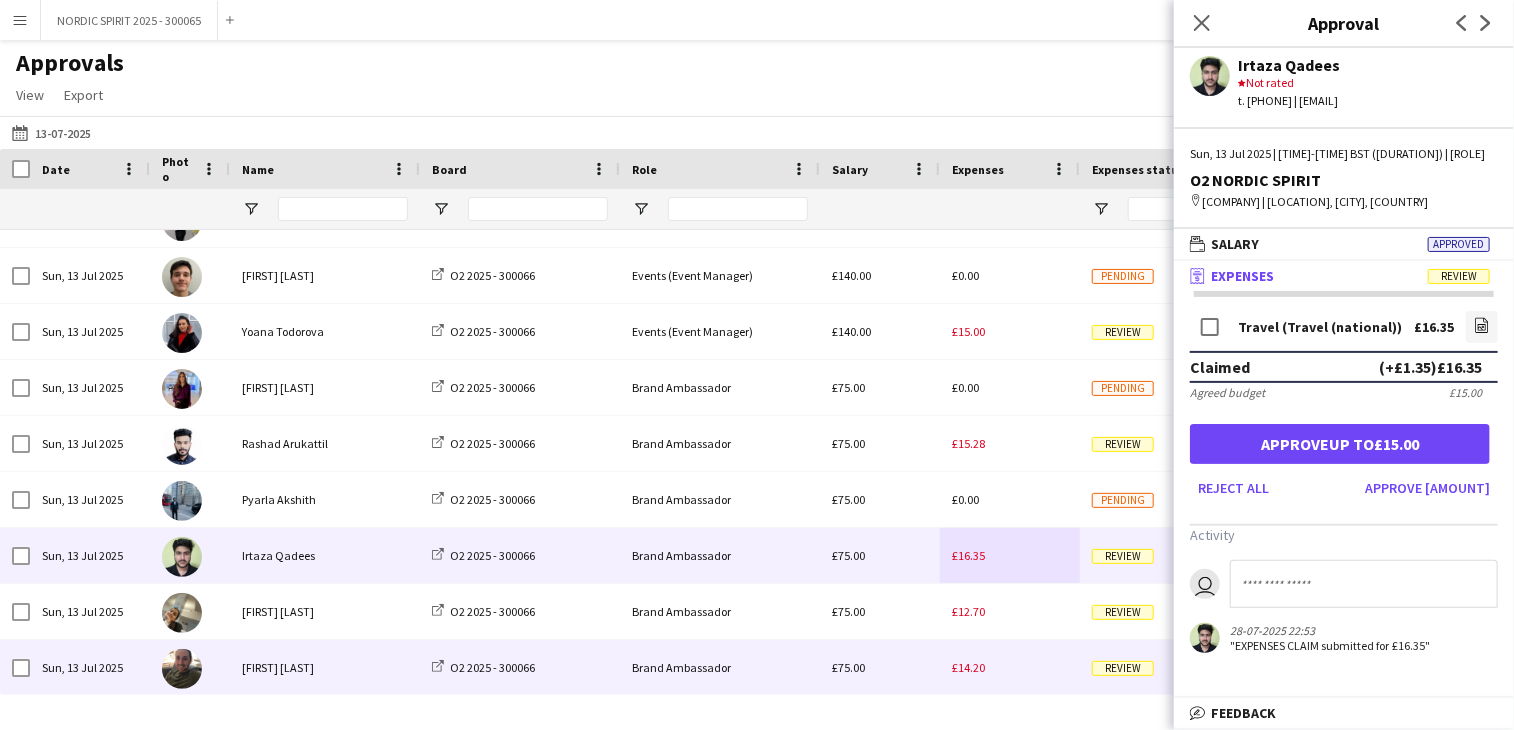click on "£14.20" at bounding box center (1010, 667) 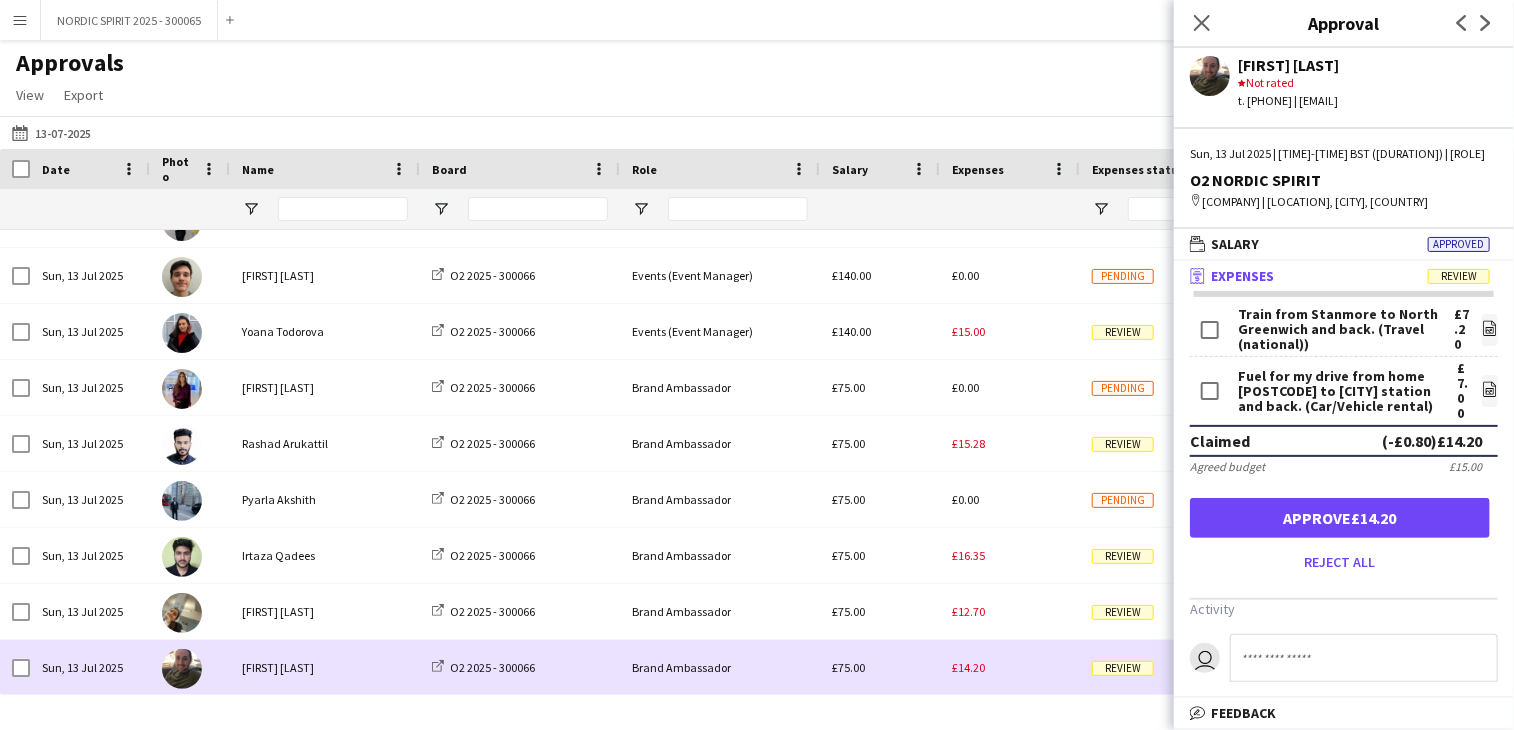 click on "£14.20" at bounding box center (1010, 667) 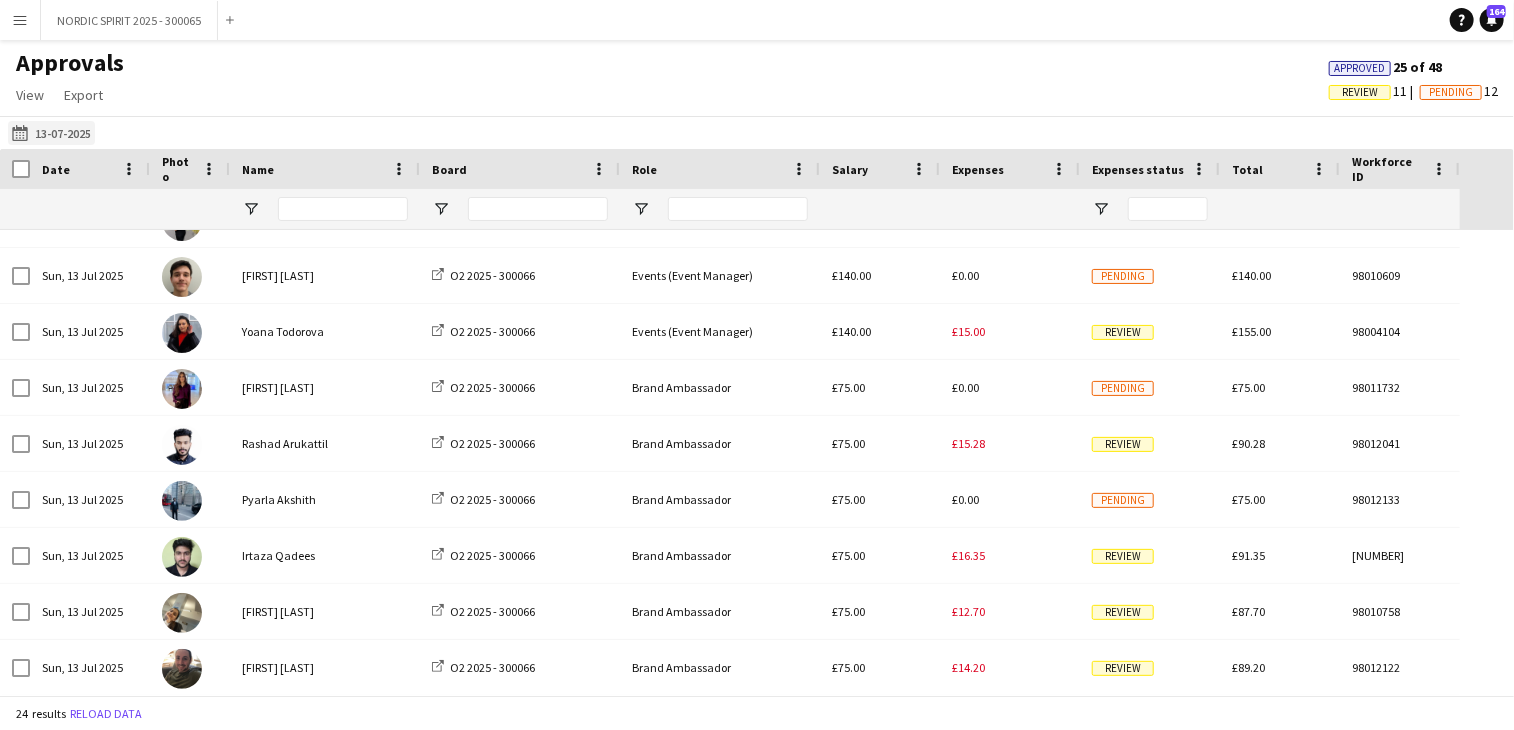 click on "Yesterday
13-07-2025" 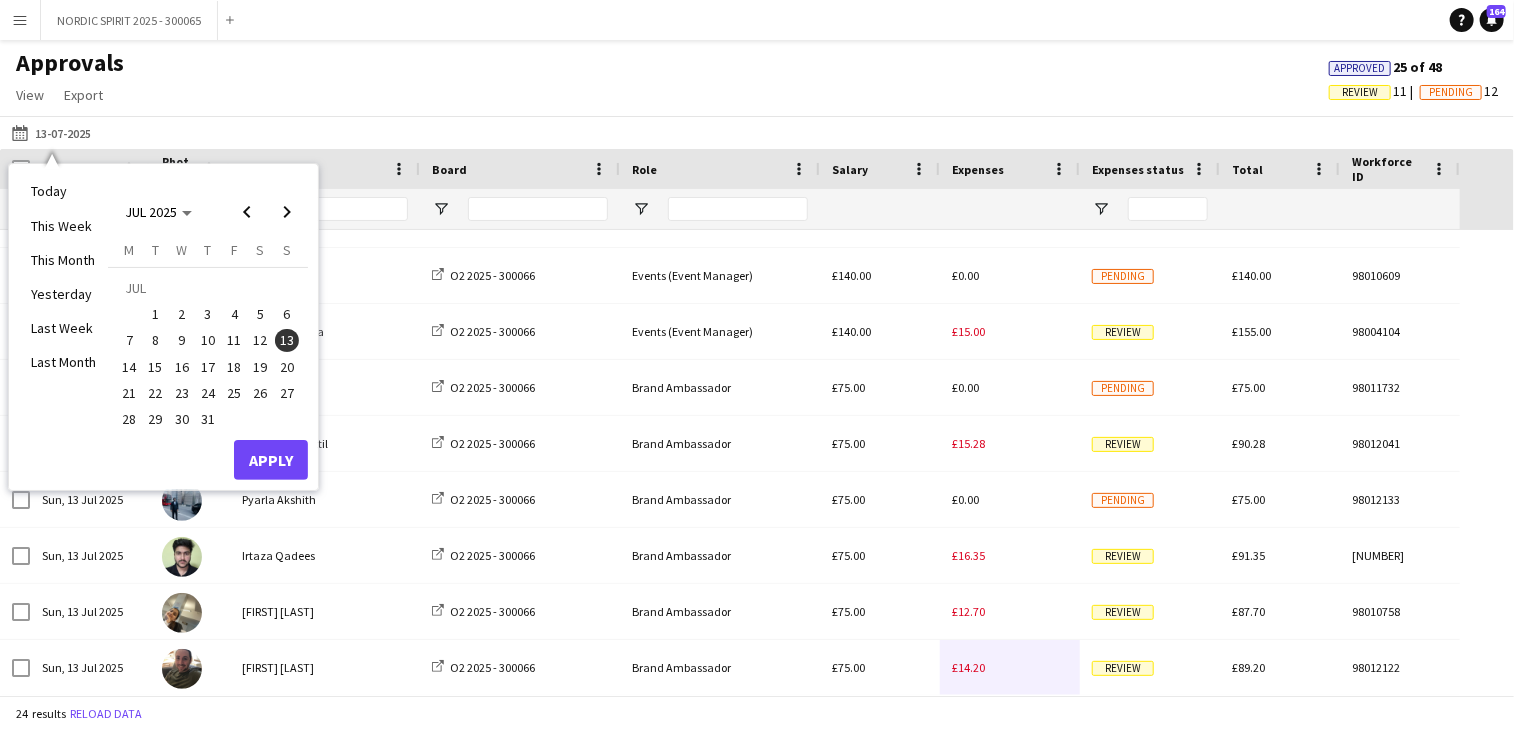 click on "14" at bounding box center (129, 367) 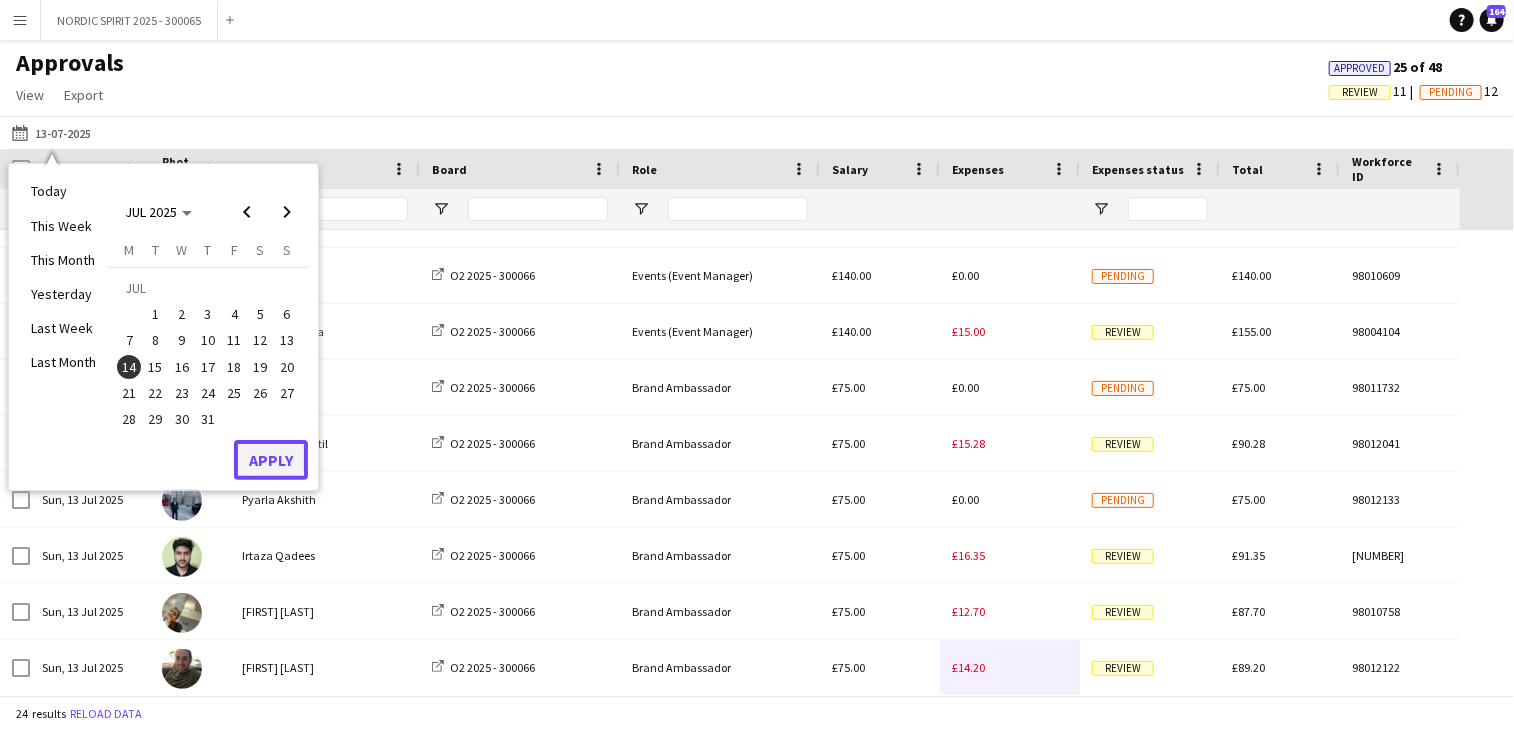 click on "Apply" at bounding box center (271, 460) 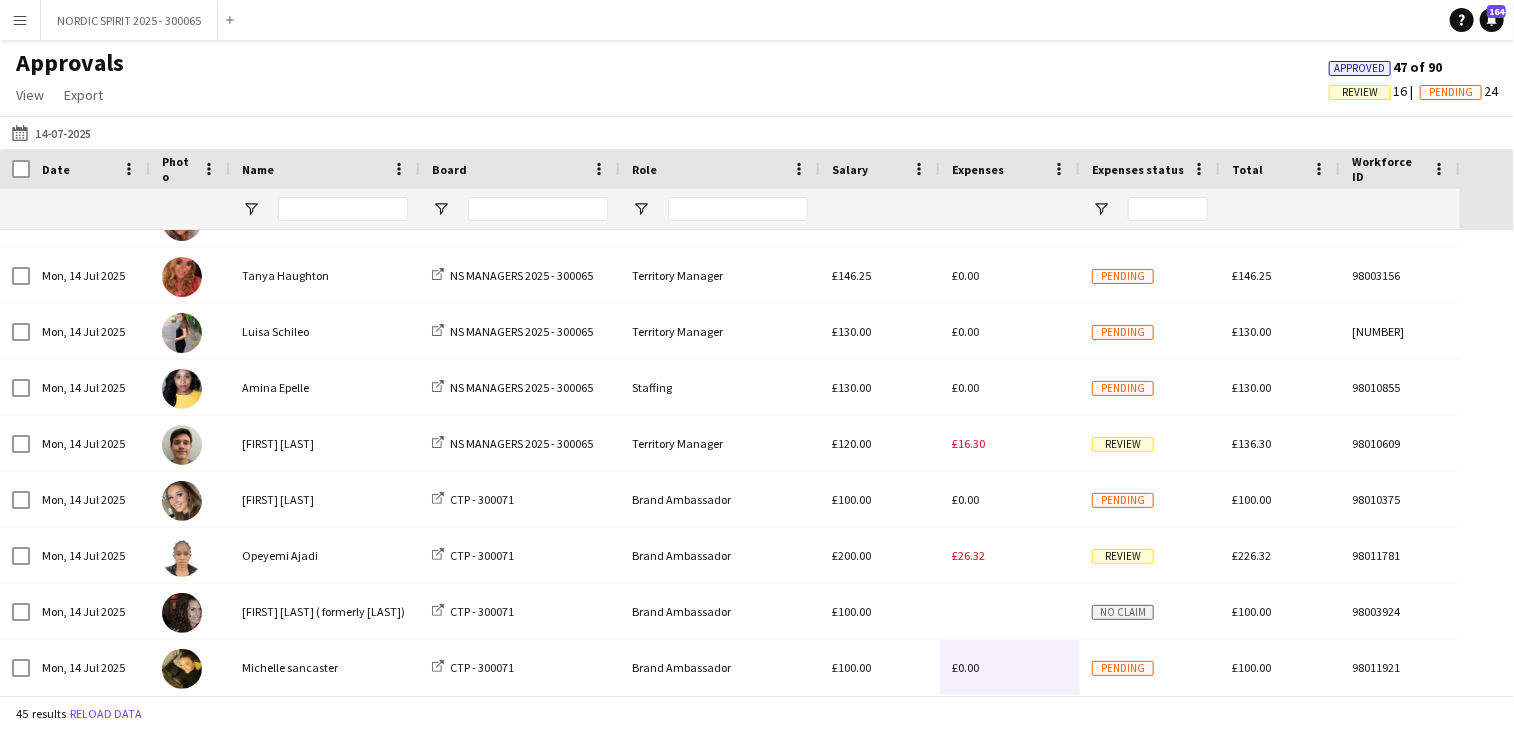 scroll, scrollTop: 999, scrollLeft: 0, axis: vertical 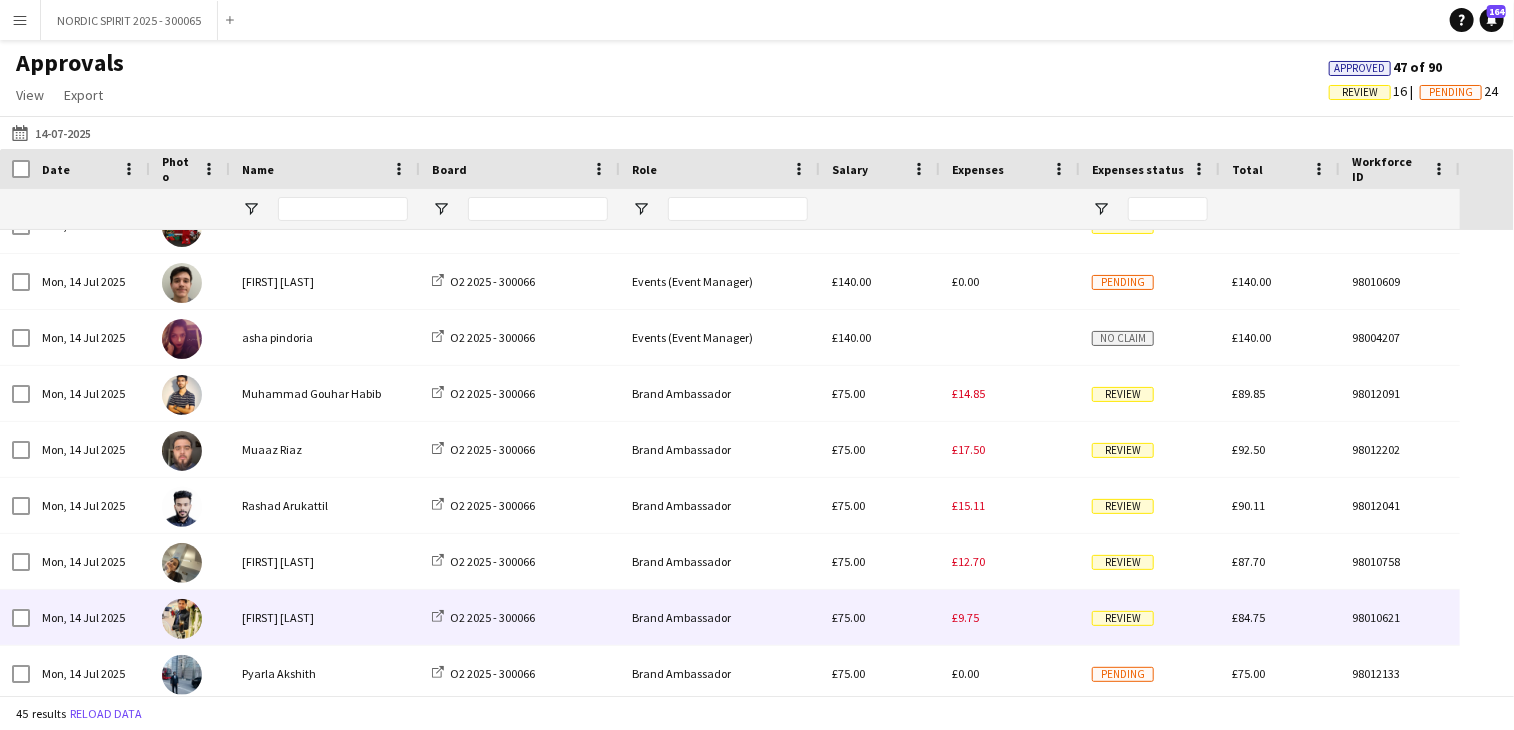 click on "£9.75" at bounding box center [1010, 617] 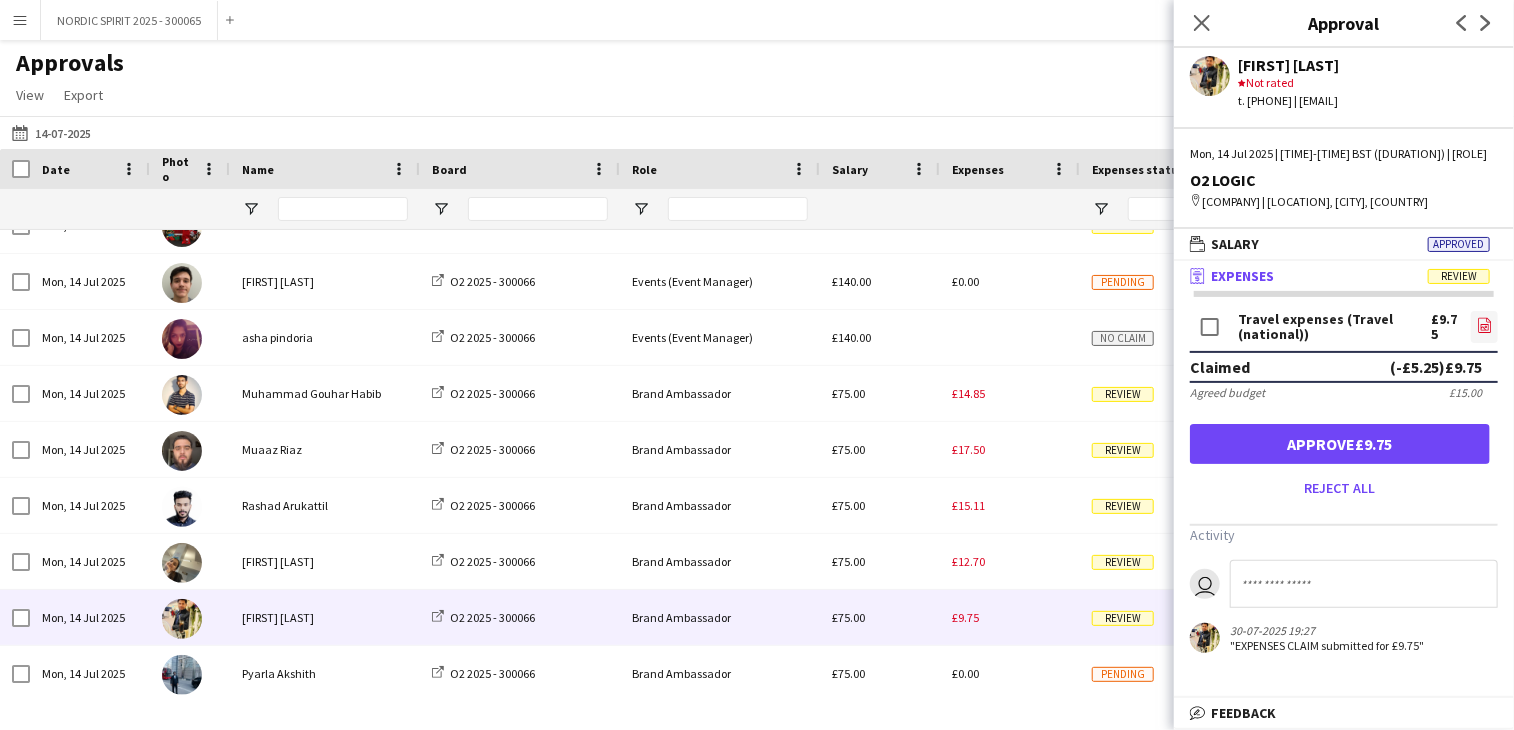 click on "file-image" 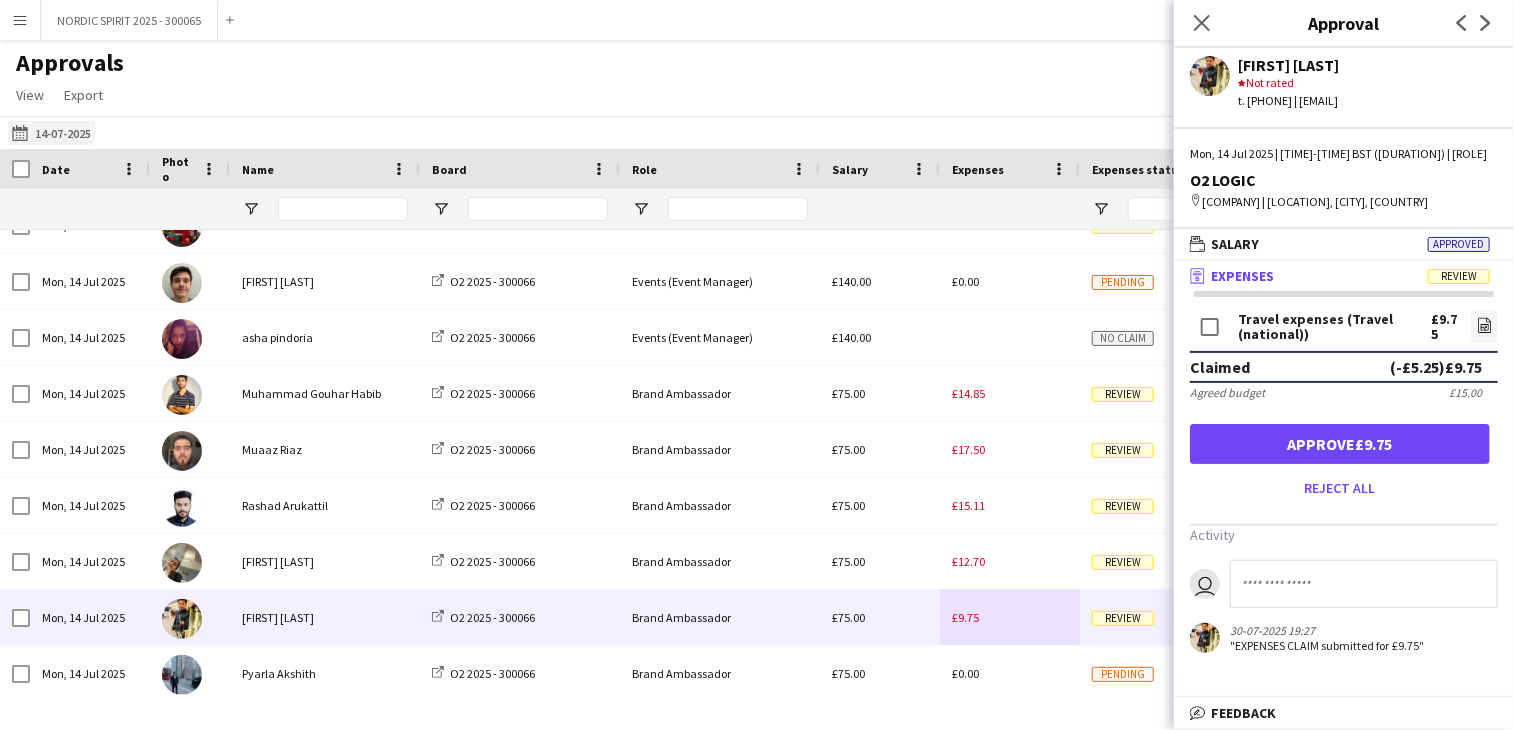 click on "Yesterday
[DATE]" 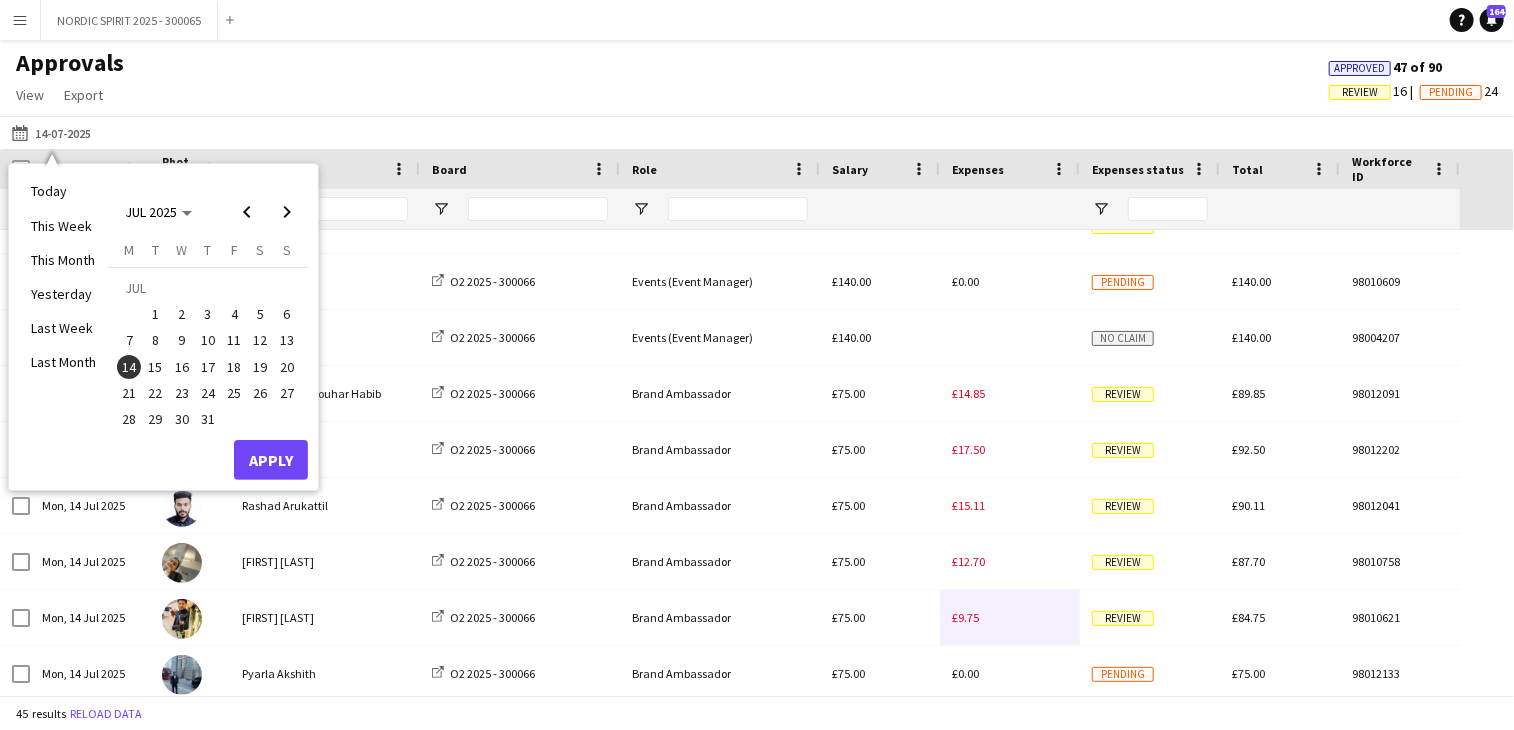 click on "16" at bounding box center [182, 367] 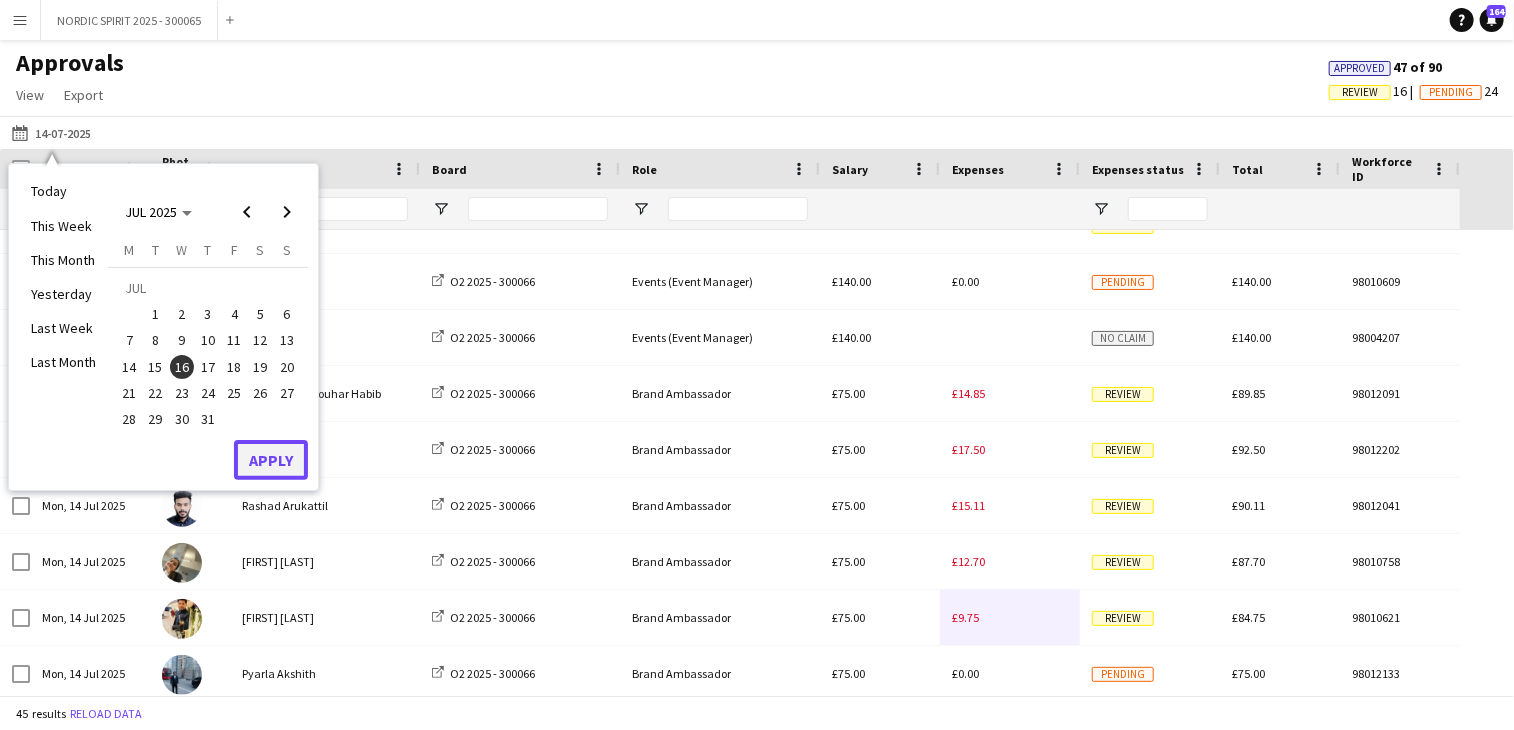 click on "Apply" at bounding box center [271, 460] 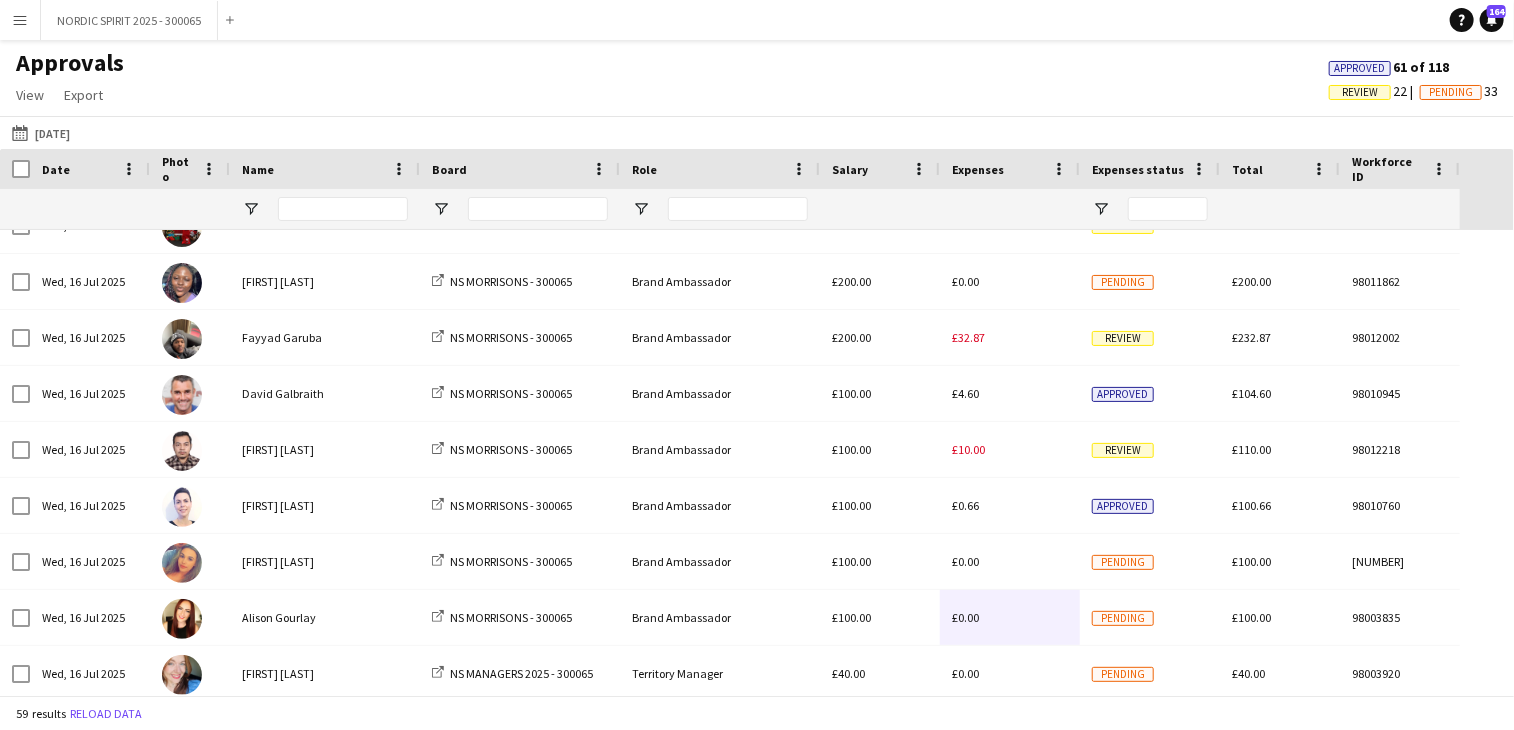 scroll, scrollTop: 2040, scrollLeft: 0, axis: vertical 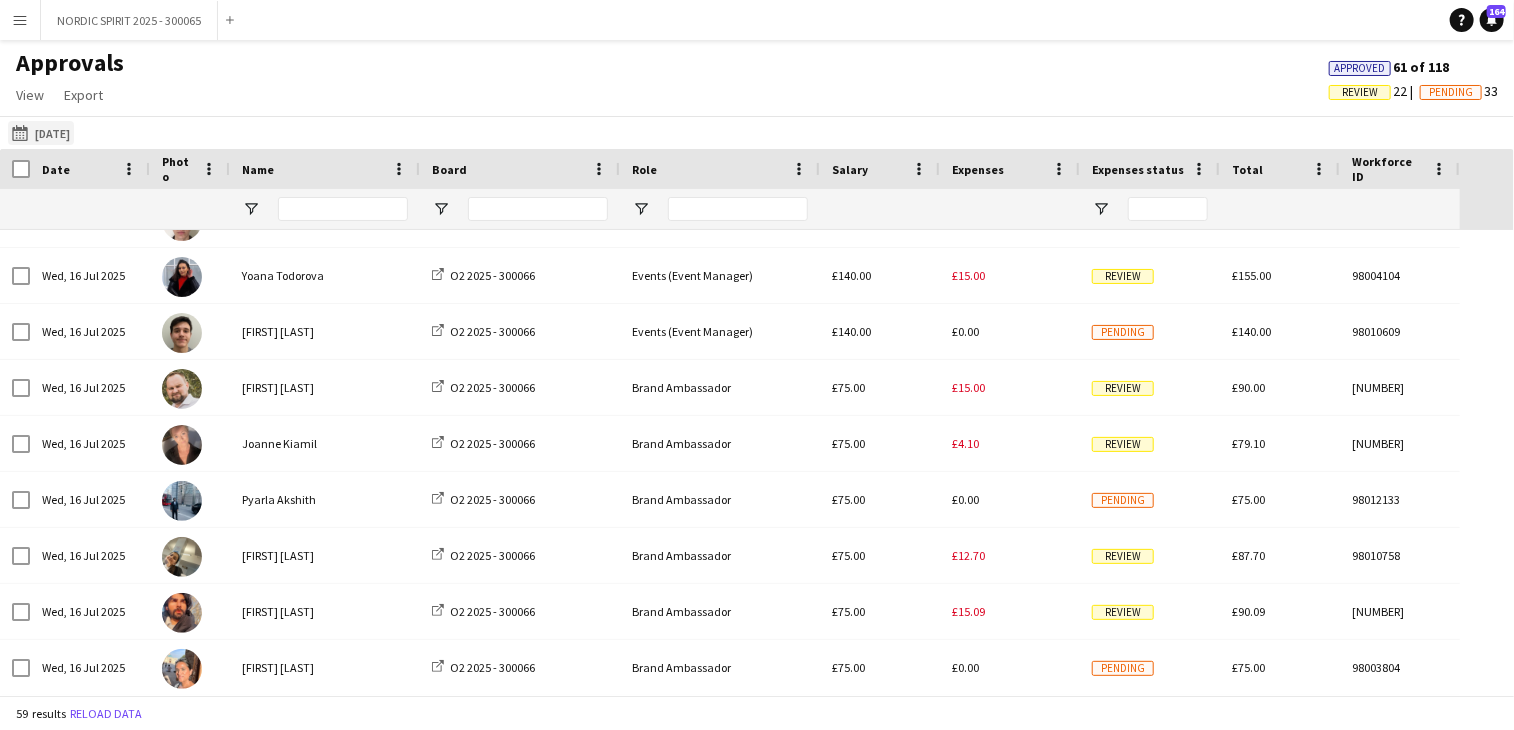 click on "Yesterday
[DD]-[MM]-[YYYY]" 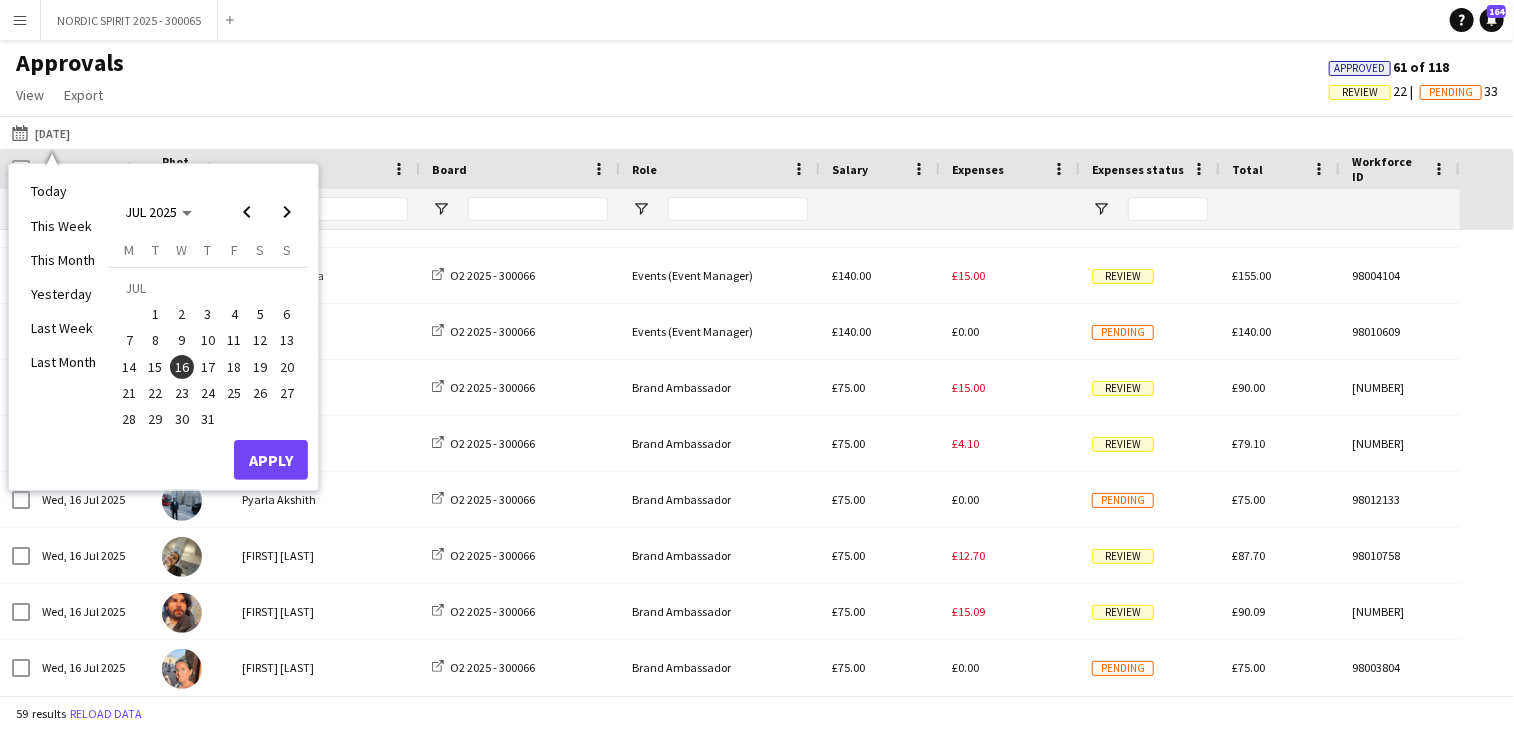 click on "17" at bounding box center [208, 367] 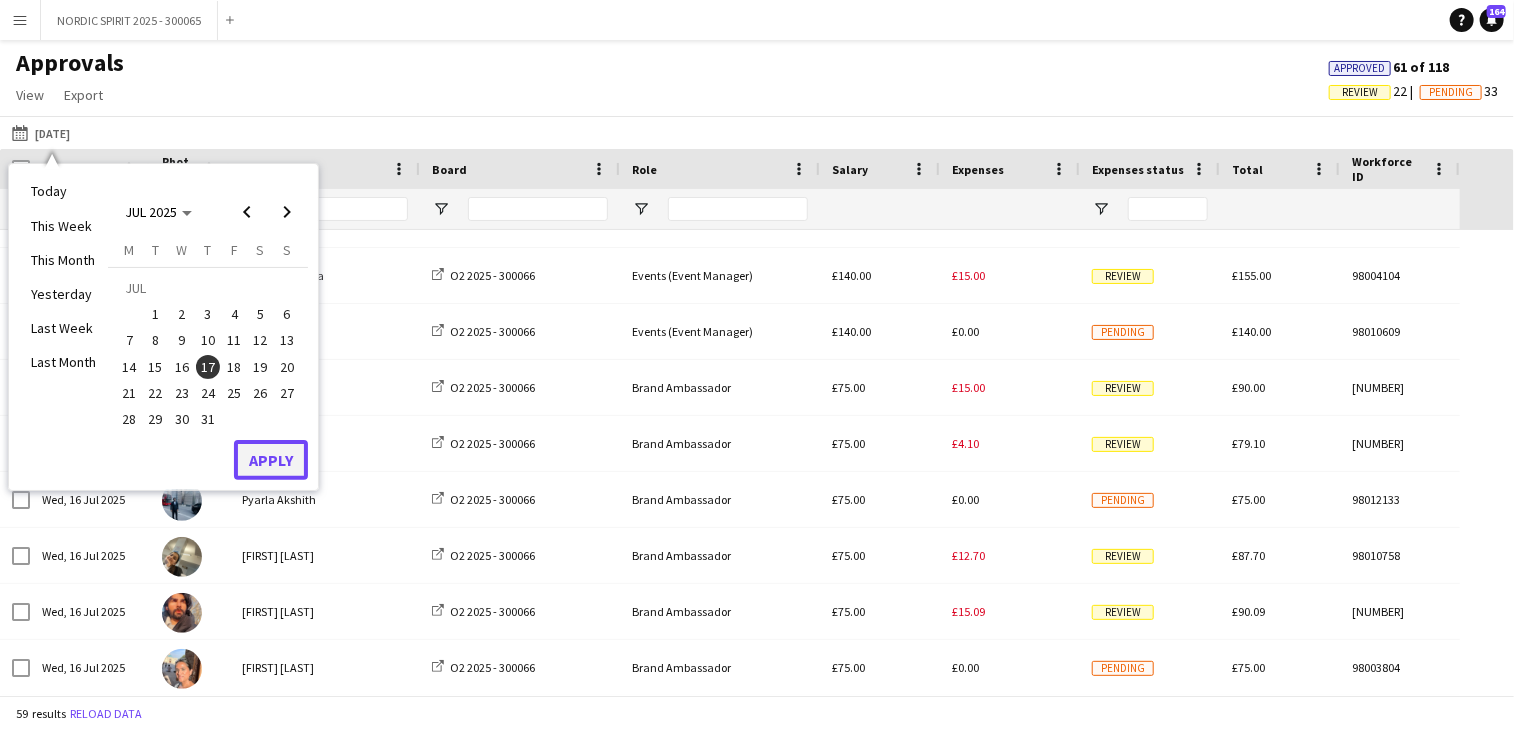 click on "Apply" at bounding box center [271, 460] 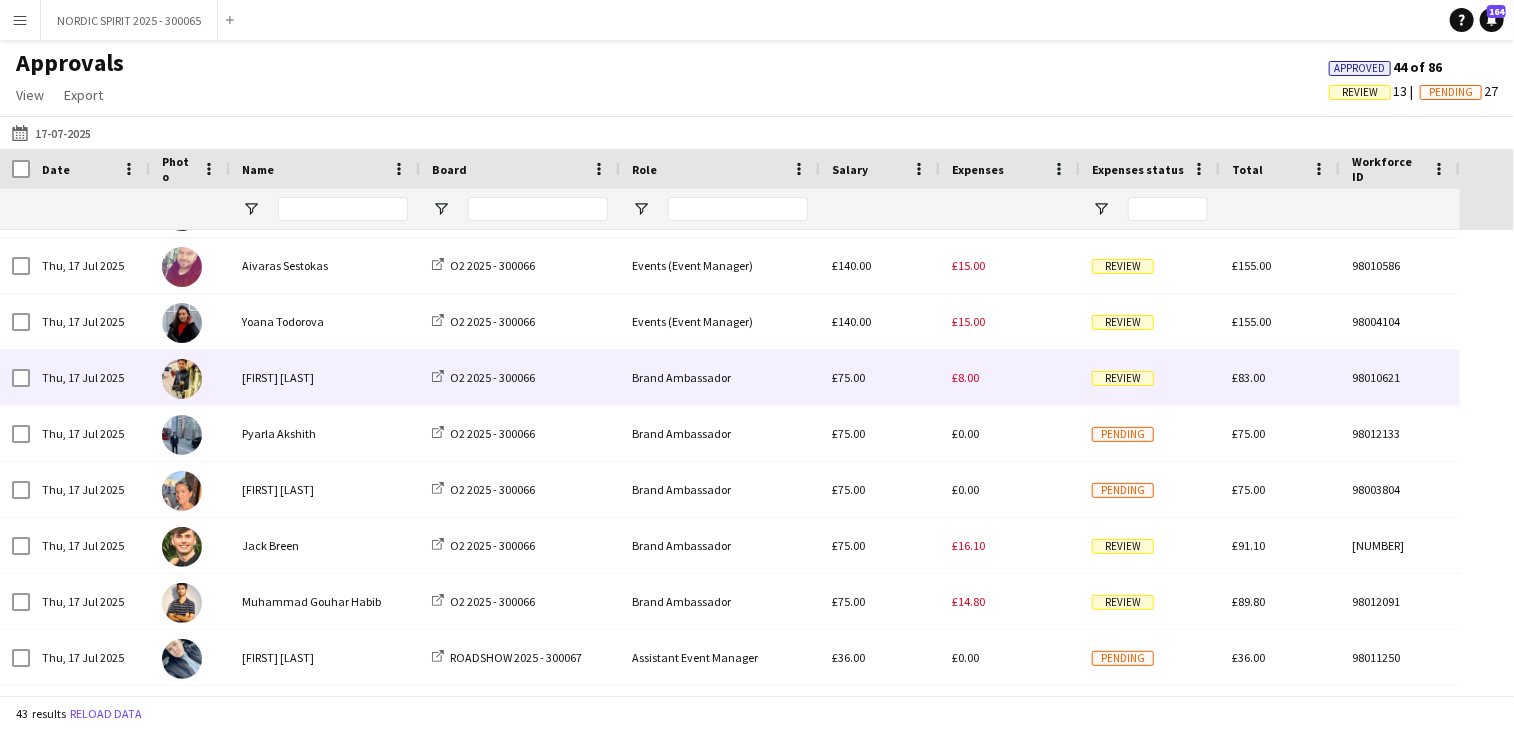 click on "£8.00" at bounding box center [965, 377] 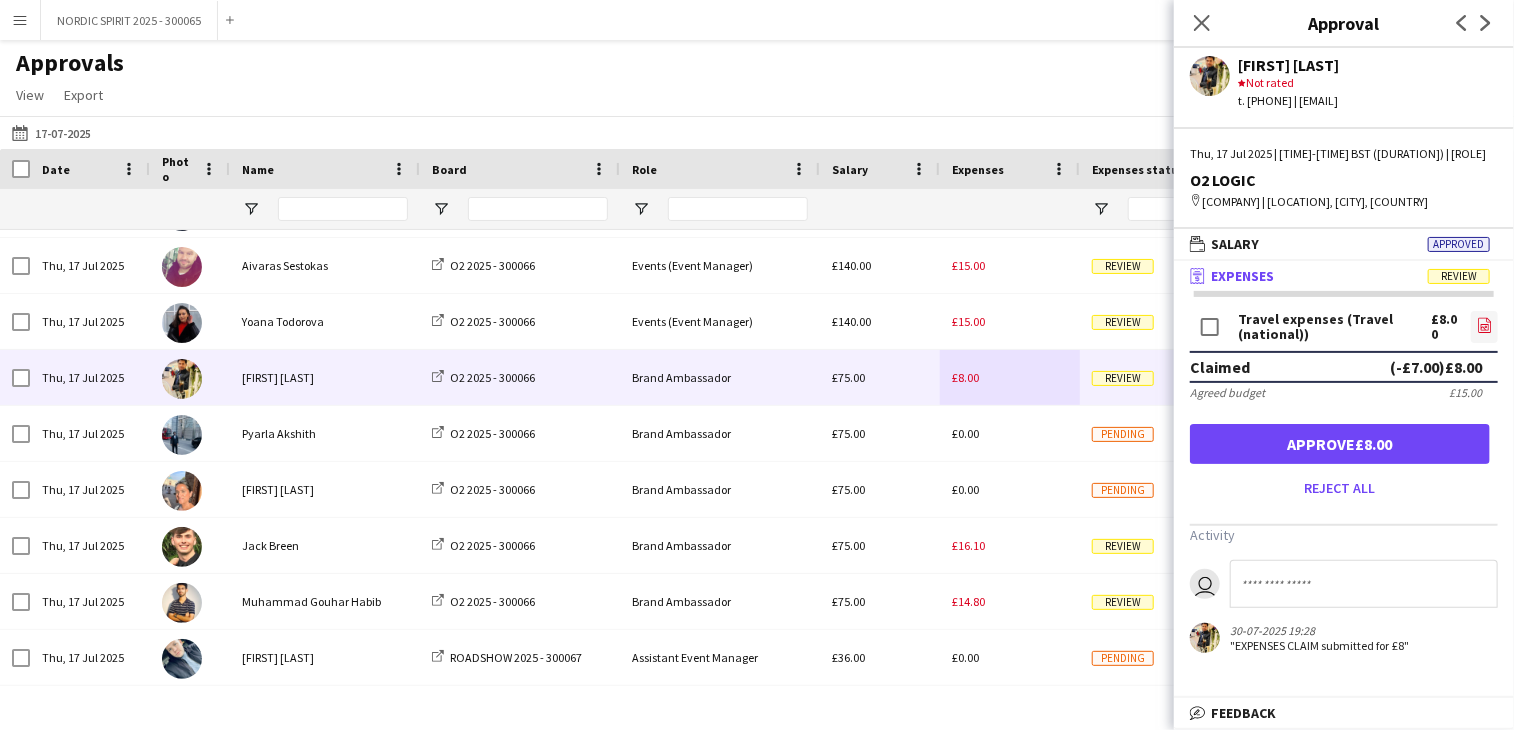 click on "file-image" 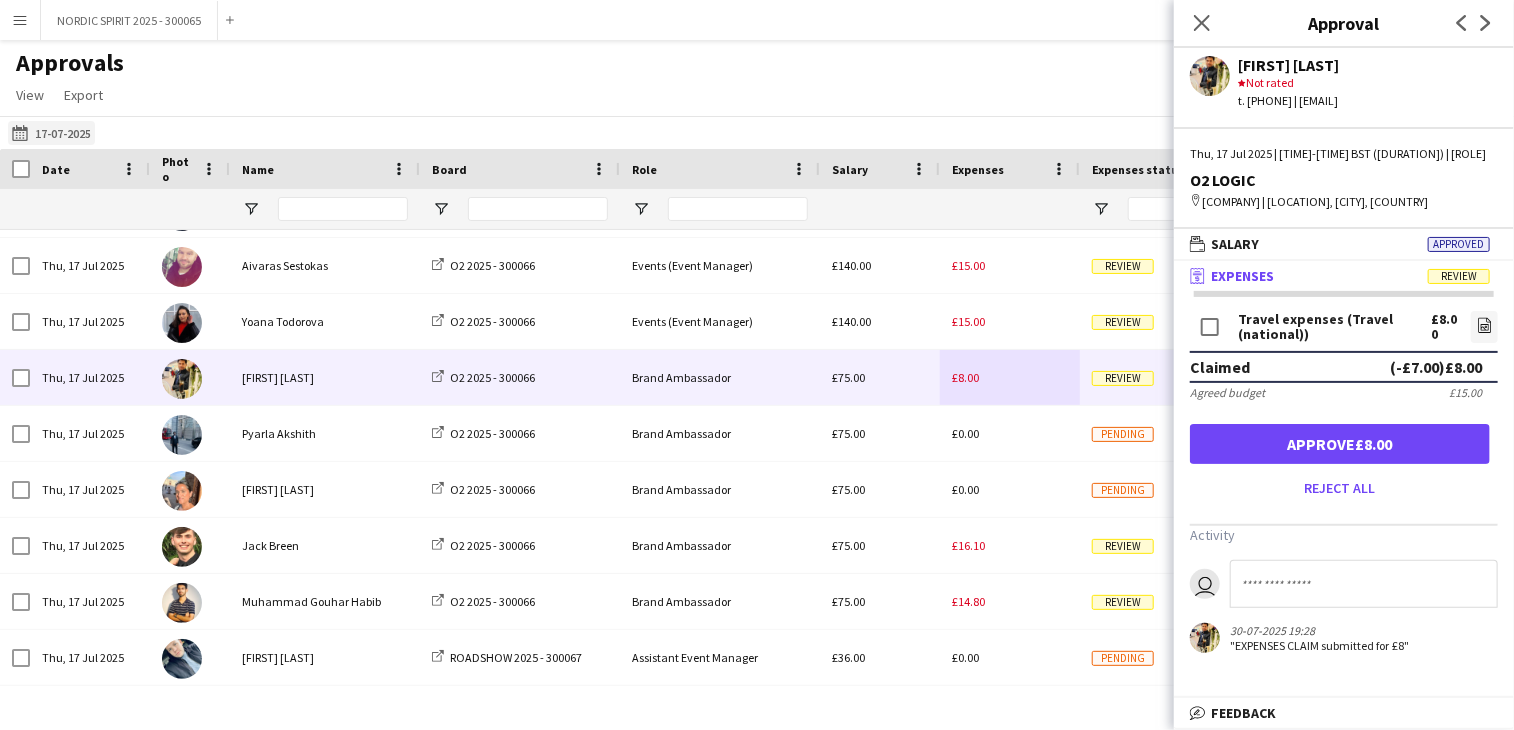 click on "Yesterday
[DATE]" 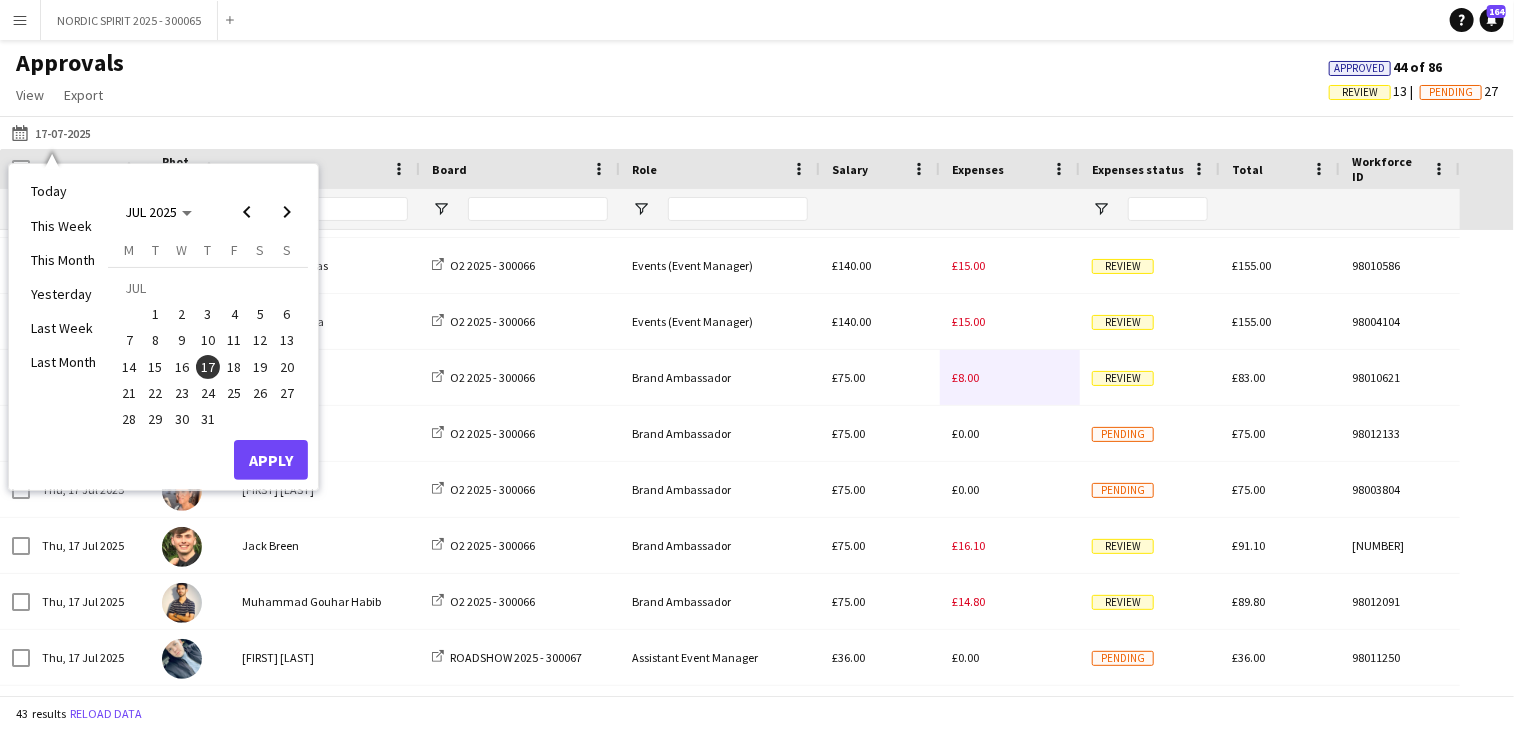 drag, startPoint x: 265, startPoint y: 364, endPoint x: 268, endPoint y: 396, distance: 32.140316 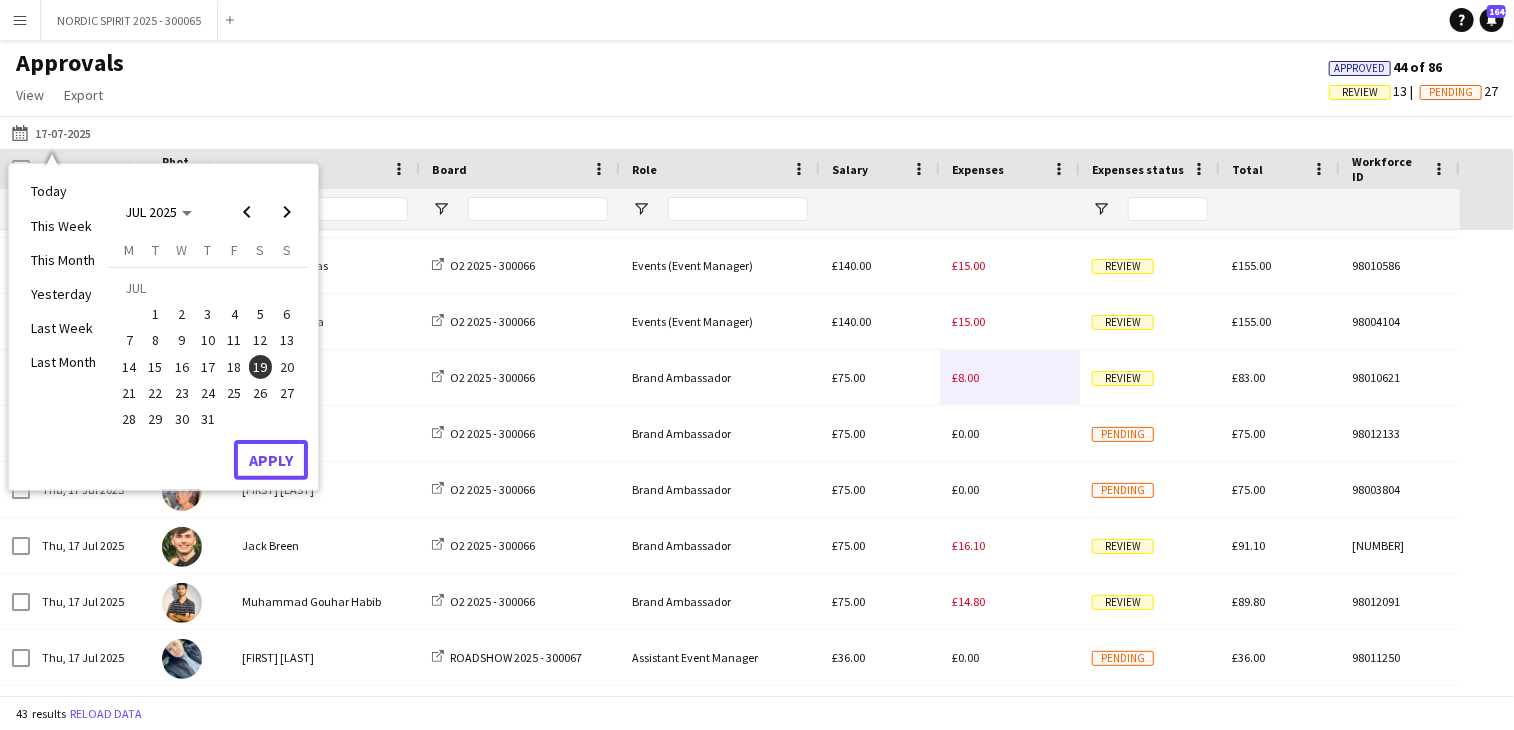 click on "Apply" at bounding box center [271, 460] 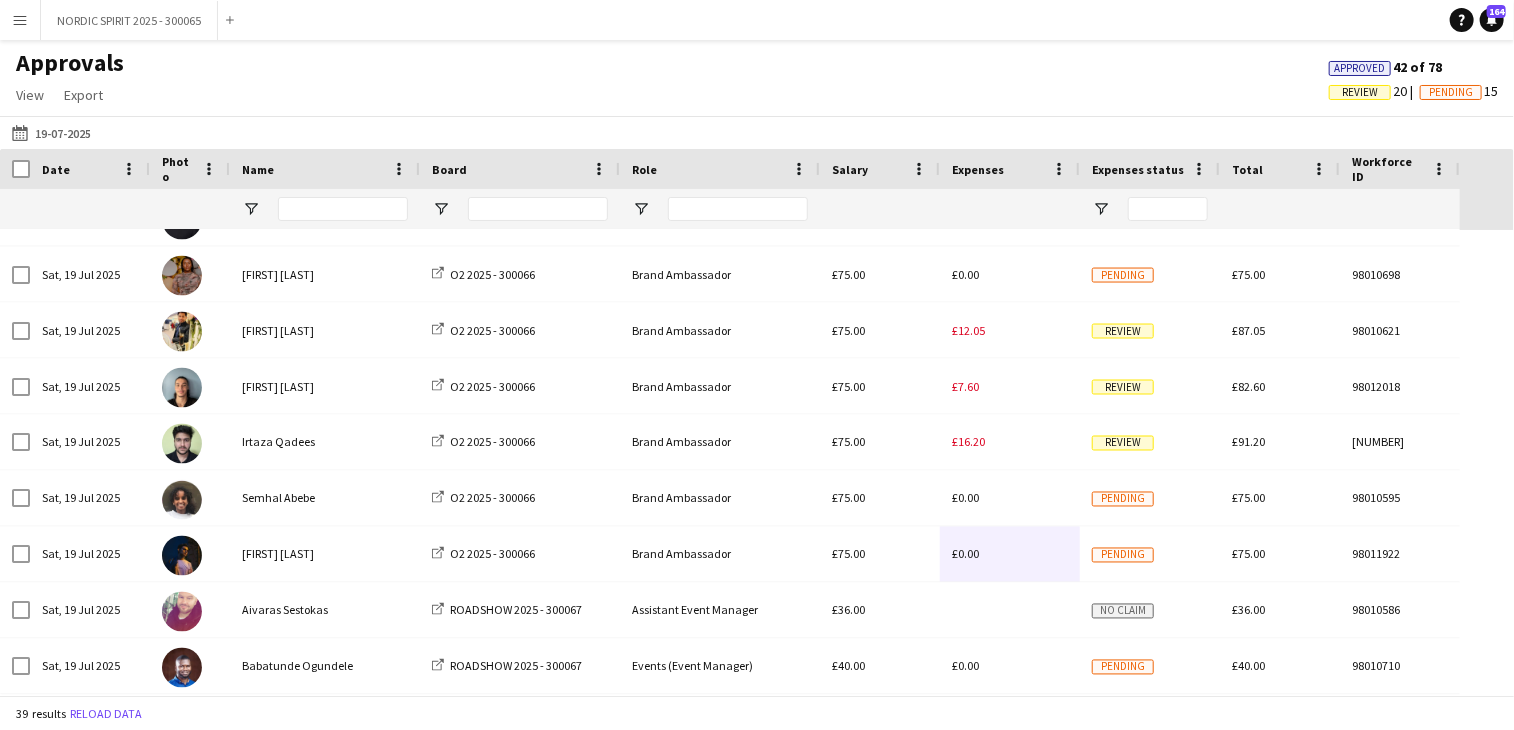 scroll, scrollTop: 1718, scrollLeft: 0, axis: vertical 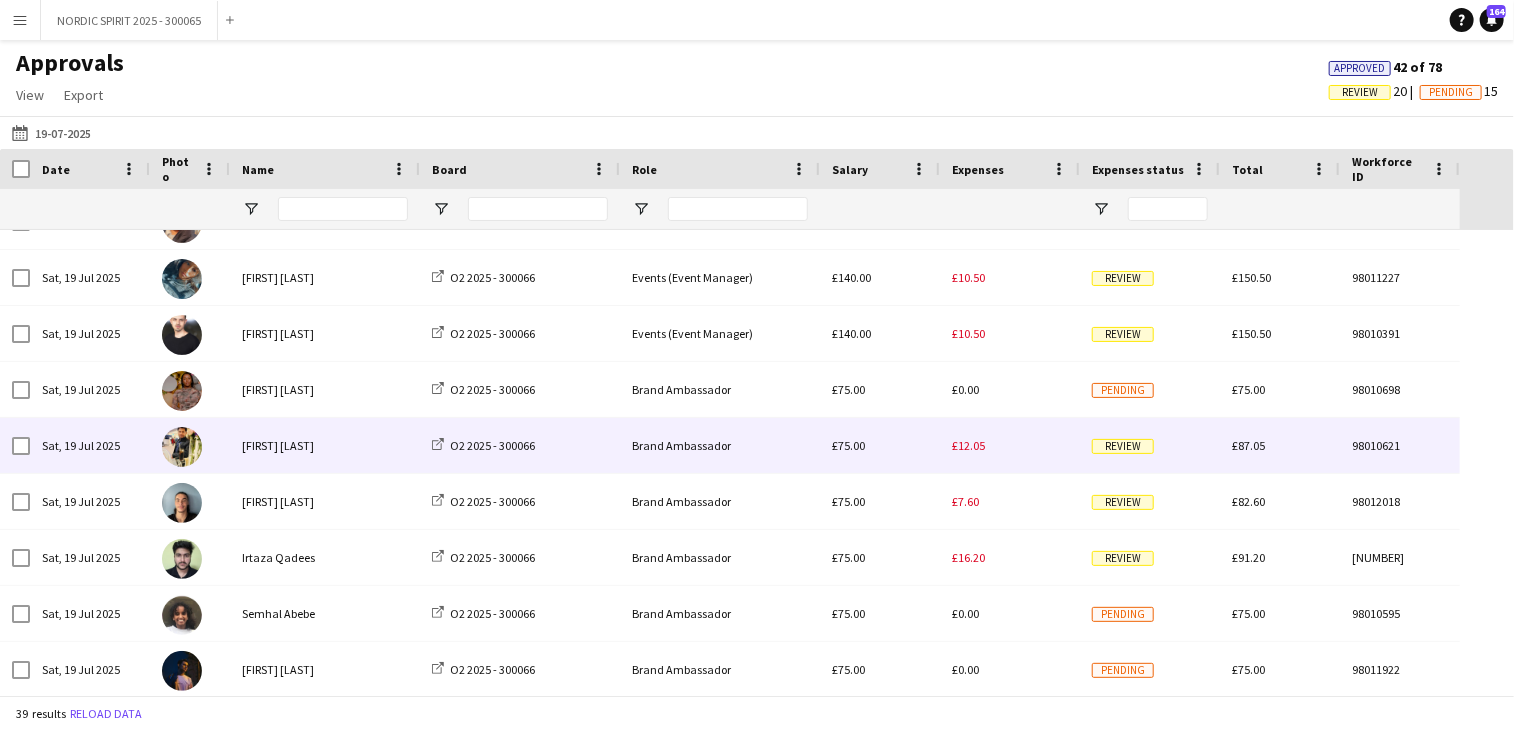 click on "£12.05" at bounding box center [1010, 445] 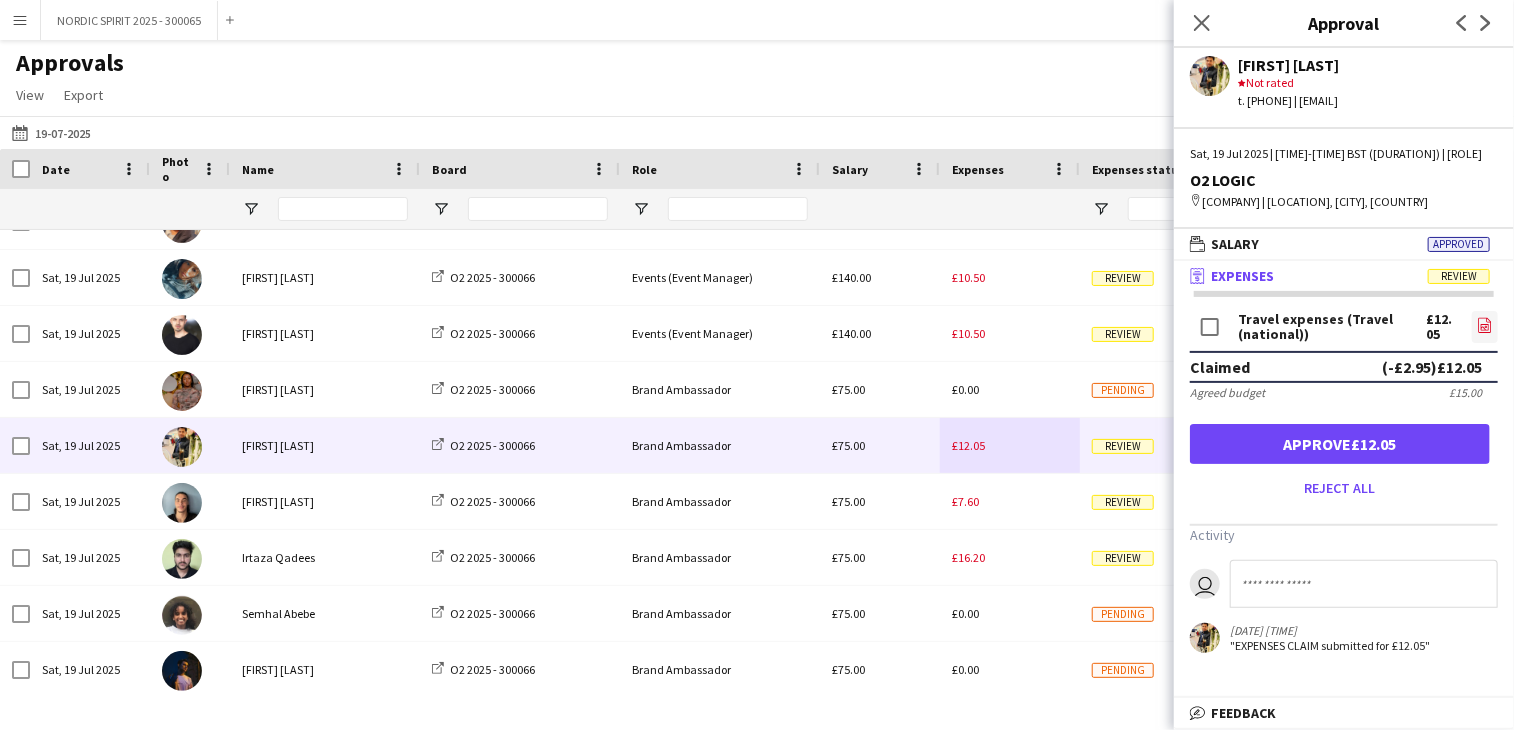 click on "file-image" 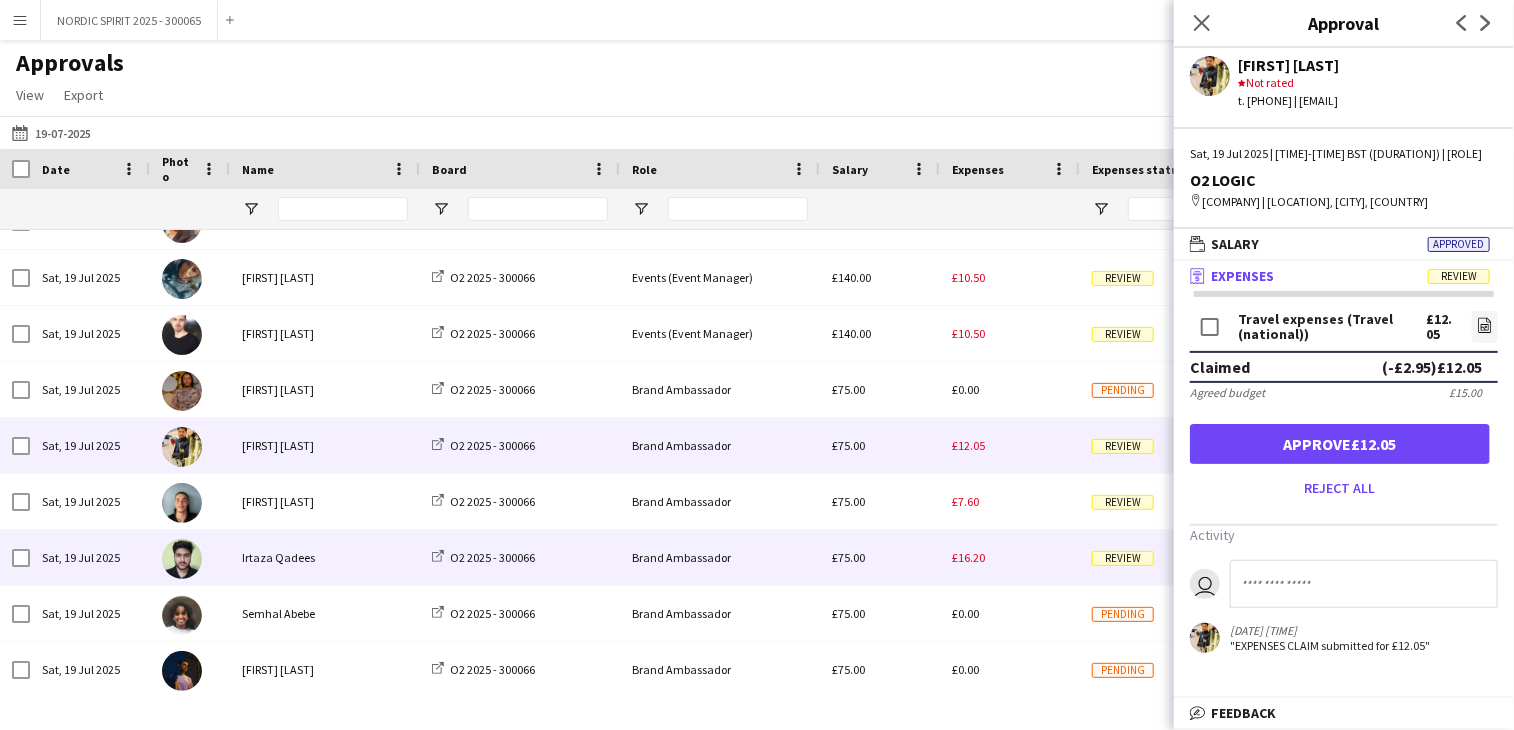 click on "£16.20" at bounding box center [968, 557] 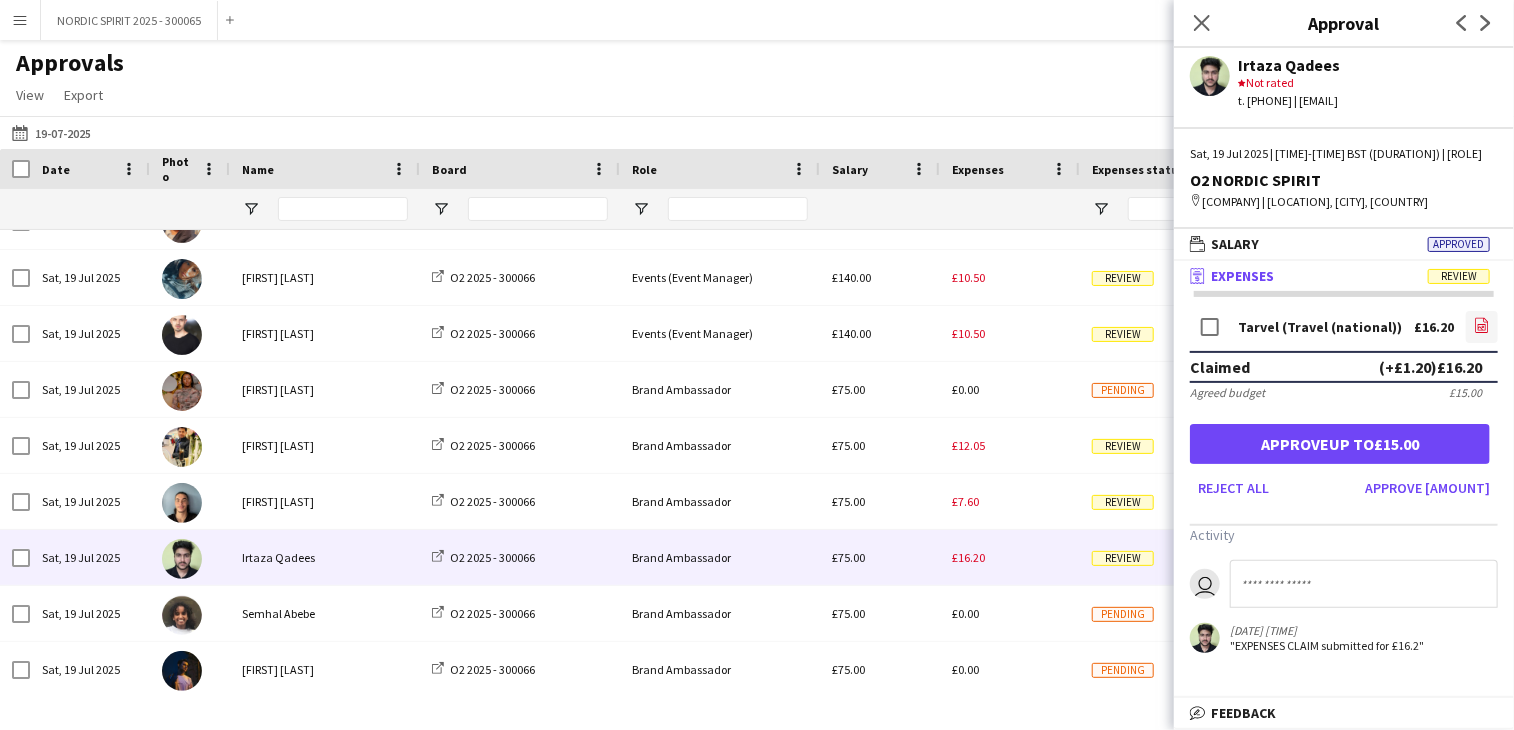 click on "file-image" 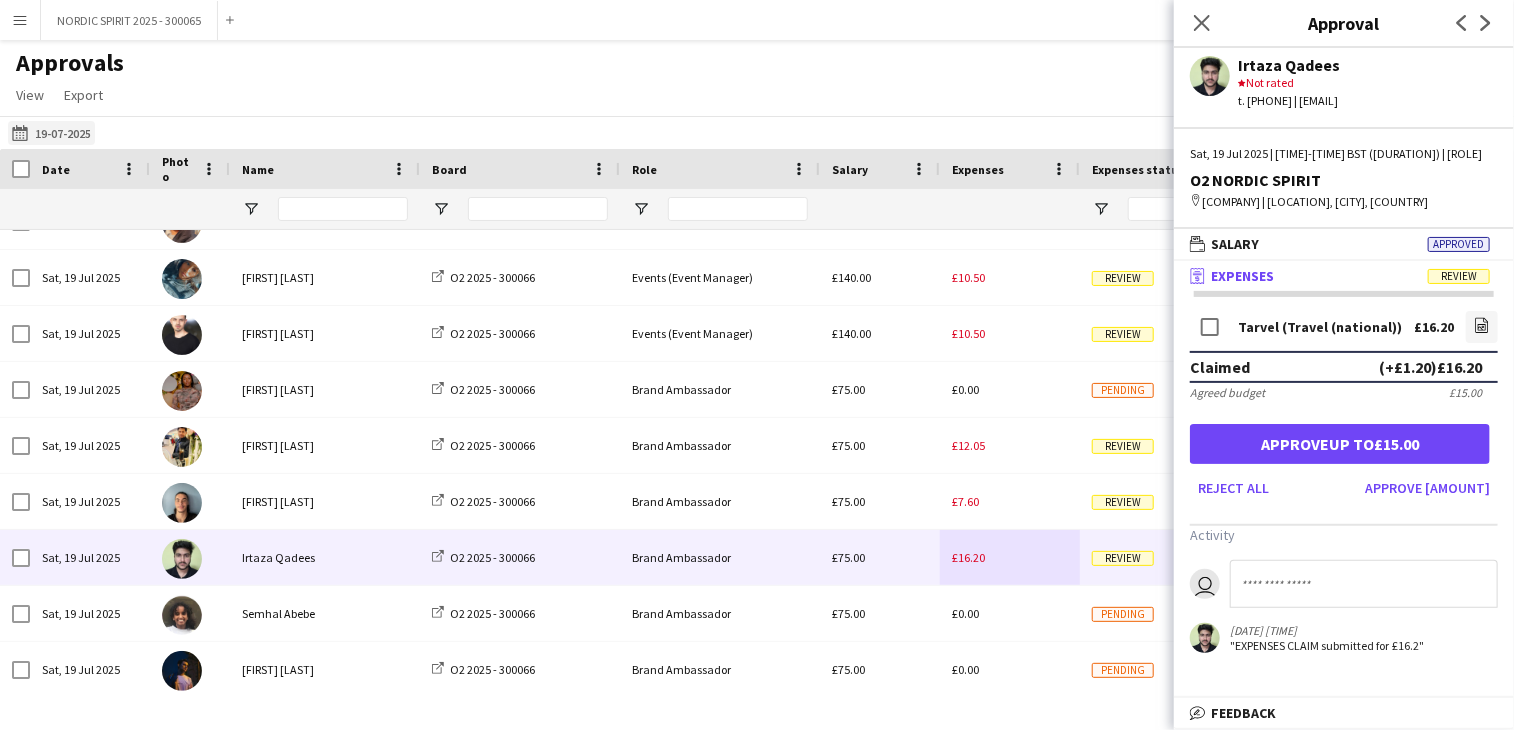 click on "Yesterday
[DD]-[MM]-[YYYY]" 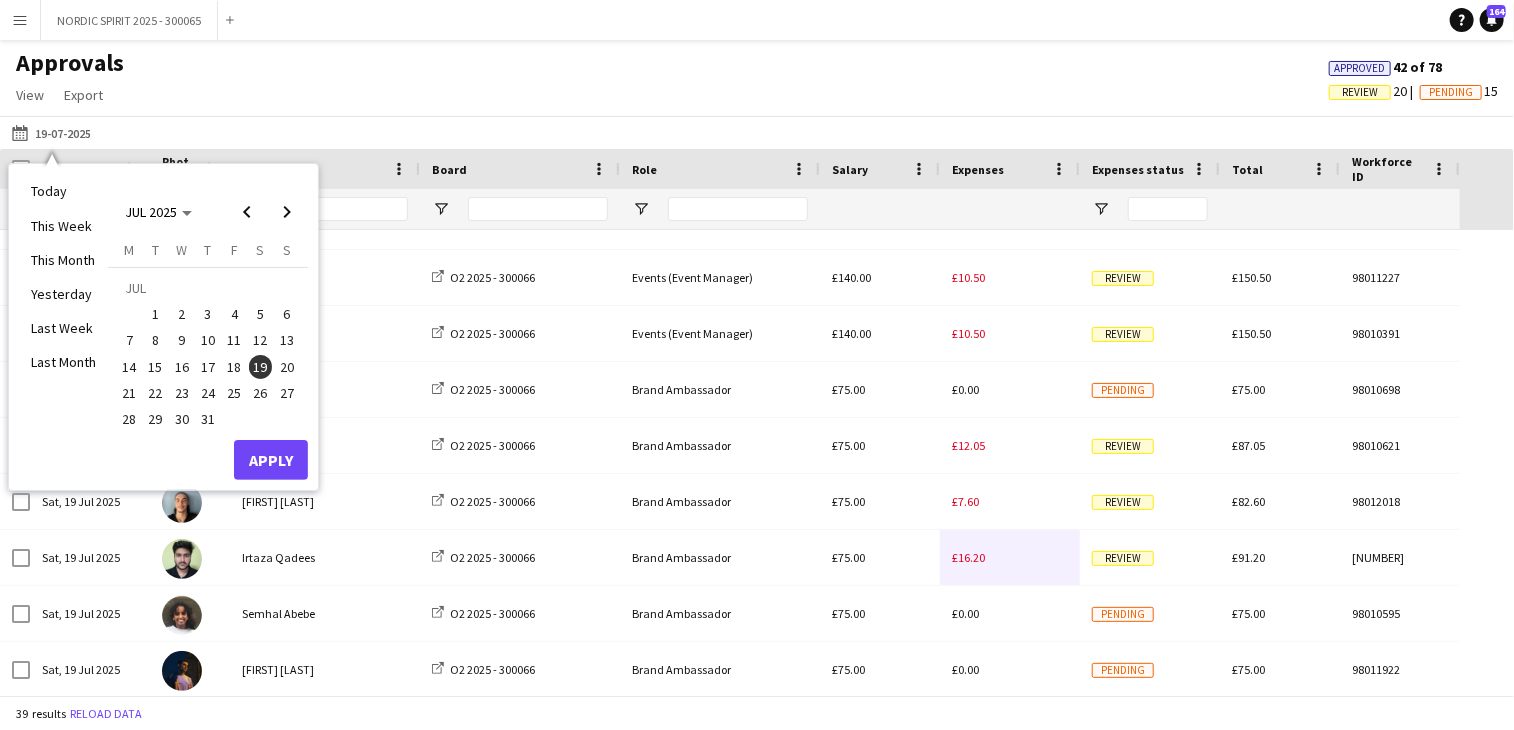 click on "25" at bounding box center [234, 393] 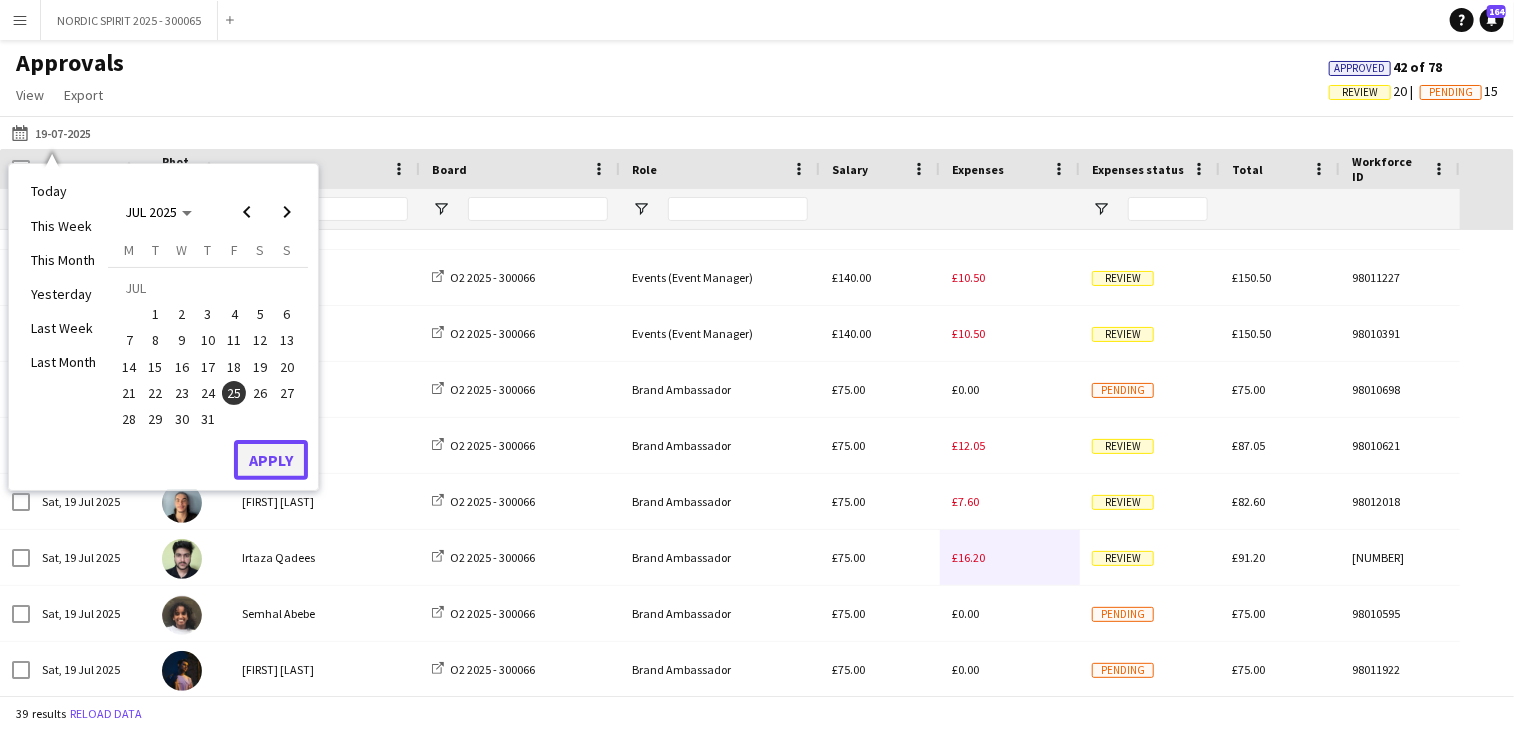 click on "Apply" at bounding box center [271, 460] 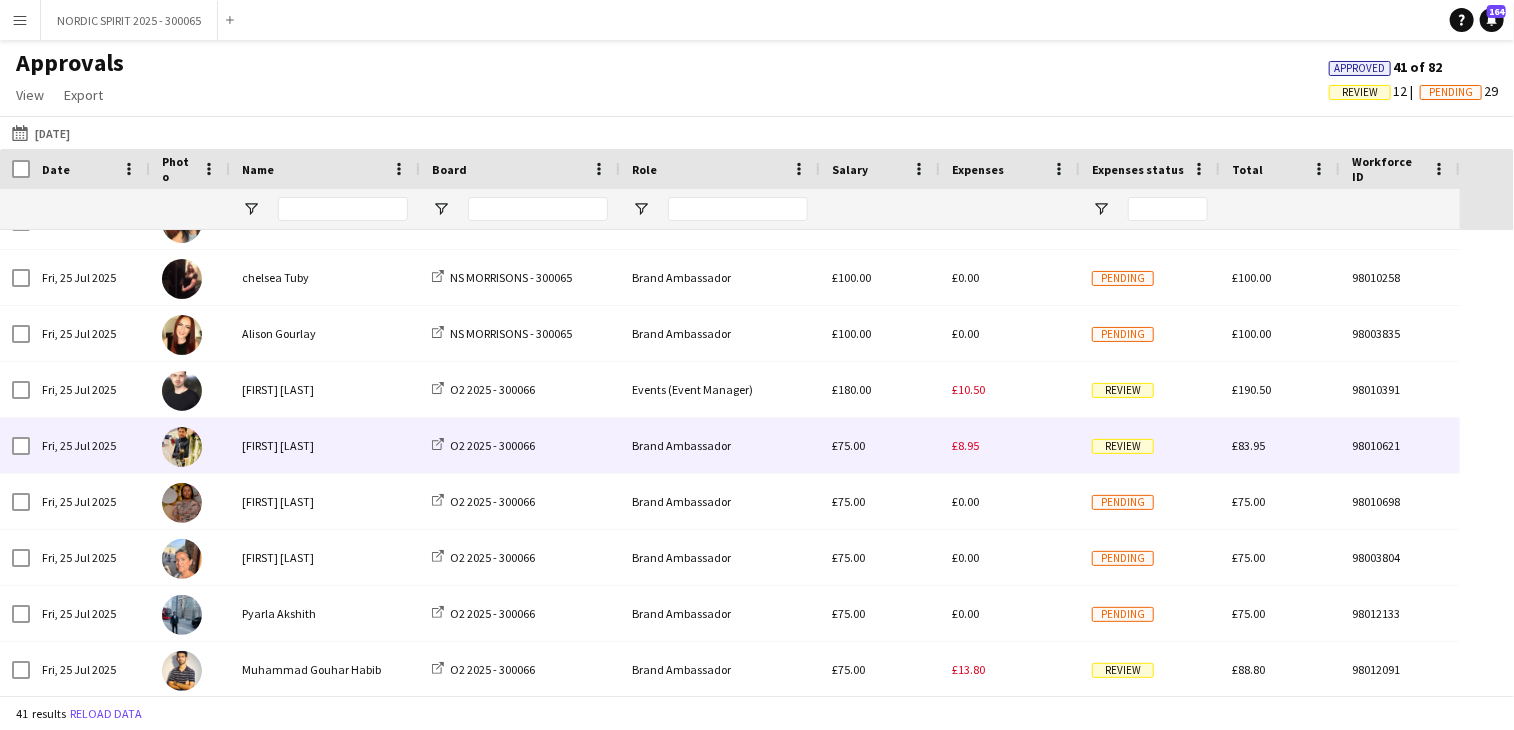 click on "£8.95" at bounding box center (965, 445) 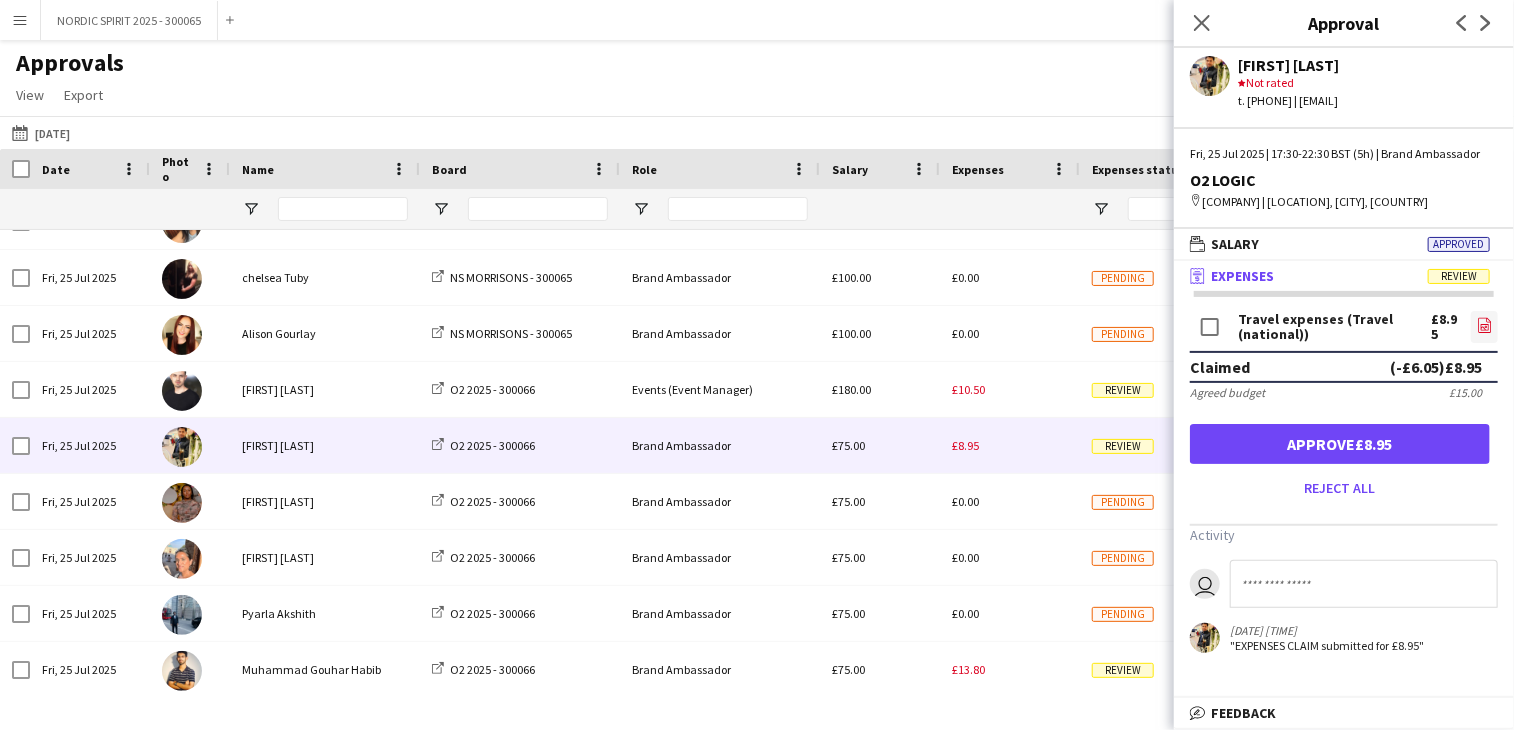 click on "file-image" 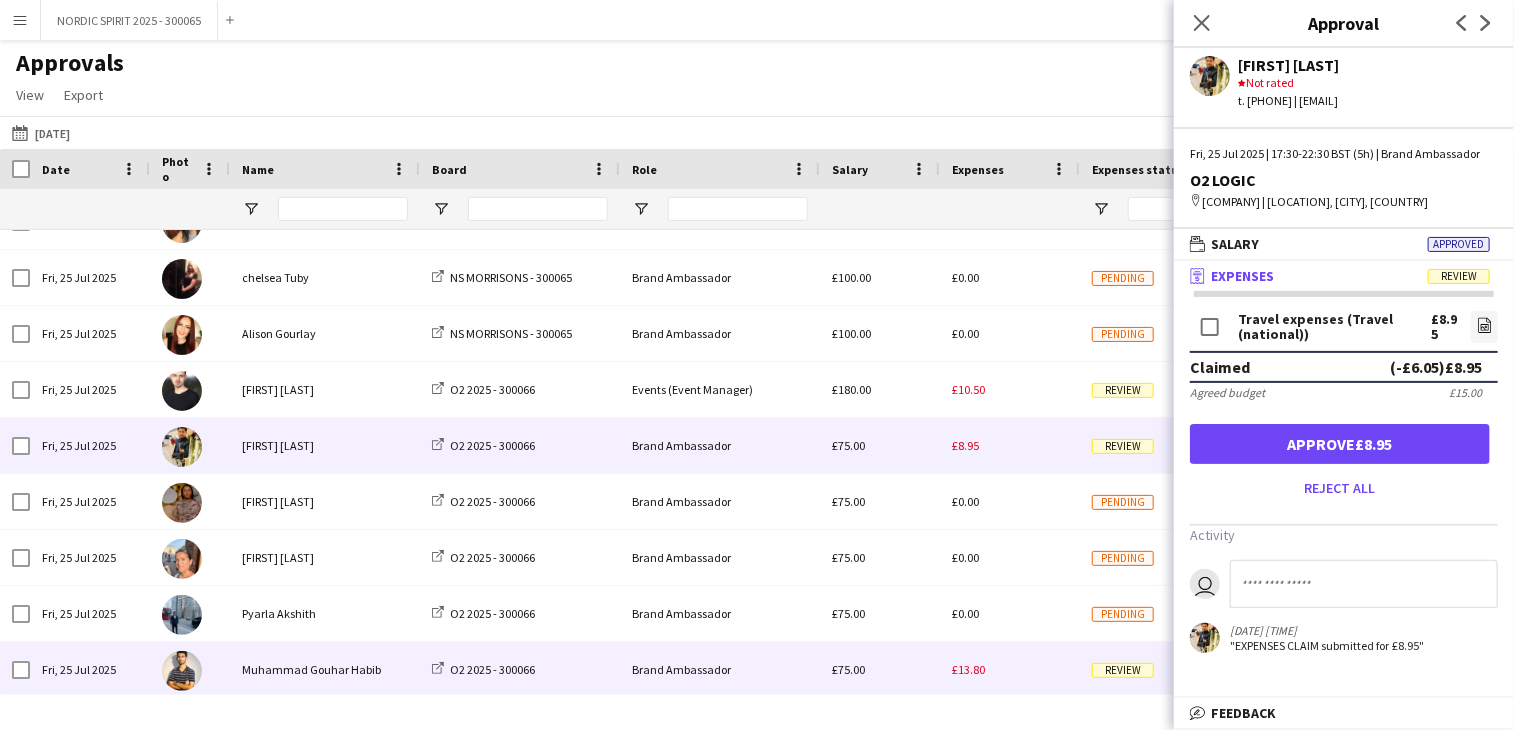click on "£13.80" at bounding box center [1010, 669] 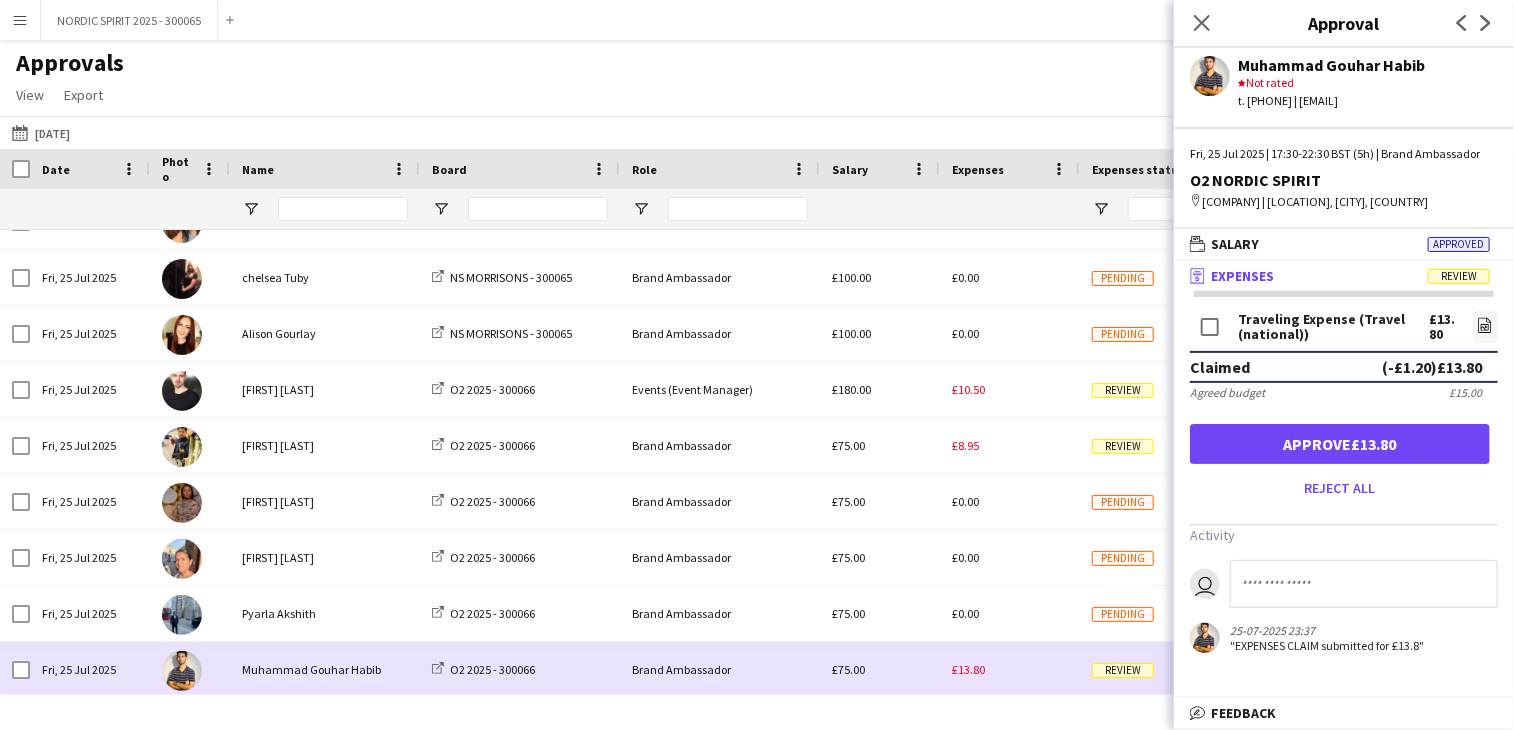 click on "£13.80" at bounding box center [1010, 669] 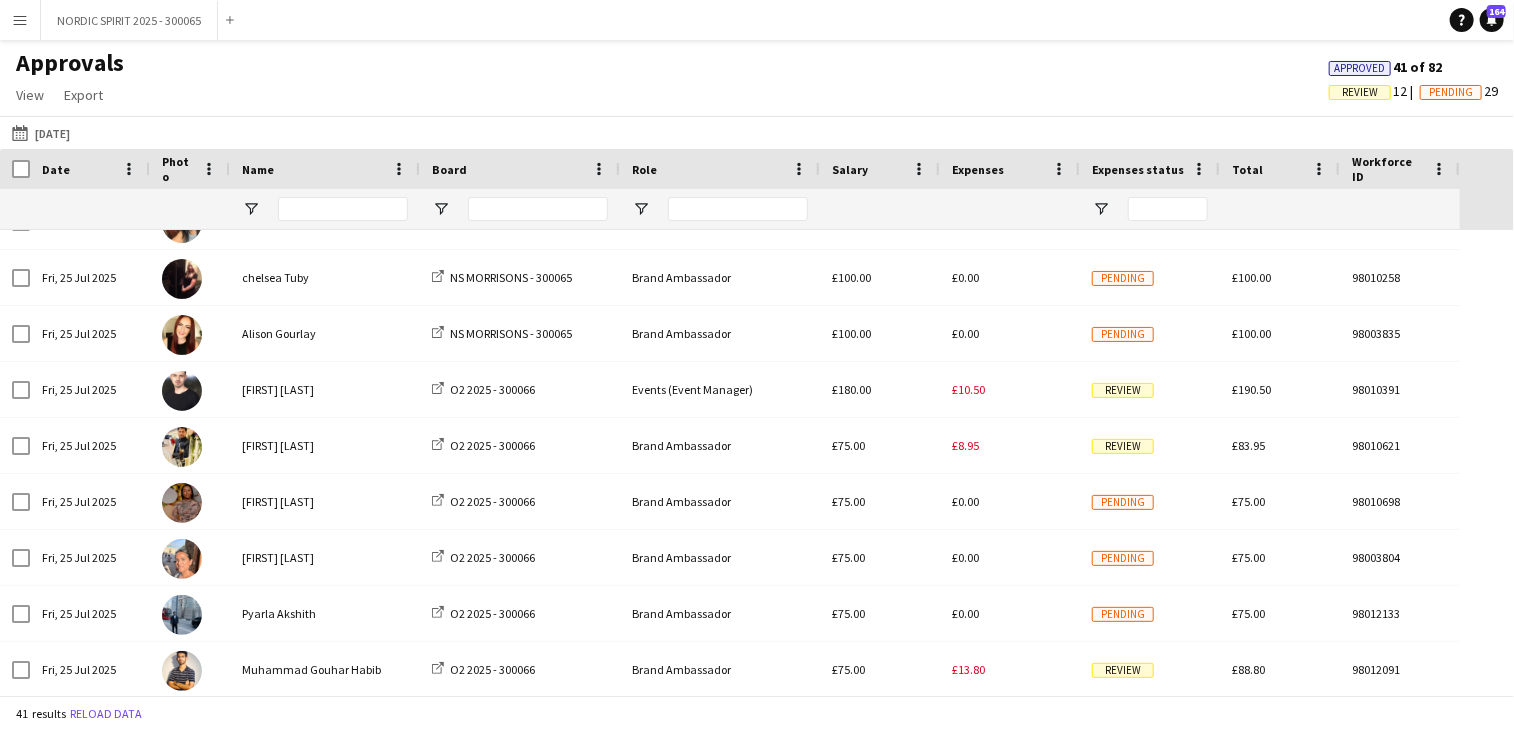 scroll, scrollTop: 1598, scrollLeft: 0, axis: vertical 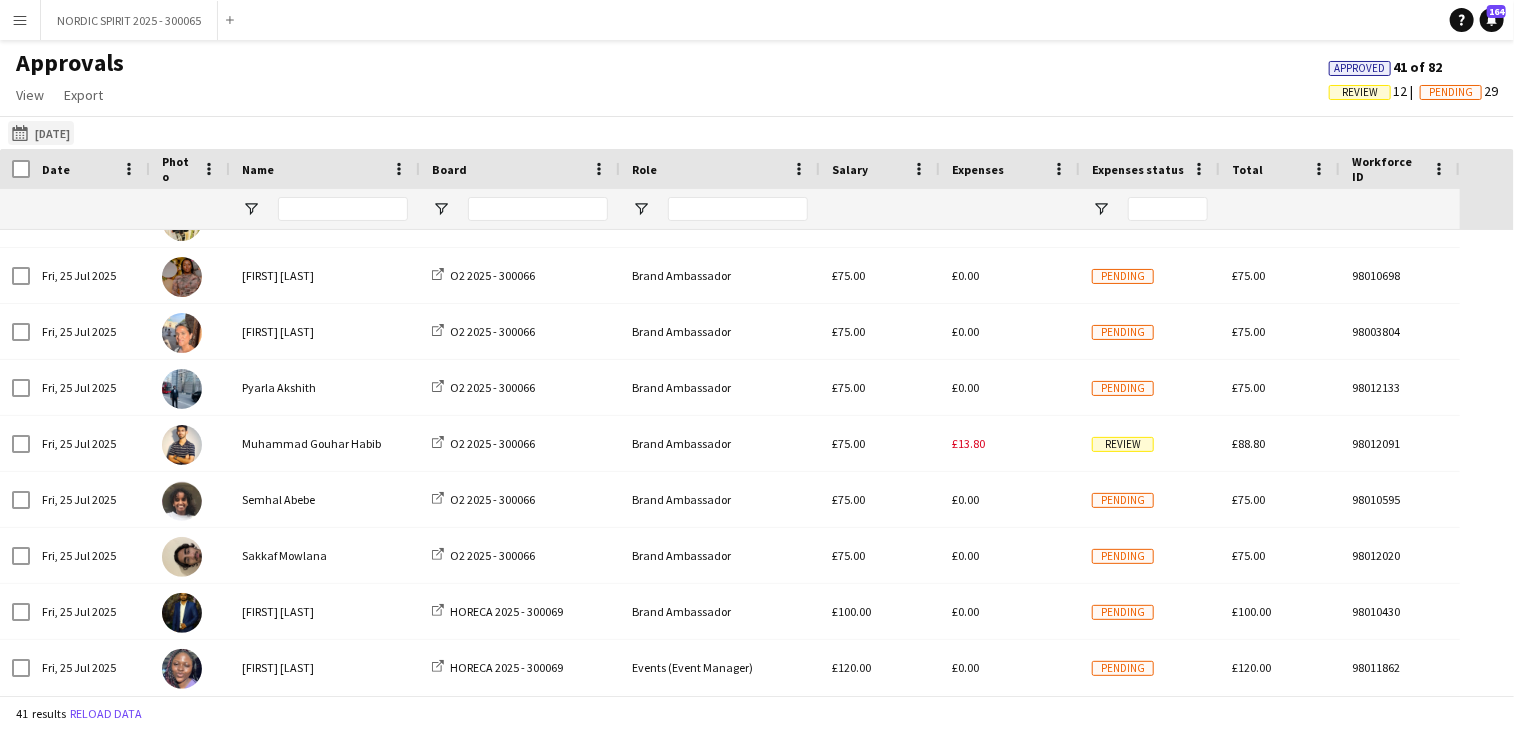 click on "Yesterday
[DATE]" 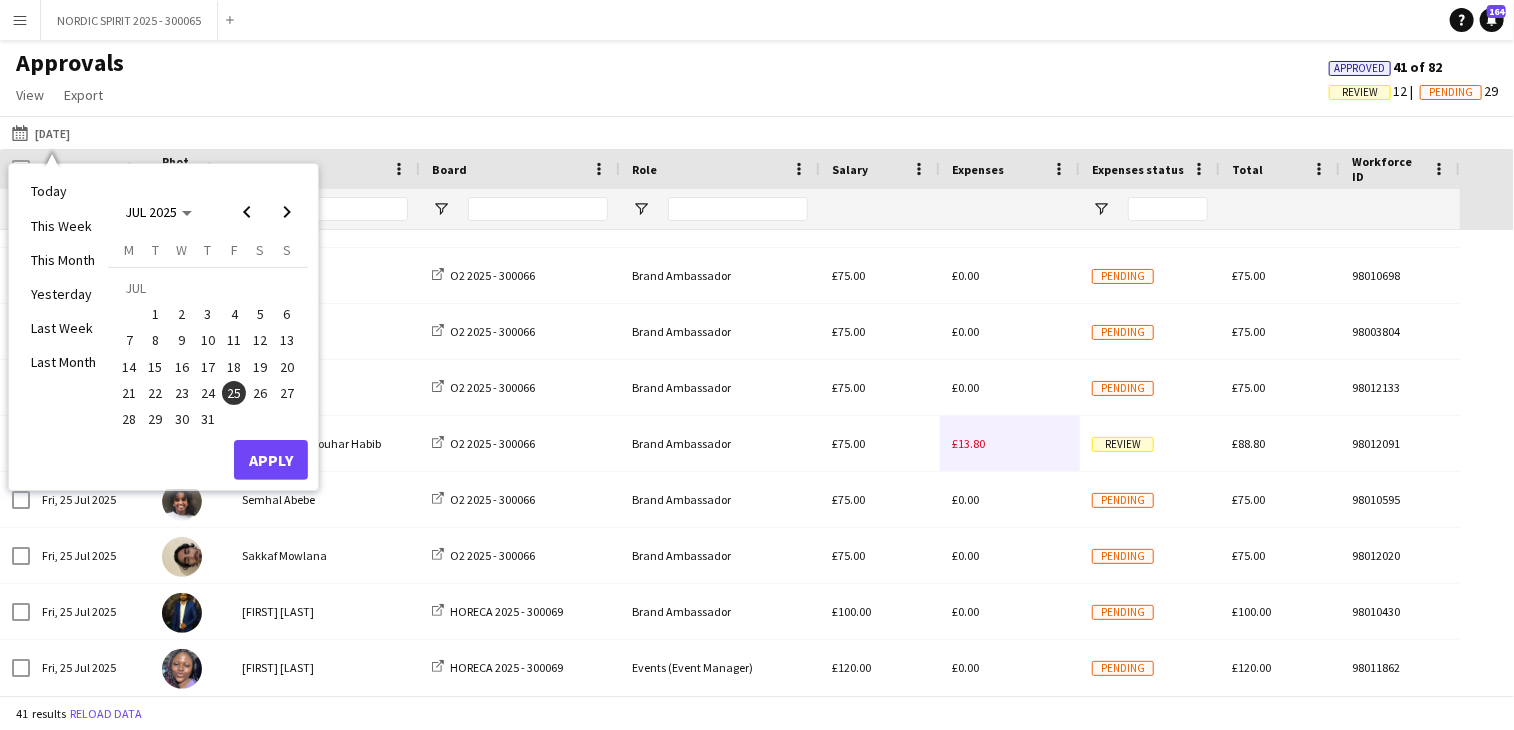 click on "26" at bounding box center (261, 393) 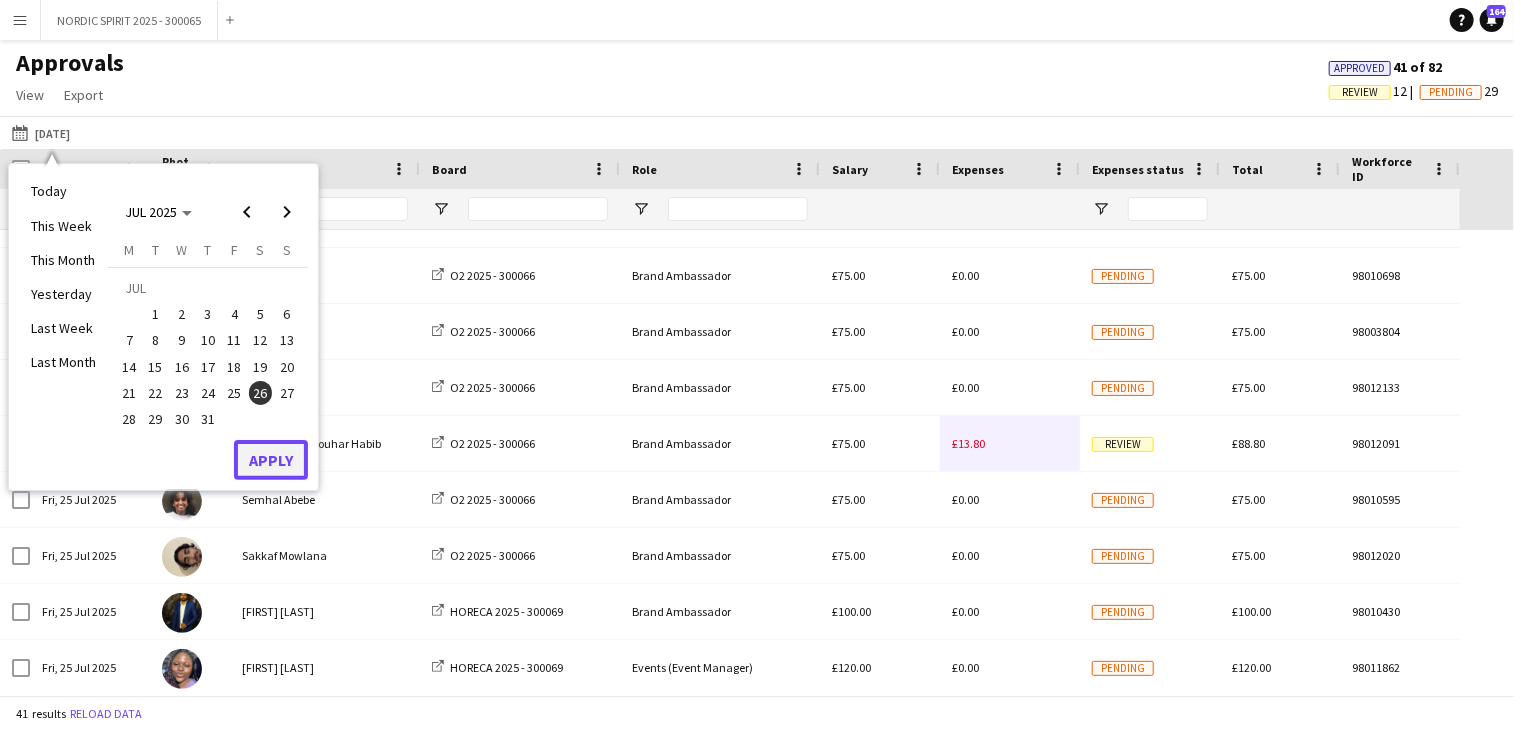 click on "Apply" at bounding box center (271, 460) 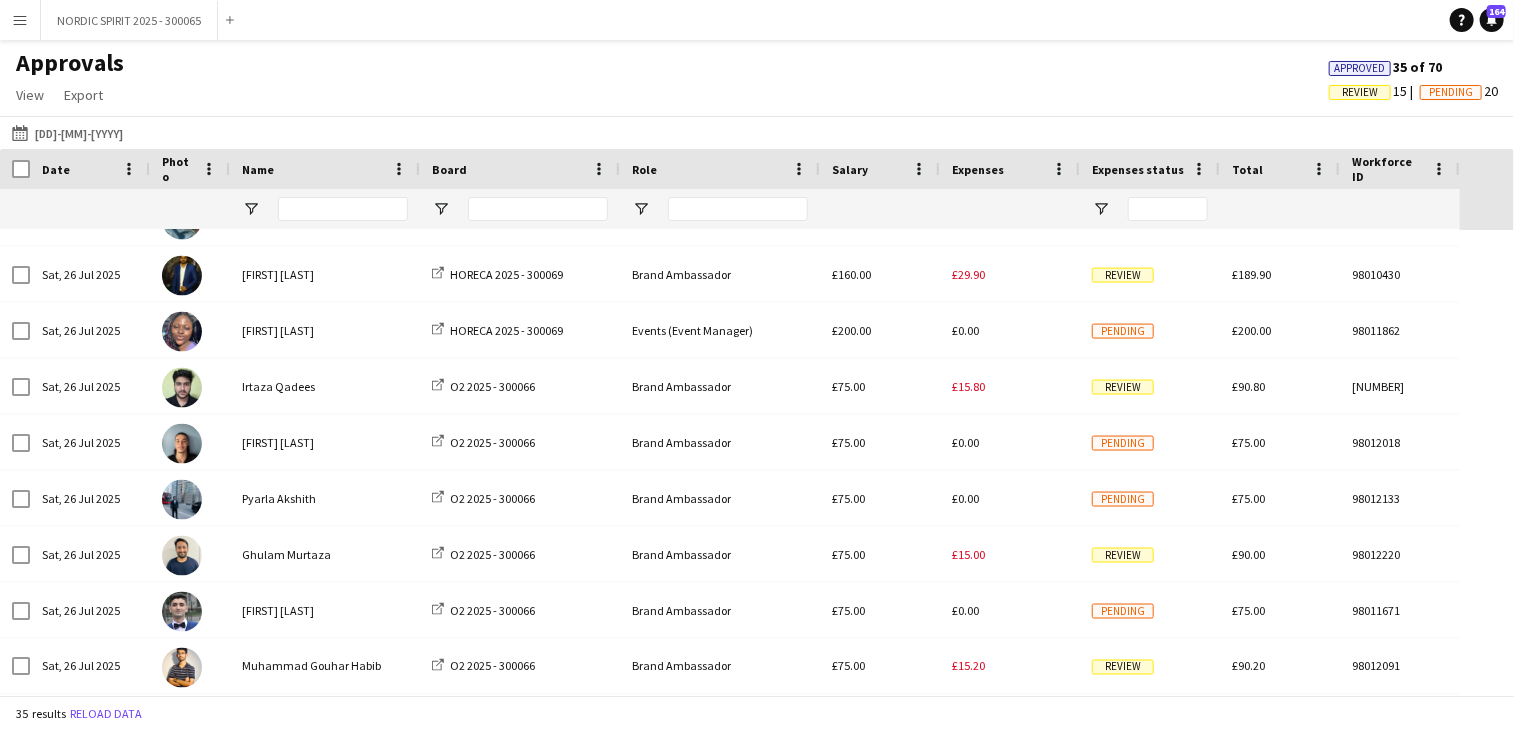 scroll, scrollTop: 1494, scrollLeft: 0, axis: vertical 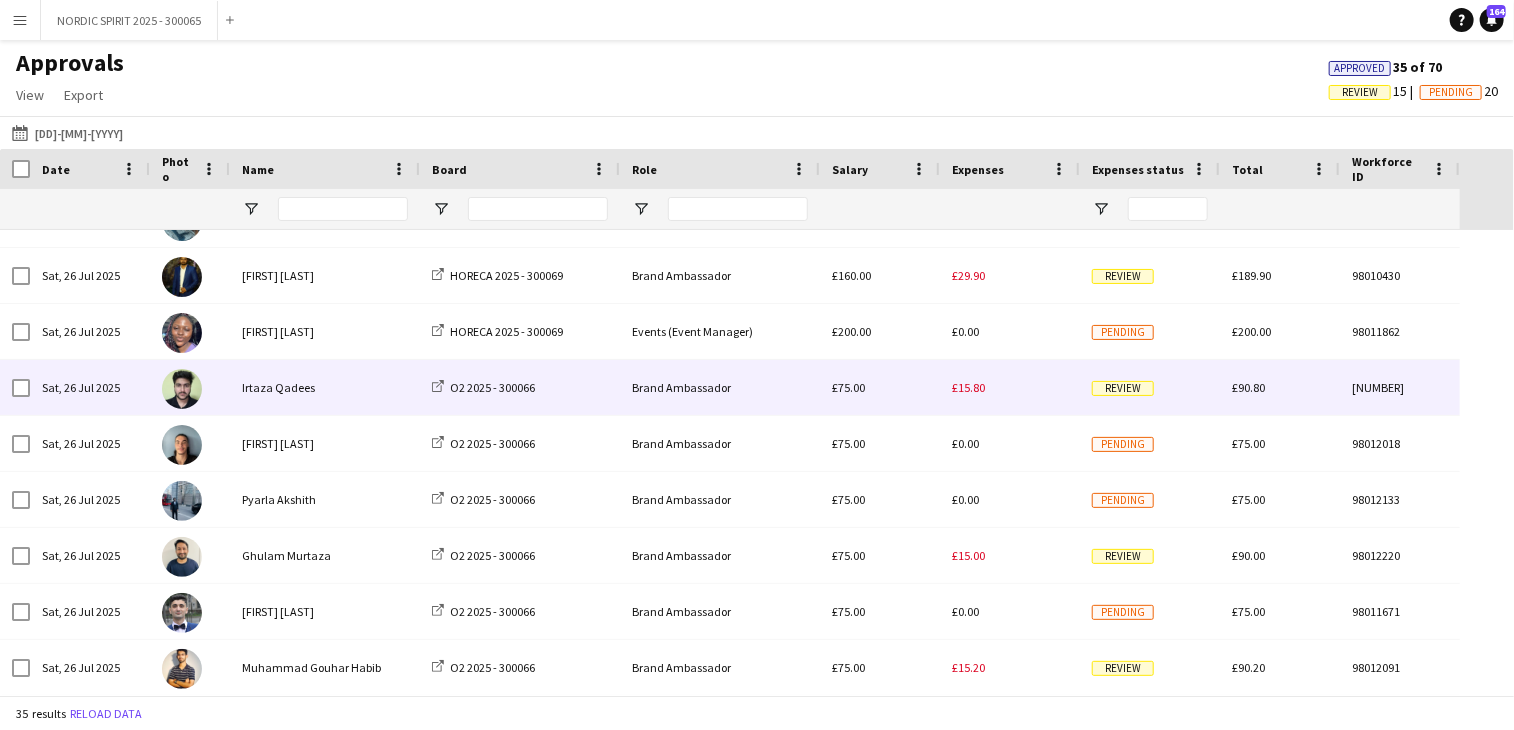 click on "£15.80" at bounding box center (968, 387) 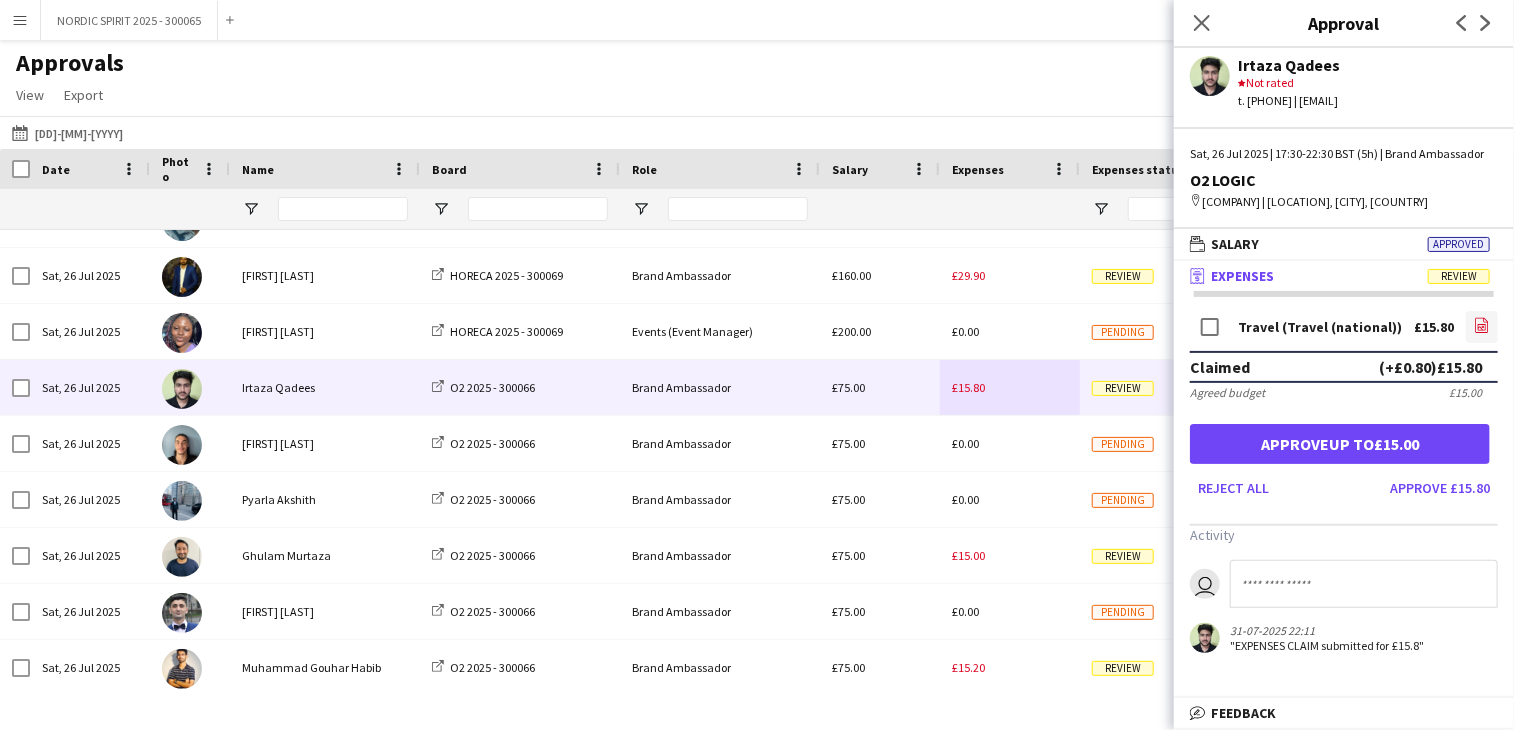 click on "file-image" 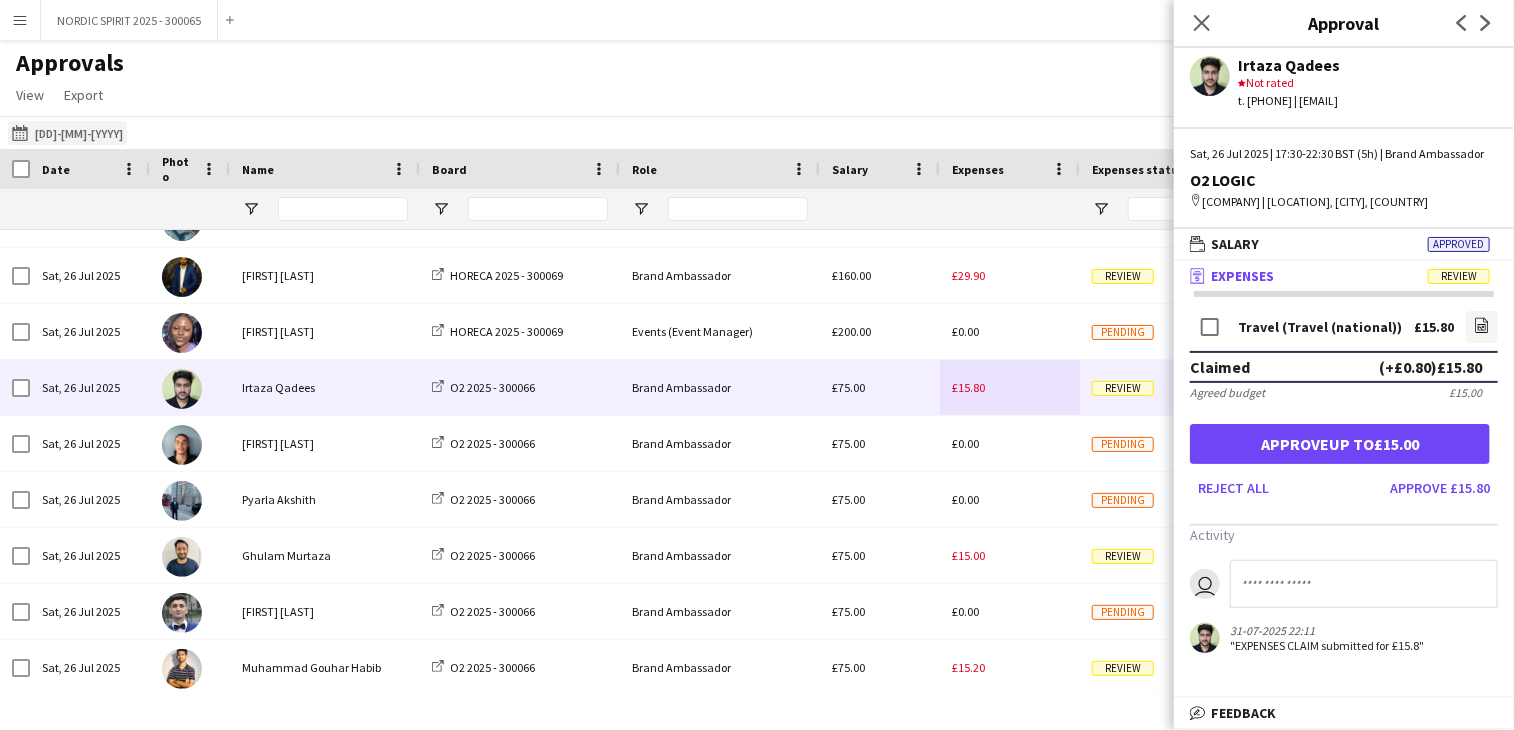 click on "Yesterday
26-07-2025" 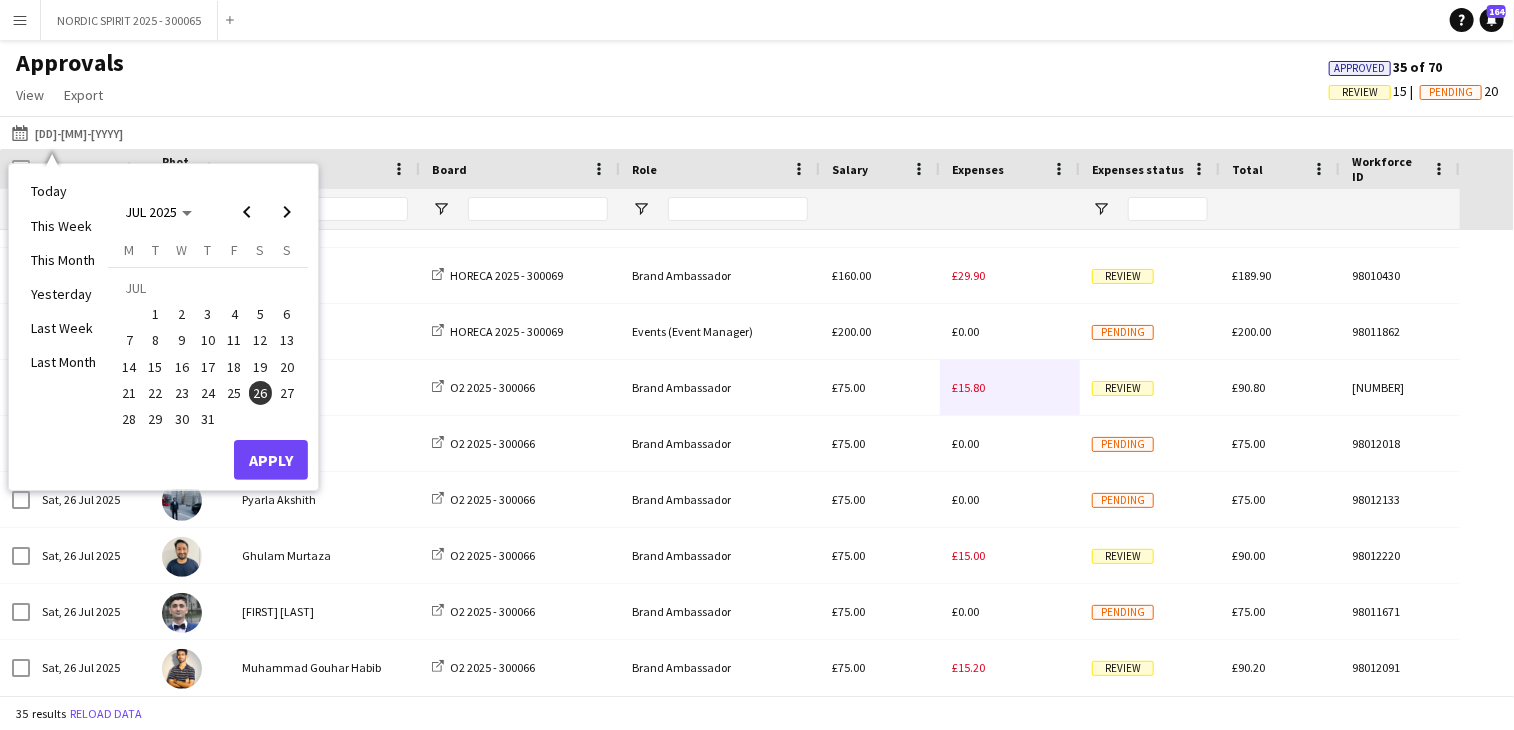 click on "27" at bounding box center (287, 393) 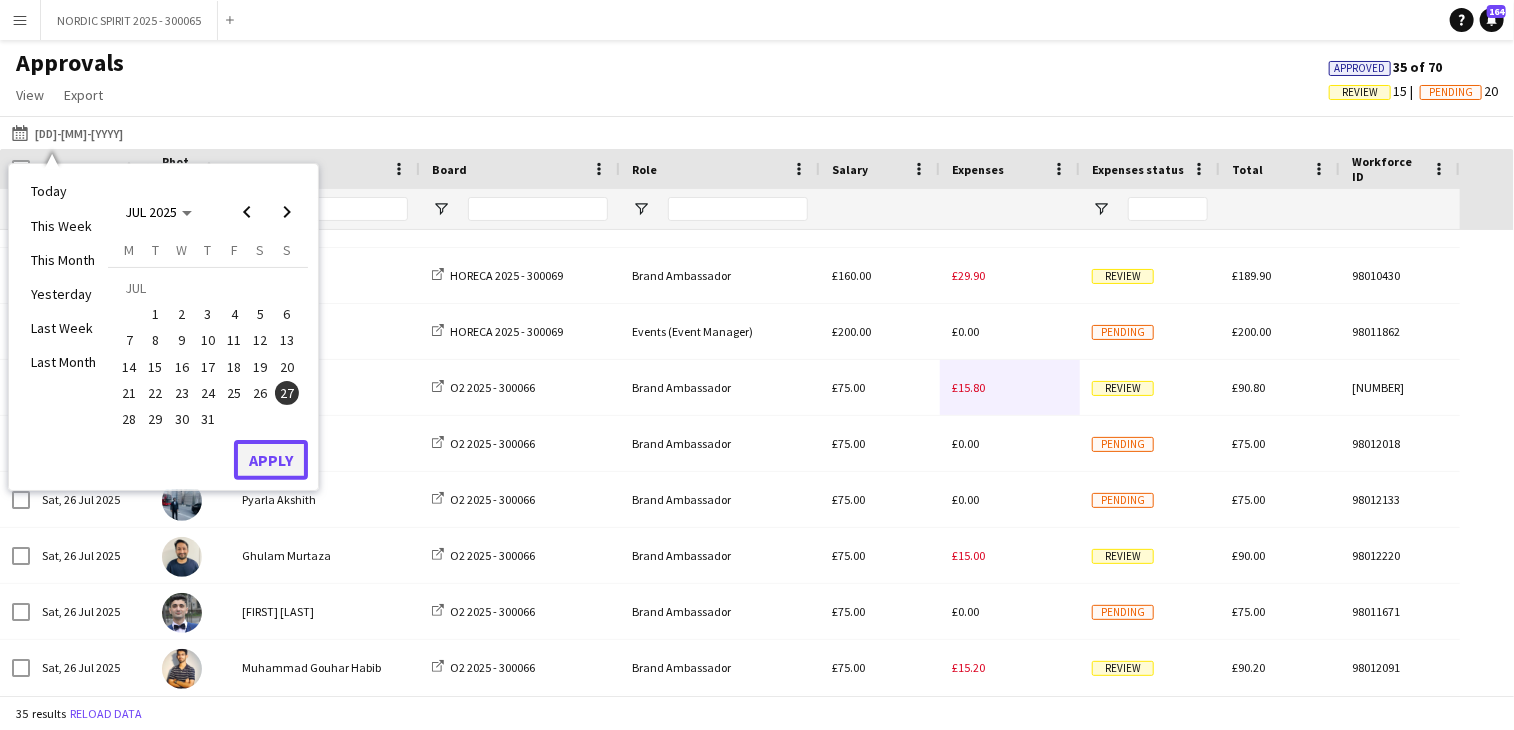 click on "Apply" at bounding box center [271, 460] 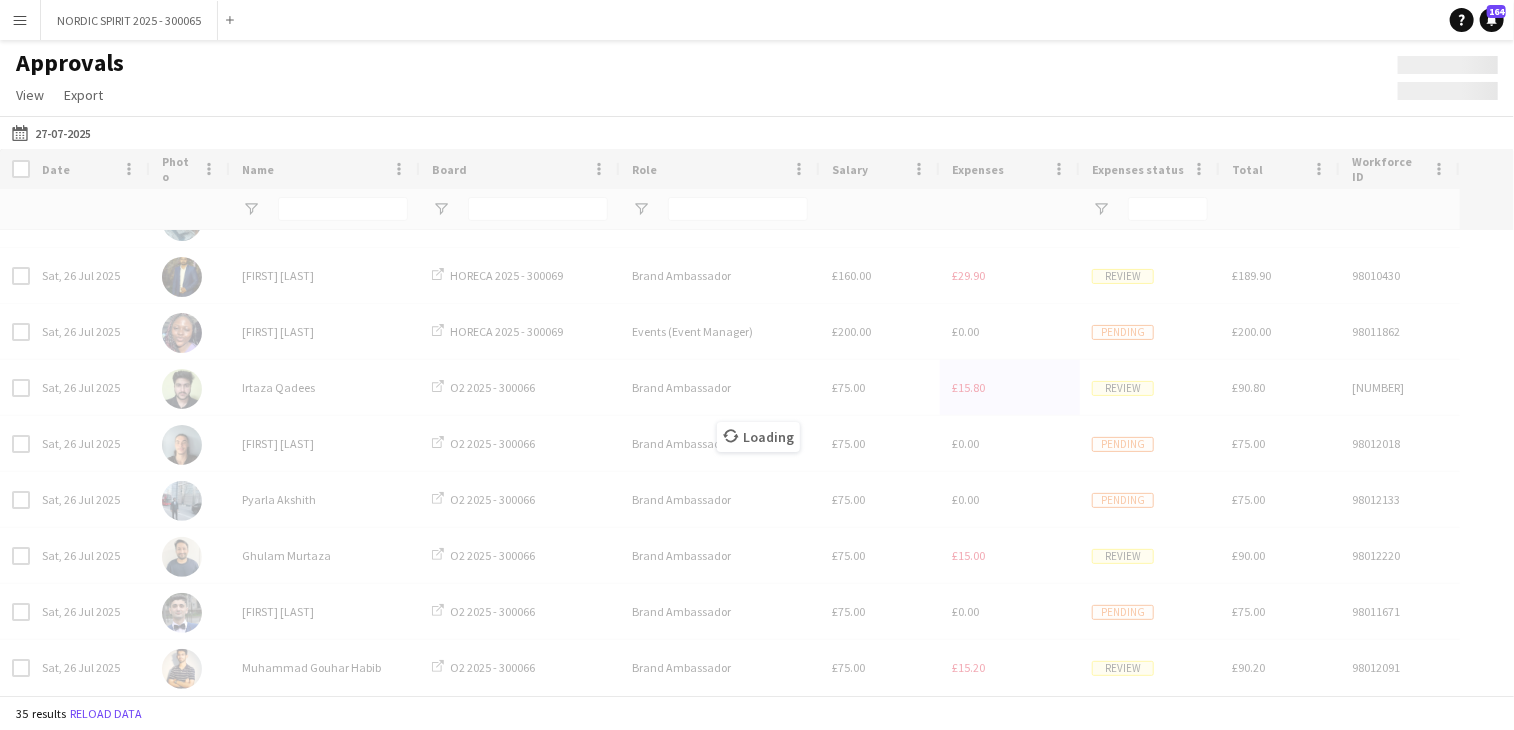 scroll, scrollTop: 1382, scrollLeft: 0, axis: vertical 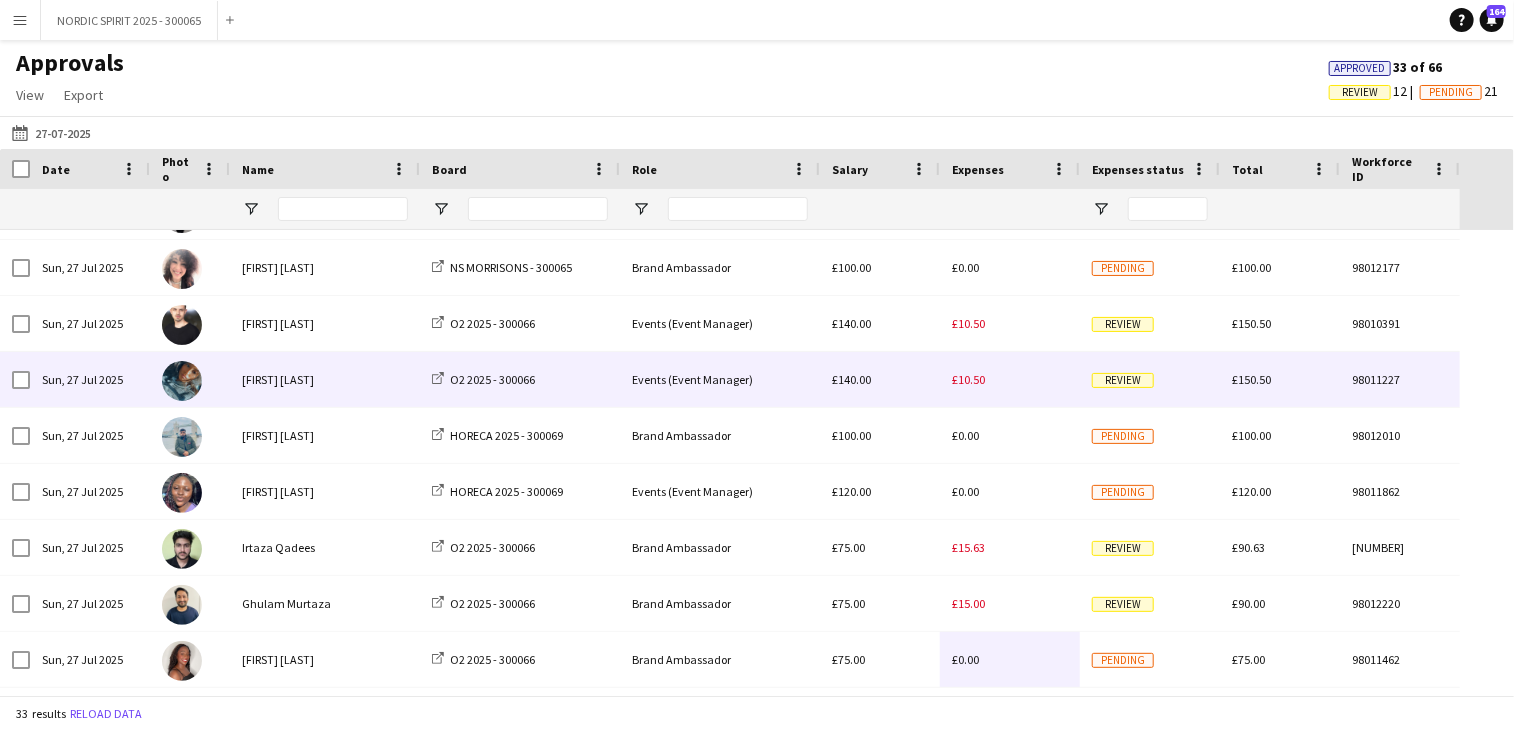 click on "£10.50" at bounding box center (1010, 379) 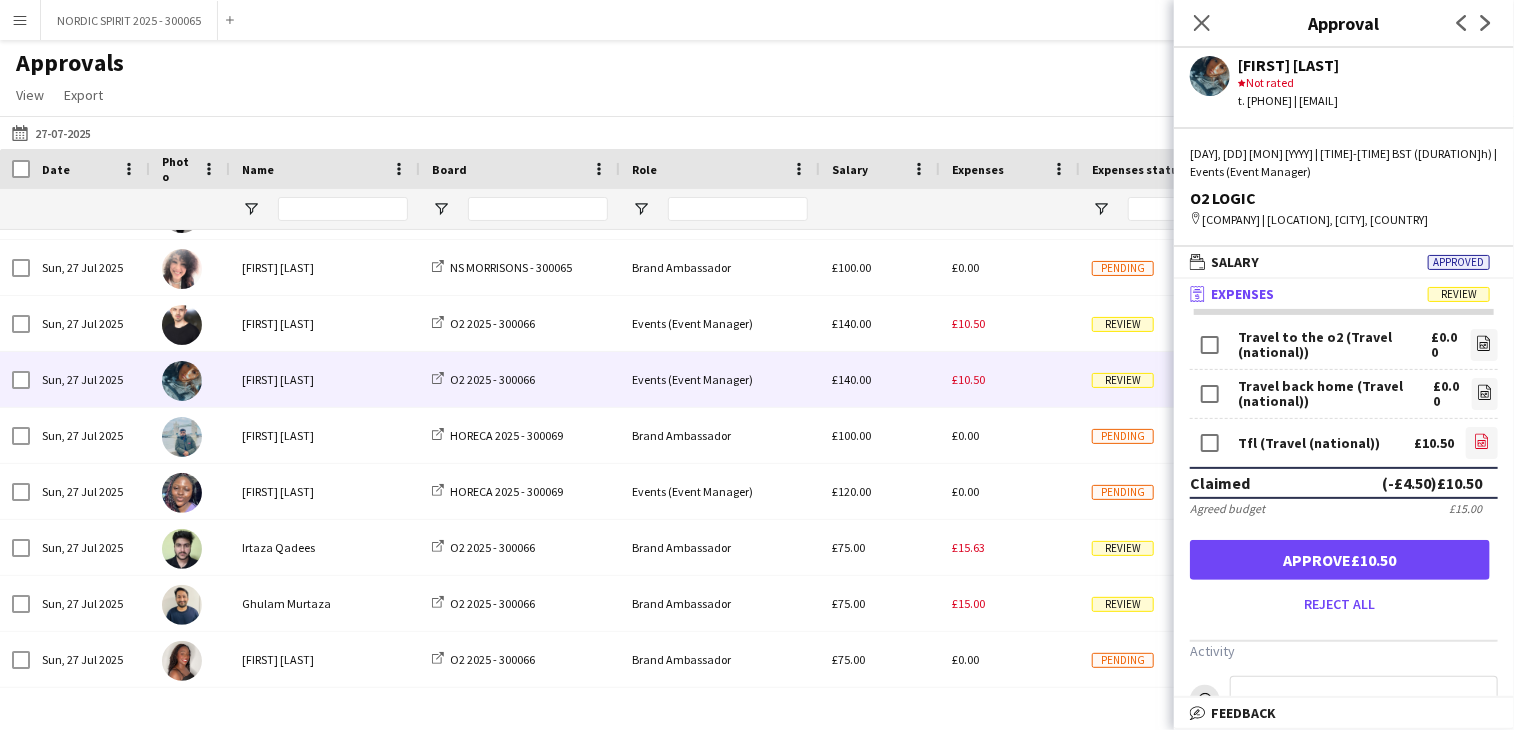 click 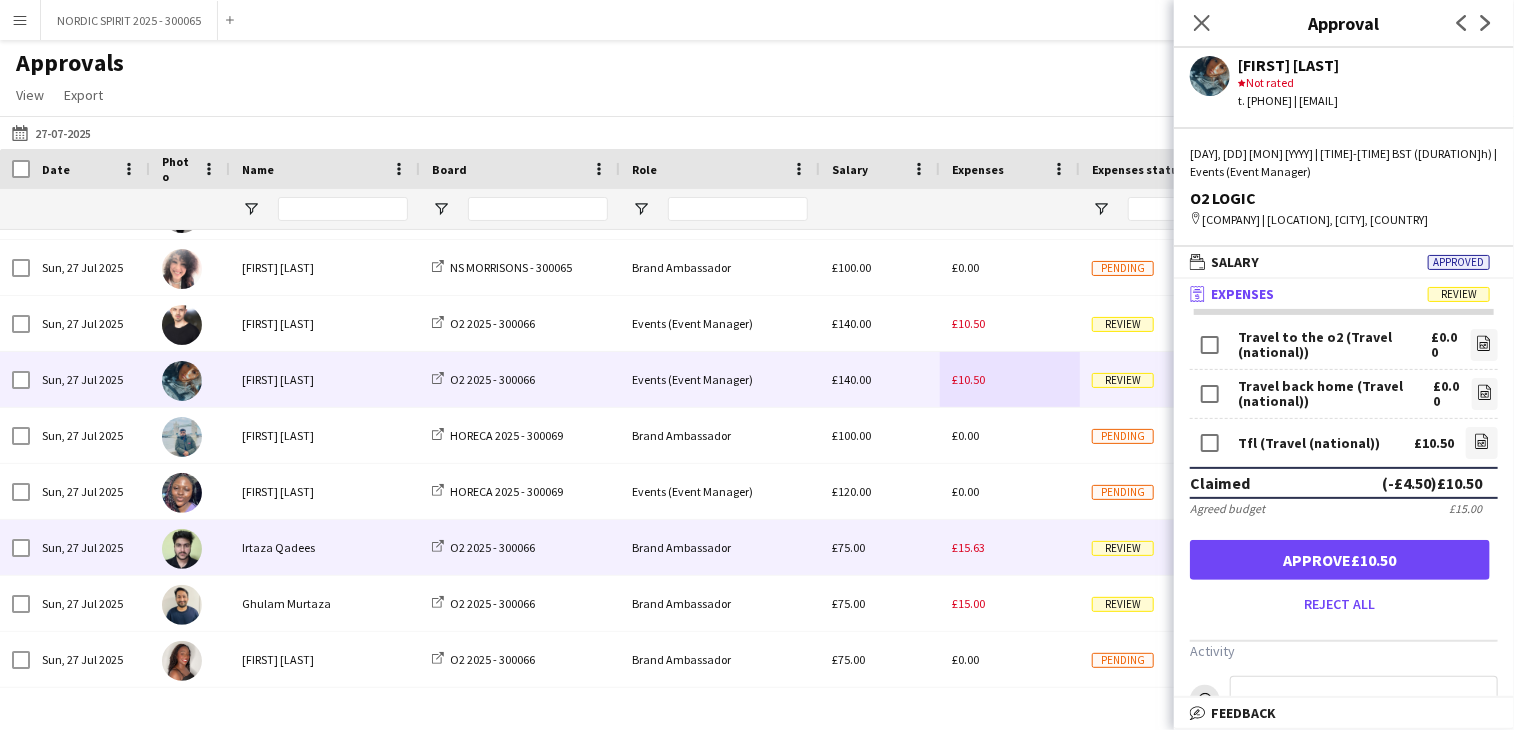 click on "£15.63" at bounding box center (968, 547) 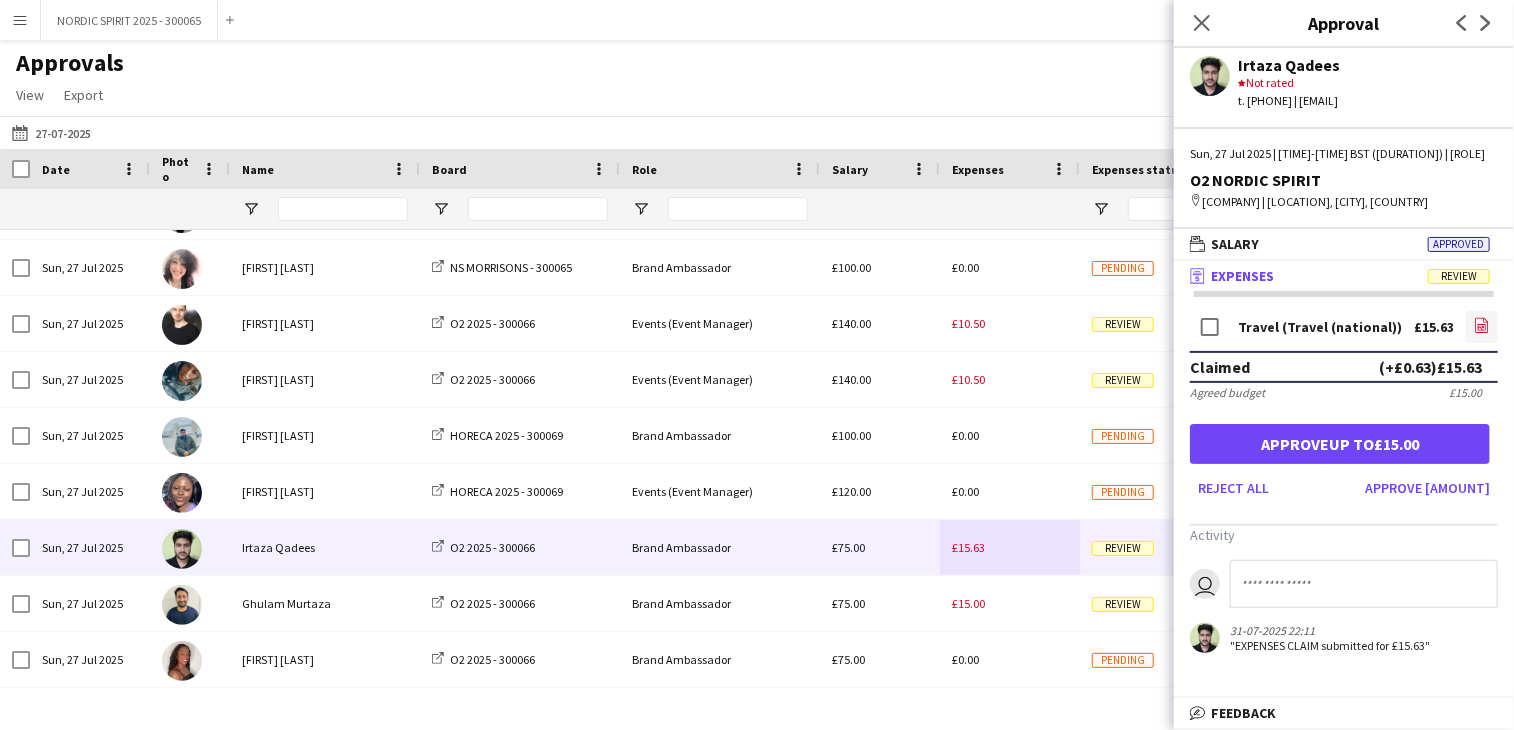 click on "file-image" 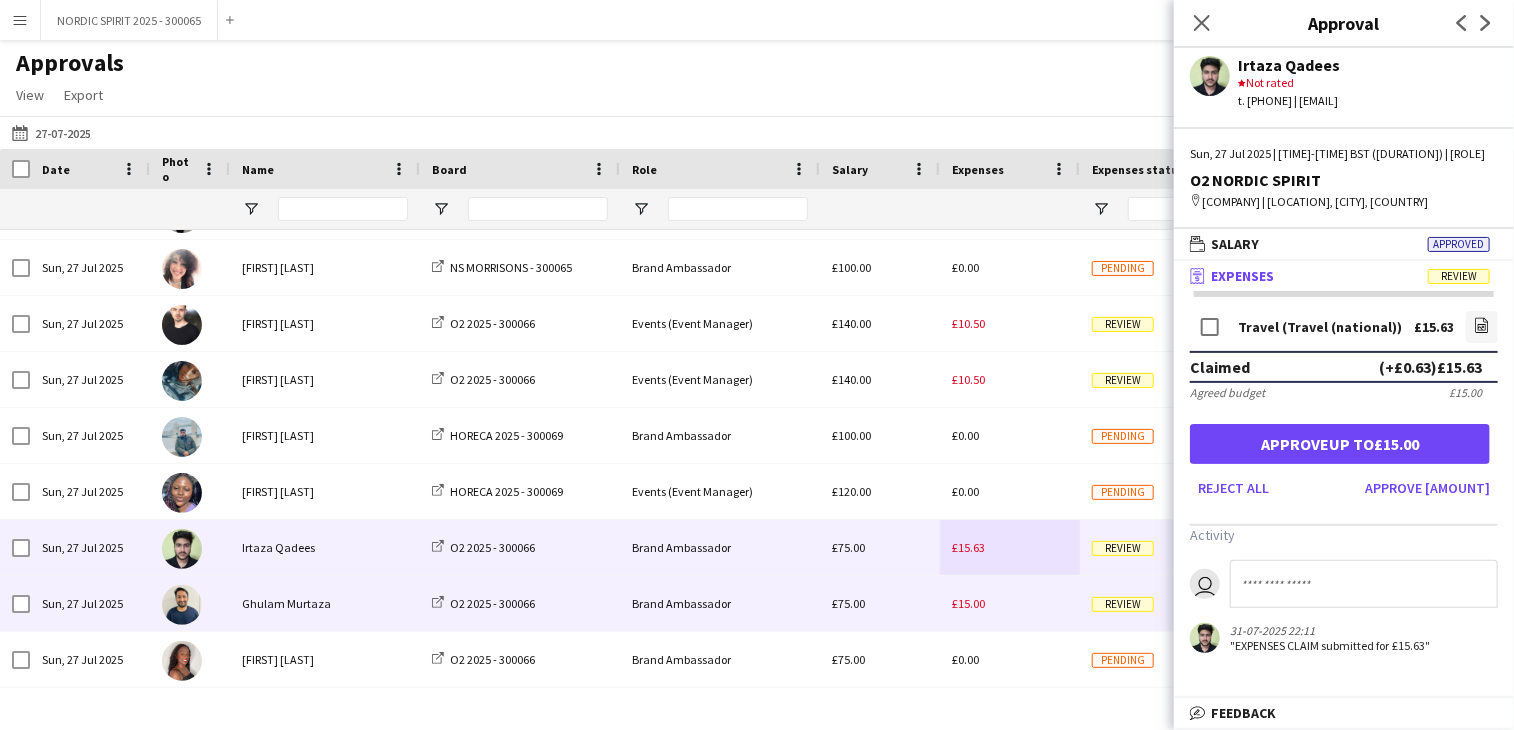 click on "£15.00" at bounding box center [1010, 603] 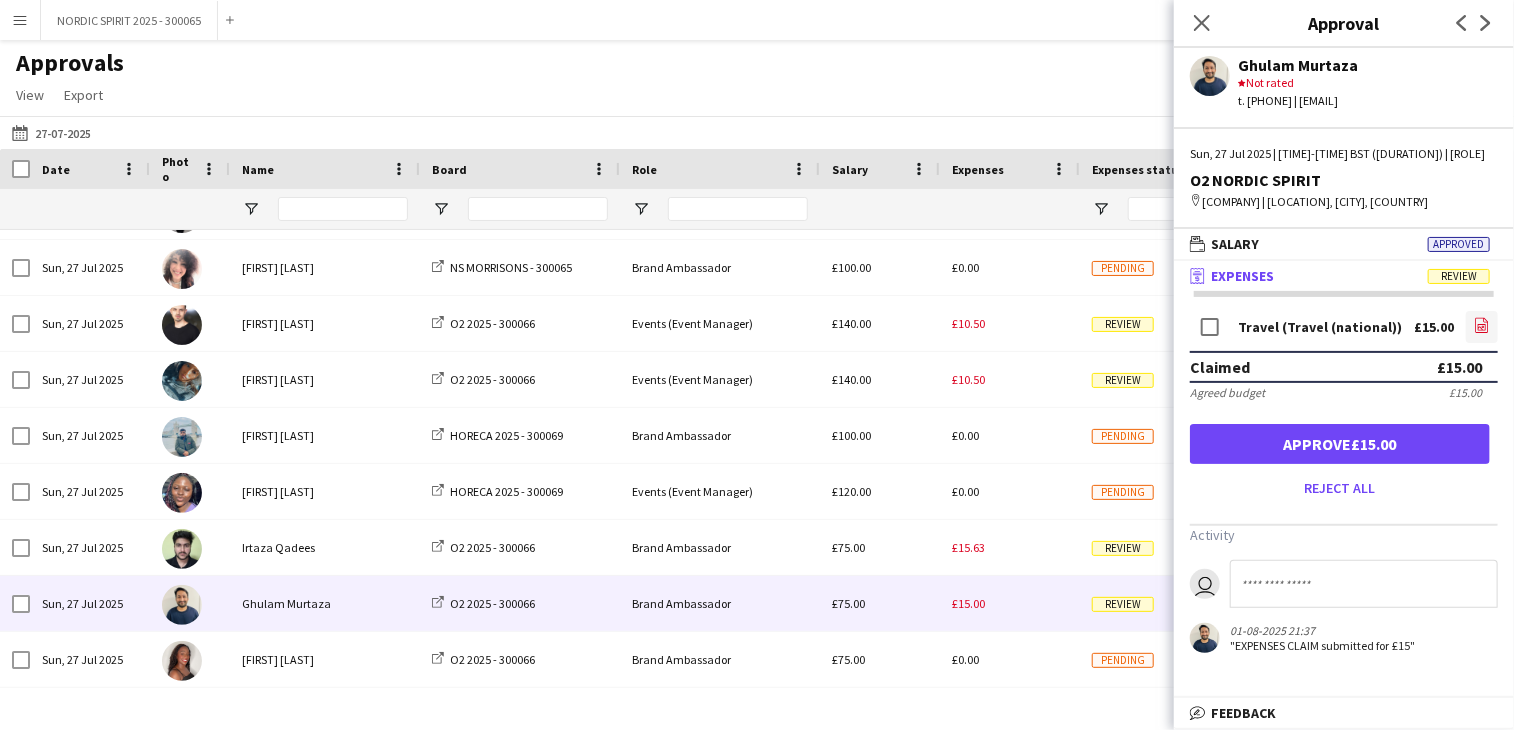 click on "file-image" 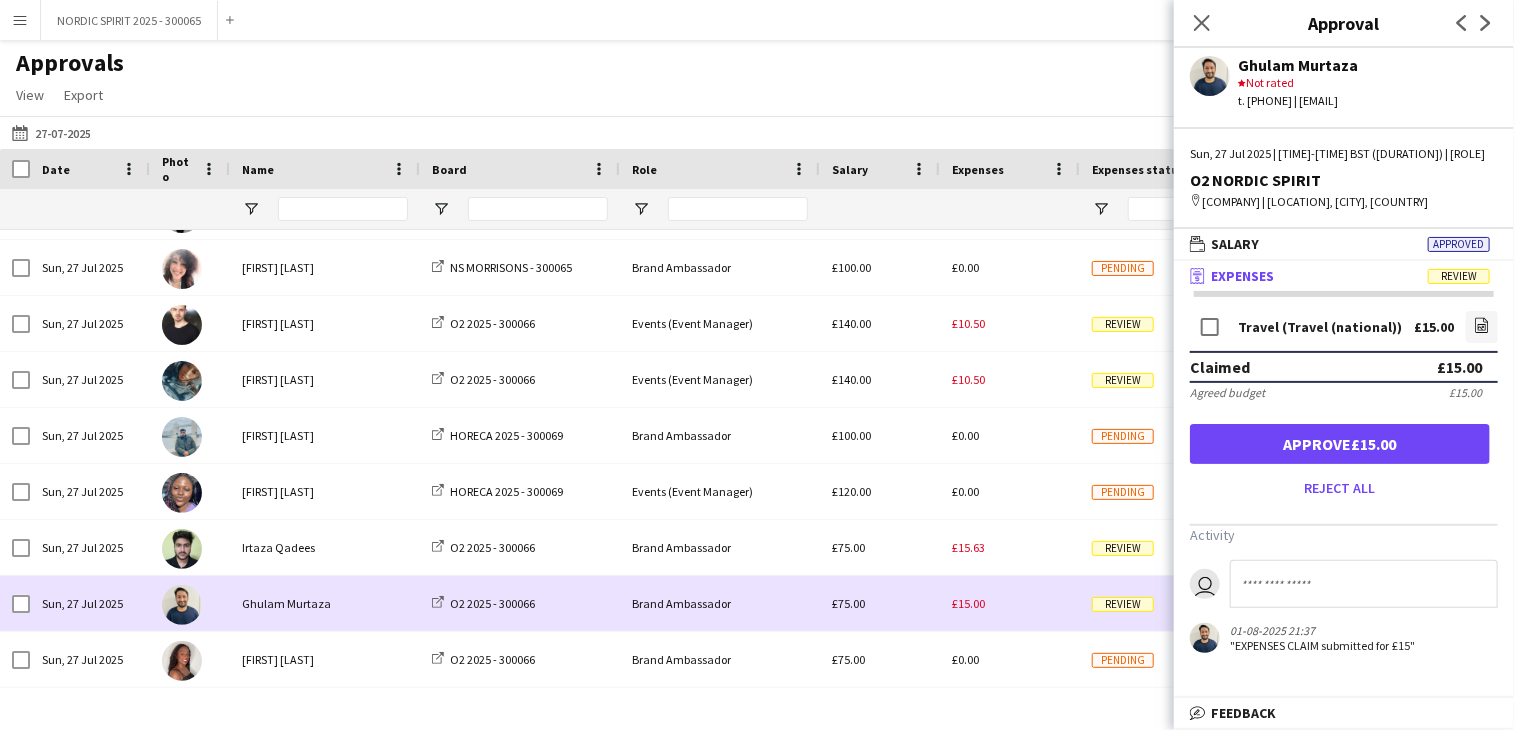 drag, startPoint x: 1015, startPoint y: 593, endPoint x: 1006, endPoint y: 586, distance: 11.401754 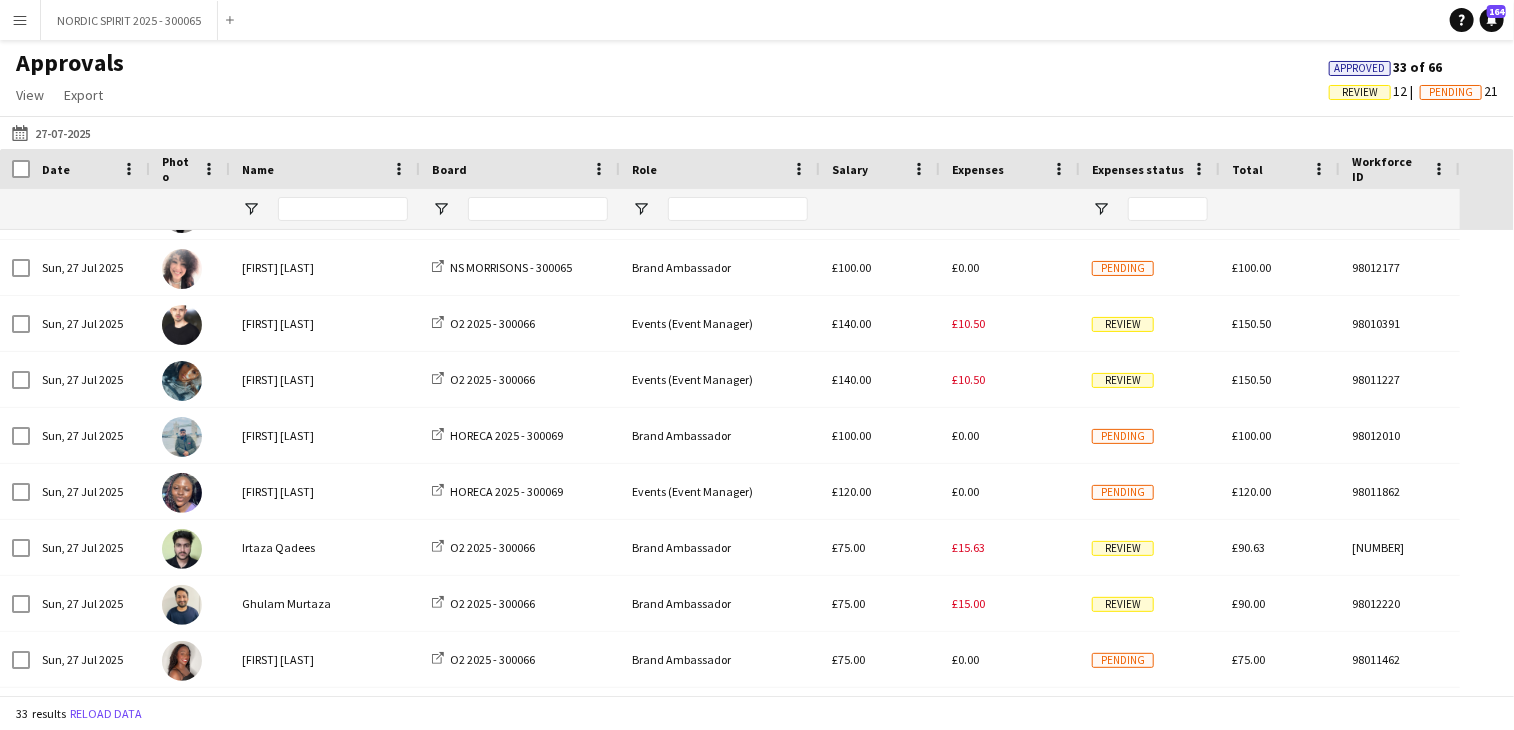 scroll, scrollTop: 1338, scrollLeft: 0, axis: vertical 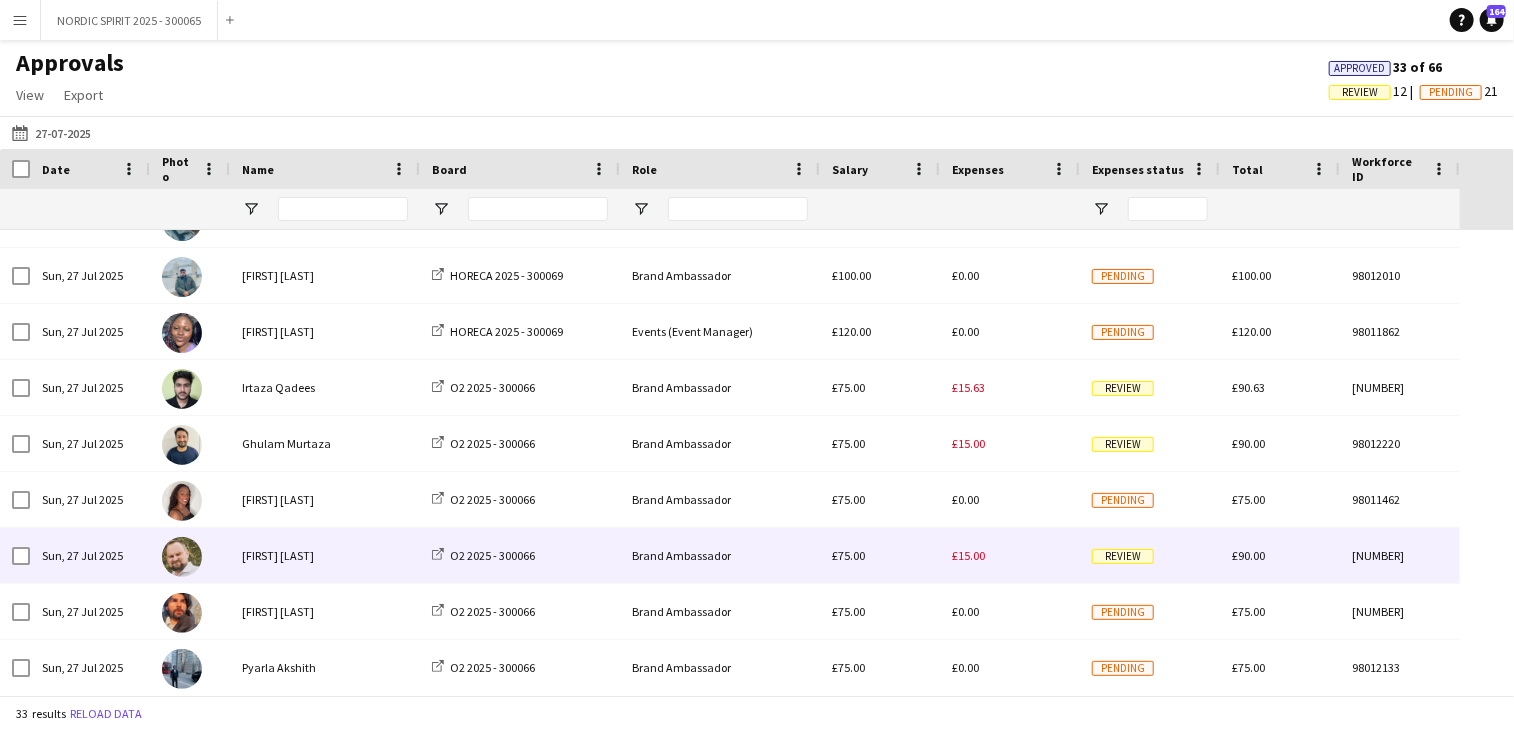 click on "£15.00" at bounding box center (968, 555) 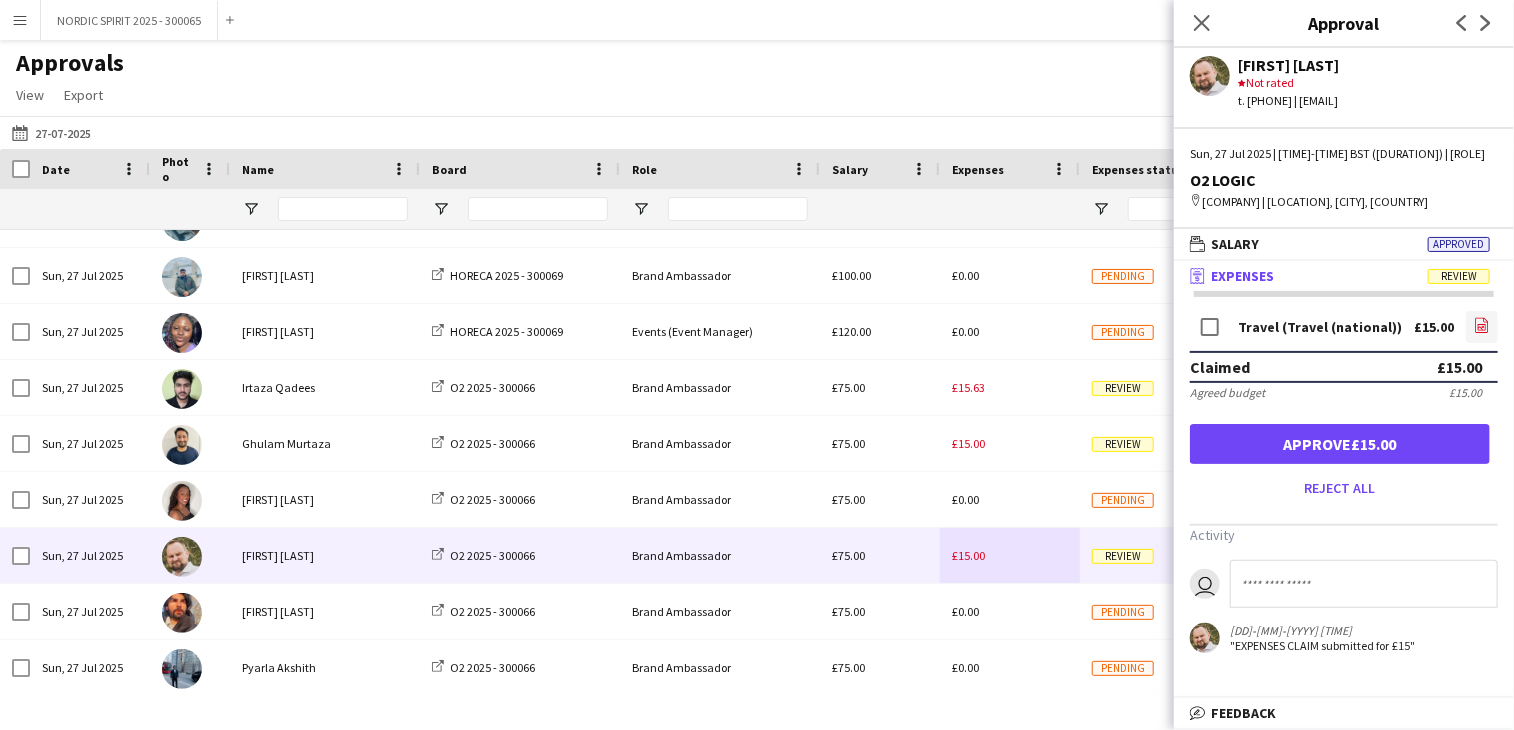 click on "file-image" 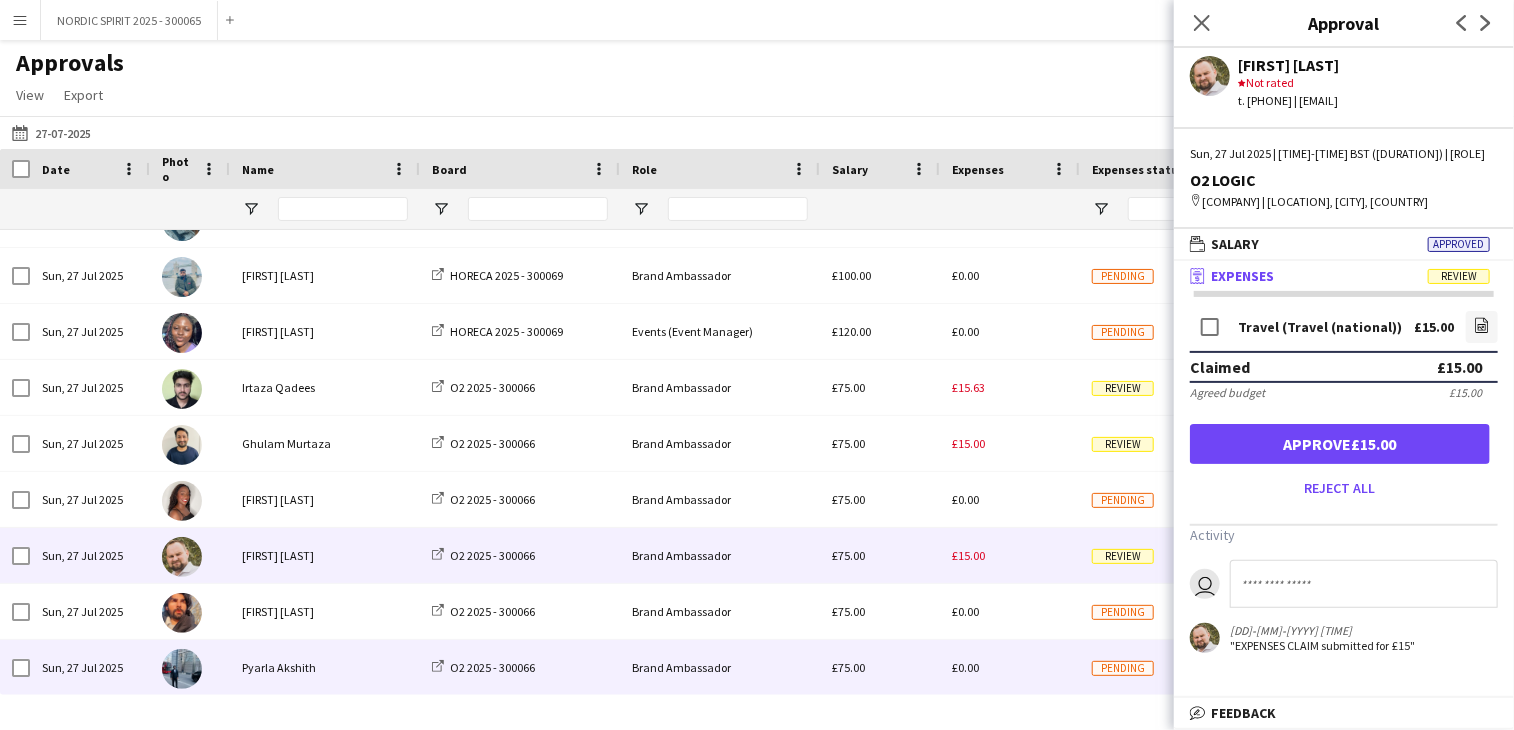 click on "£0.00" at bounding box center [1010, 667] 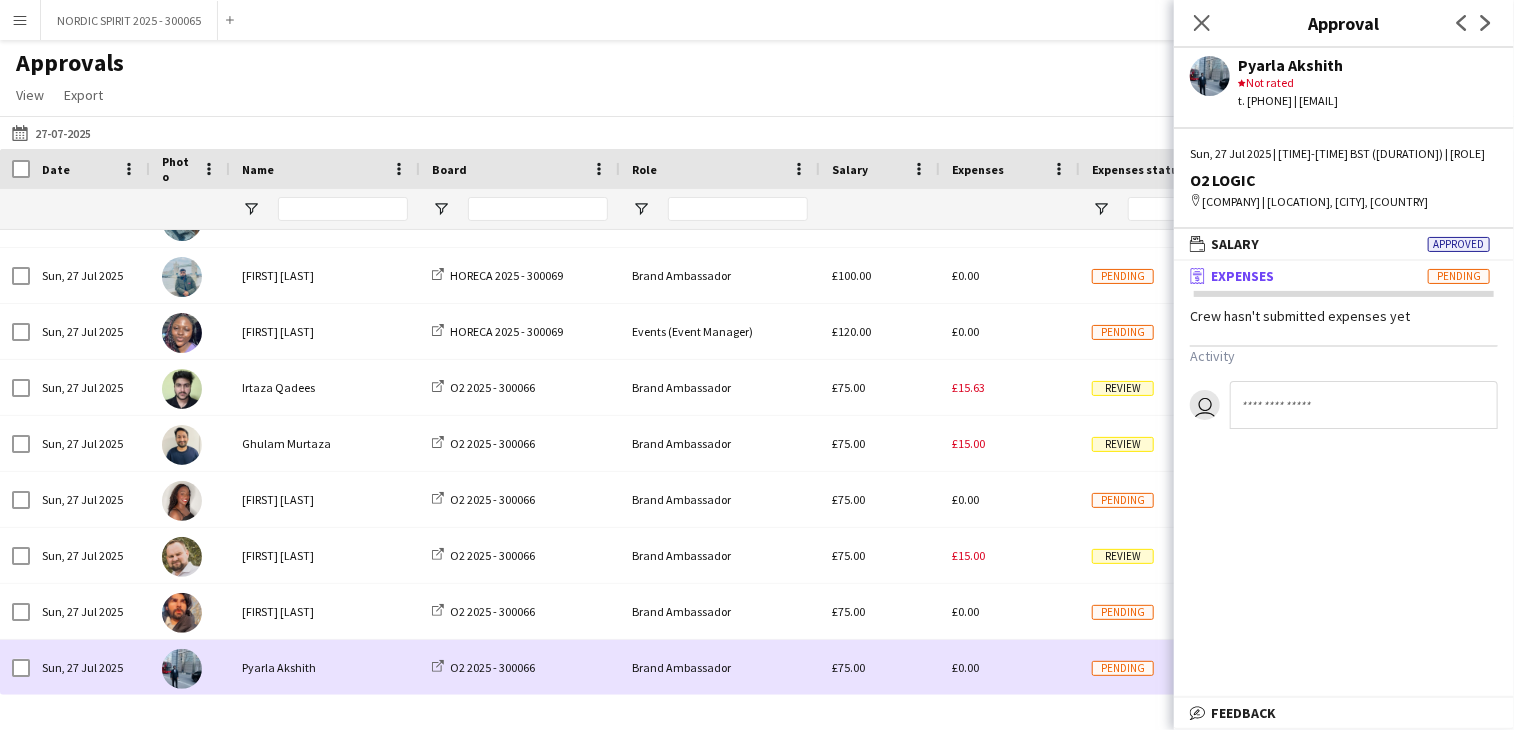 click on "£0.00" at bounding box center (1010, 667) 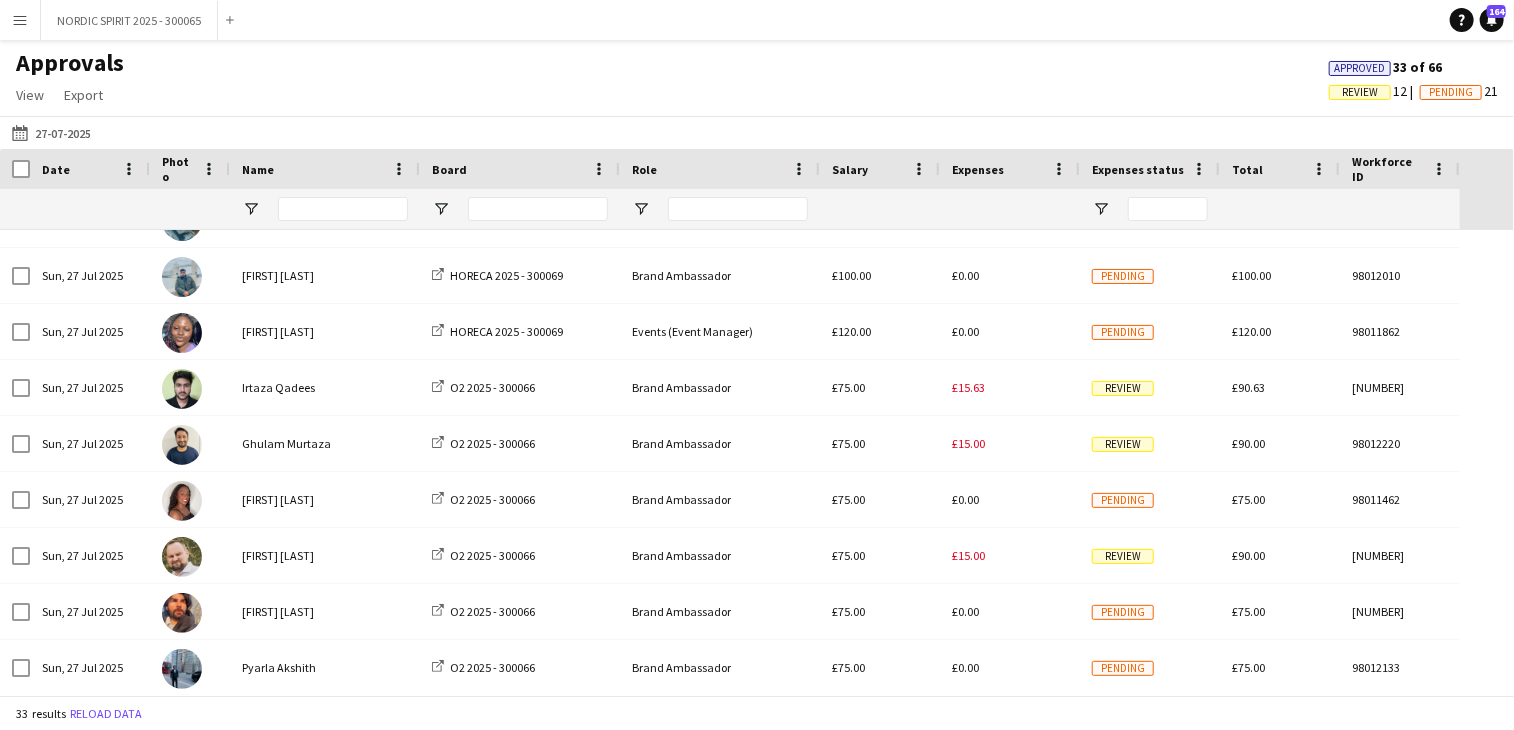 scroll, scrollTop: 1368, scrollLeft: 0, axis: vertical 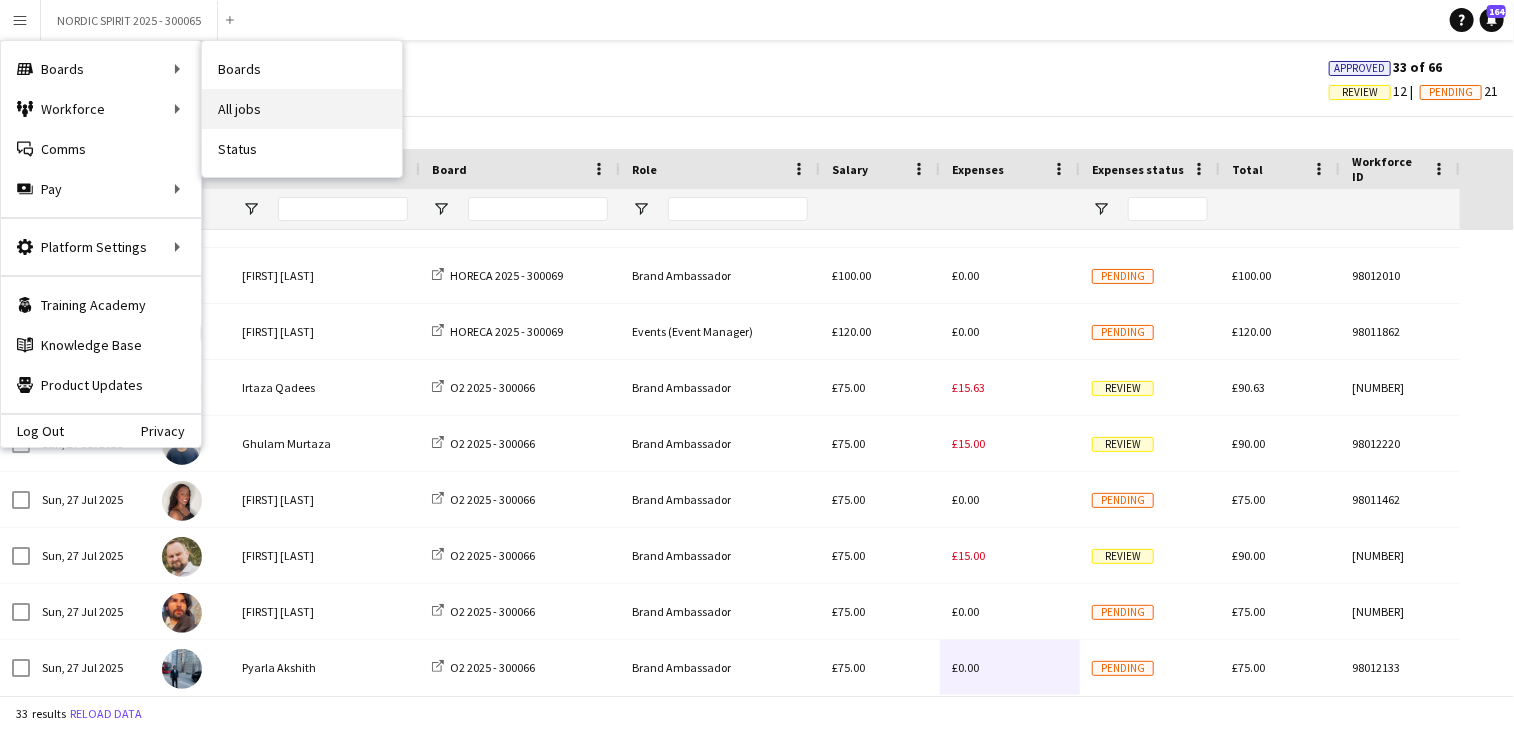 click on "All jobs" at bounding box center [302, 109] 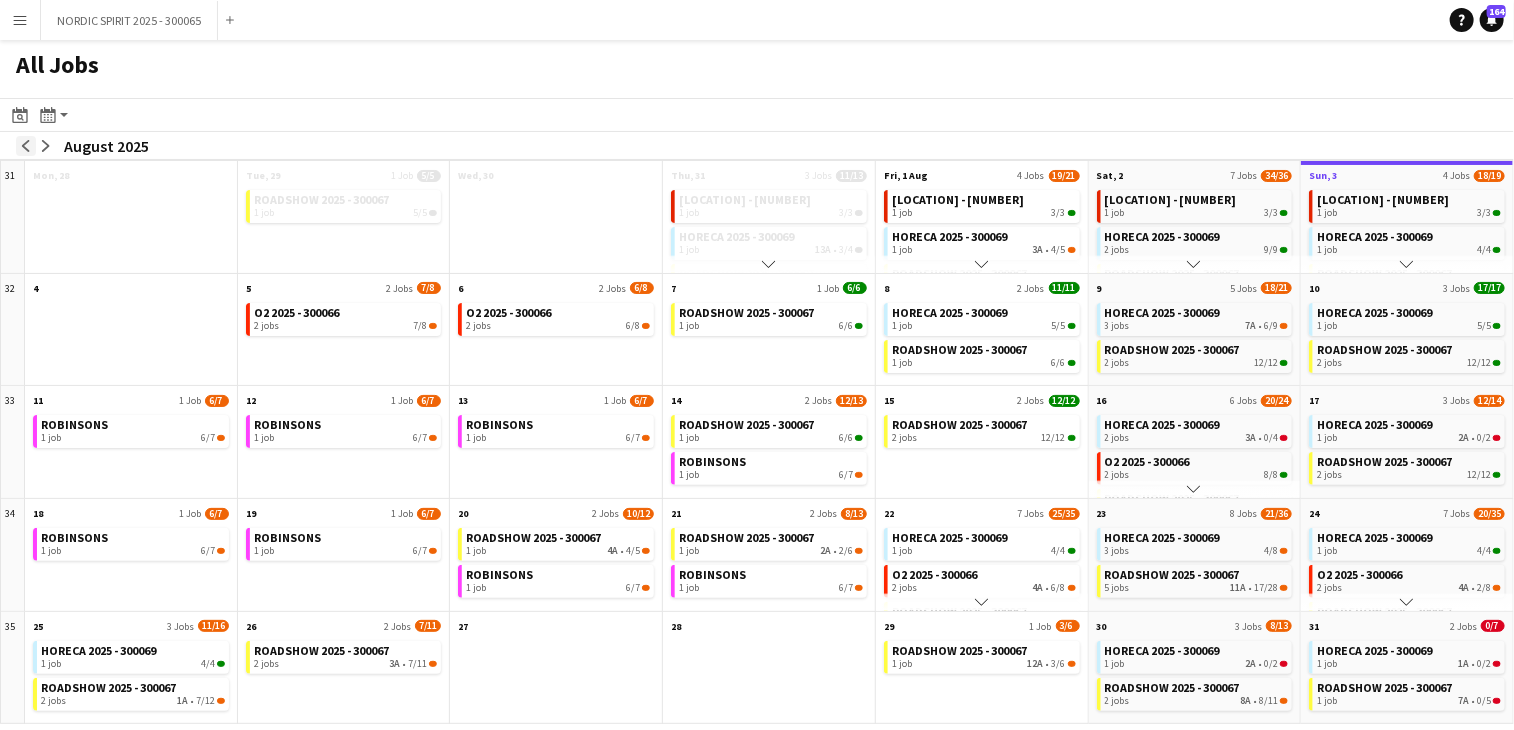 click on "arrow-left" 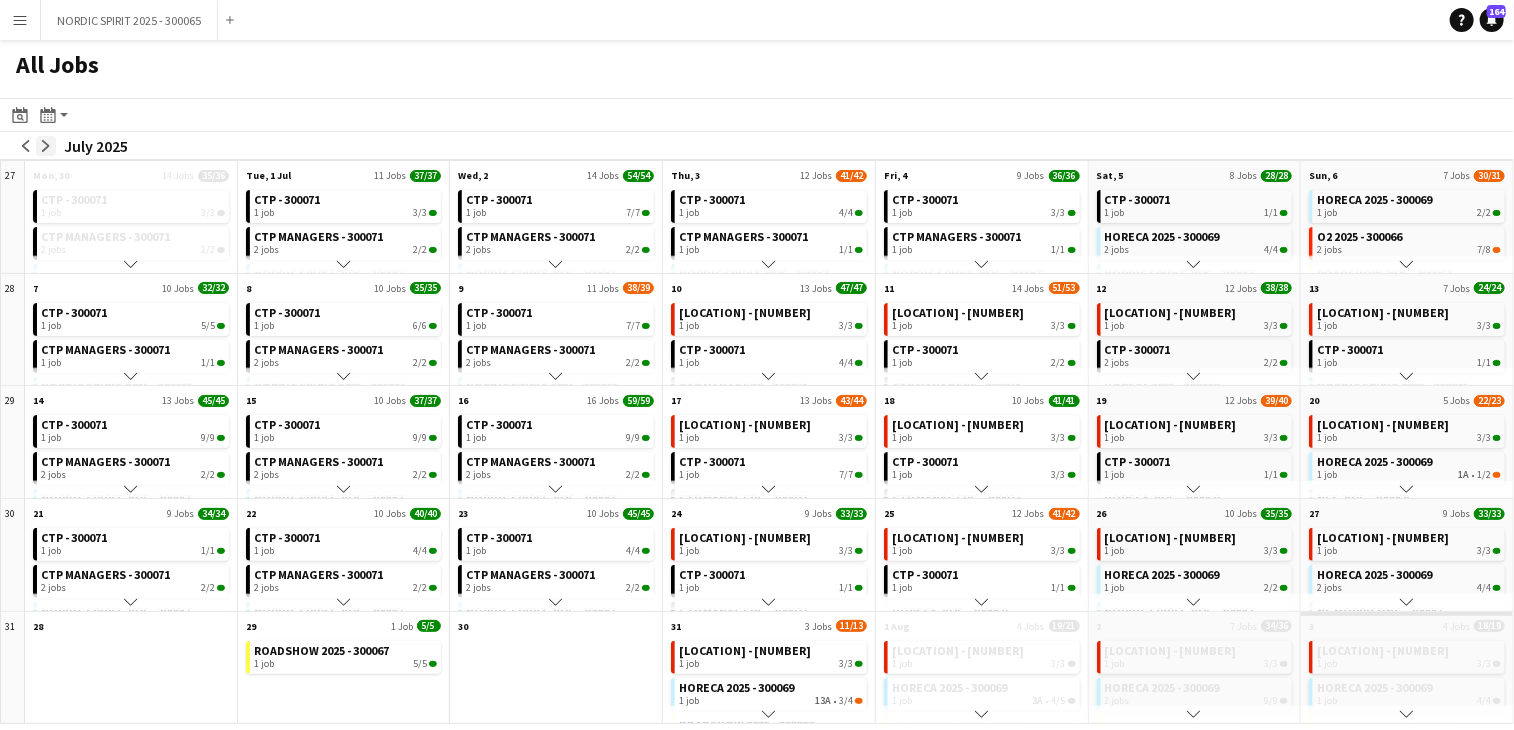 click on "arrow-right" 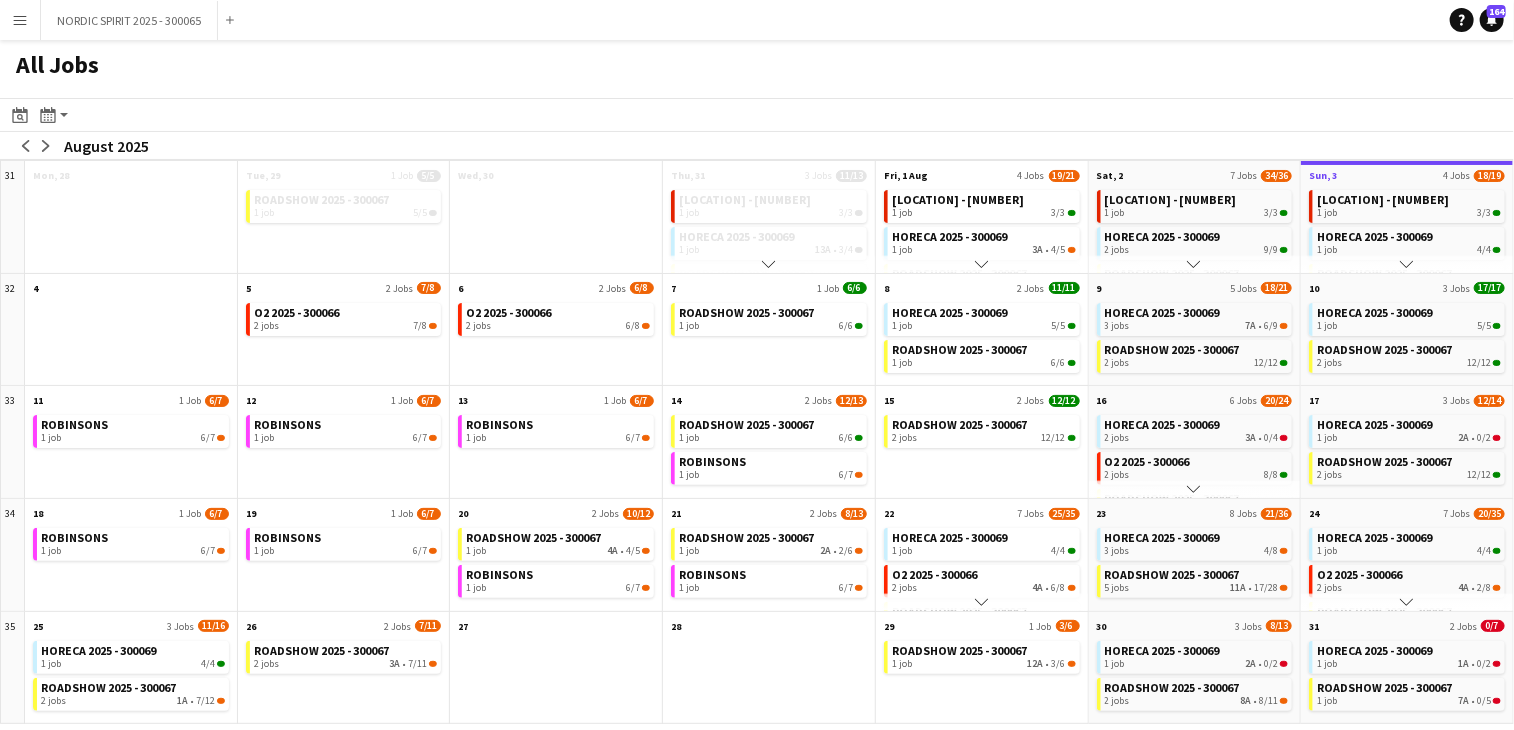 click on "Menu" at bounding box center (20, 20) 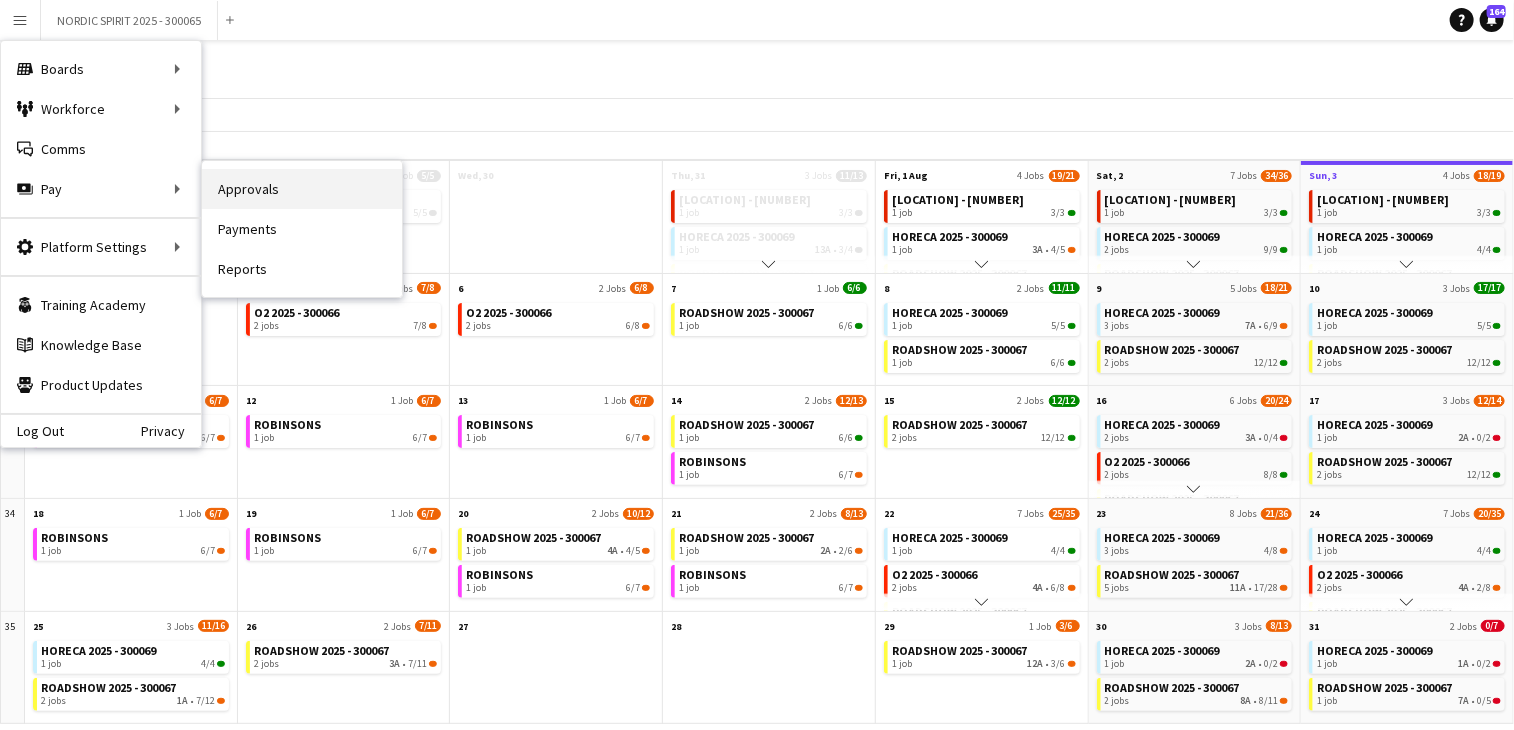 click on "Approvals" at bounding box center (302, 189) 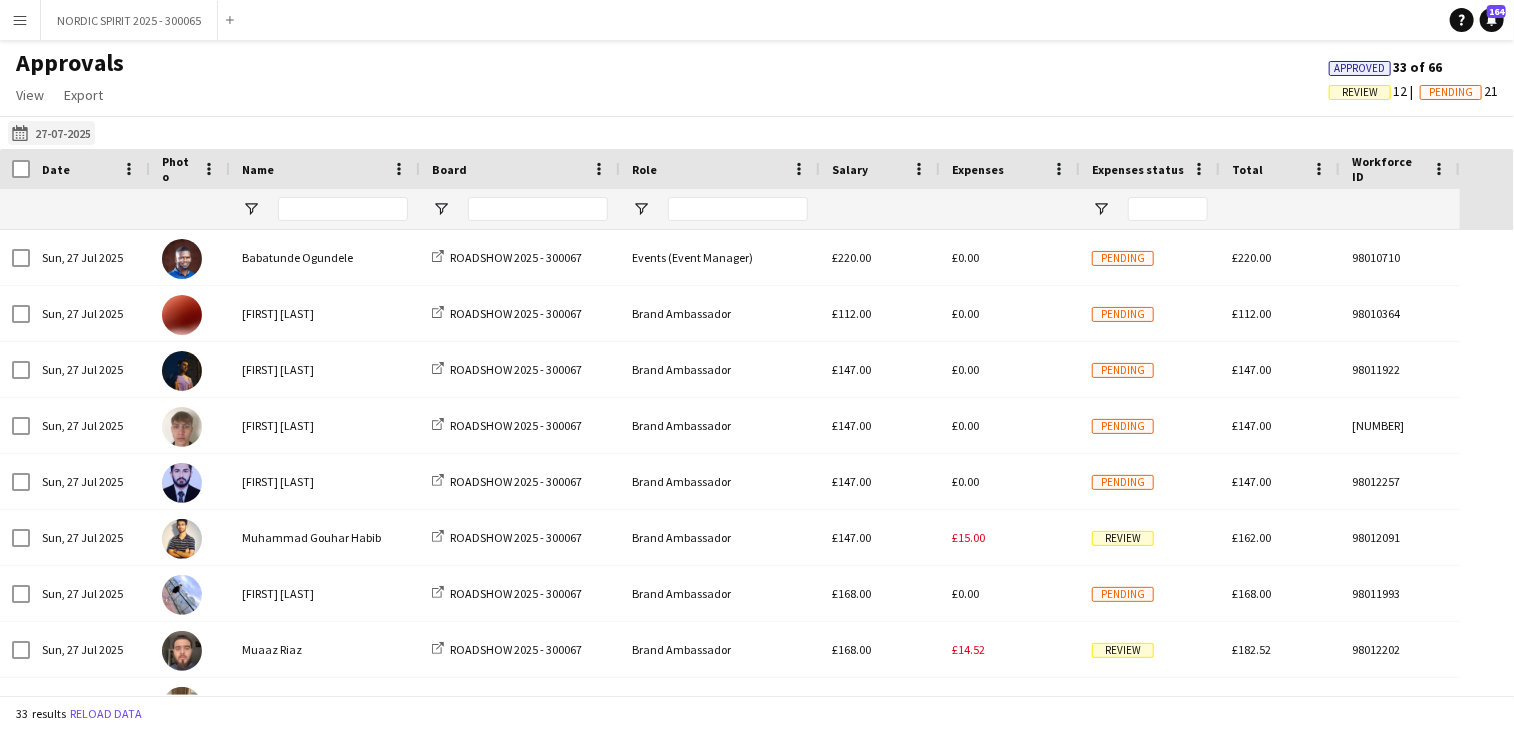 click on "27-07-2025
27-07-2025" 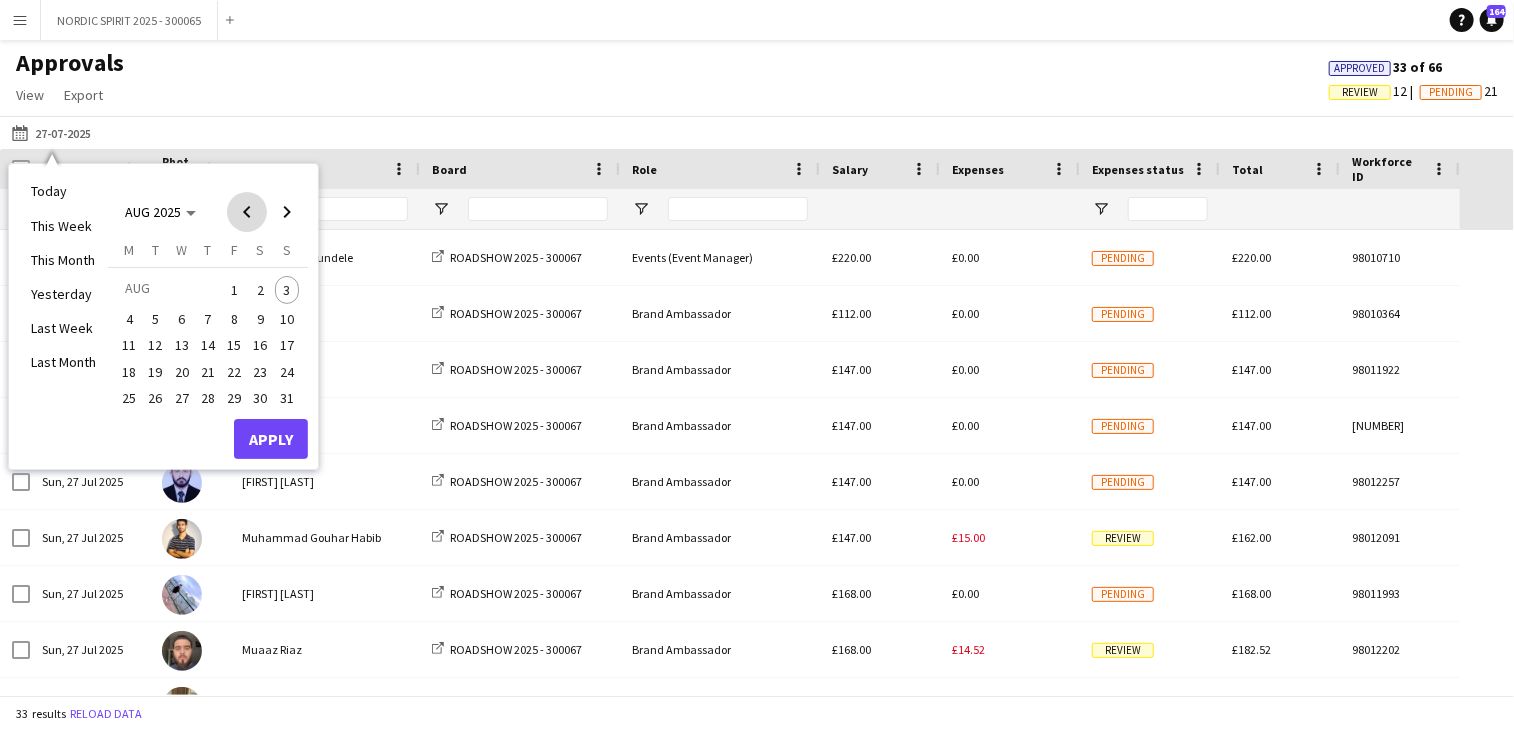 click at bounding box center [247, 212] 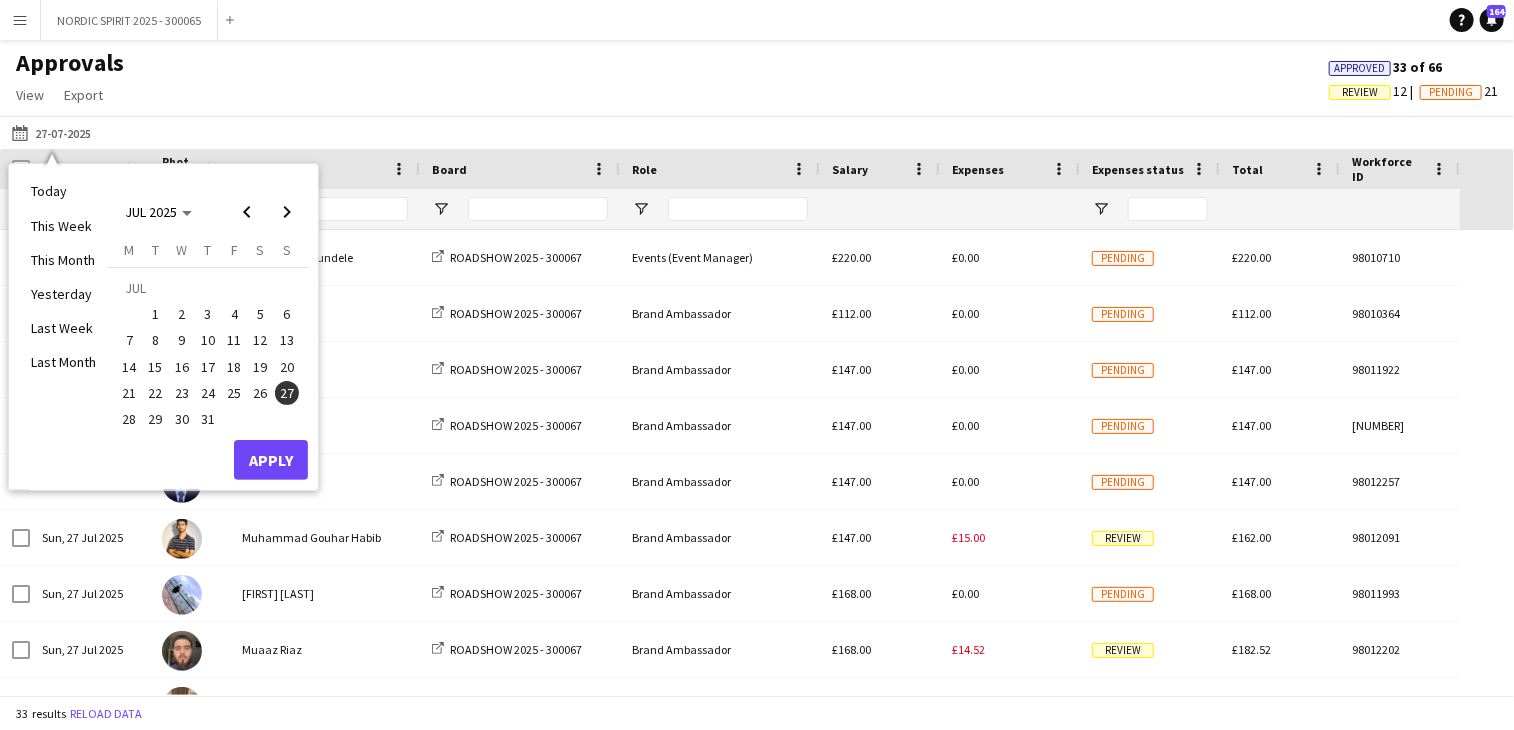 click on "31" at bounding box center (208, 419) 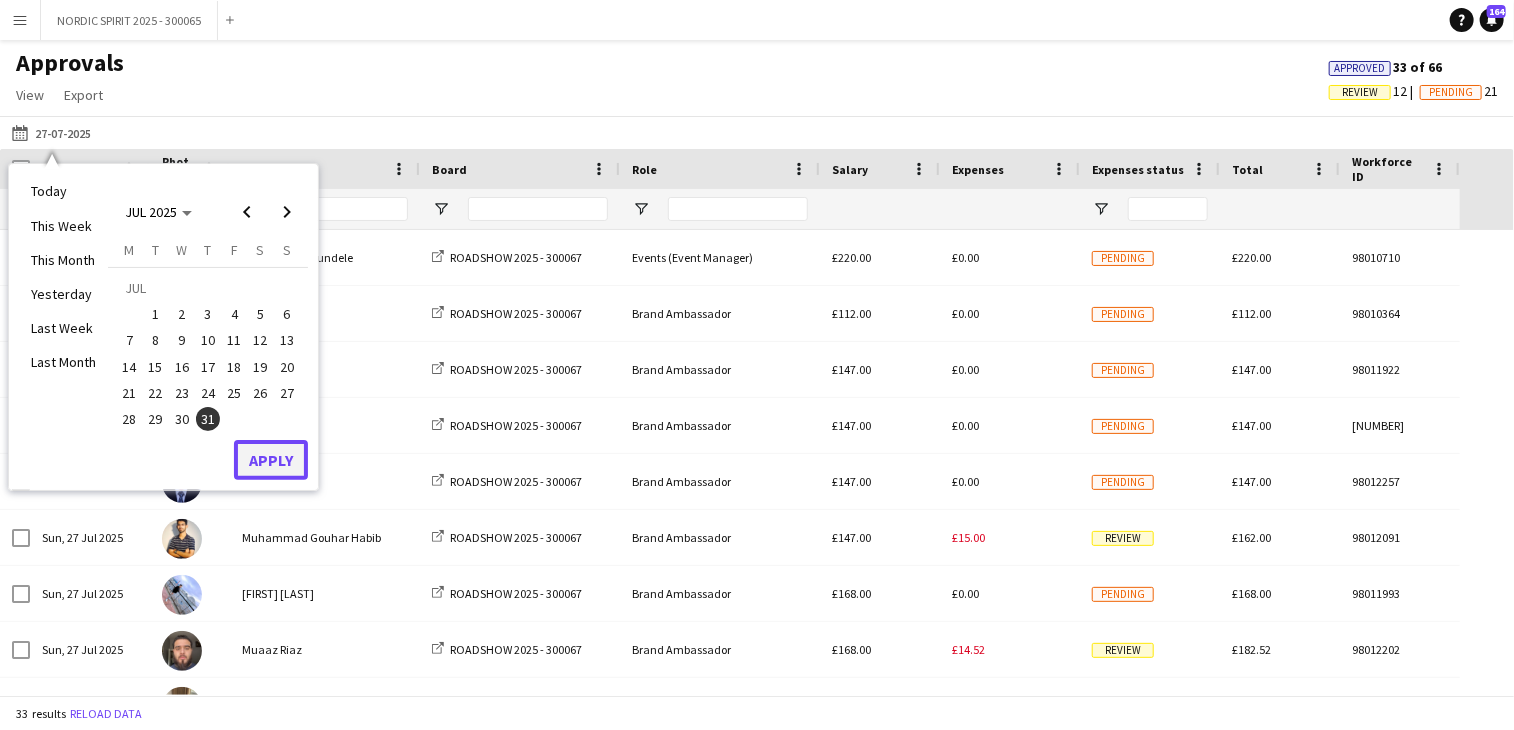 click on "Apply" at bounding box center [271, 460] 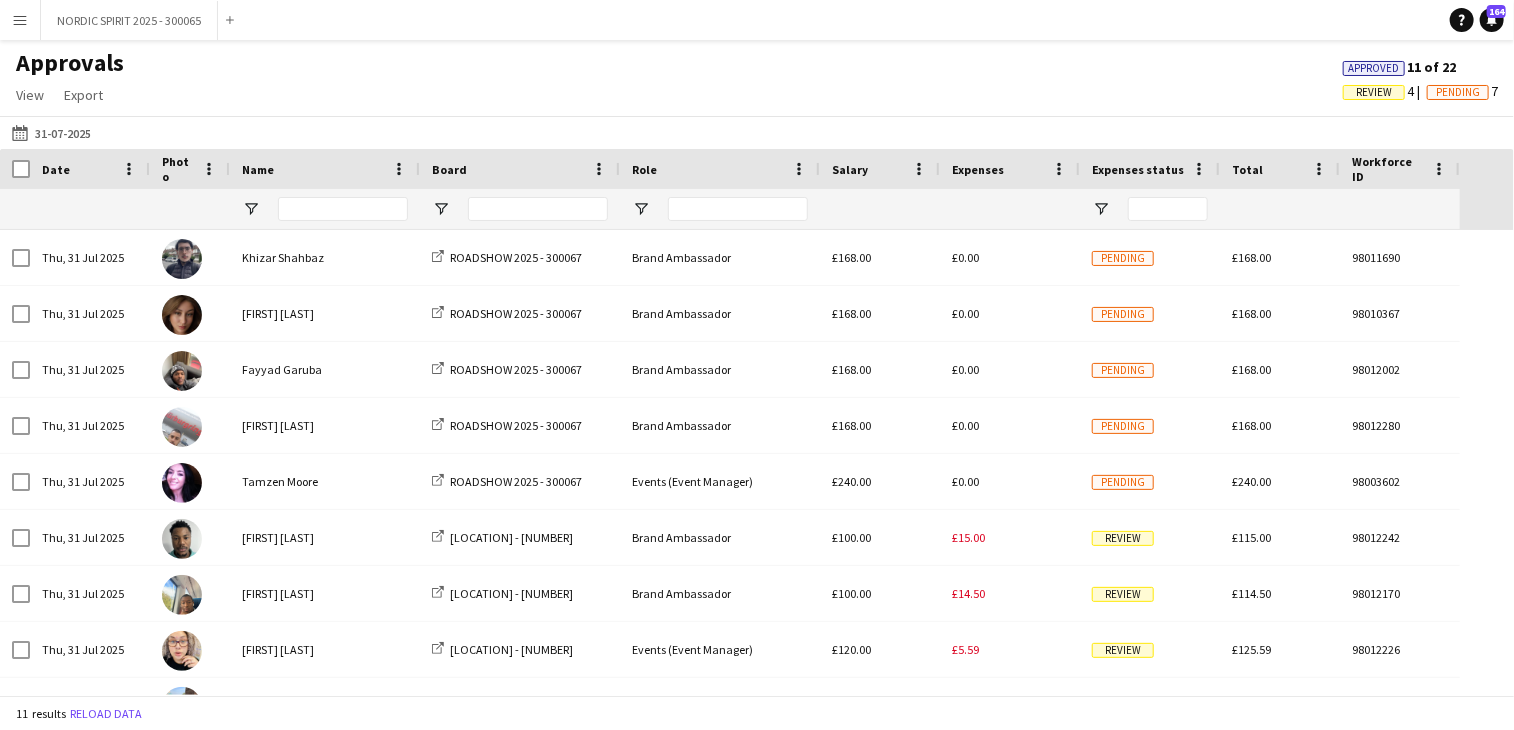 scroll, scrollTop: 11, scrollLeft: 0, axis: vertical 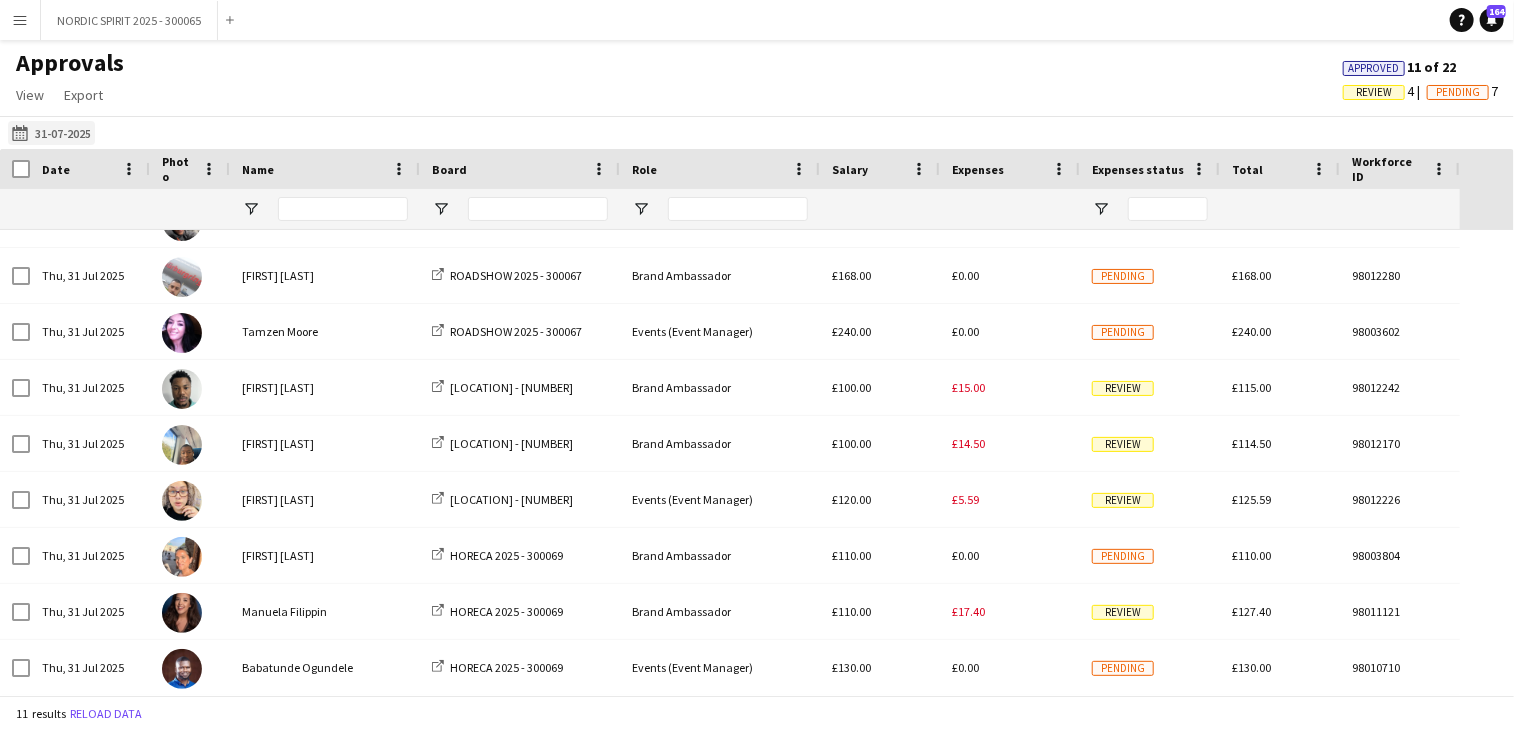 click on "[DATE]
[DATE]" 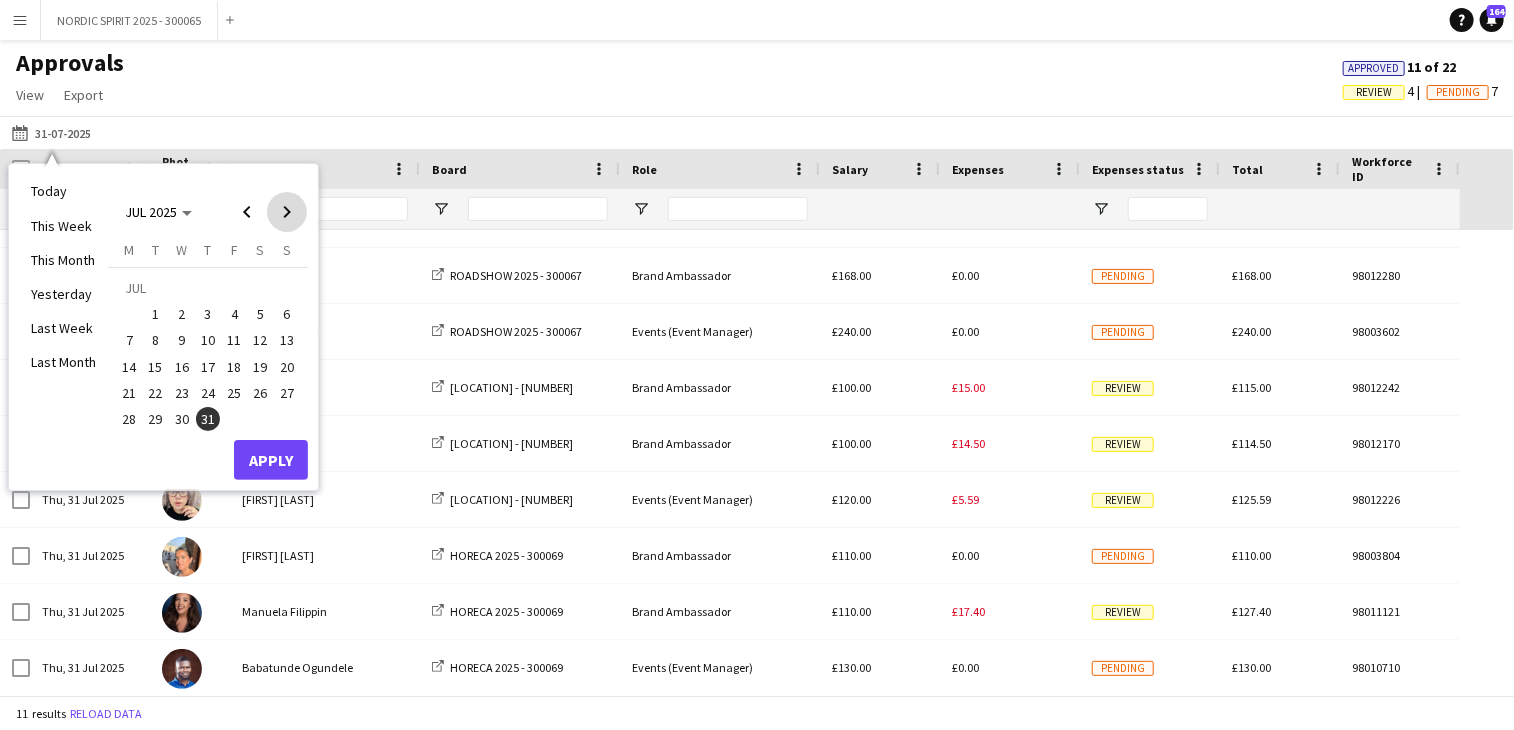 click at bounding box center [287, 212] 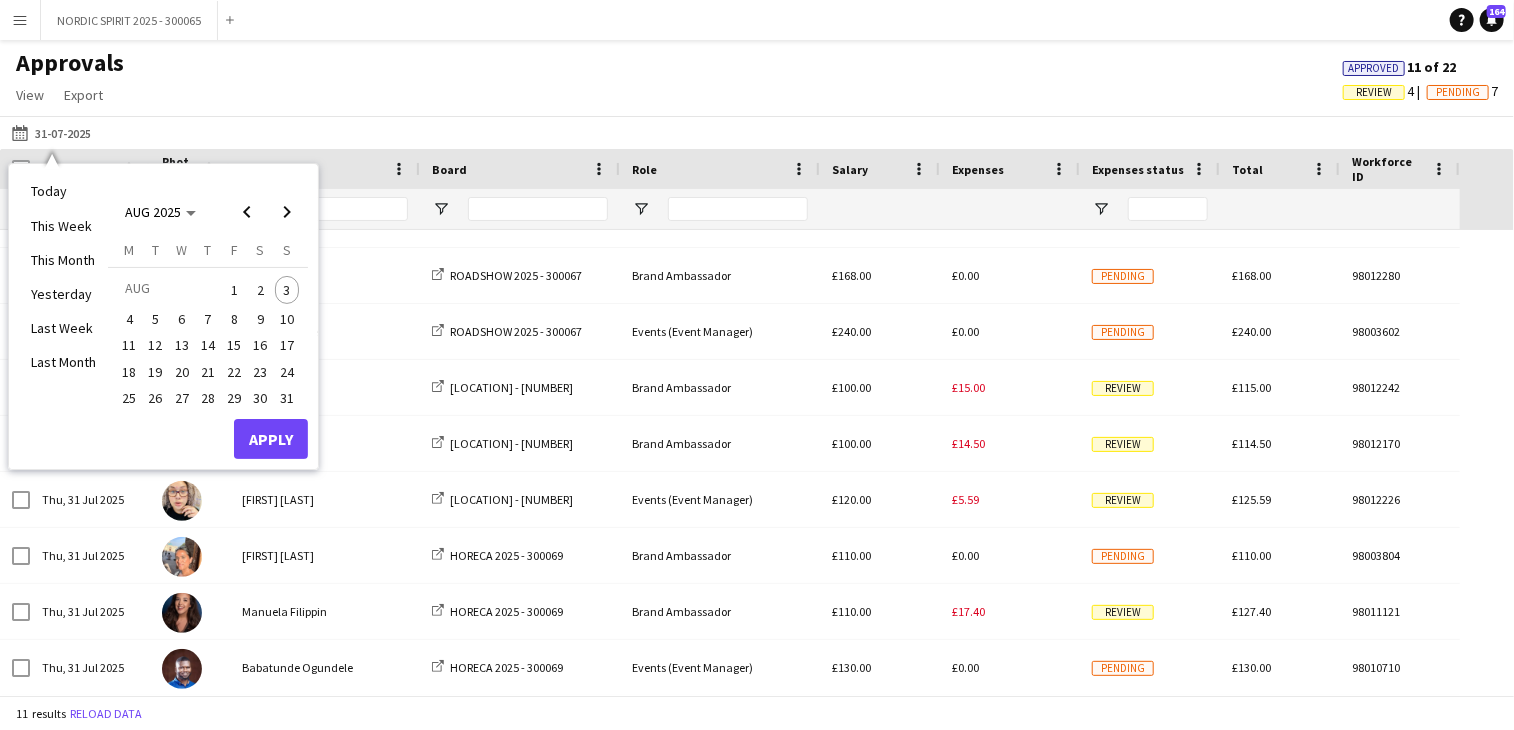 click on "1" at bounding box center (234, 290) 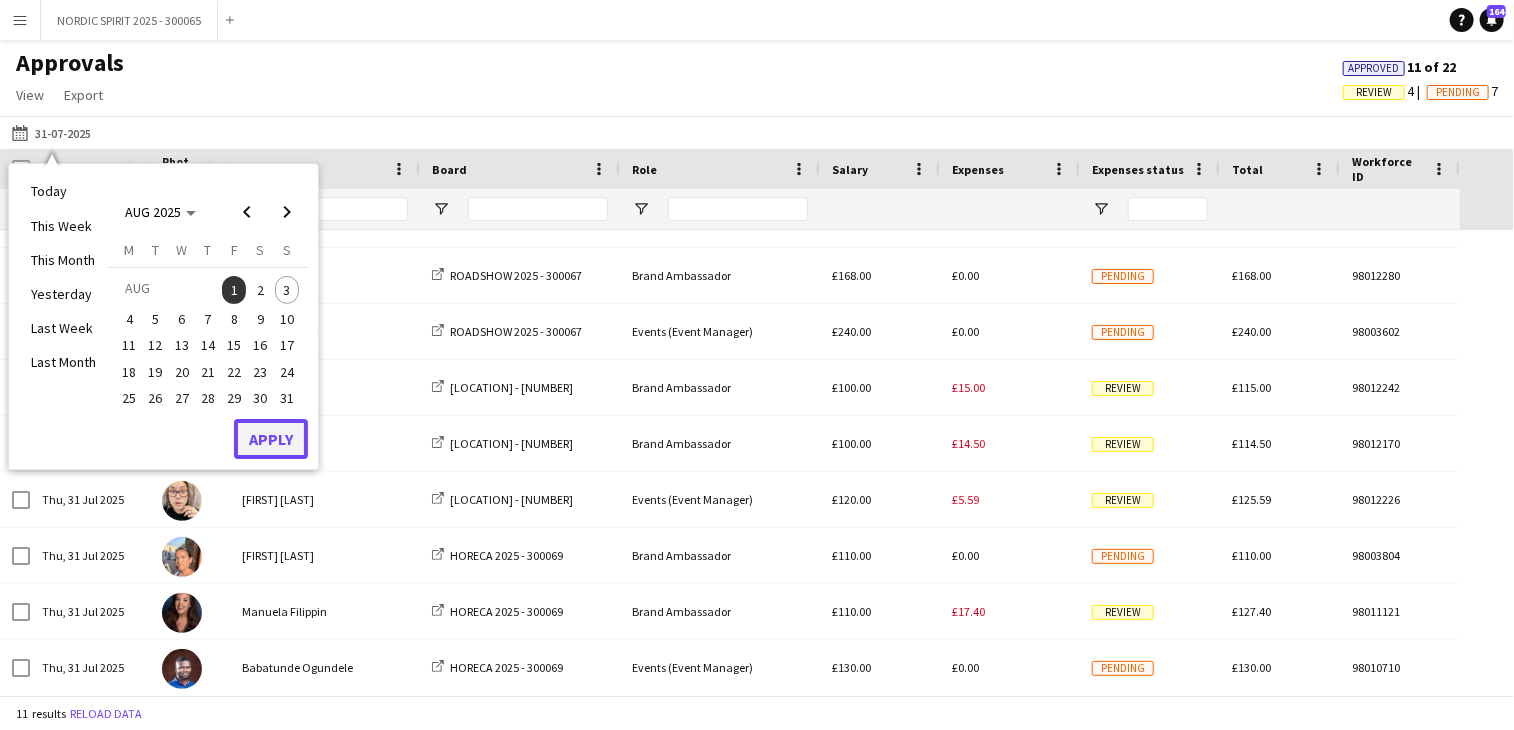 click on "Apply" at bounding box center (271, 439) 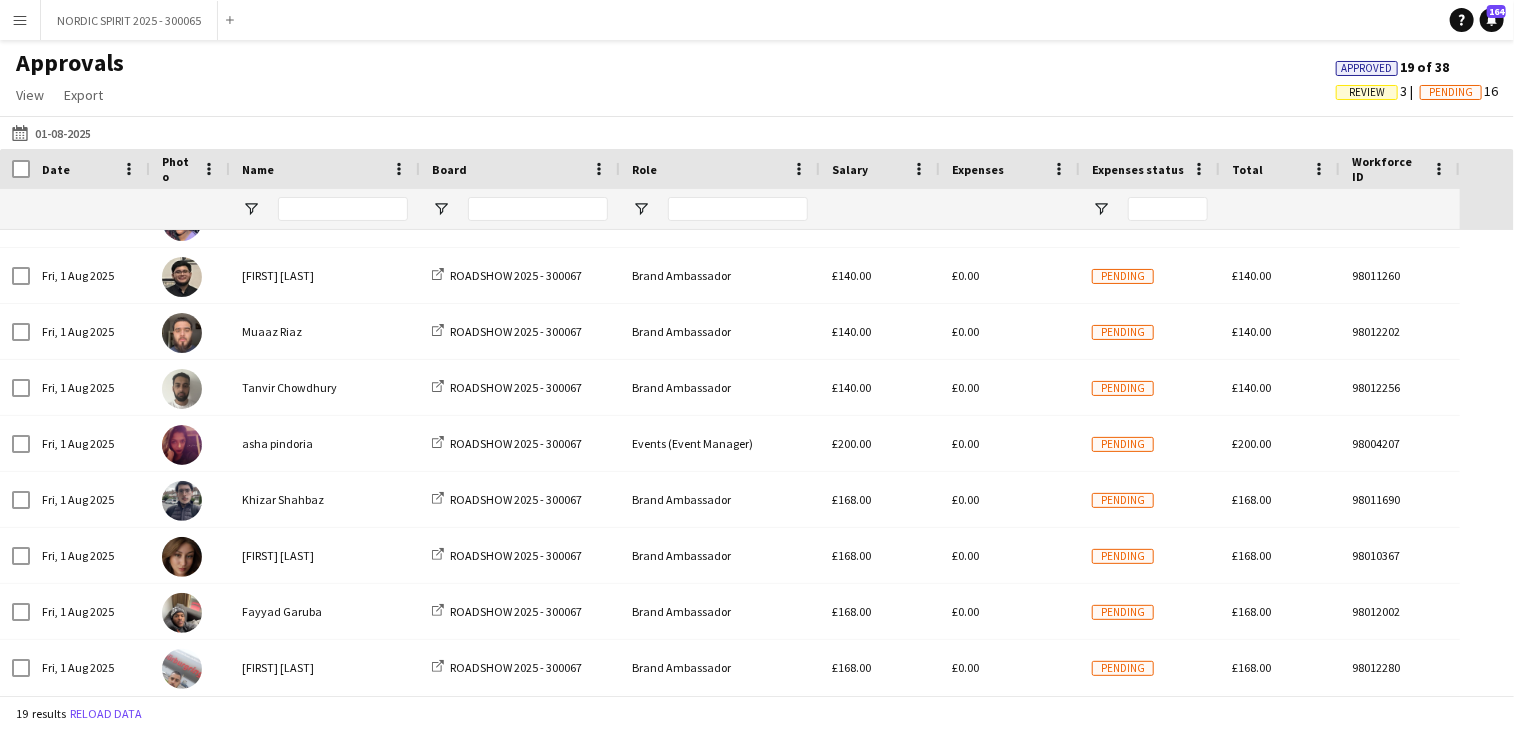 scroll, scrollTop: 112, scrollLeft: 0, axis: vertical 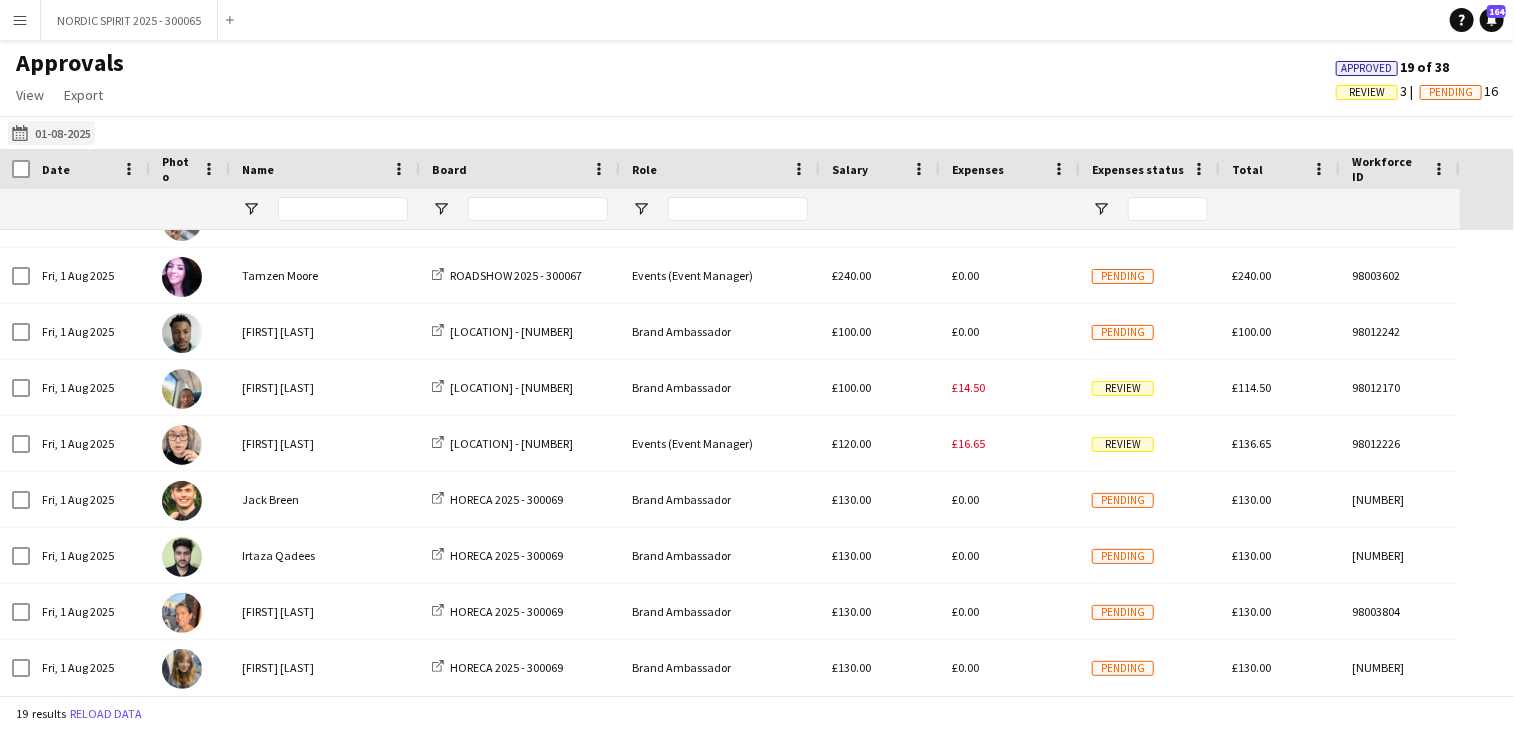 click on "27-07-2025
01-08-2025" 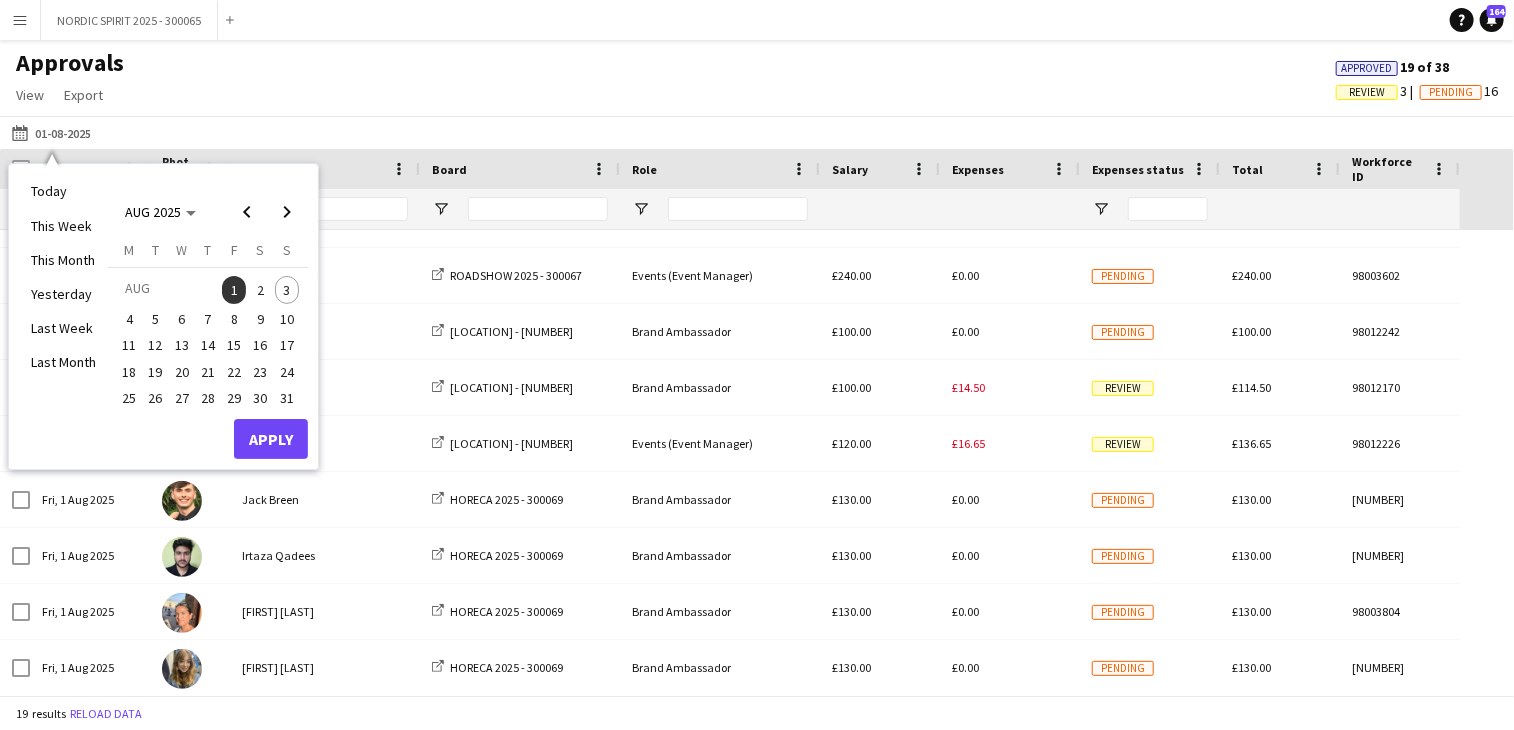 click on "2" at bounding box center [261, 290] 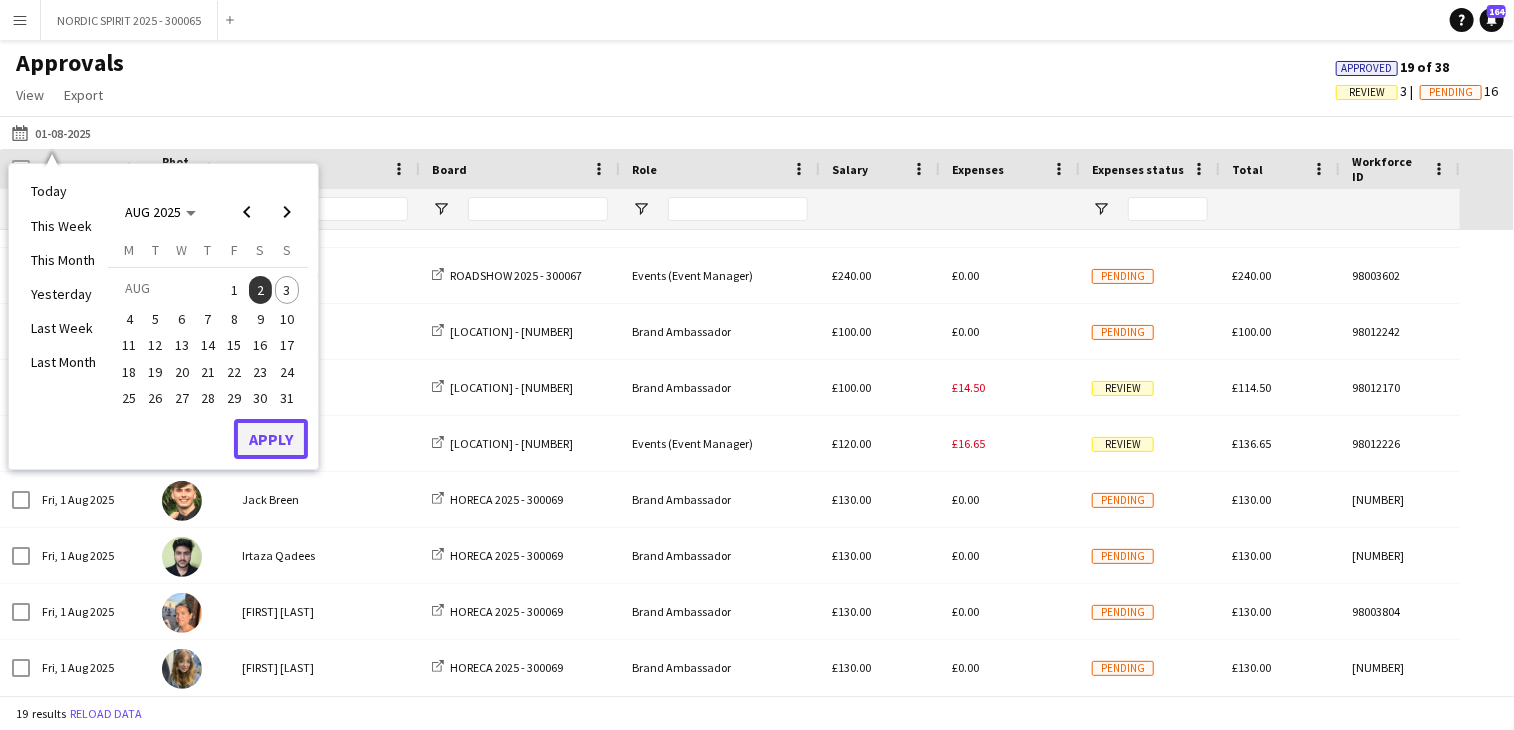 click on "Apply" at bounding box center (271, 439) 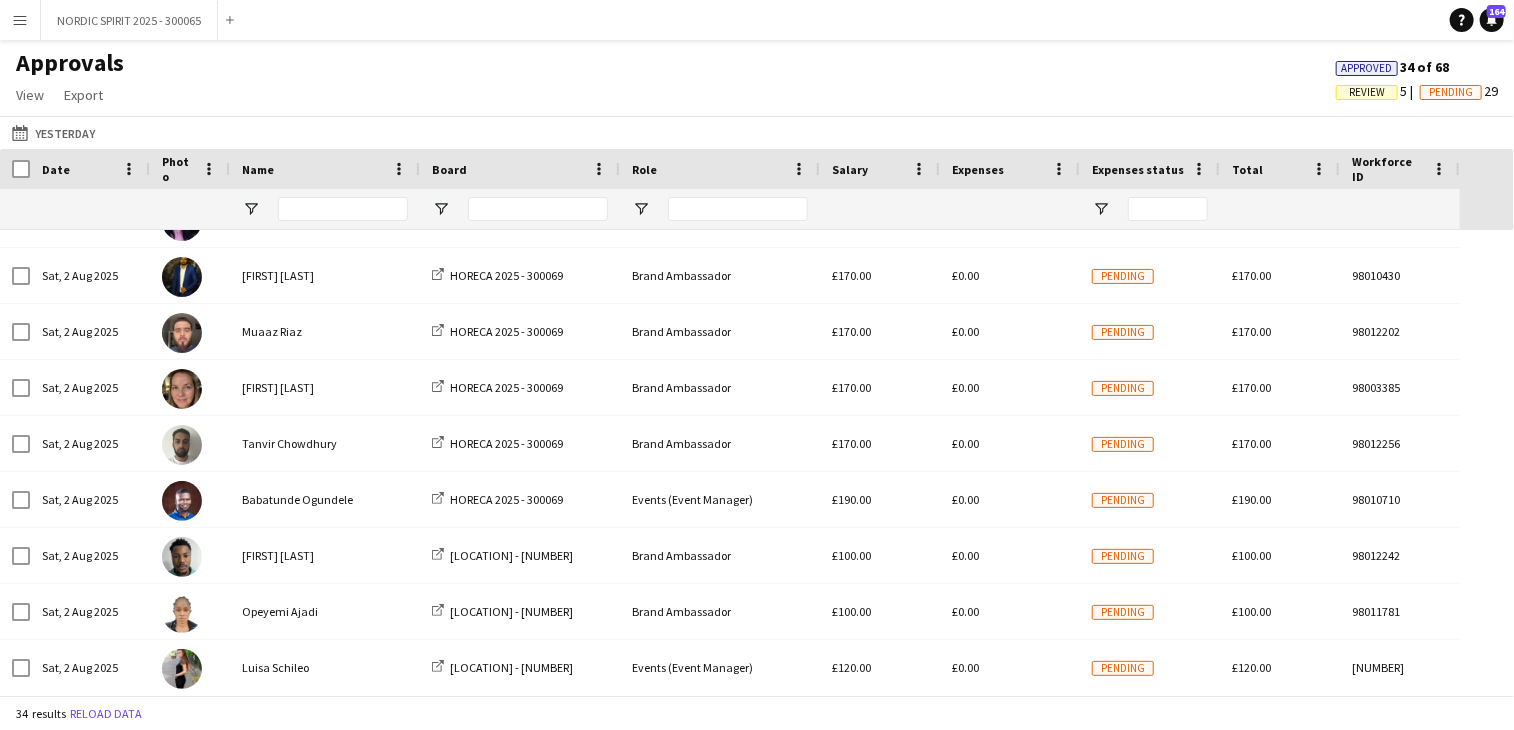 click on "Menu" at bounding box center (20, 20) 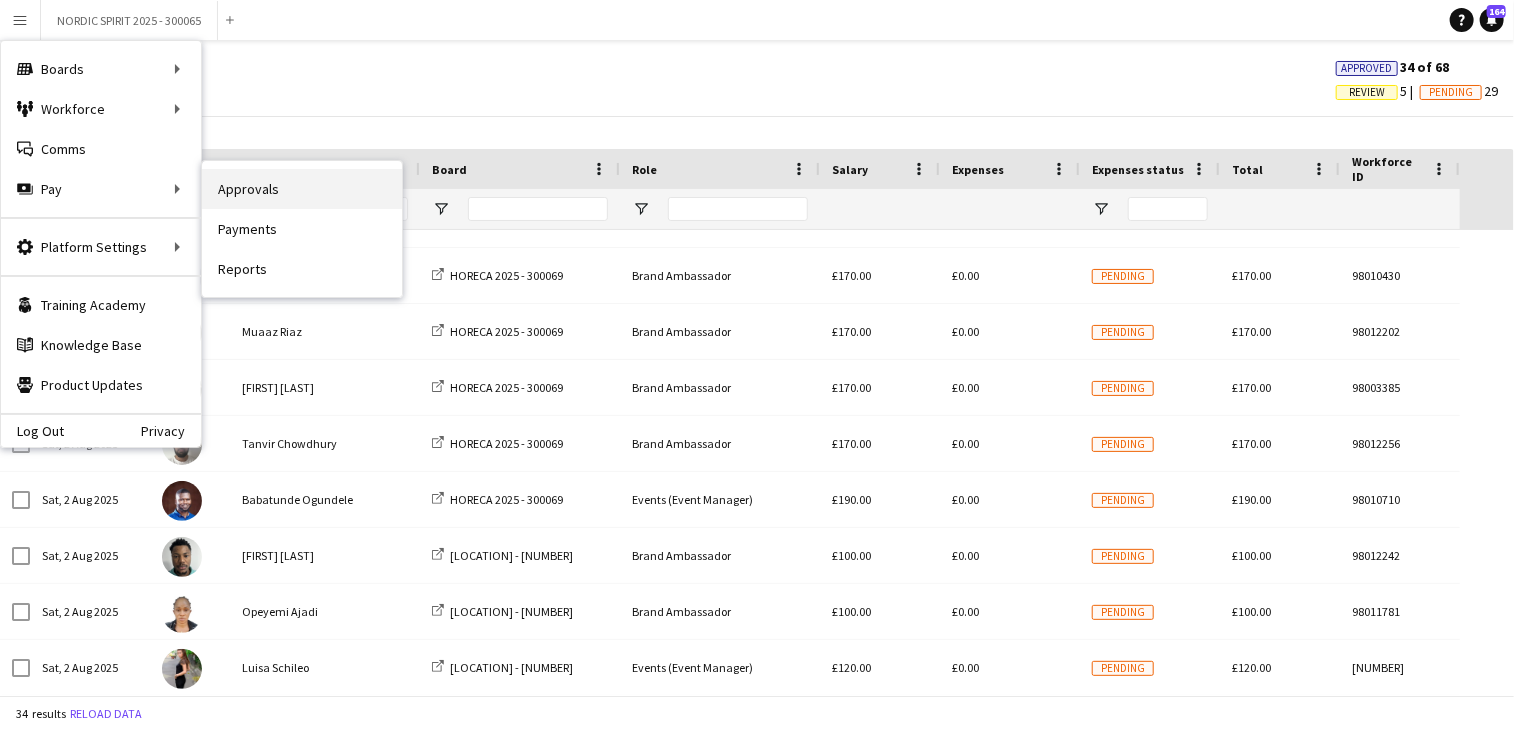click on "Approvals" at bounding box center [302, 189] 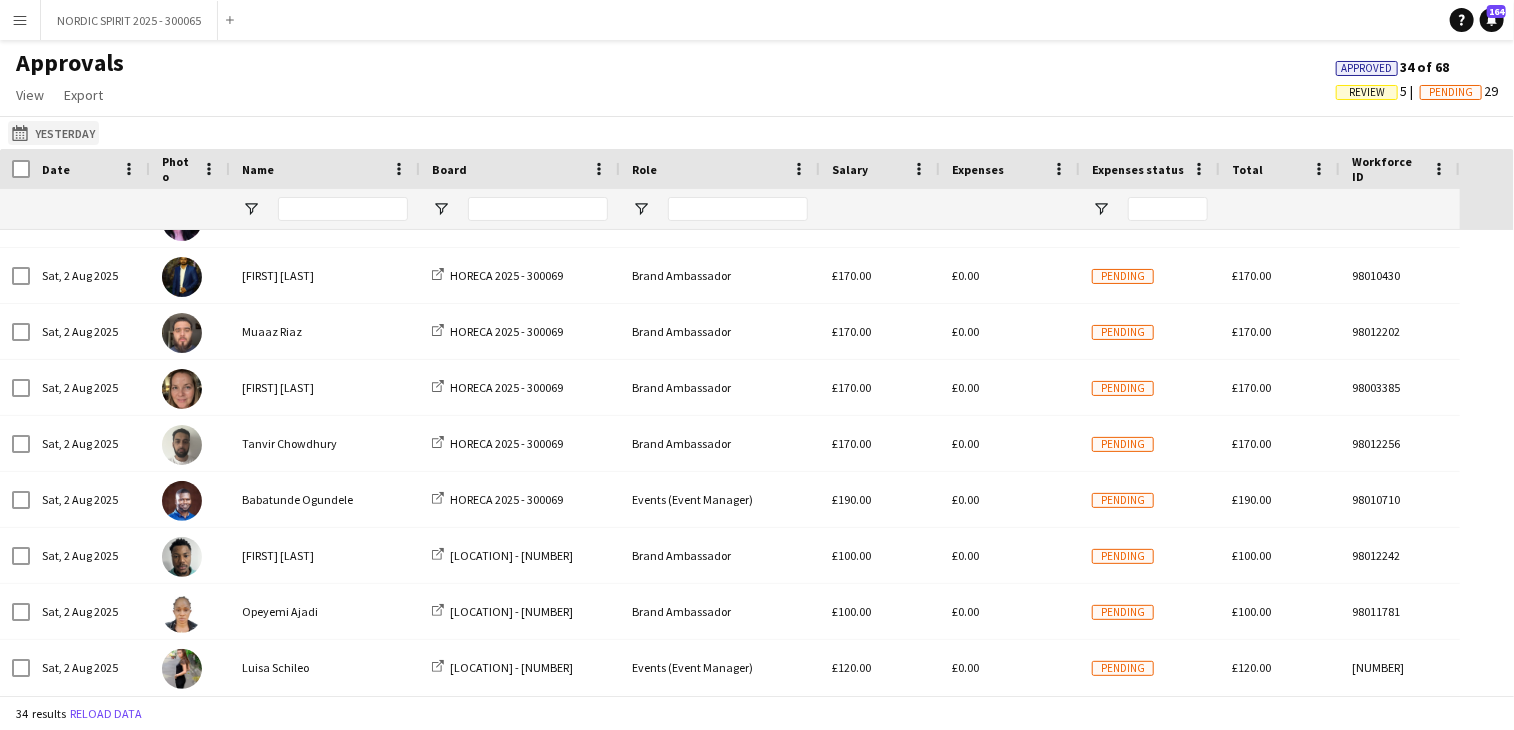 click on "27-07-2025
Yesterday" 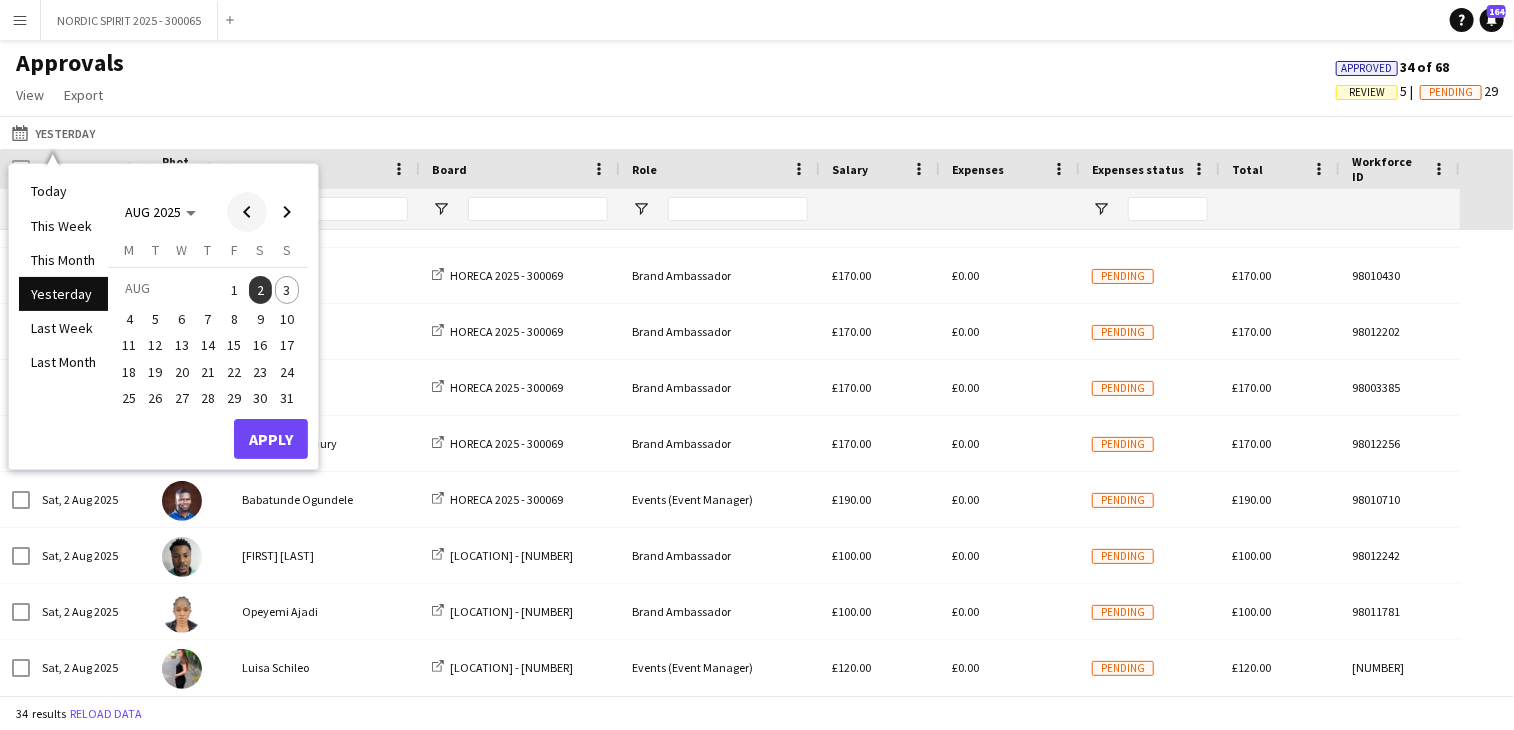 click at bounding box center (247, 212) 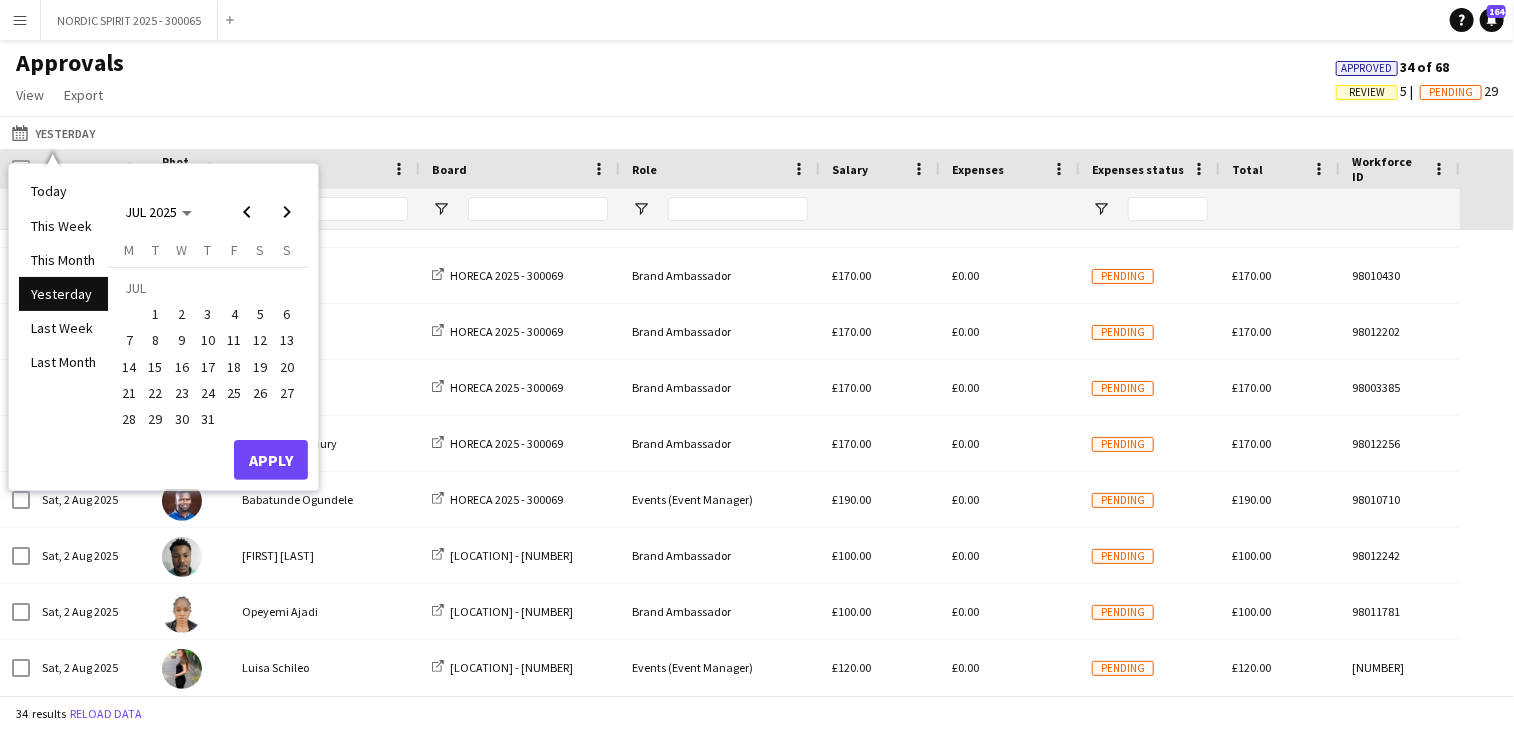click on "20" at bounding box center [287, 367] 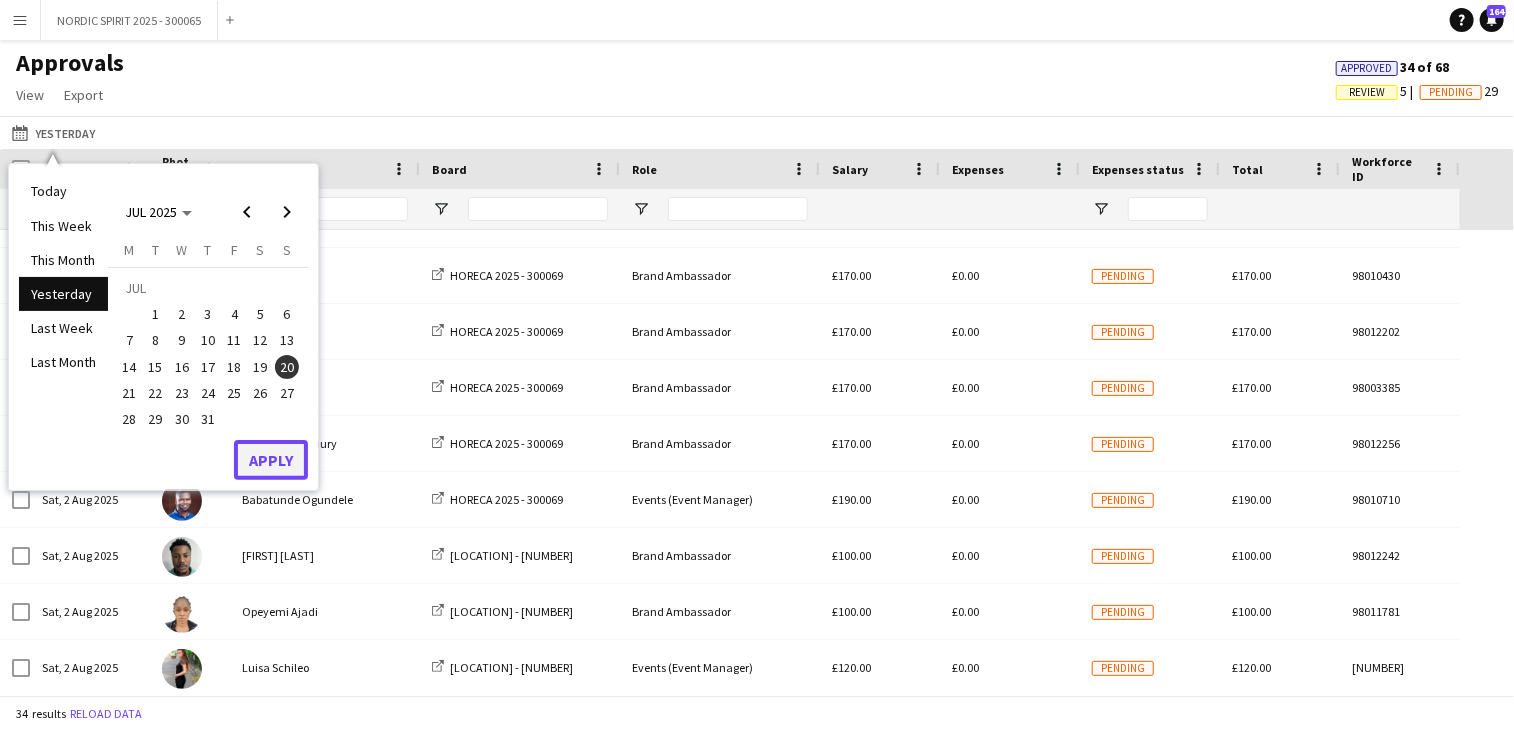 click on "Apply" at bounding box center [271, 460] 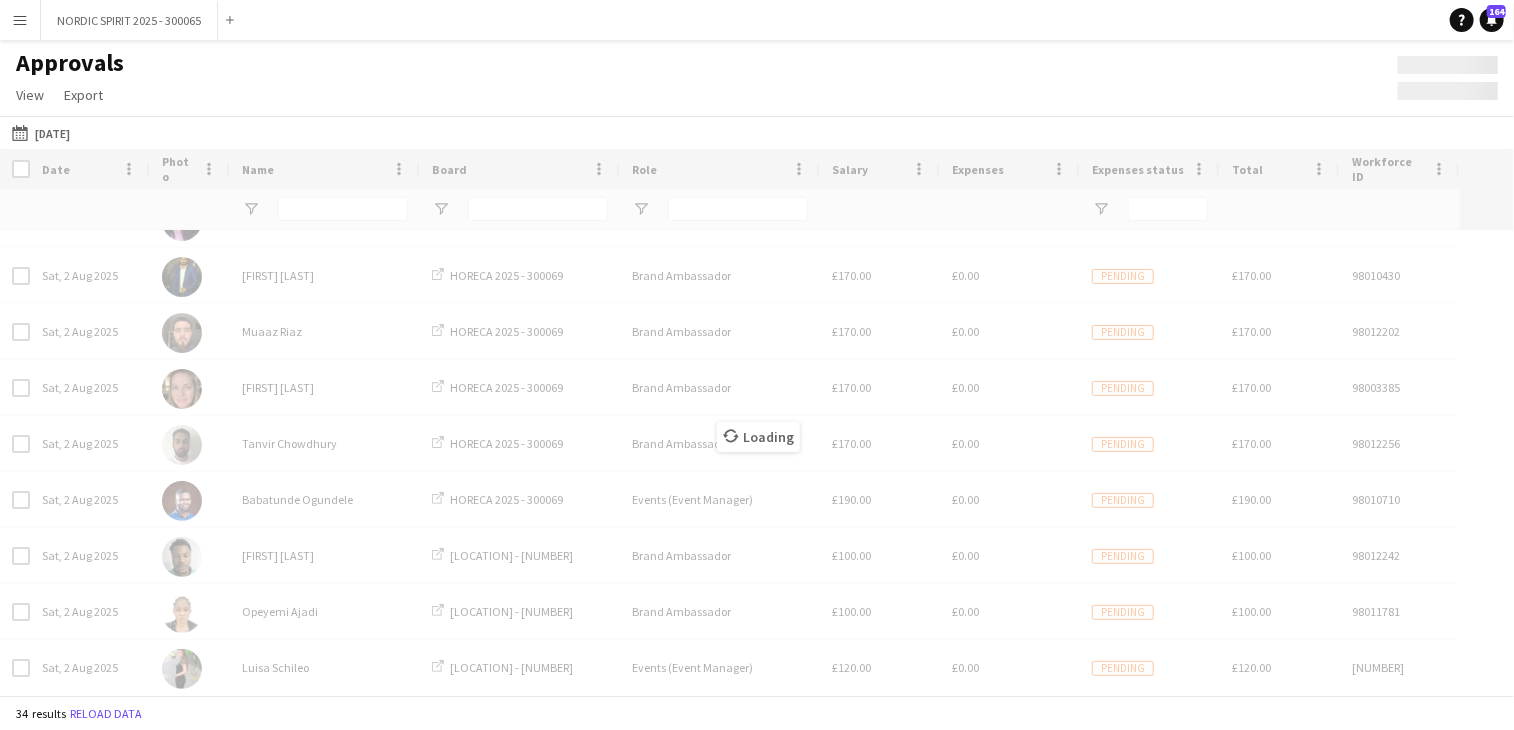 scroll, scrollTop: 766, scrollLeft: 0, axis: vertical 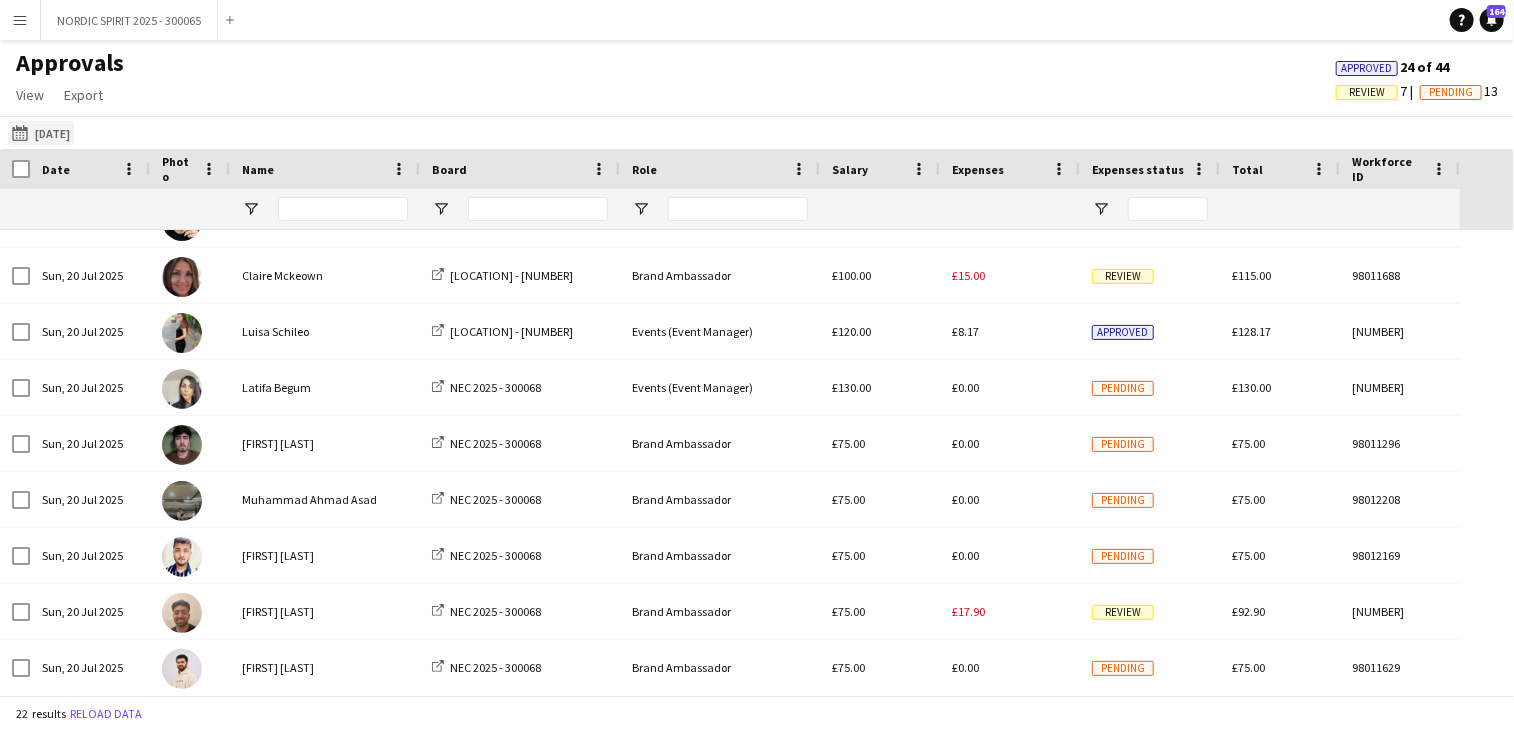 click on "27-07-2025
20-07-2025" 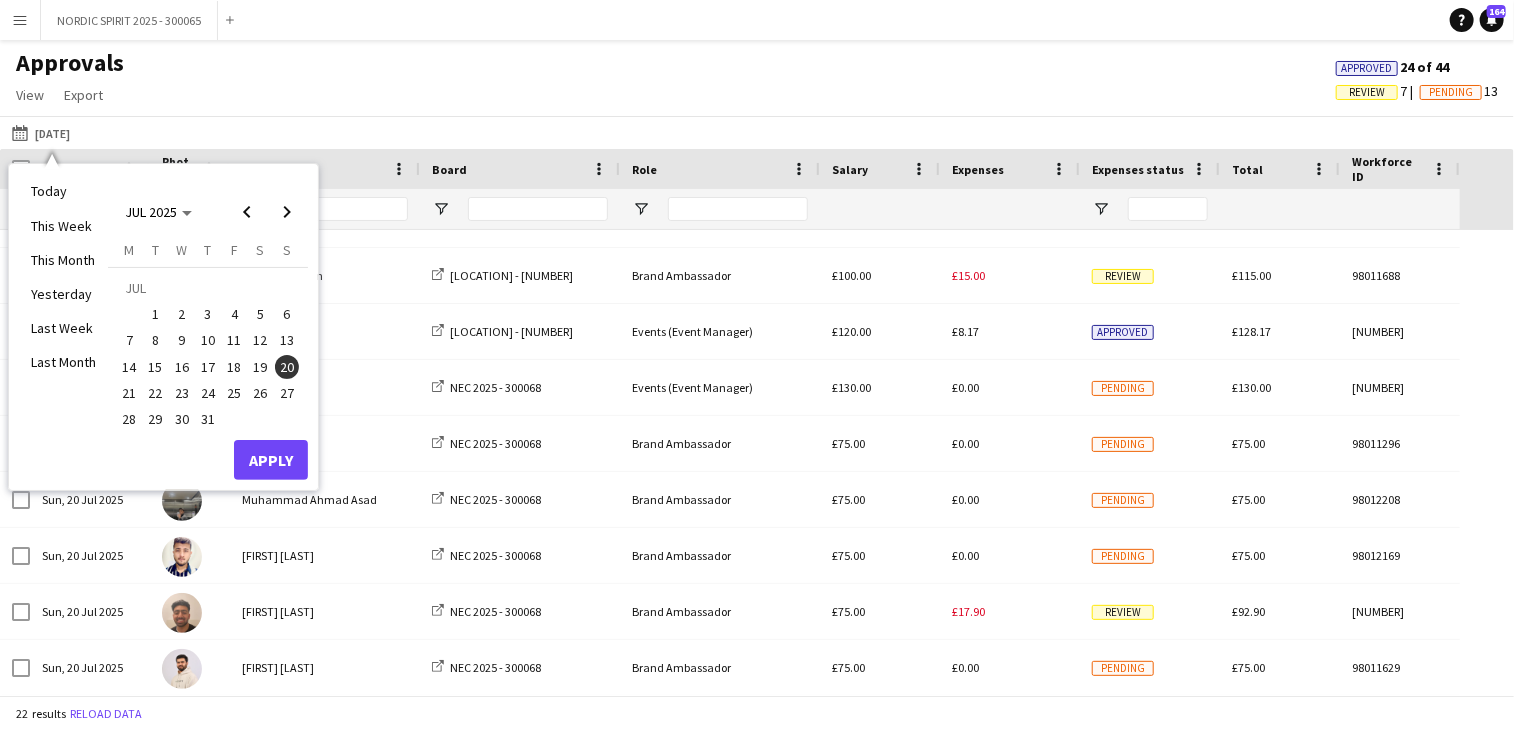 click on "1" at bounding box center [156, 314] 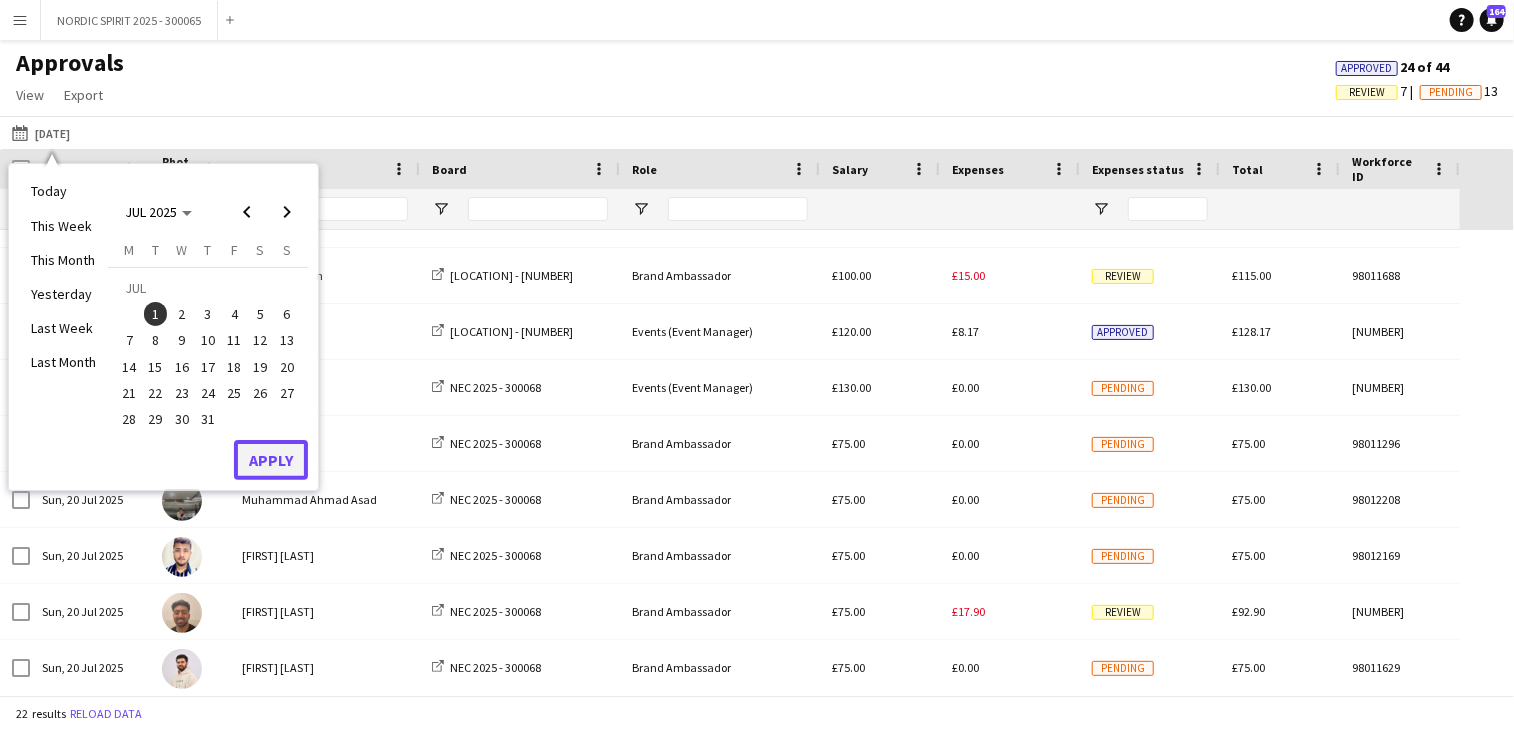 click on "Apply" at bounding box center (271, 460) 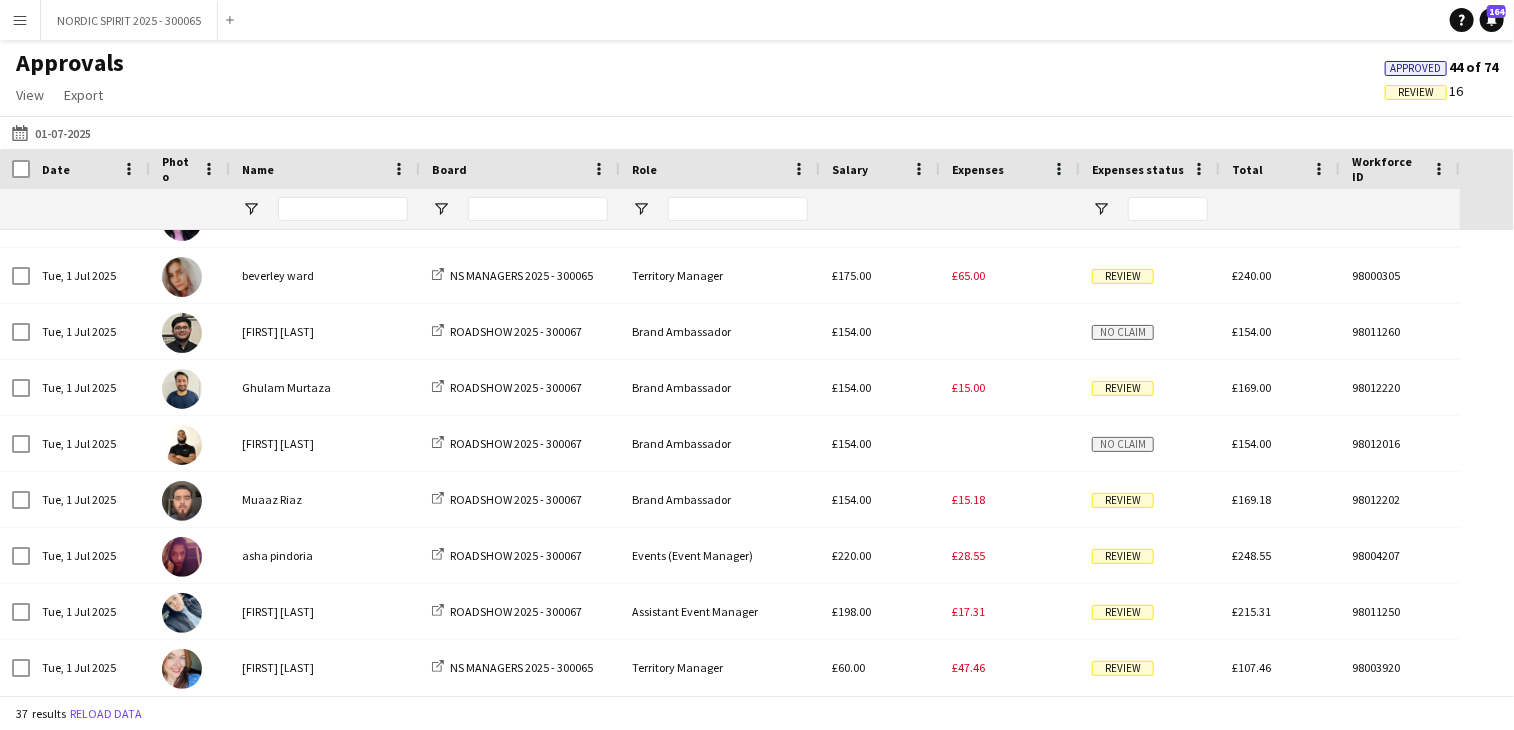 scroll, scrollTop: 391, scrollLeft: 0, axis: vertical 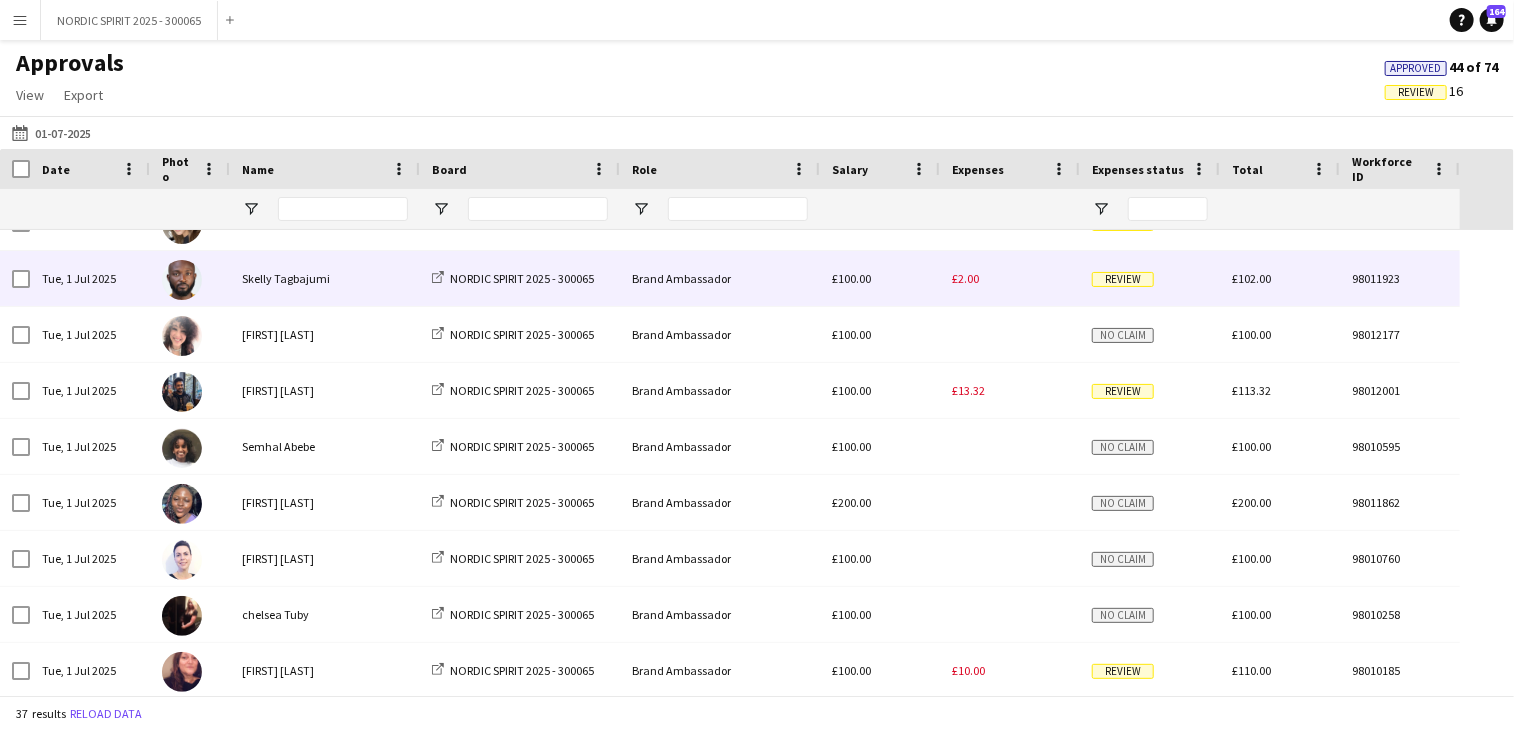 click on "£2.00" at bounding box center (965, 278) 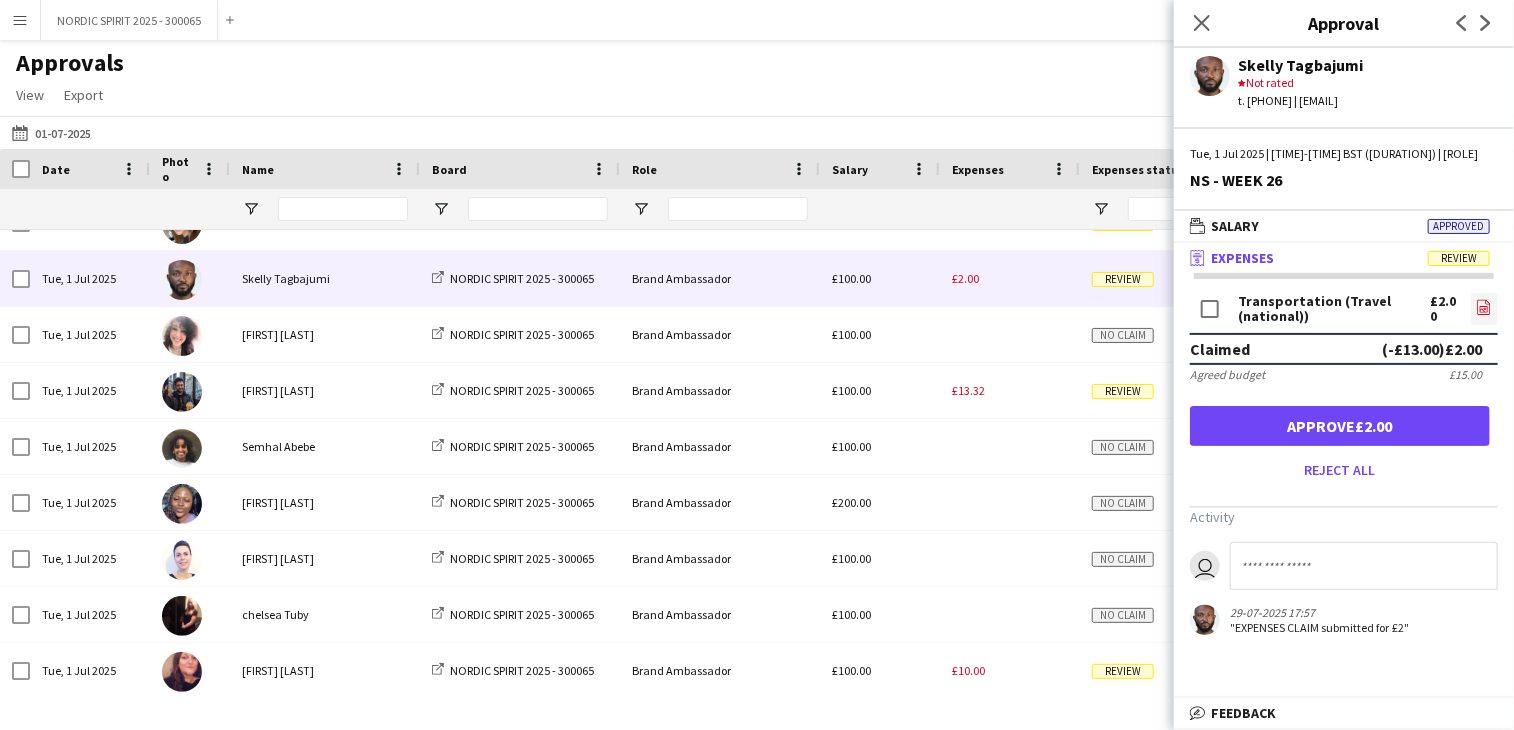click on "file-image" 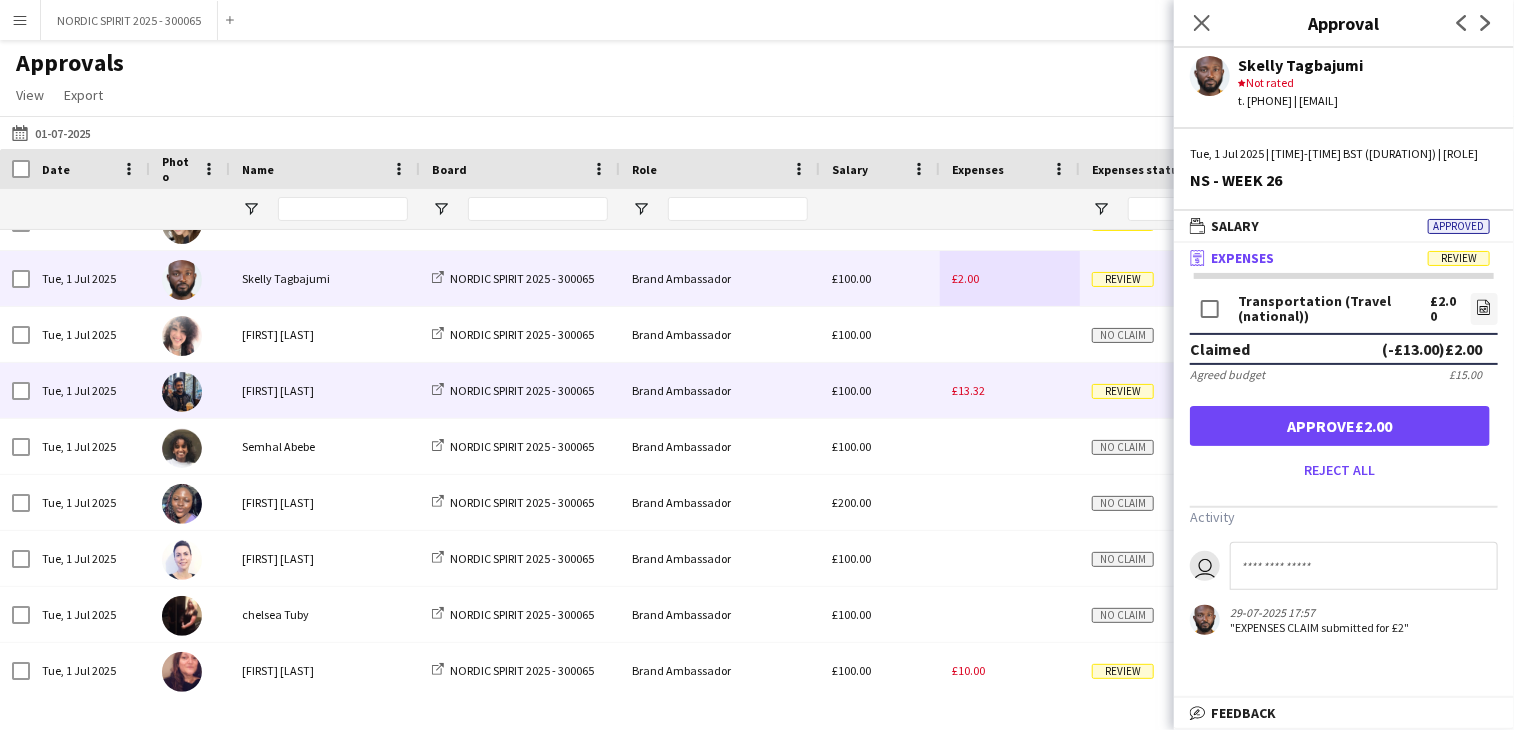 click on "£13.32" at bounding box center [968, 390] 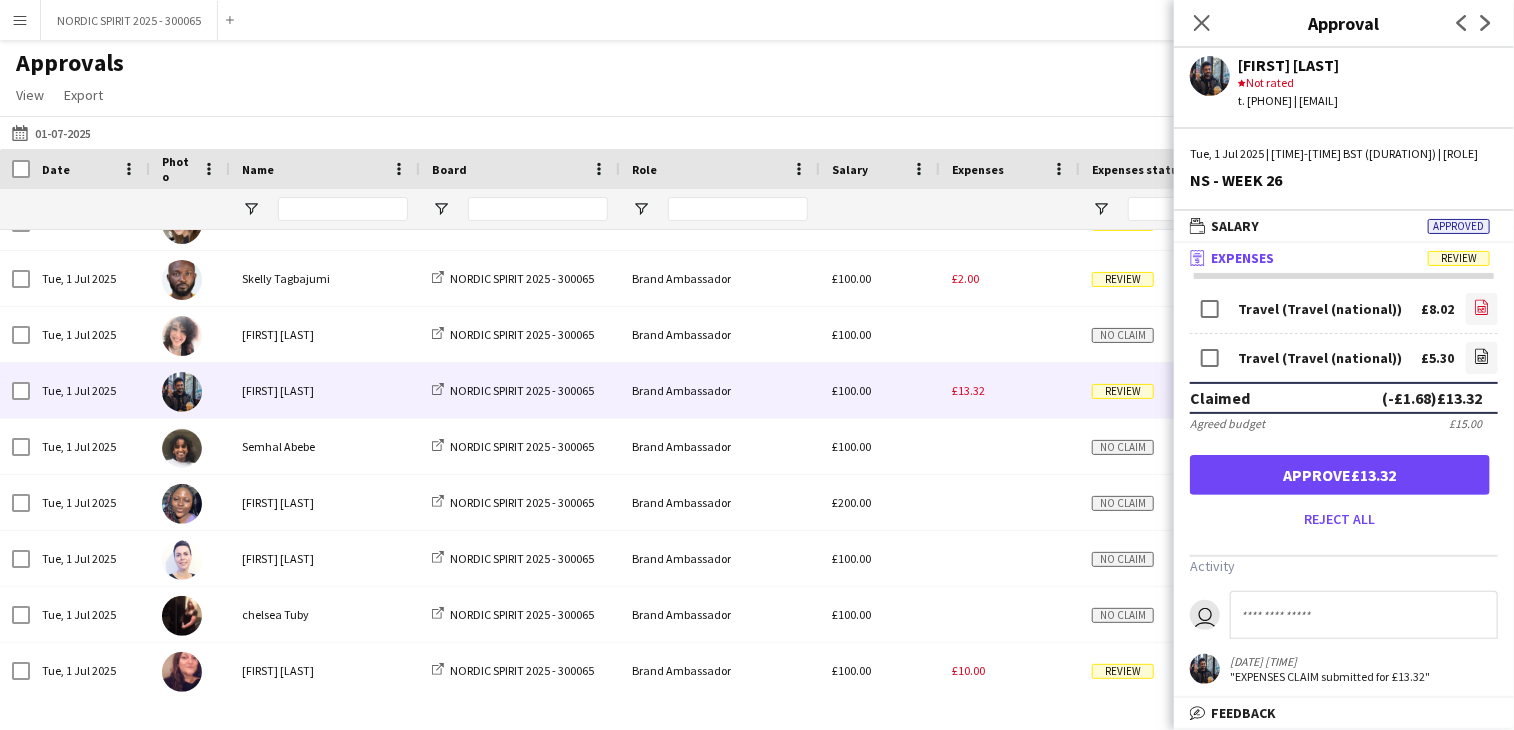 click on "file-image" 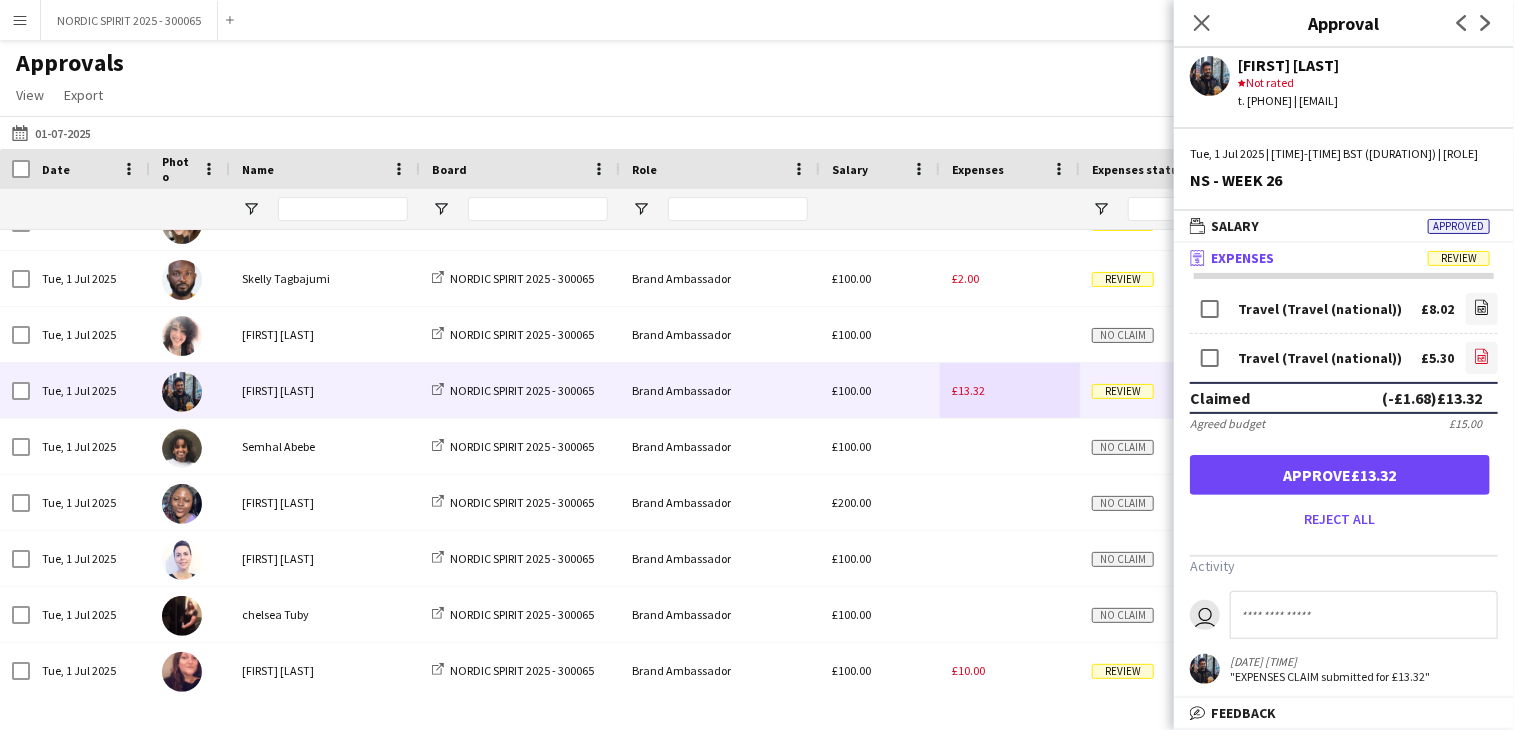 click 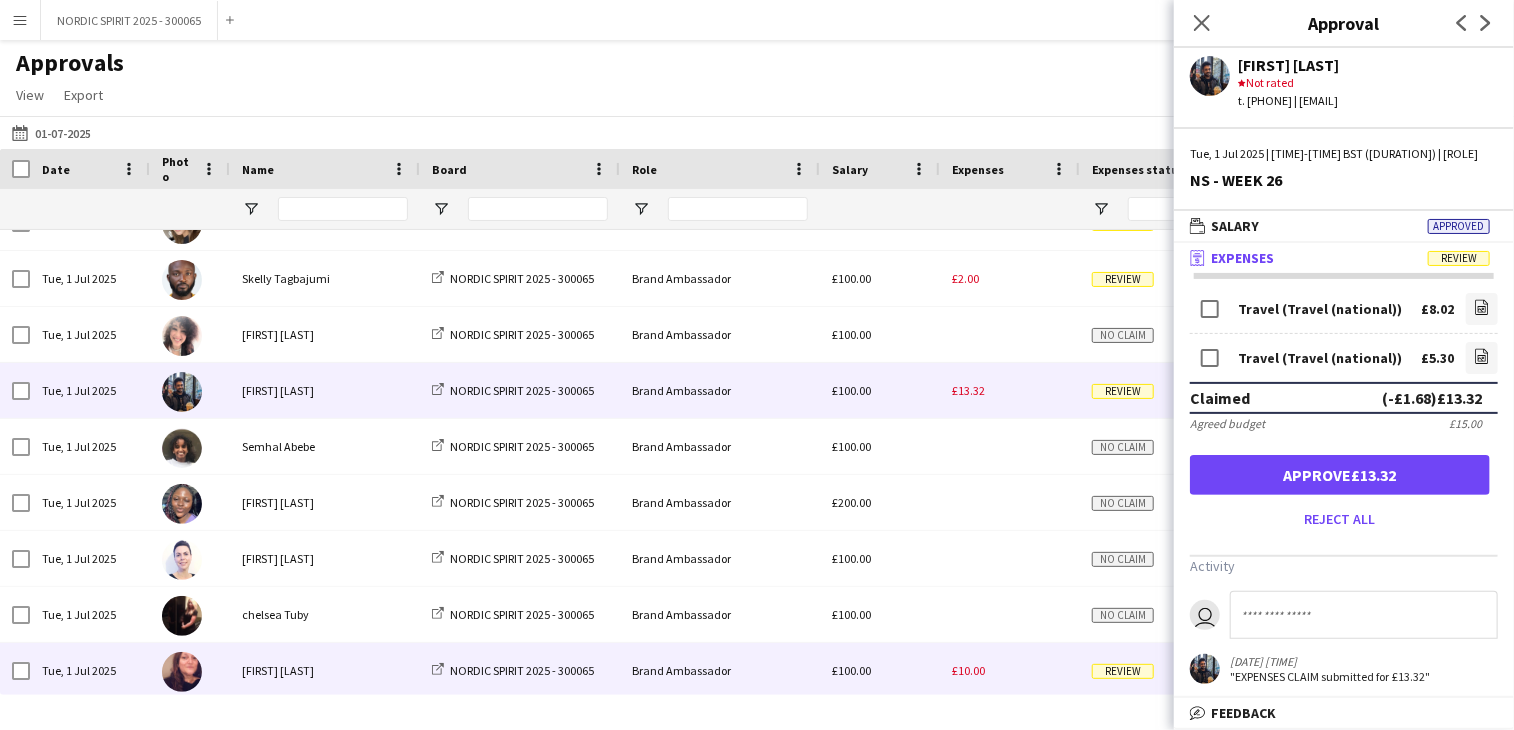 click on "£10.00" at bounding box center (968, 670) 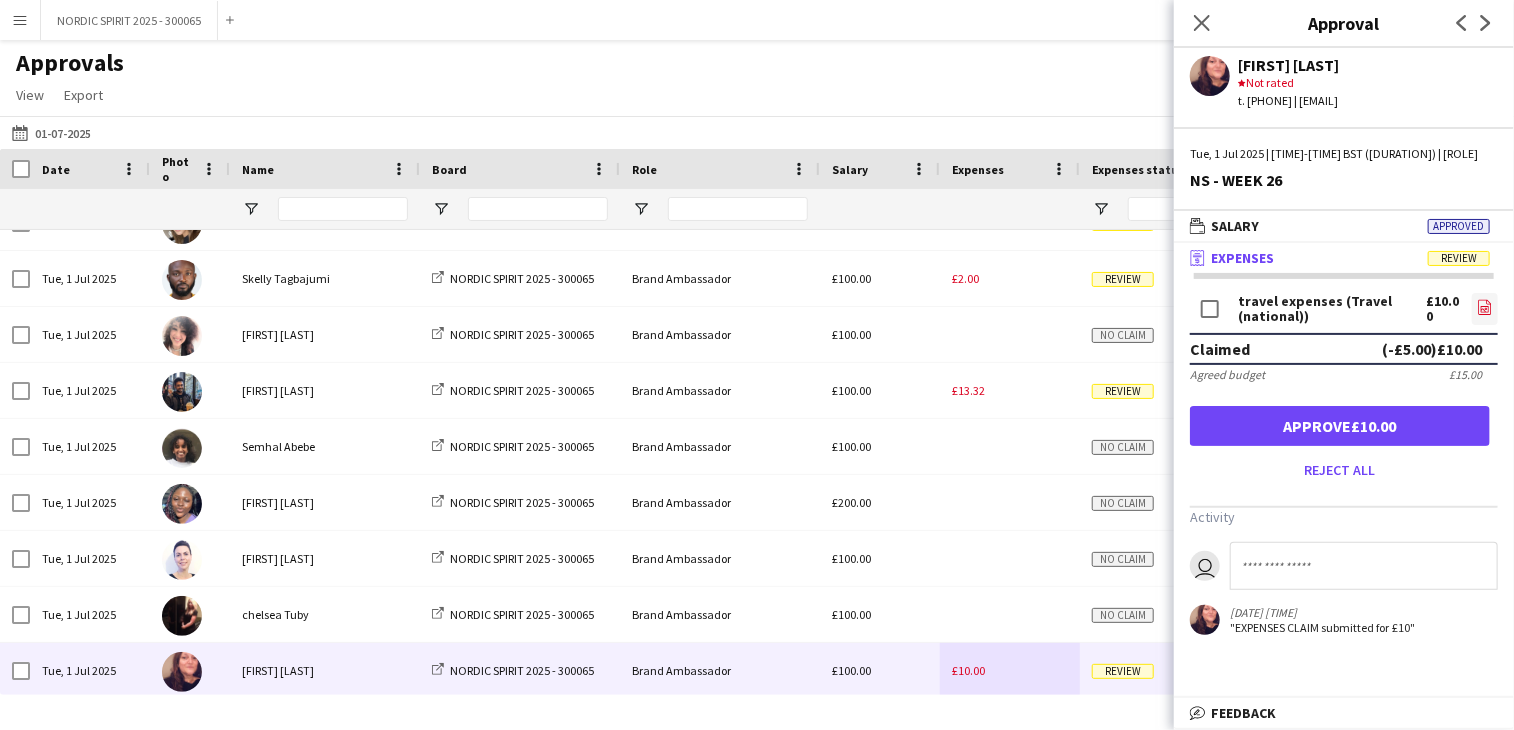 click on "file-image" 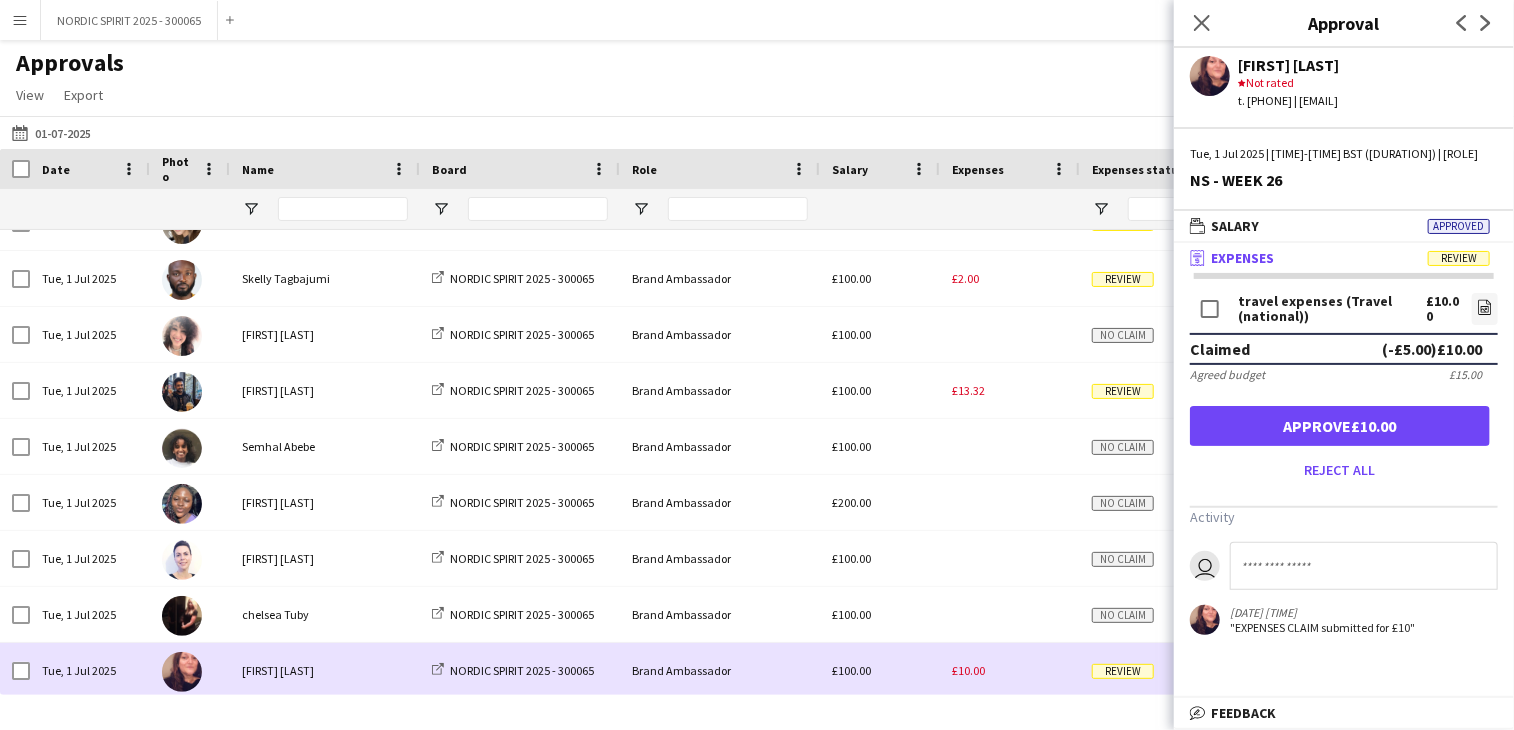 click on "£10.00" at bounding box center [1010, 670] 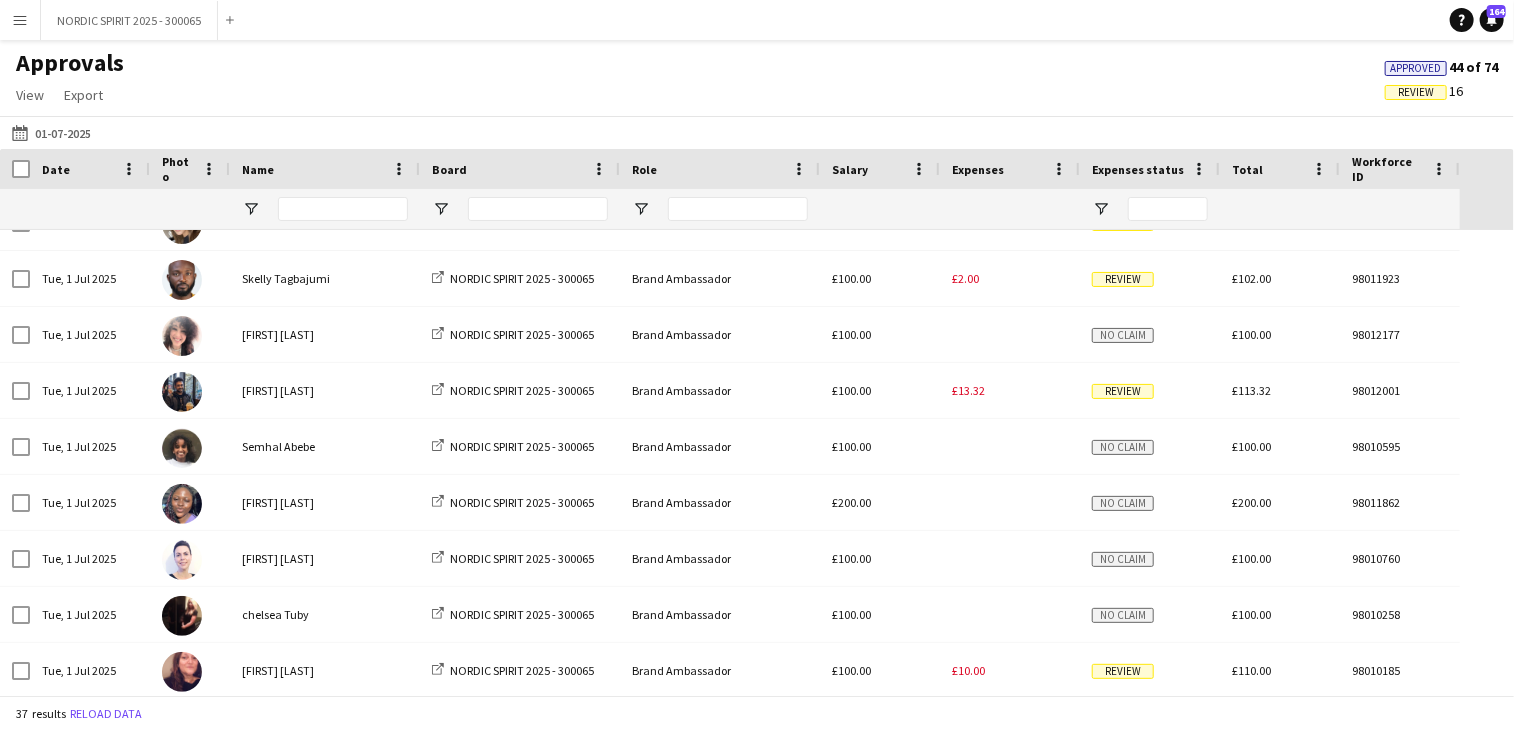 scroll, scrollTop: 293, scrollLeft: 0, axis: vertical 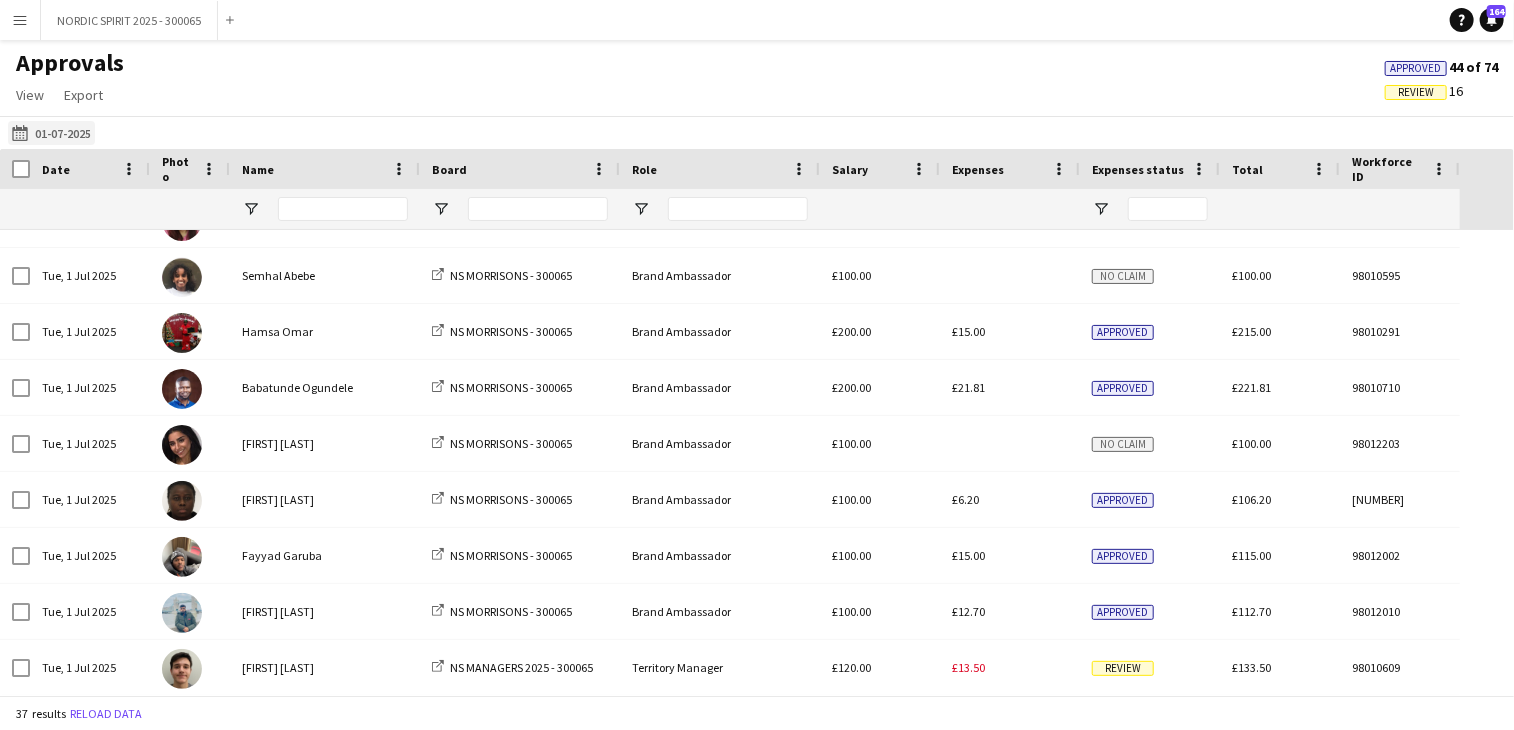 click on "[DATE]
[DATE]" 